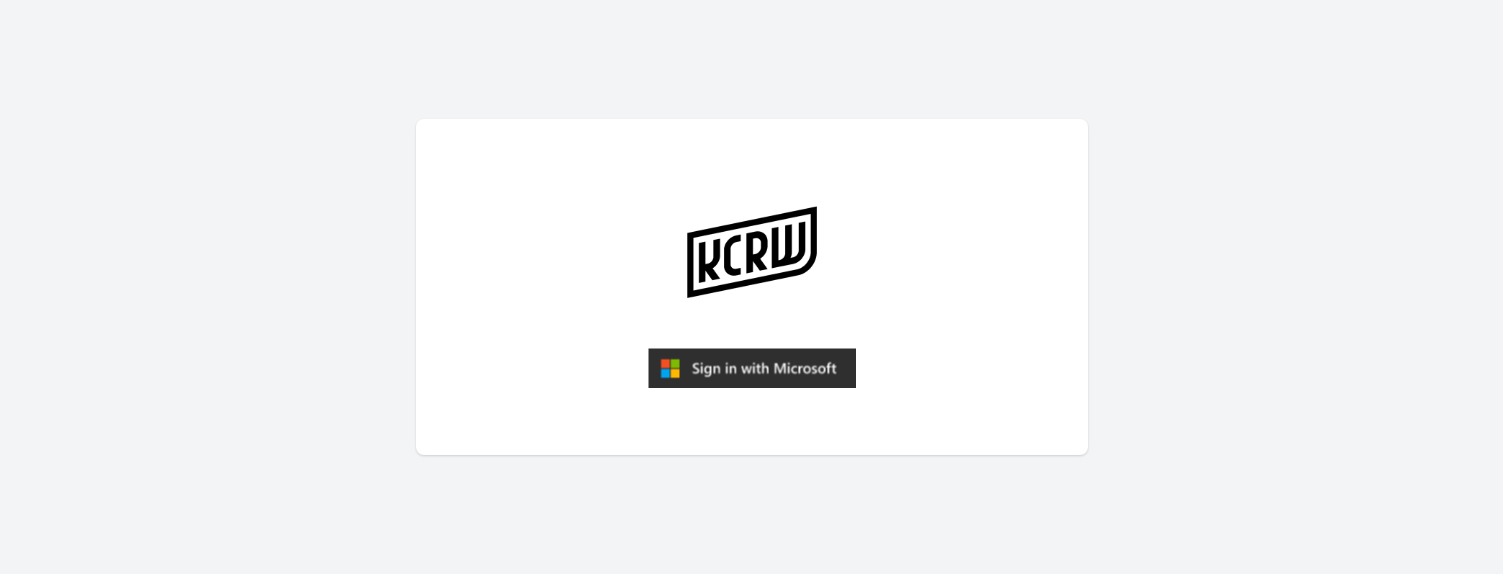 scroll, scrollTop: 0, scrollLeft: 0, axis: both 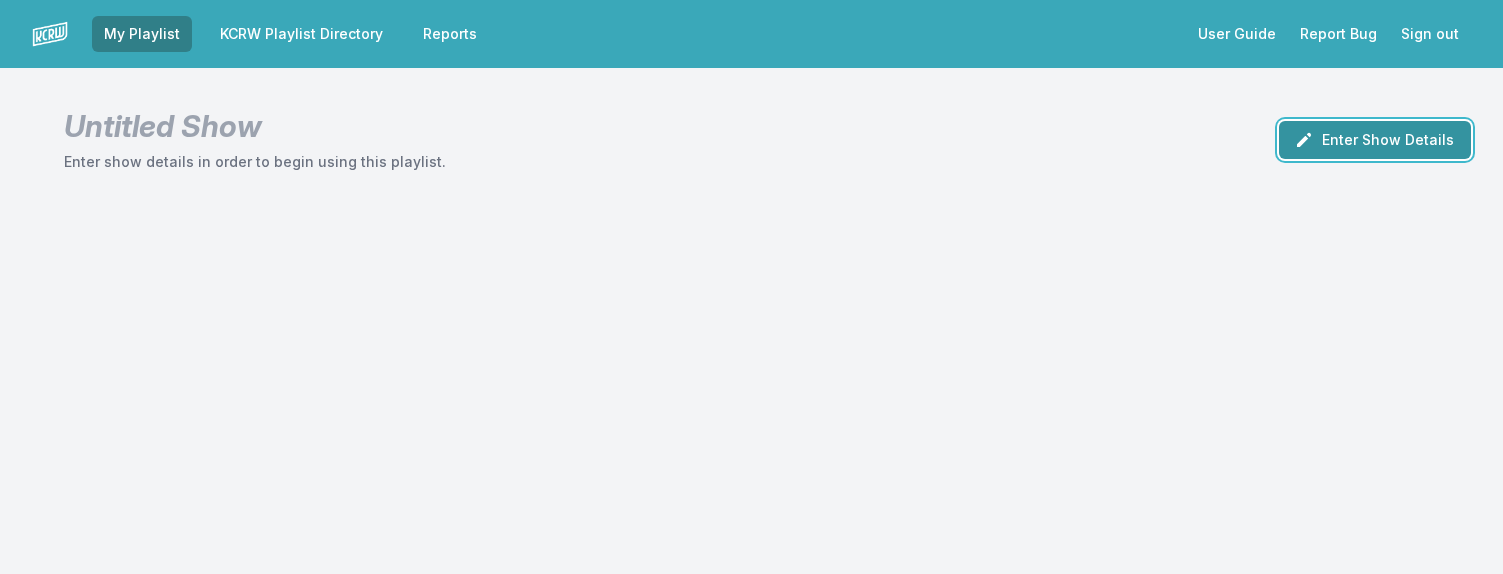 click on "Enter Show Details" at bounding box center [1375, 140] 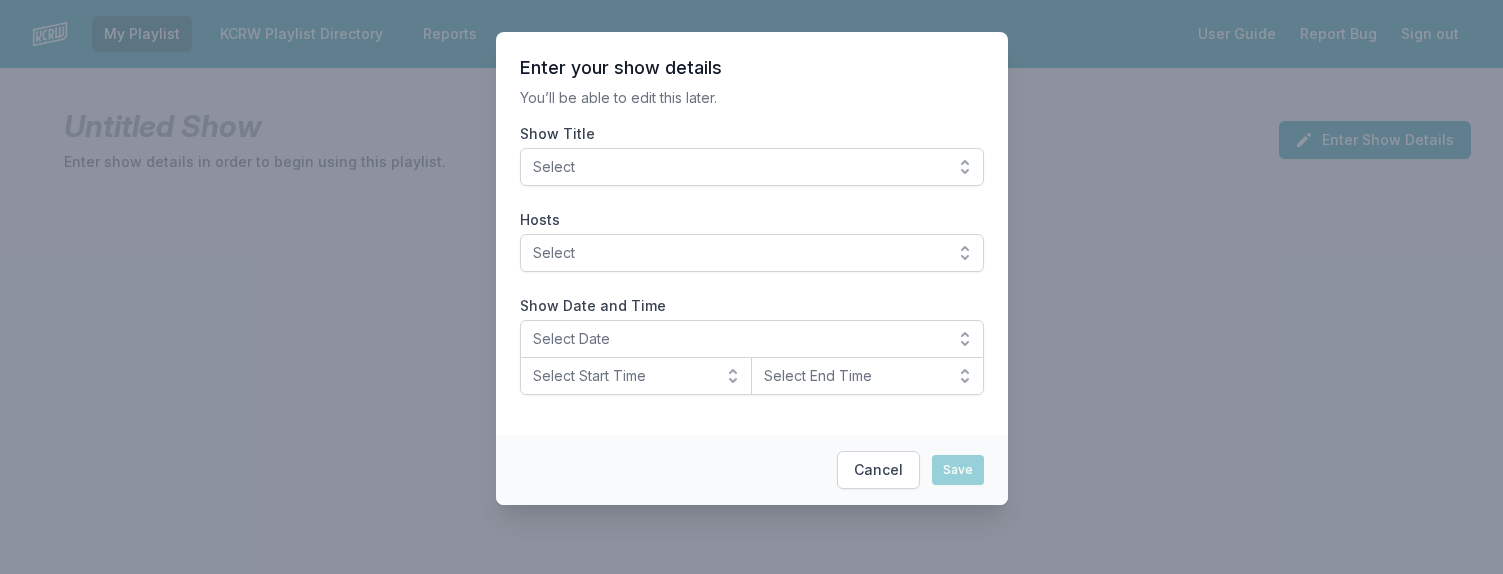 click on "Select" at bounding box center [738, 167] 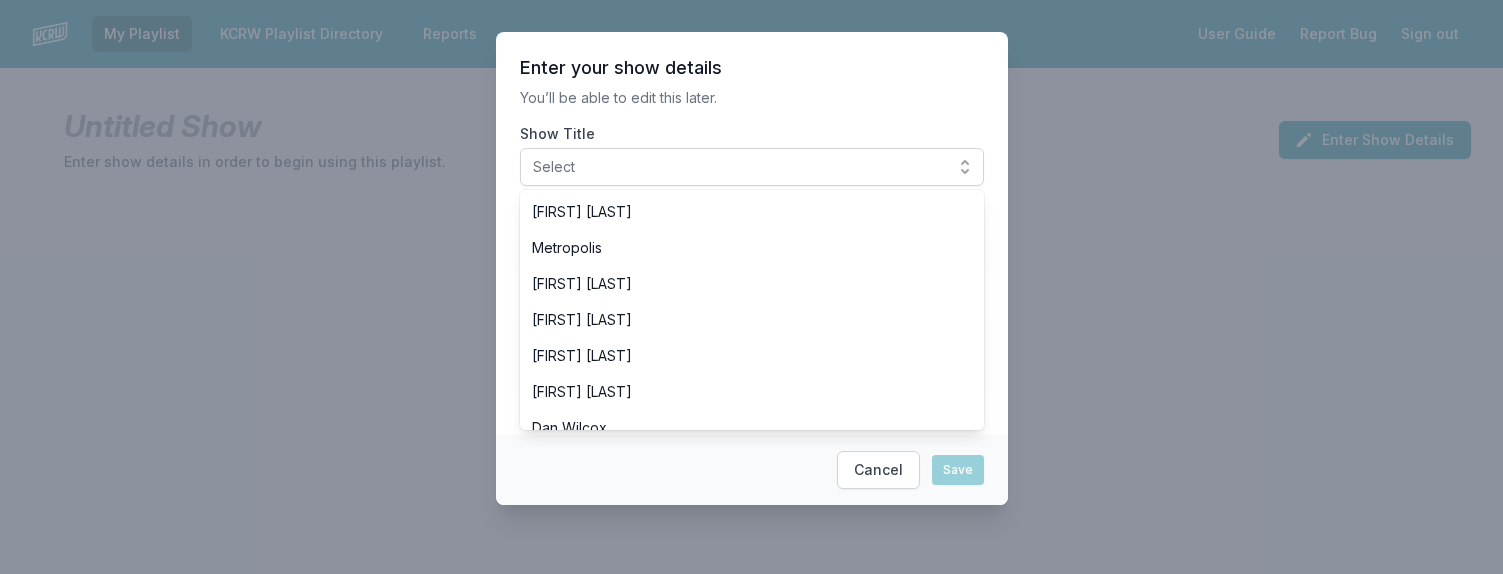 scroll, scrollTop: 240, scrollLeft: 0, axis: vertical 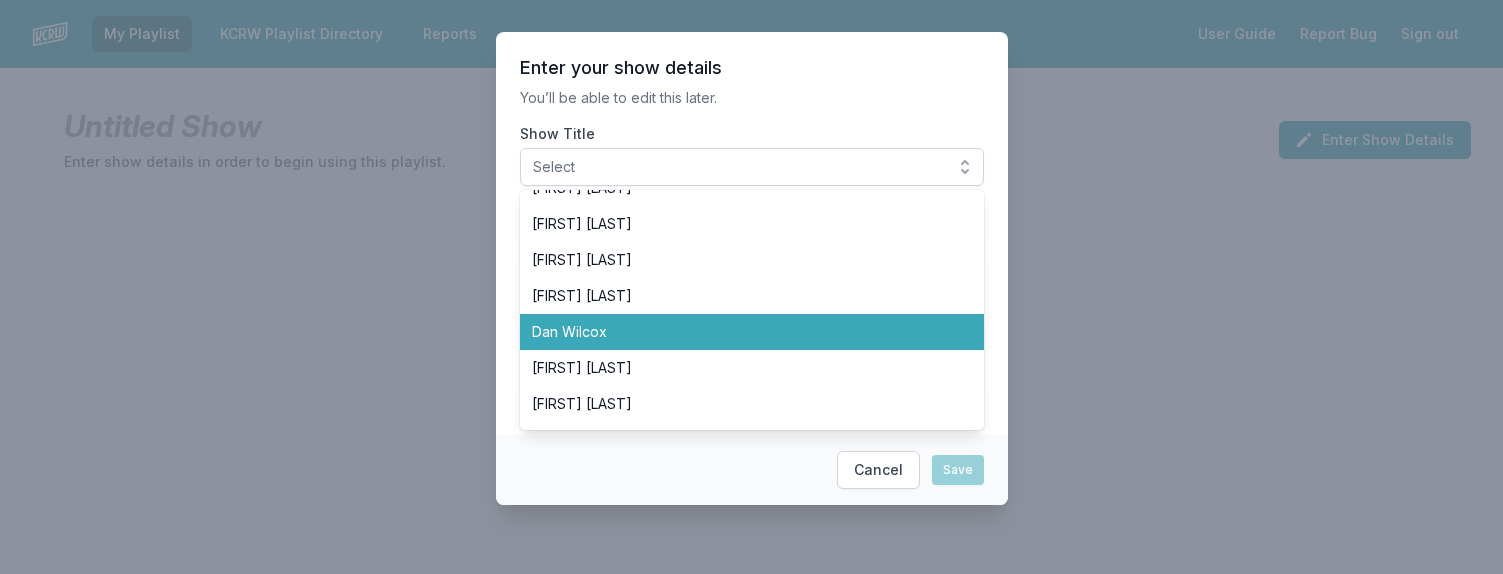 click on "Dan Wilcox" at bounding box center [740, 332] 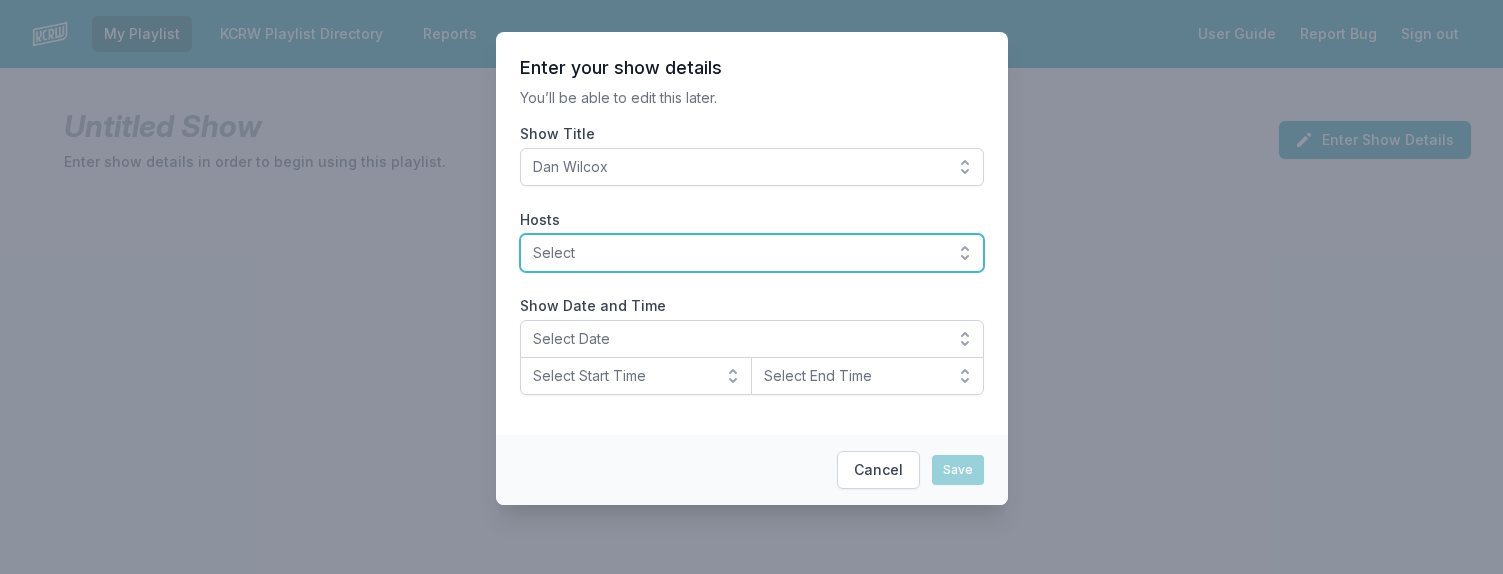 click on "Select" at bounding box center (738, 253) 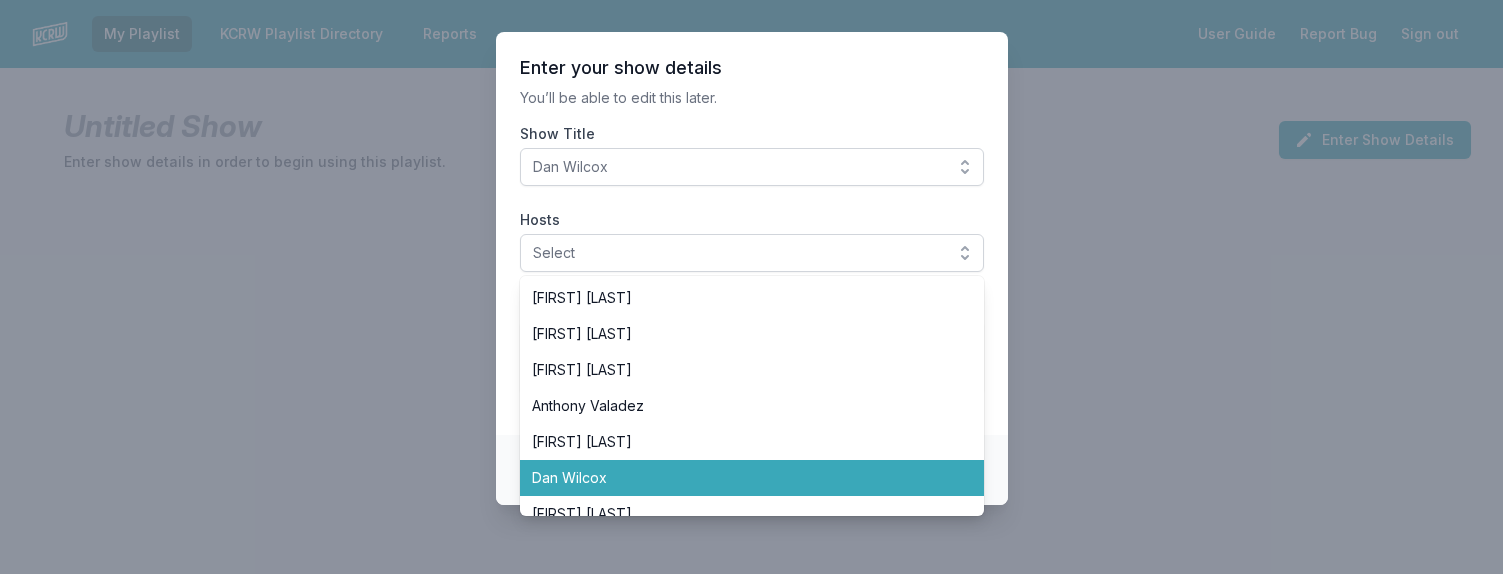 click on "Dan Wilcox" at bounding box center (740, 478) 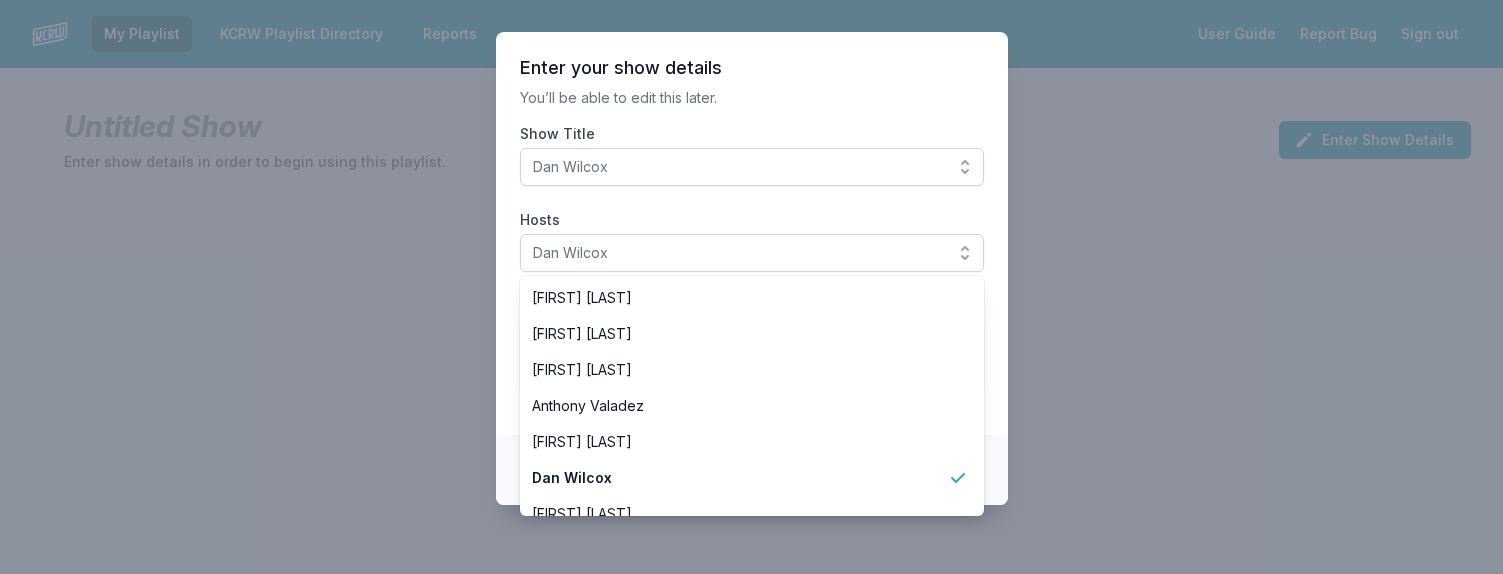 click on "Enter your show details You’ll be able to edit this later. Show Title Dan Wilcox Hosts Dan Wilcox Aaron Byrd Andrew Khedoori Anne Litt Anthony Valadez Chris Douridas Dan Wilcox Deirdre O’Donoghue Henry Rollins Jason Bentley Jason Kramer Jeremy Sole John Moses José Galván LeRoy Downs Novena Carmel Raul Campos Scott Dallavo Travis Holcombe Valida Tyler Boudreaux Francesca Harding Candace Silva Nassir Nassirzadeh Madeleine Brand Ro "Wyldeflower" Contreras Tricia Halloran SiLVA Bob Carlson Pee-wee Herman Matt Guilhem Betto Arcos Junf Moni Saldaña Michael Wilkes Jessica Hopper Solomon Georgio Michael Barnes Evan Kleiman Steve Chiotakis Myke Dodge Weiskopf Alex Cohen Sam Sanders Show Date and Time Select Date Select Start Time Select End Time" at bounding box center [752, 233] 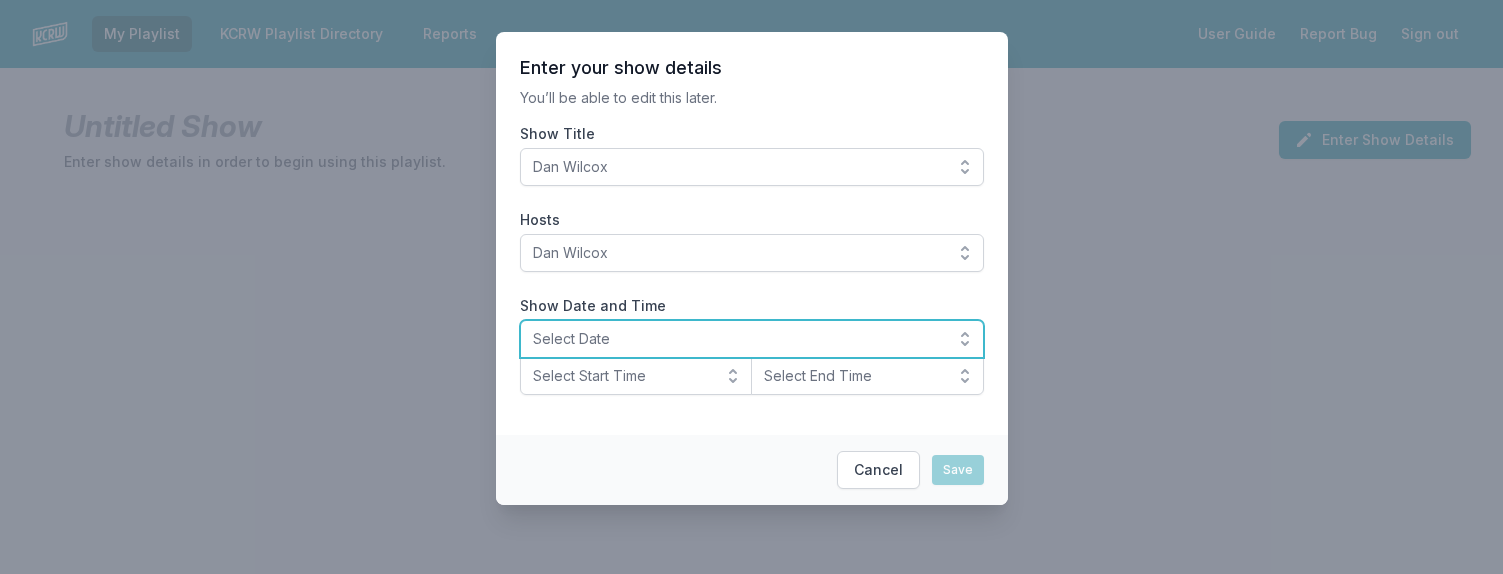 click on "Select Date" at bounding box center (738, 339) 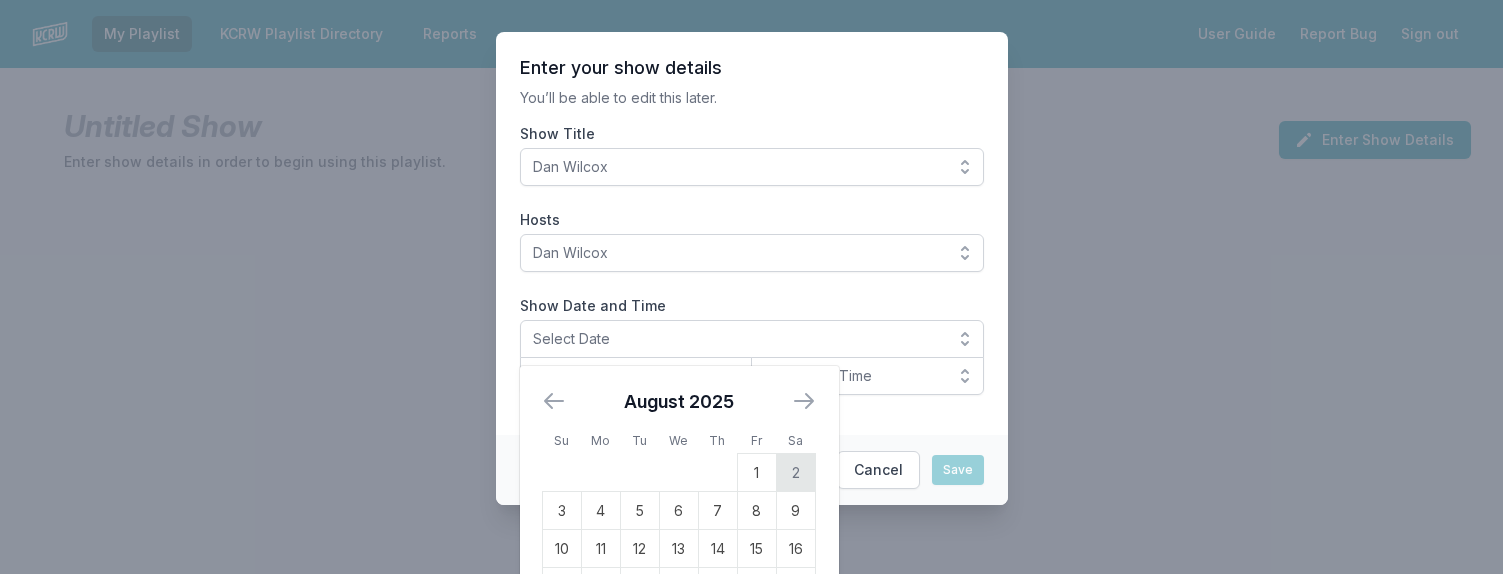 click on "2" at bounding box center [795, 473] 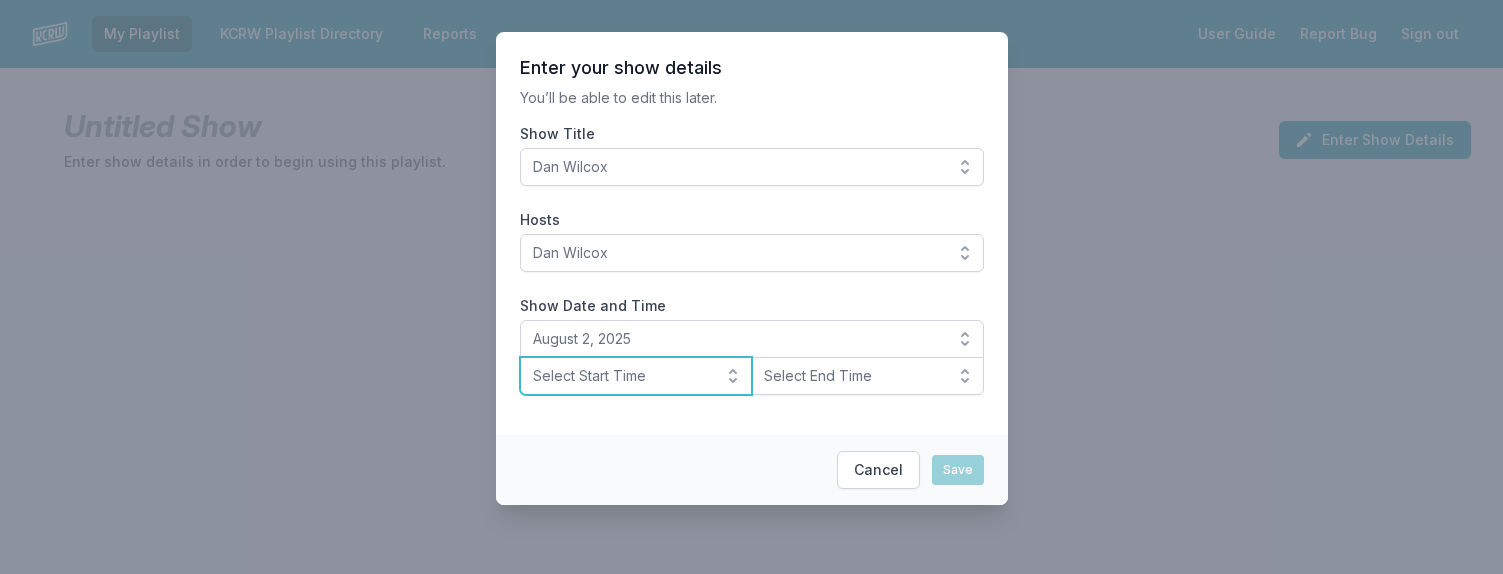 click on "Select Start Time" at bounding box center (622, 376) 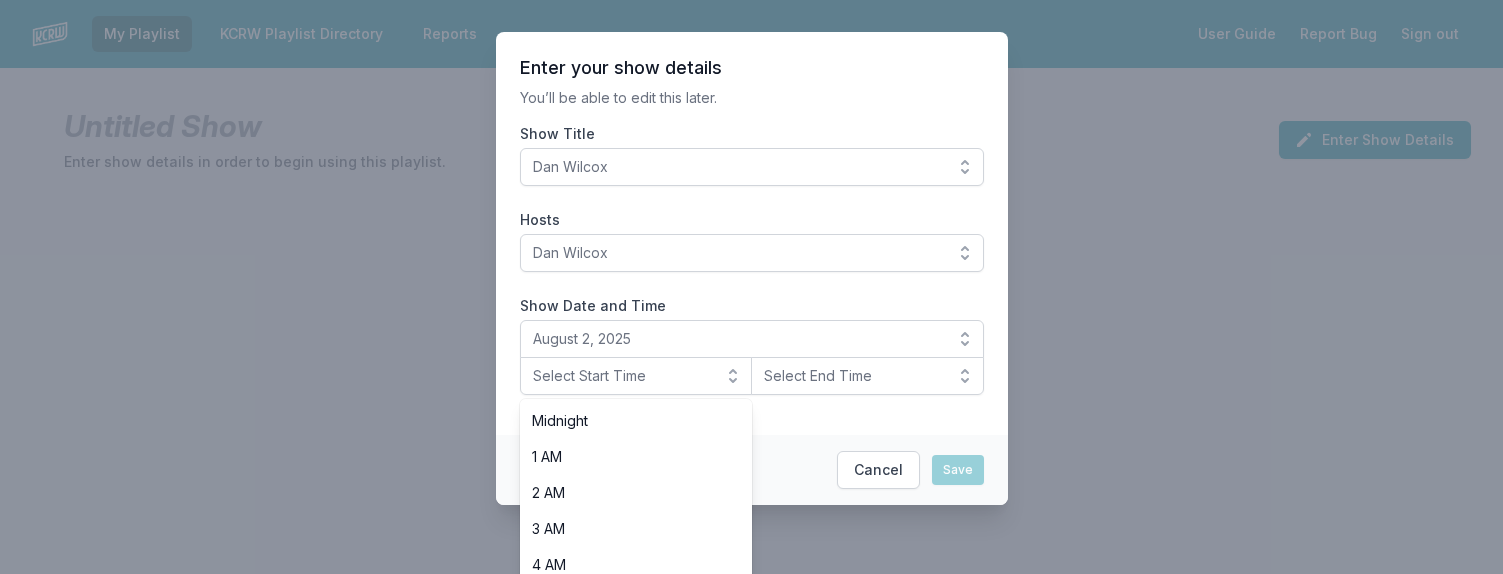 scroll, scrollTop: 65, scrollLeft: 0, axis: vertical 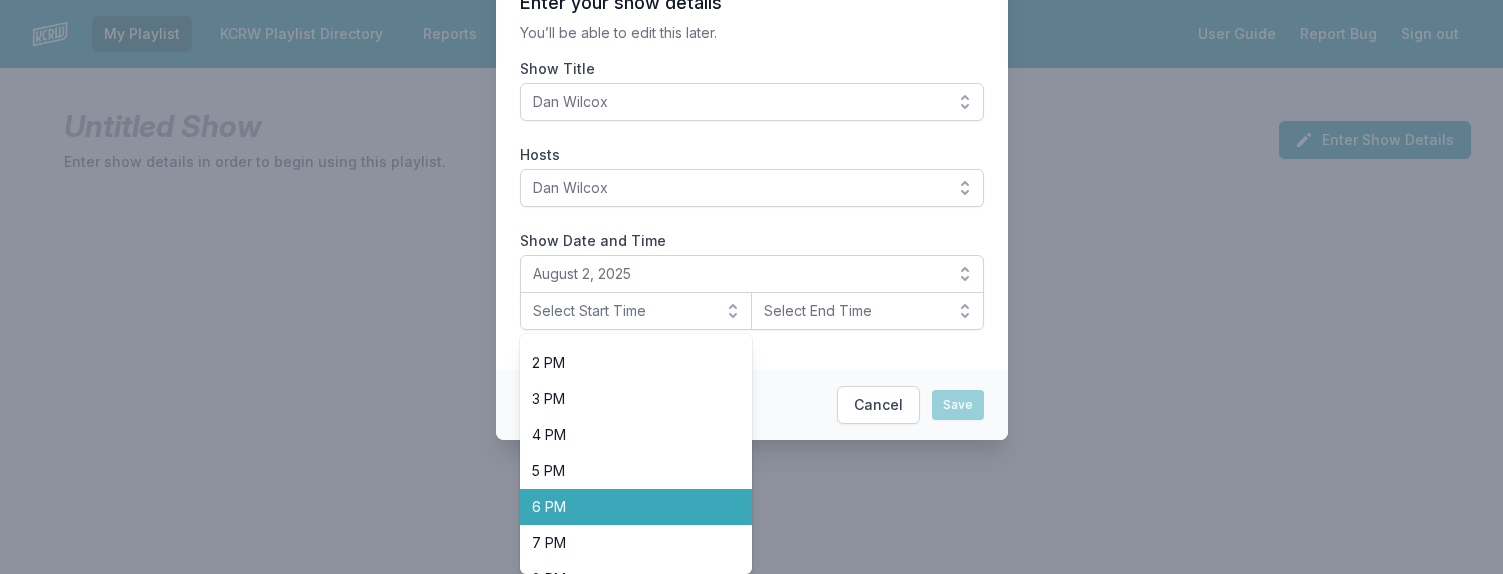 click on "6 PM" at bounding box center [624, 507] 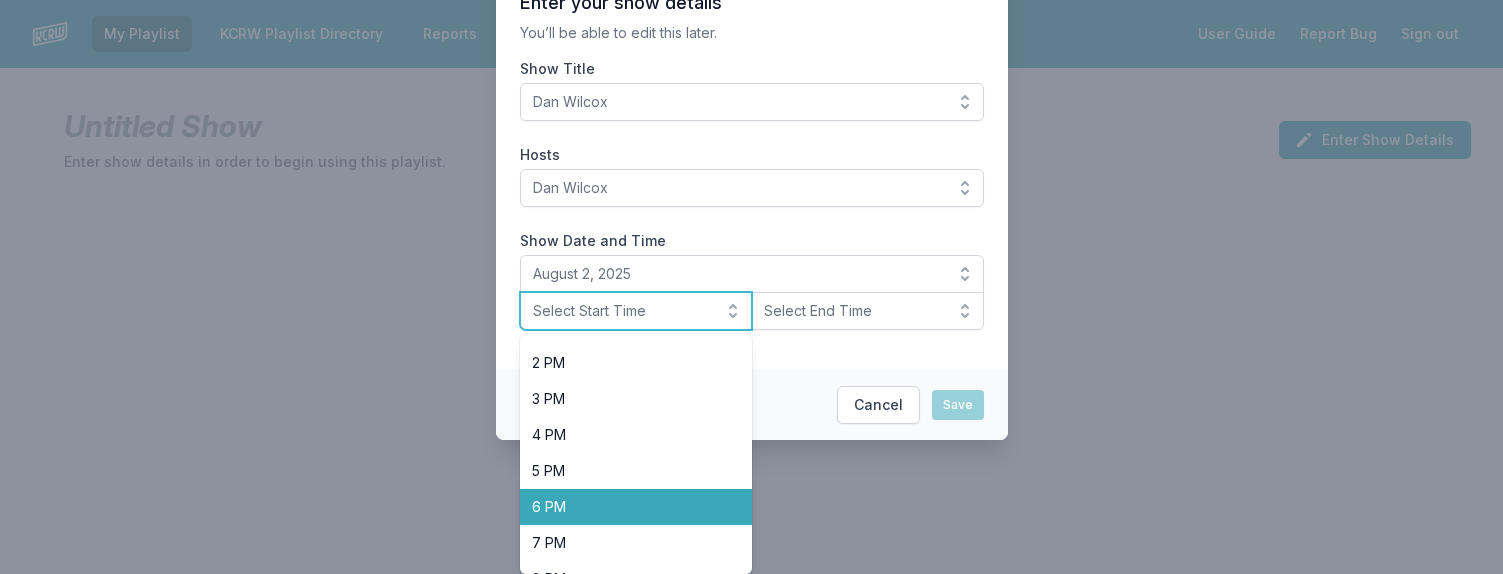 scroll, scrollTop: 0, scrollLeft: 0, axis: both 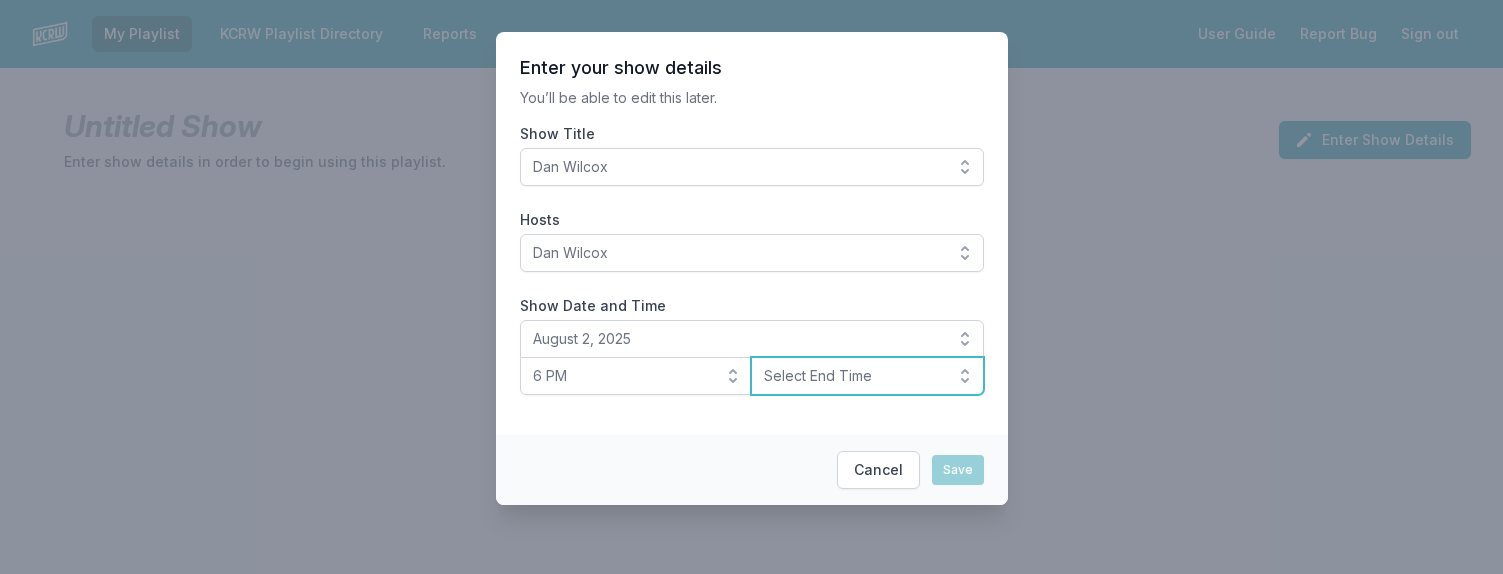 click on "Select End Time" at bounding box center (867, 376) 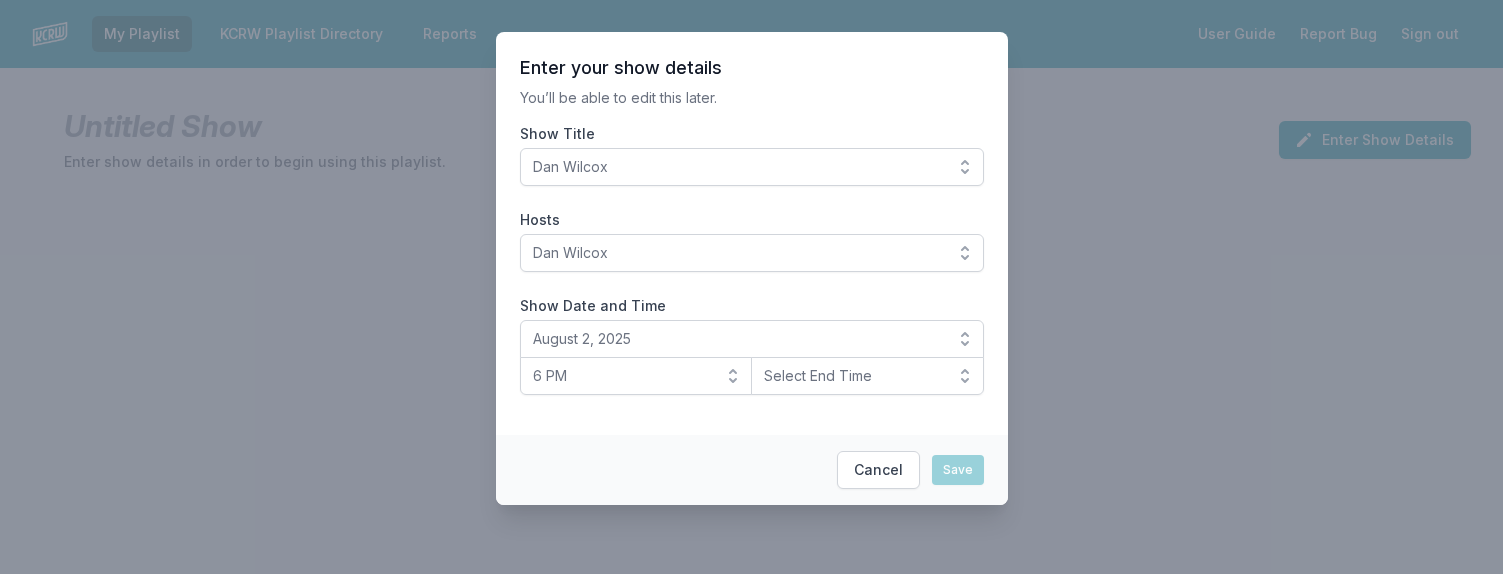 scroll, scrollTop: 65, scrollLeft: 0, axis: vertical 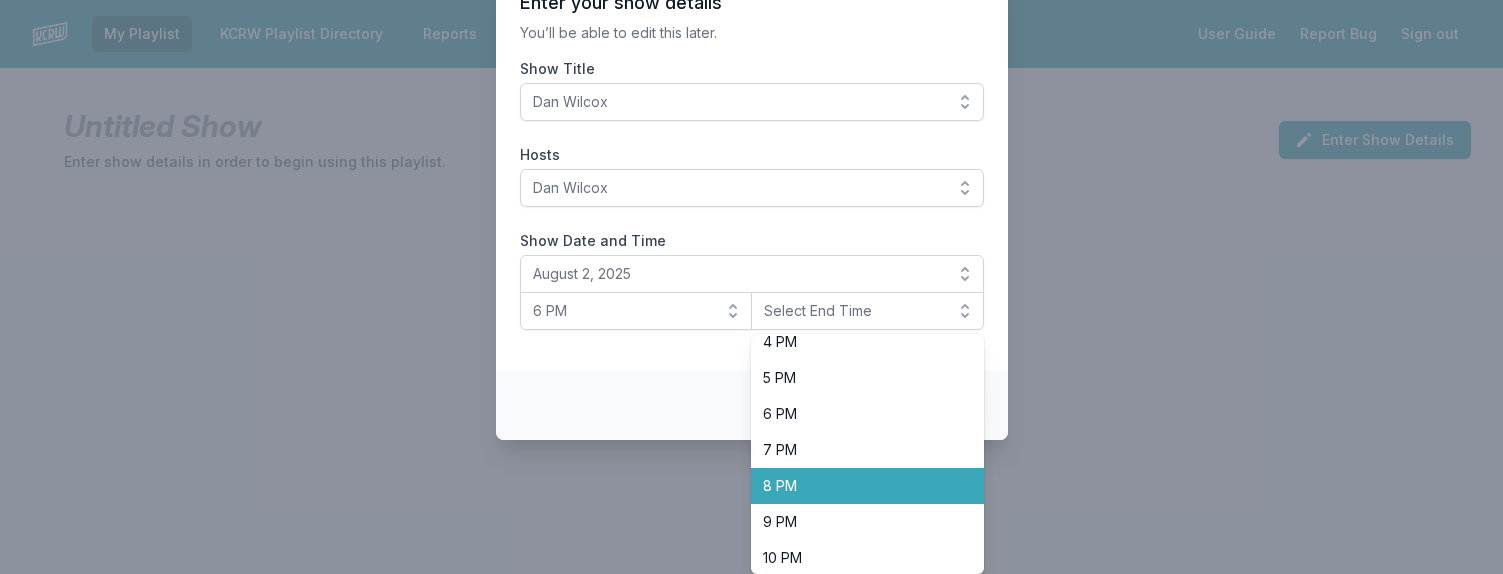 click on "8 PM" at bounding box center [855, 486] 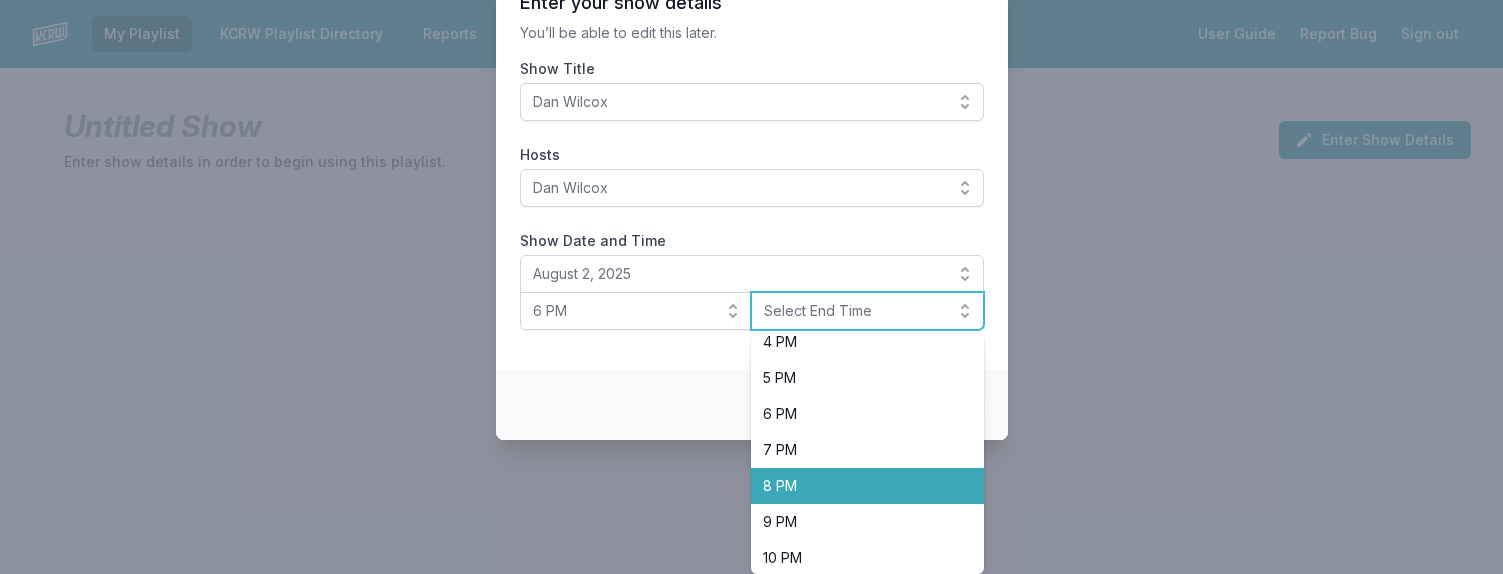 scroll, scrollTop: 0, scrollLeft: 0, axis: both 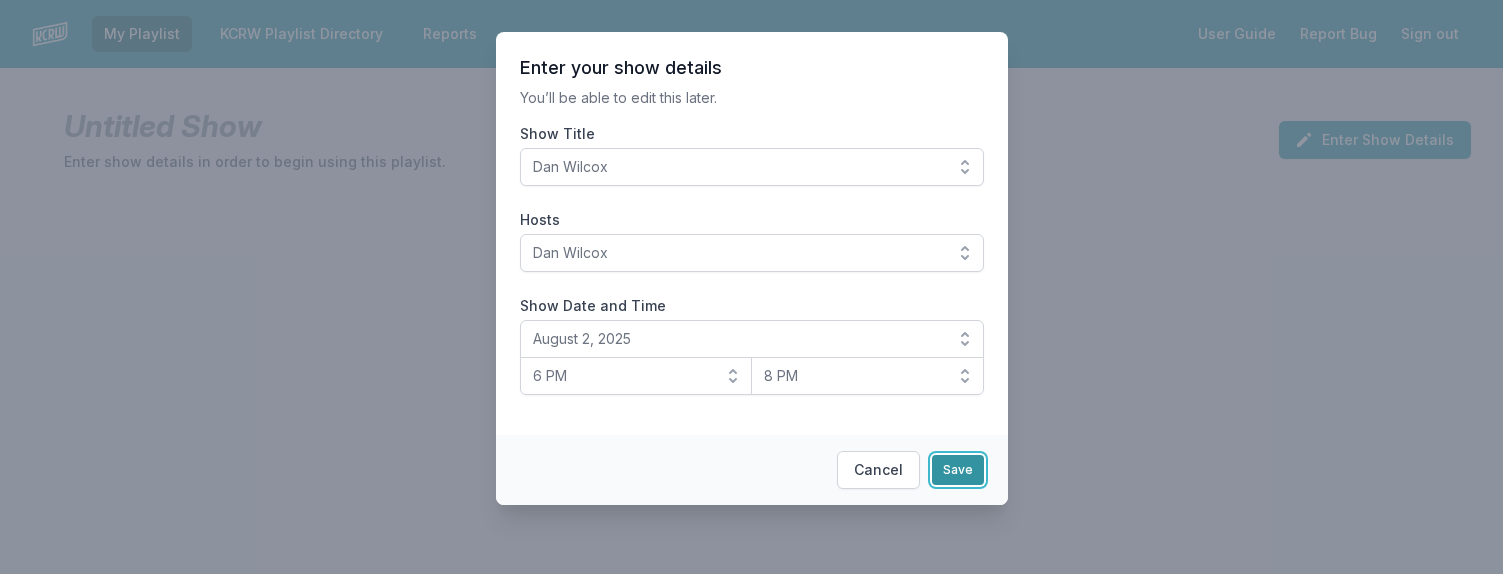 click on "Save" at bounding box center (958, 470) 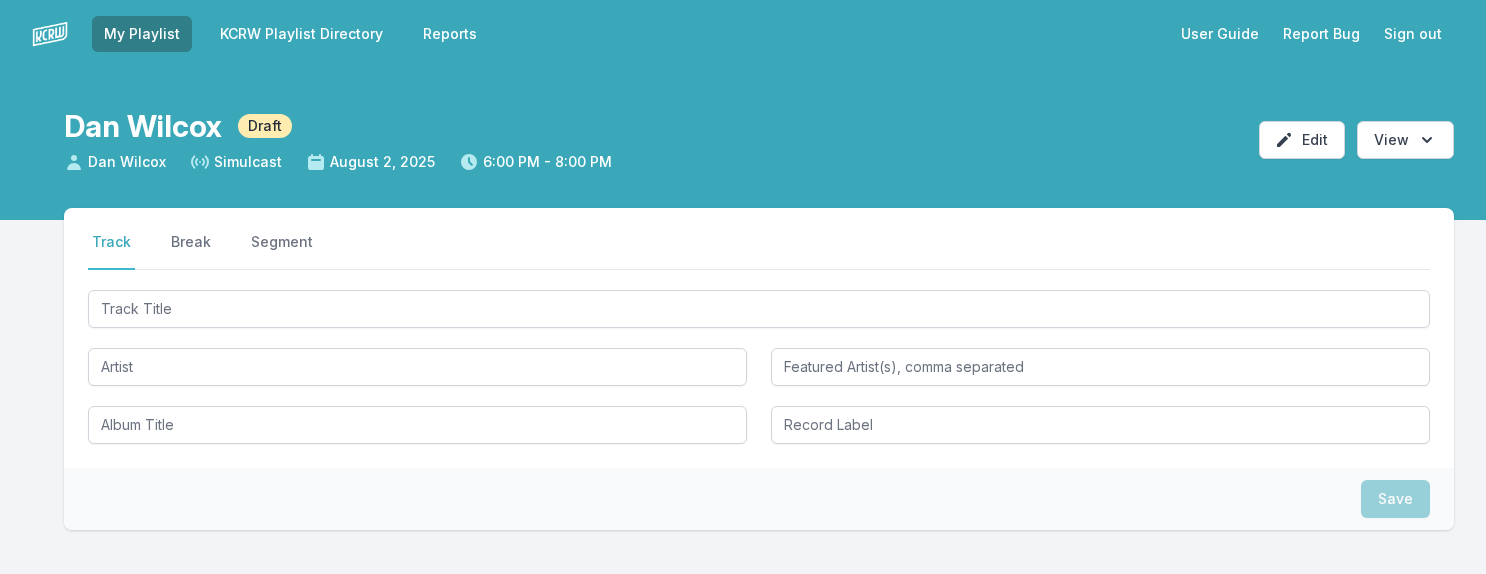 scroll, scrollTop: 0, scrollLeft: 0, axis: both 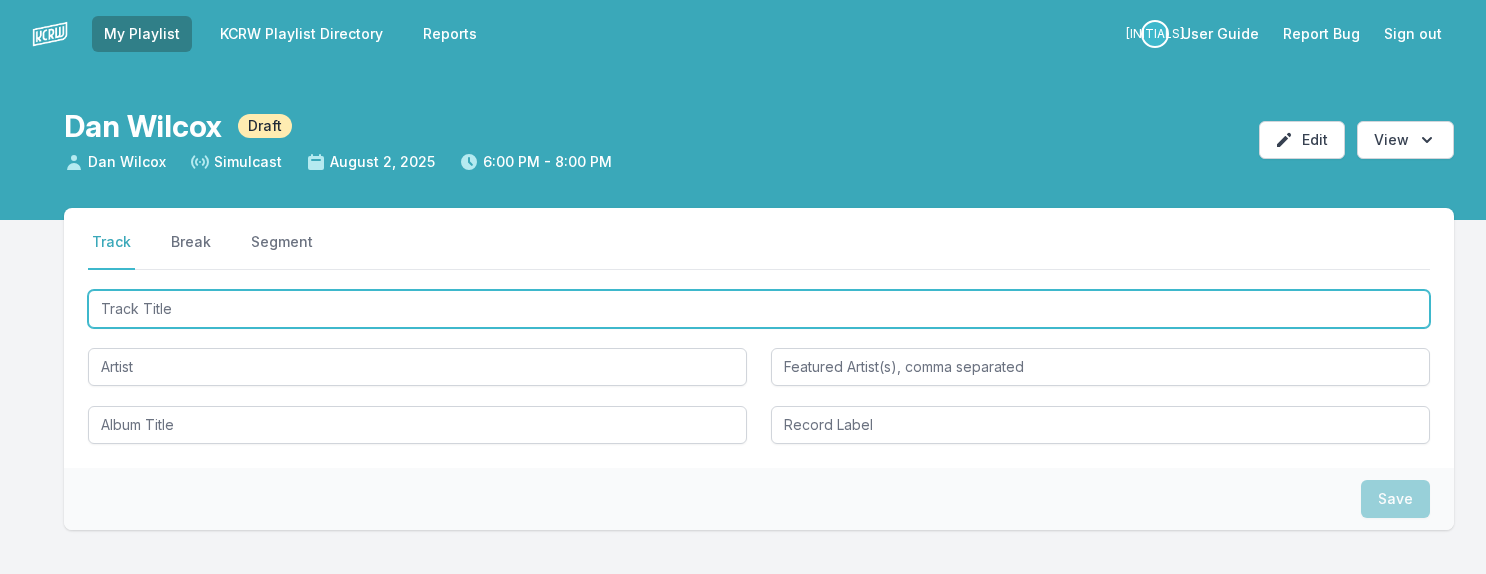 click at bounding box center [759, 309] 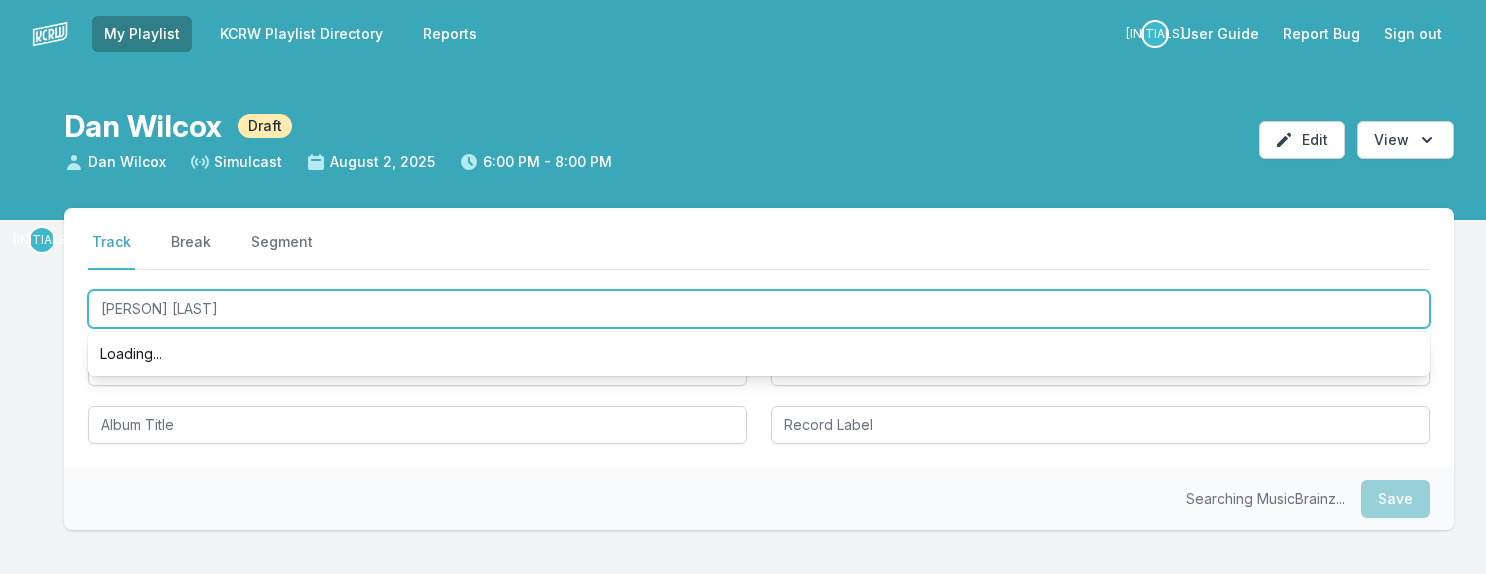 type on "Hang Ups" 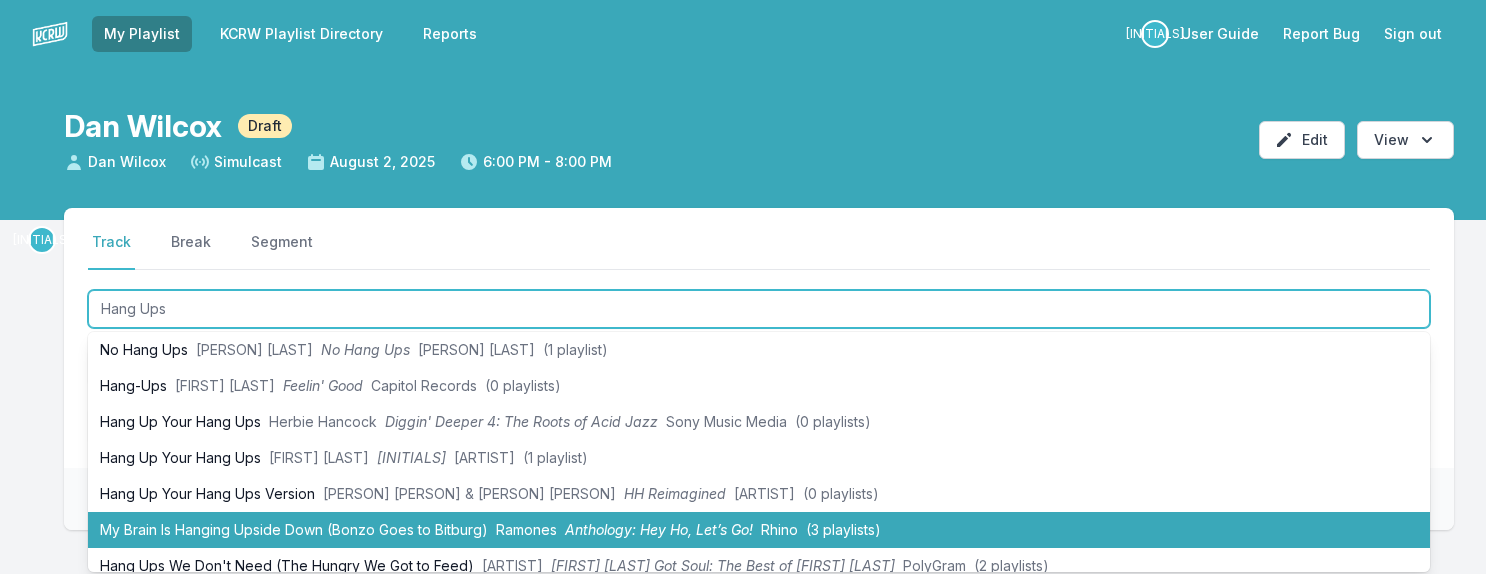 scroll, scrollTop: 56, scrollLeft: 0, axis: vertical 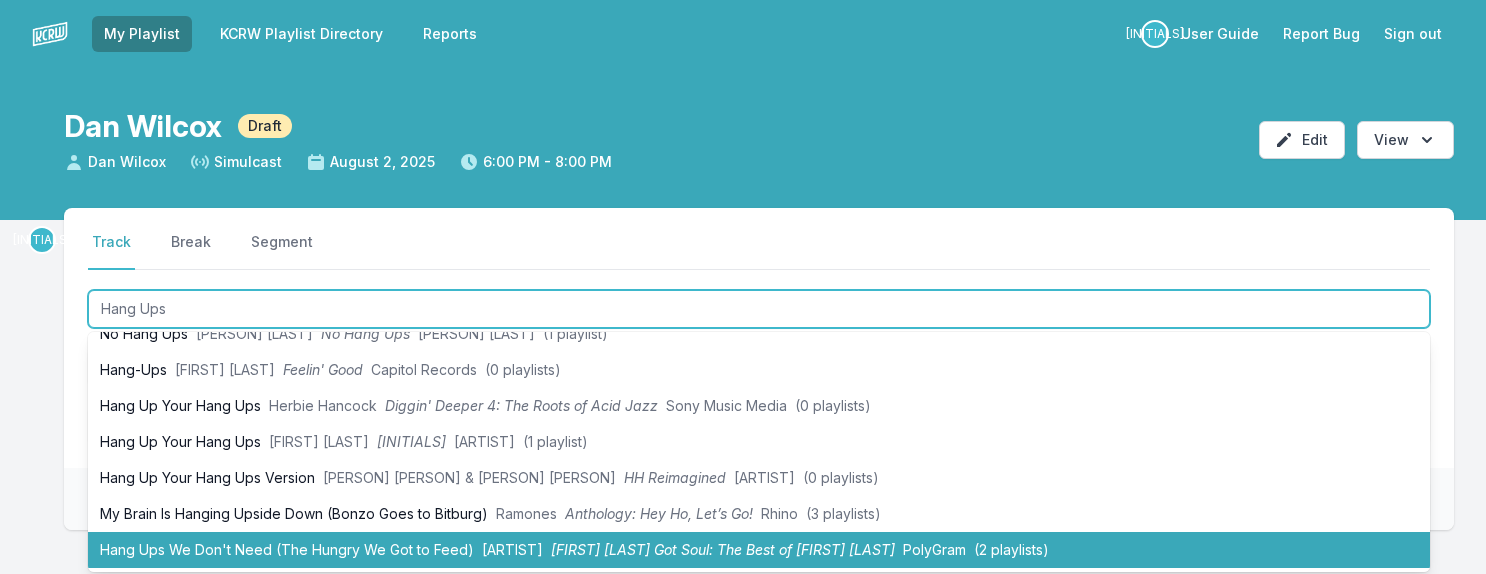 click on "[FIRST] [LAST] Got Soul: The Best of [FIRST] [LAST]" at bounding box center [723, 549] 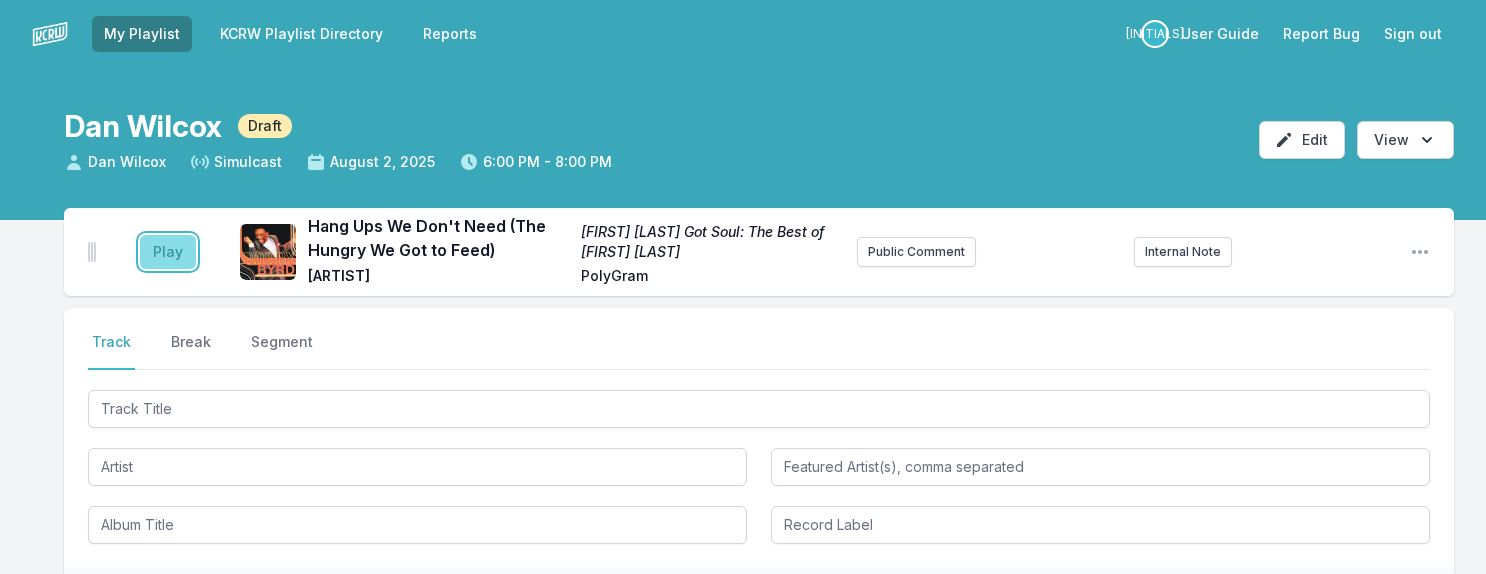click on "Play" at bounding box center [168, 252] 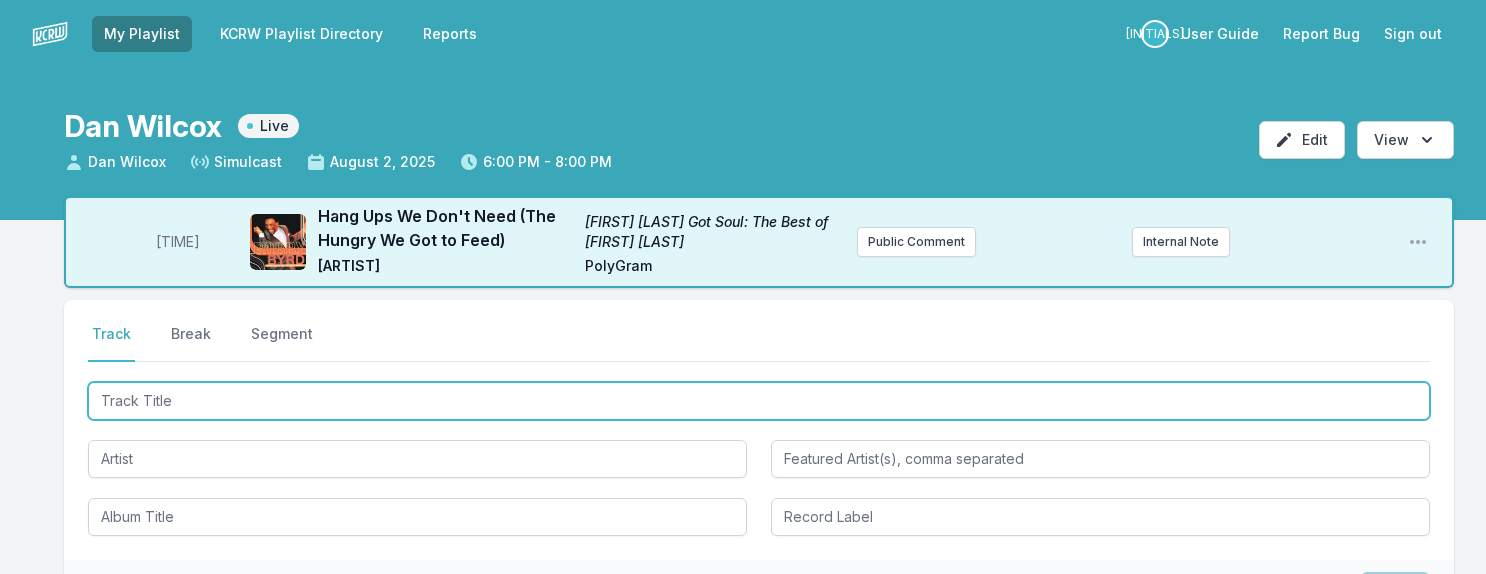 click at bounding box center (759, 401) 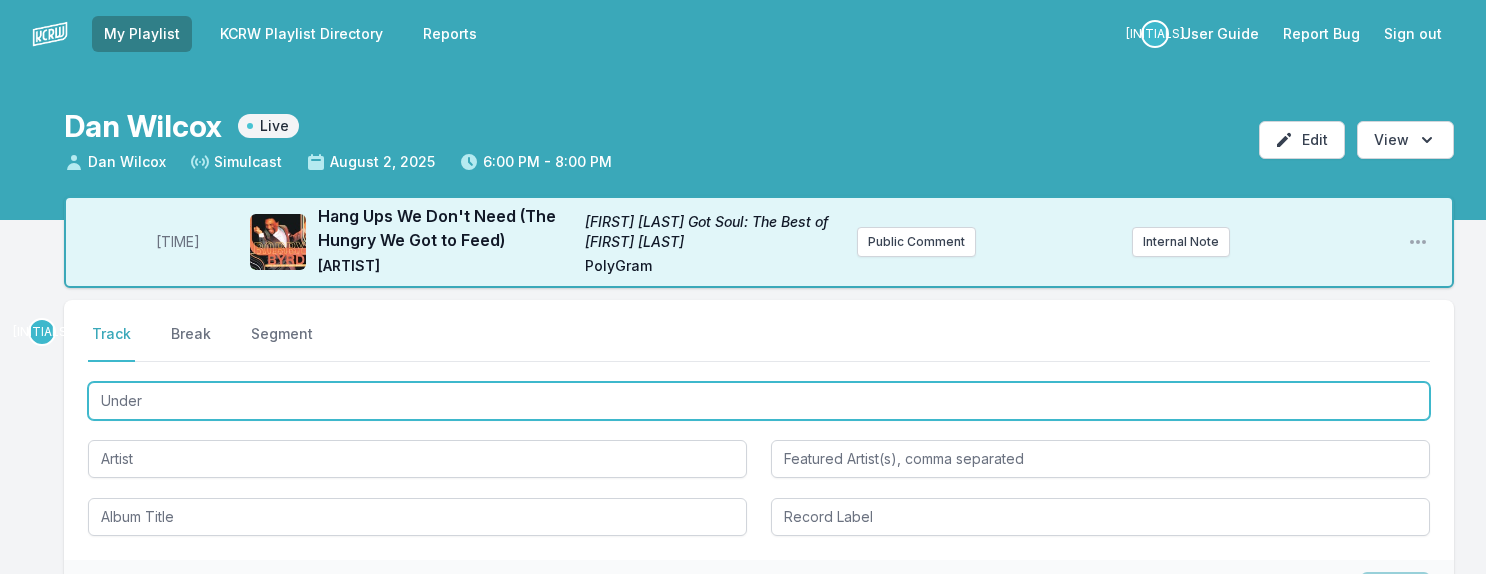 scroll, scrollTop: 0, scrollLeft: 0, axis: both 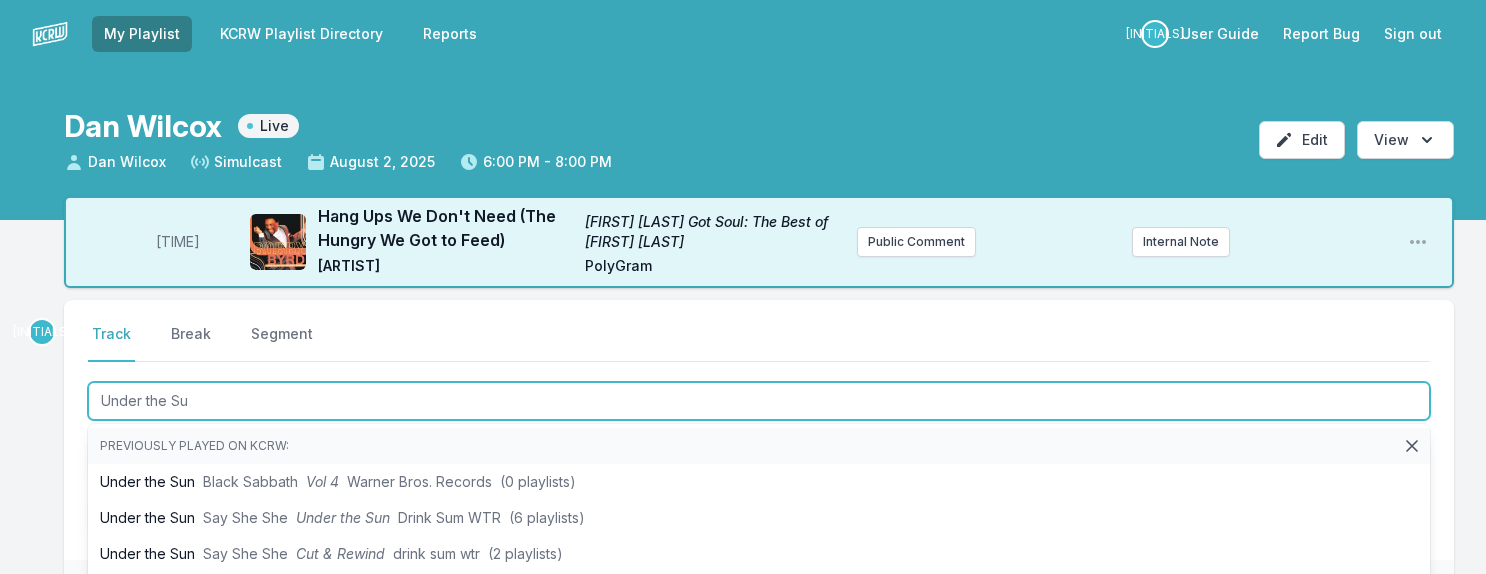 type on "Under the Sun" 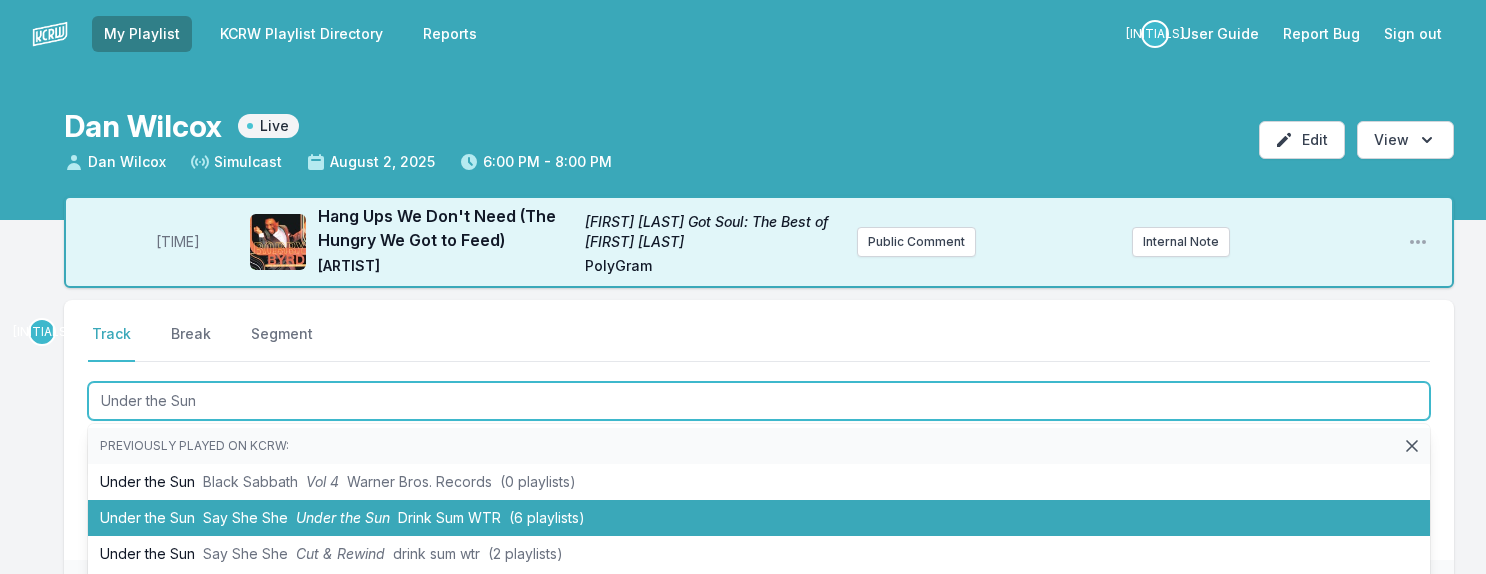 click on "Under the Sun" at bounding box center (343, 517) 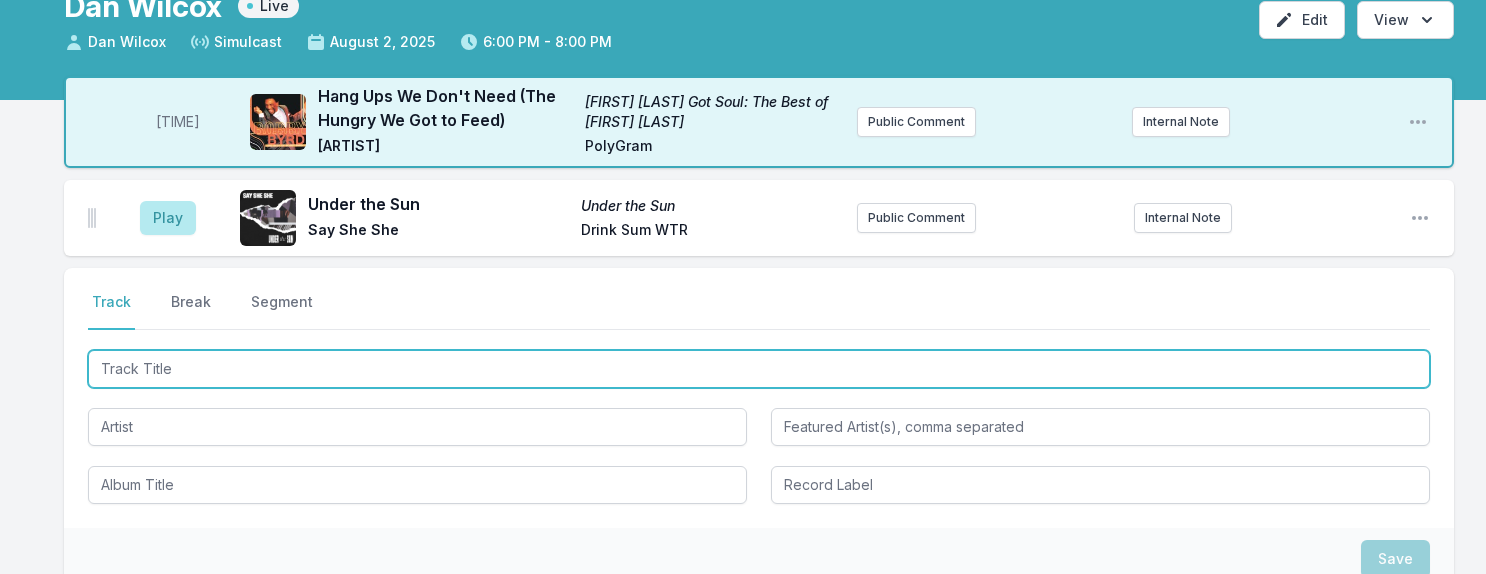 scroll, scrollTop: 133, scrollLeft: 0, axis: vertical 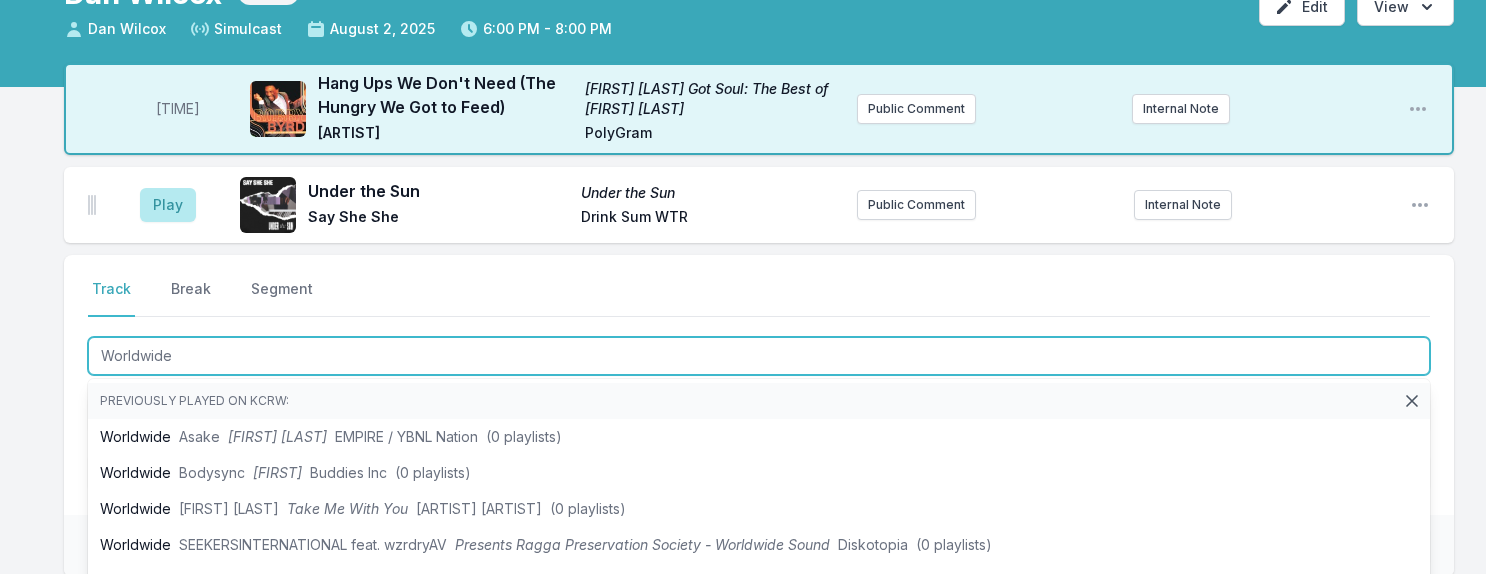 type on "Worldwide" 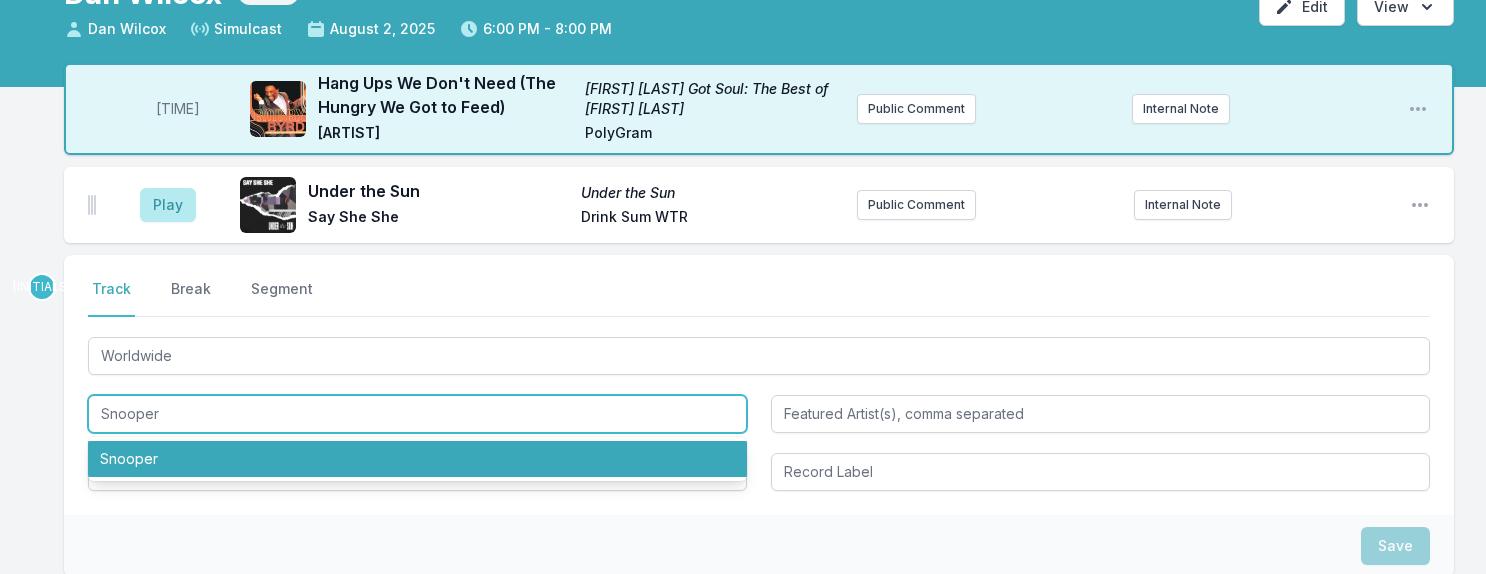 click on "Snooper" at bounding box center [417, 459] 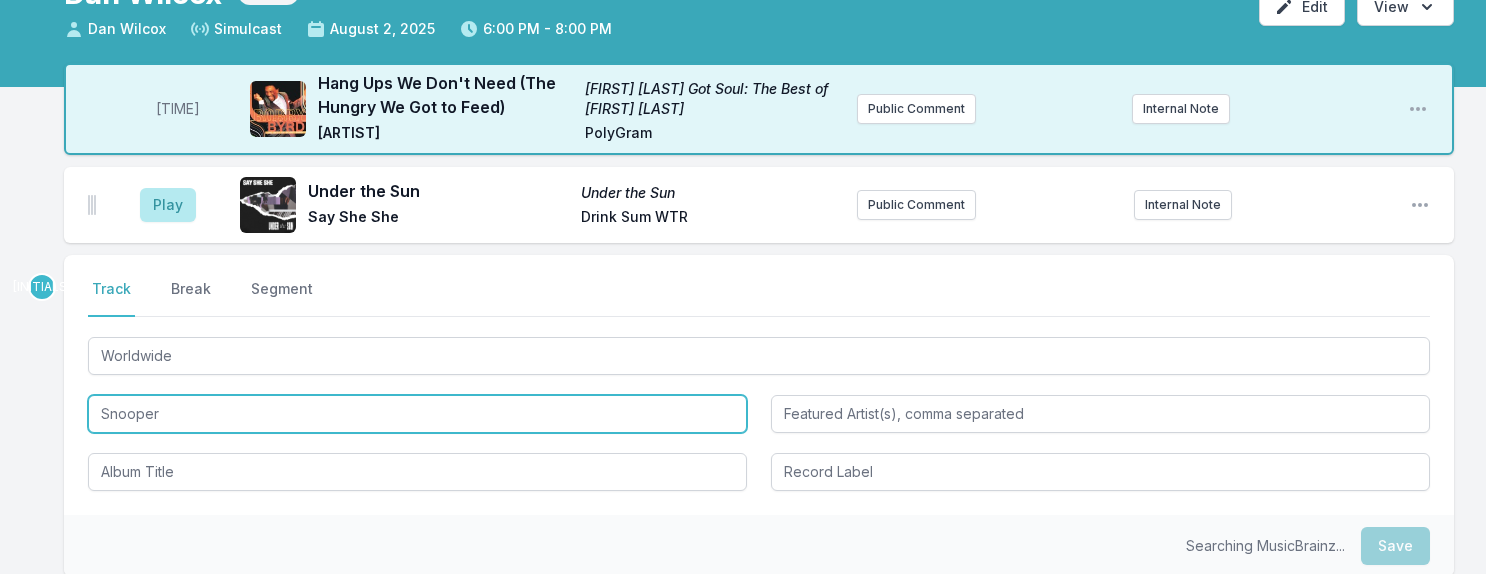 type on "Snooper" 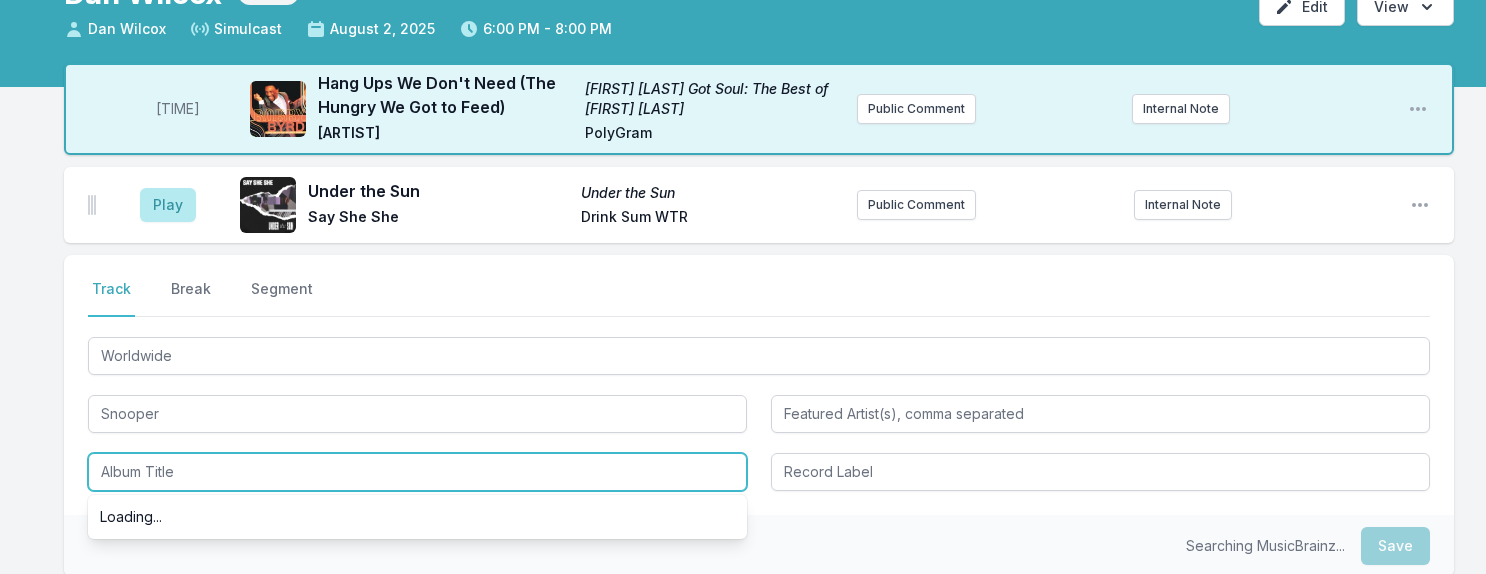 click at bounding box center [417, 472] 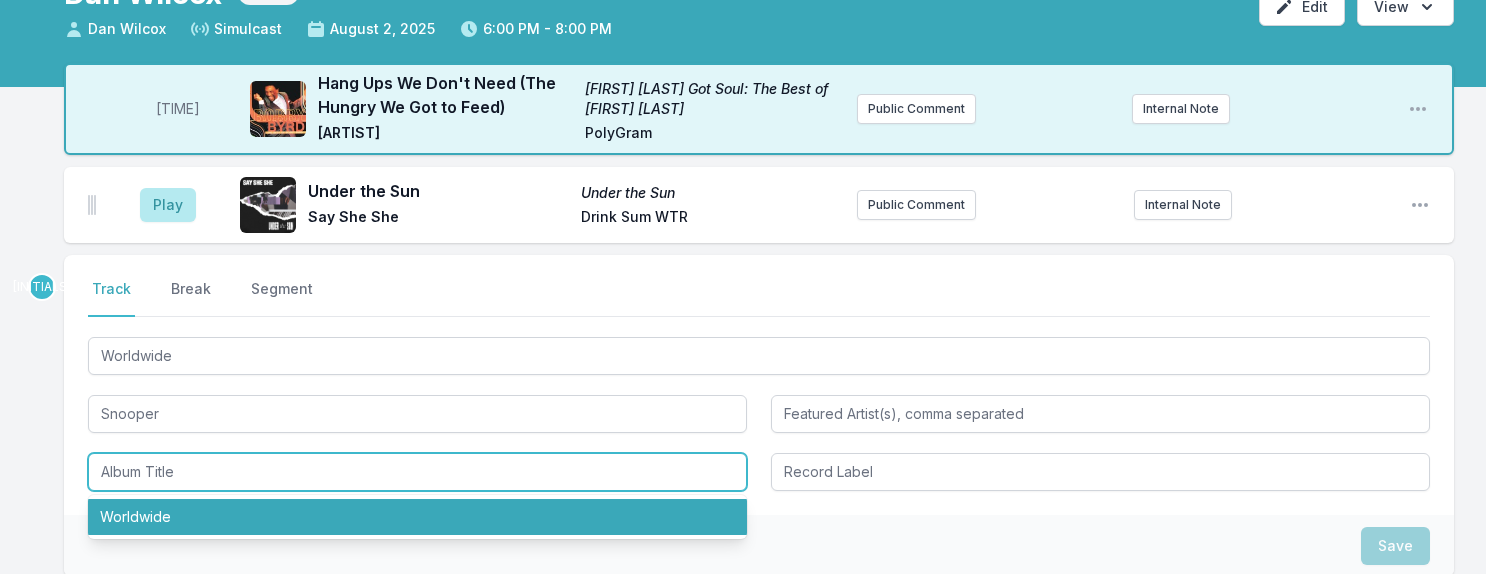 click on "Worldwide" at bounding box center (417, 517) 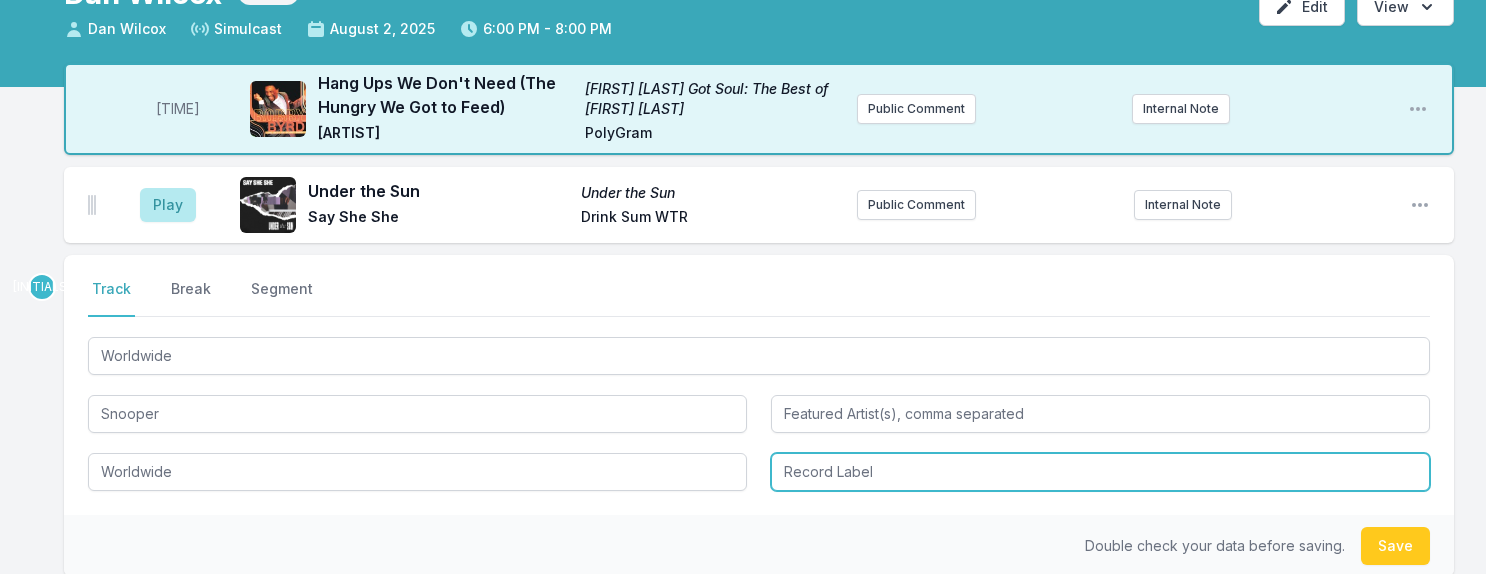 click at bounding box center (1100, 472) 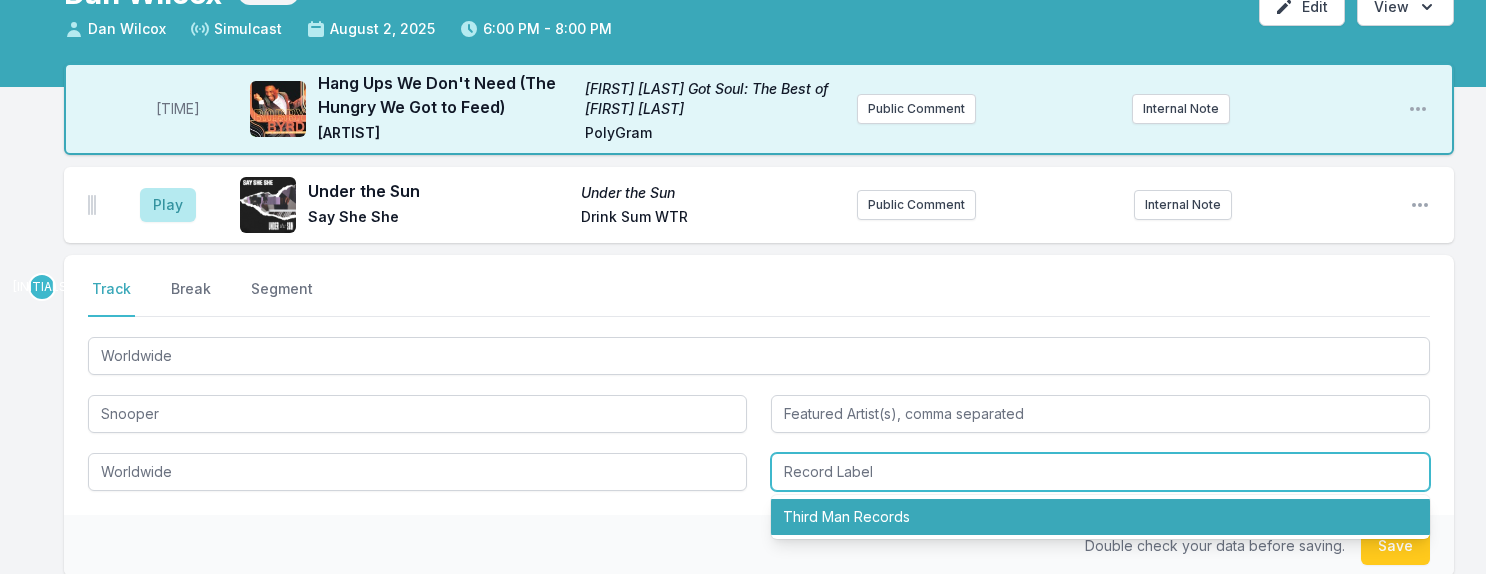 click on "Third Man Records" at bounding box center [1100, 517] 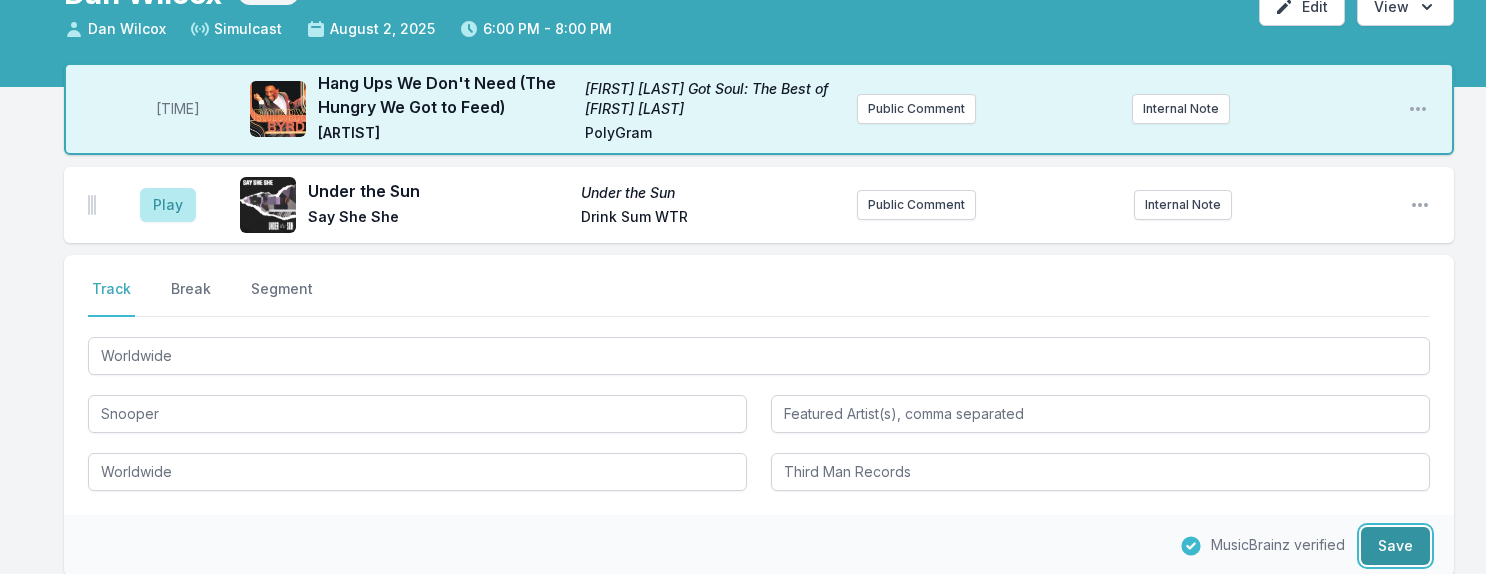 click on "Save" at bounding box center [1395, 546] 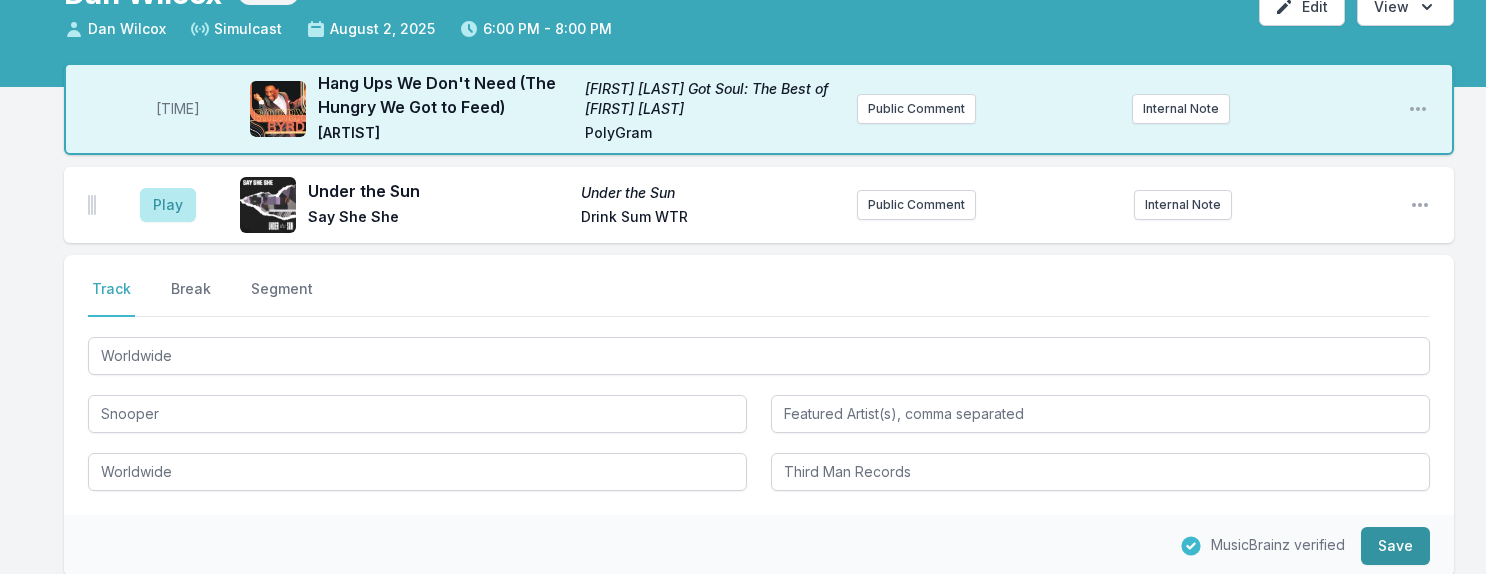 type 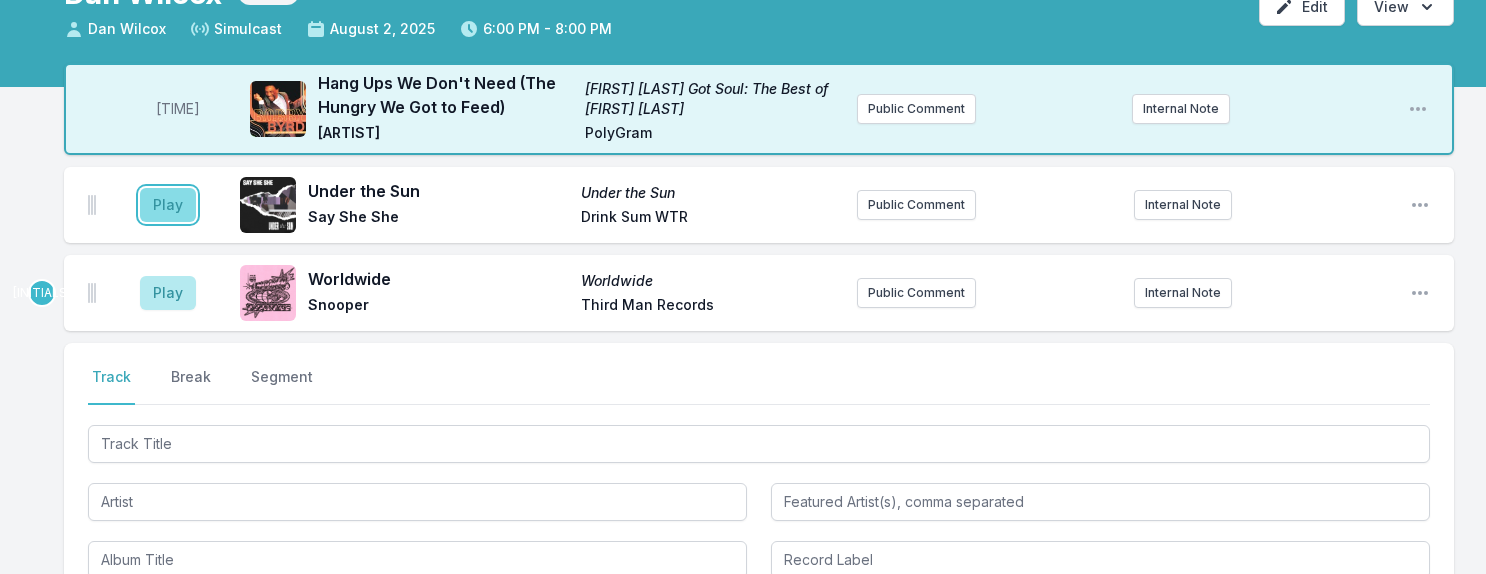 click on "Play" at bounding box center (168, 205) 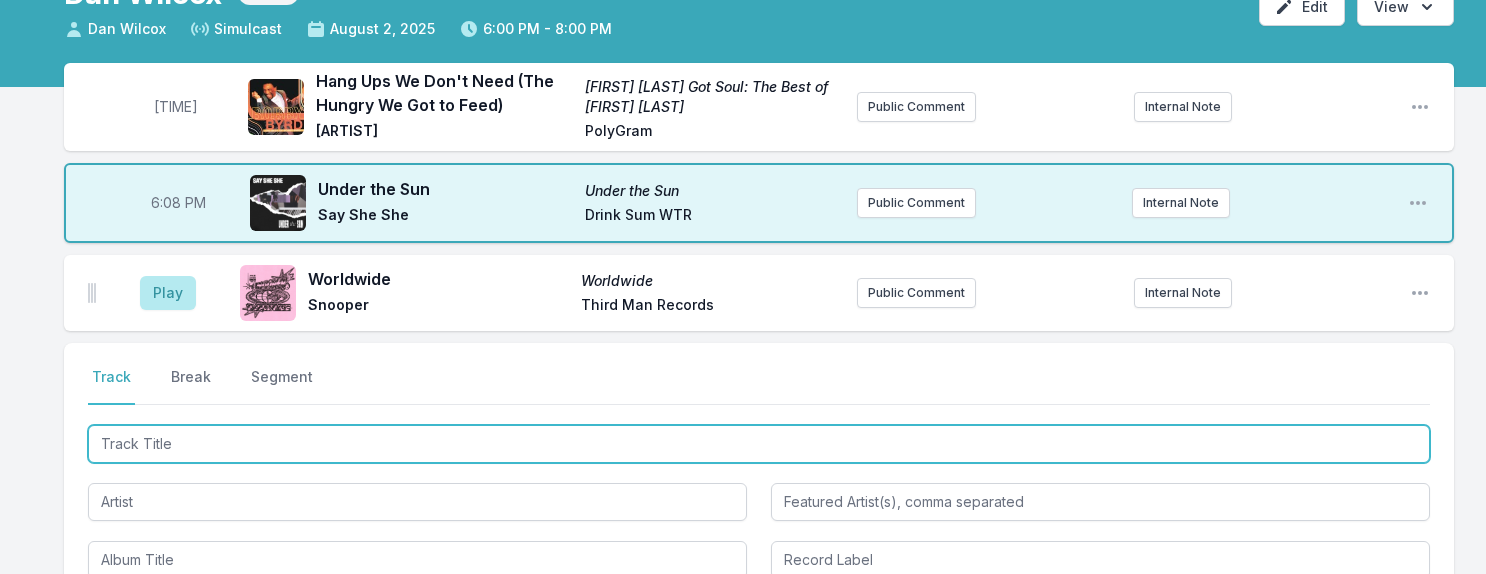 click at bounding box center (759, 444) 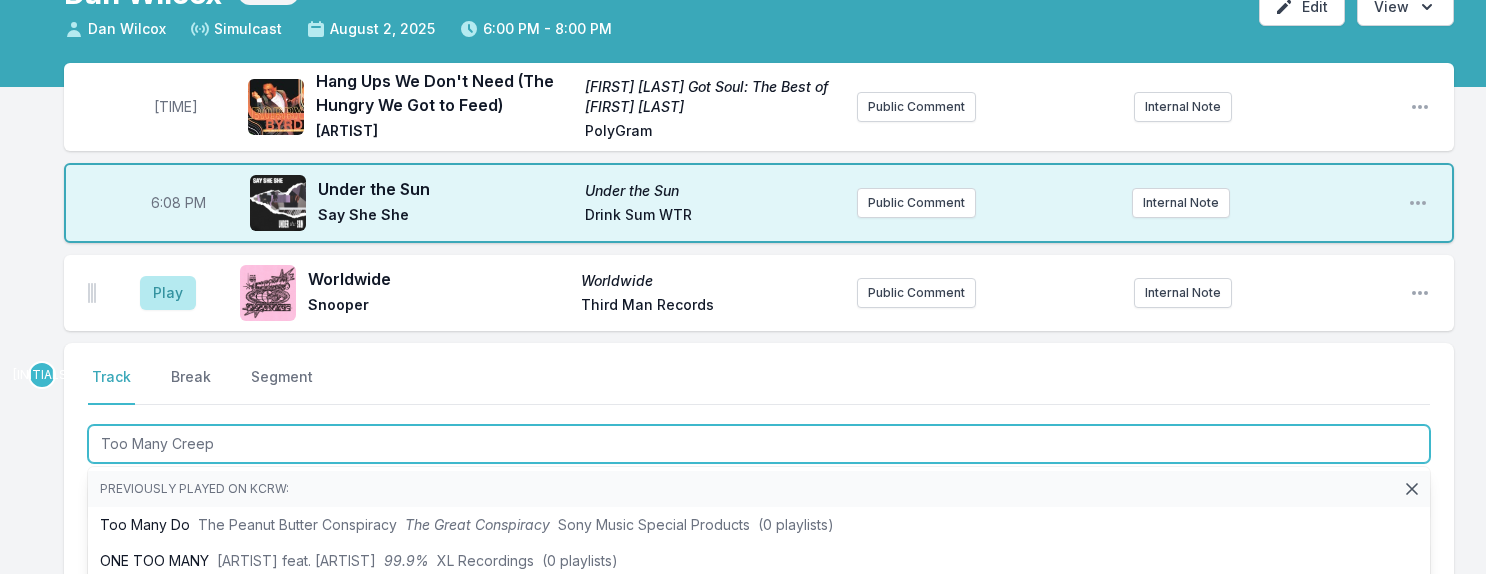 type on "Too Many Creeps" 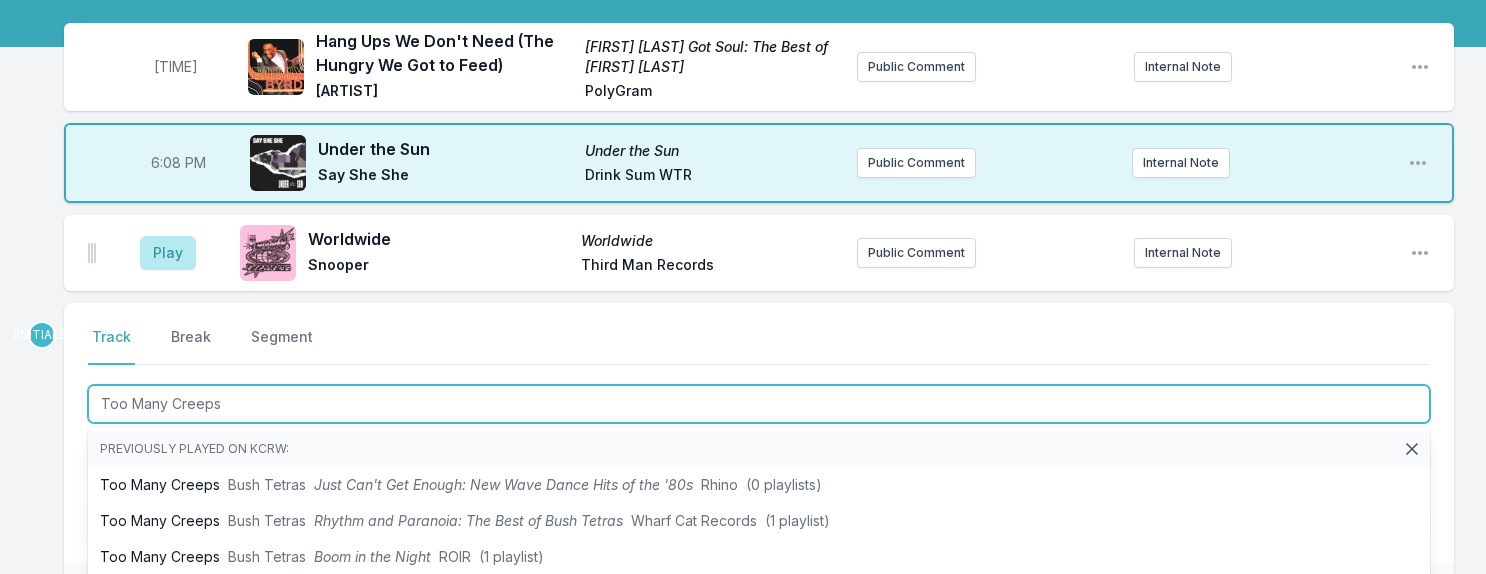 scroll, scrollTop: 320, scrollLeft: 0, axis: vertical 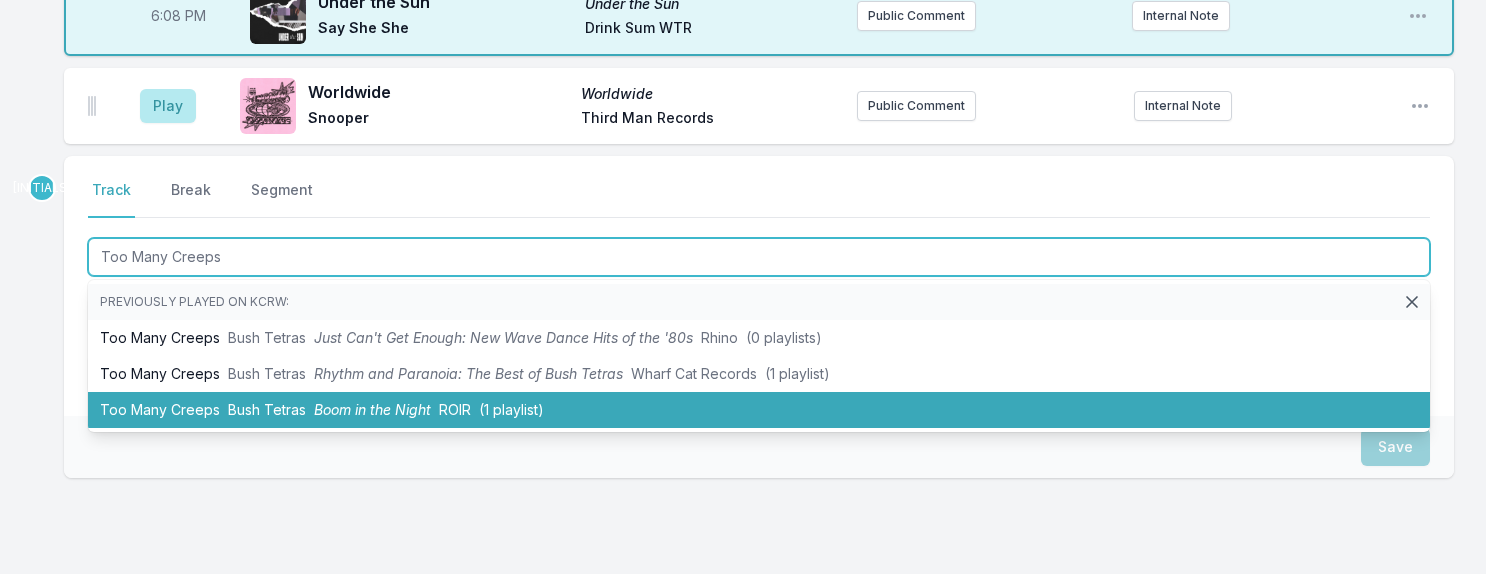 click on "ROIR" at bounding box center (455, 409) 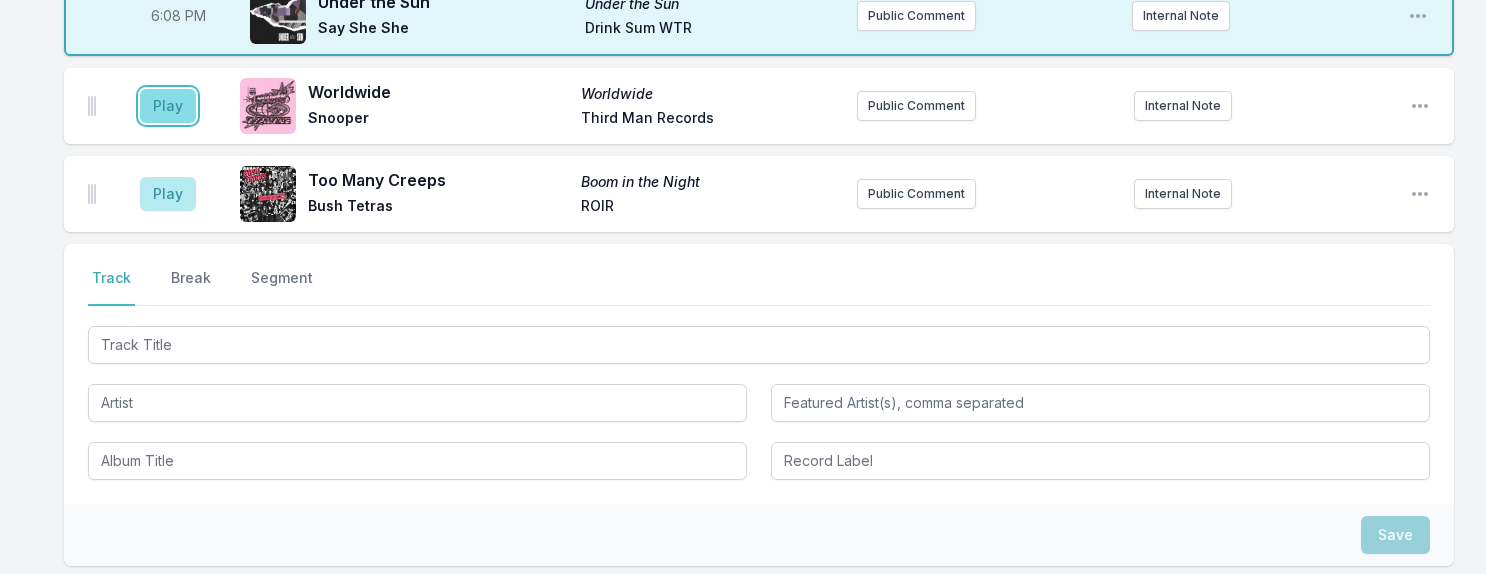 click on "Play" at bounding box center (168, 106) 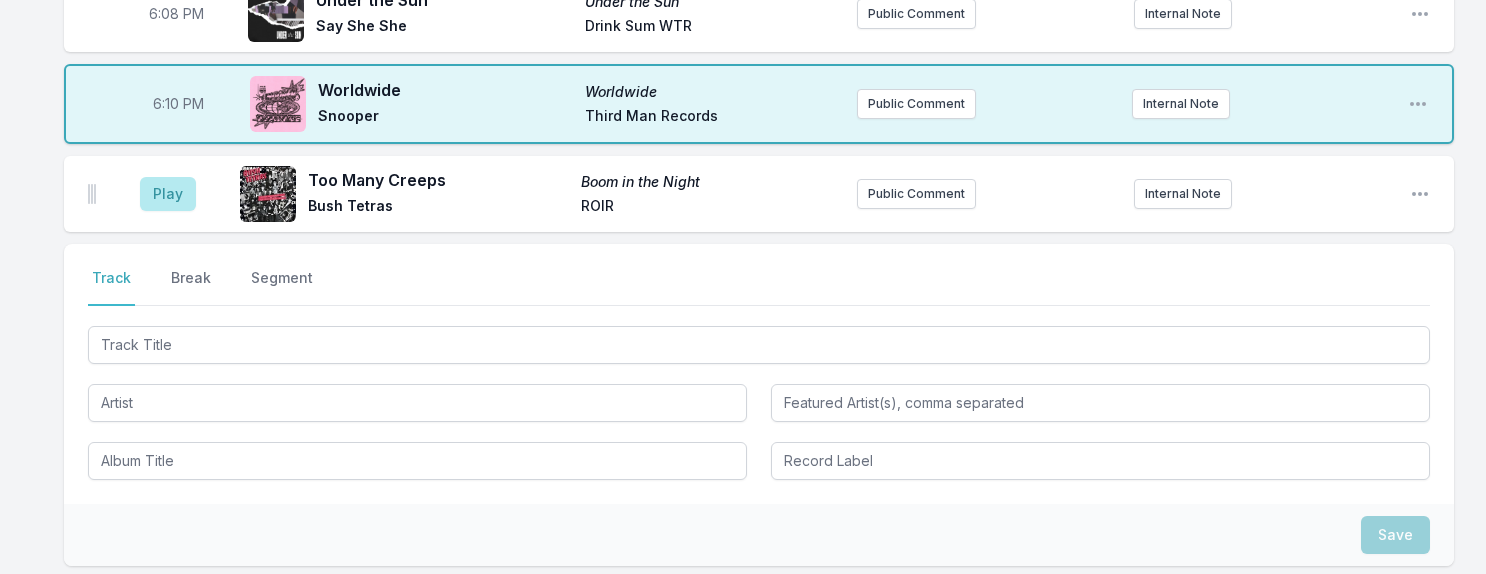 scroll, scrollTop: 318, scrollLeft: 0, axis: vertical 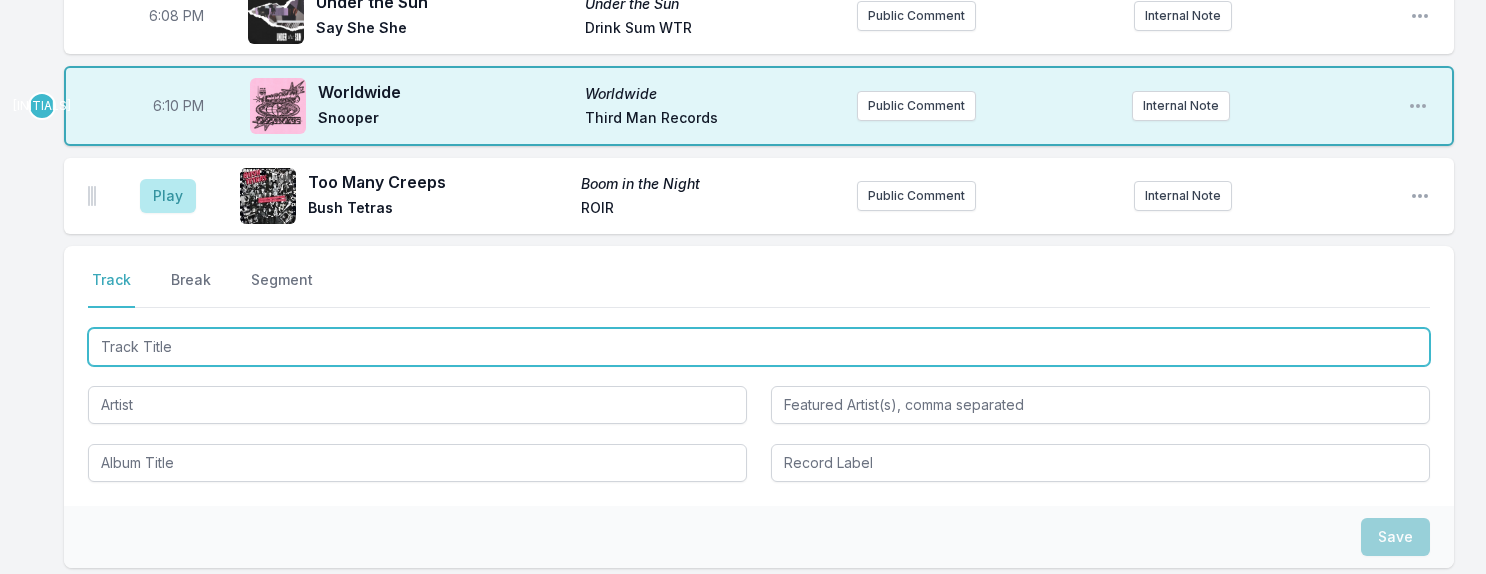 click at bounding box center [759, 347] 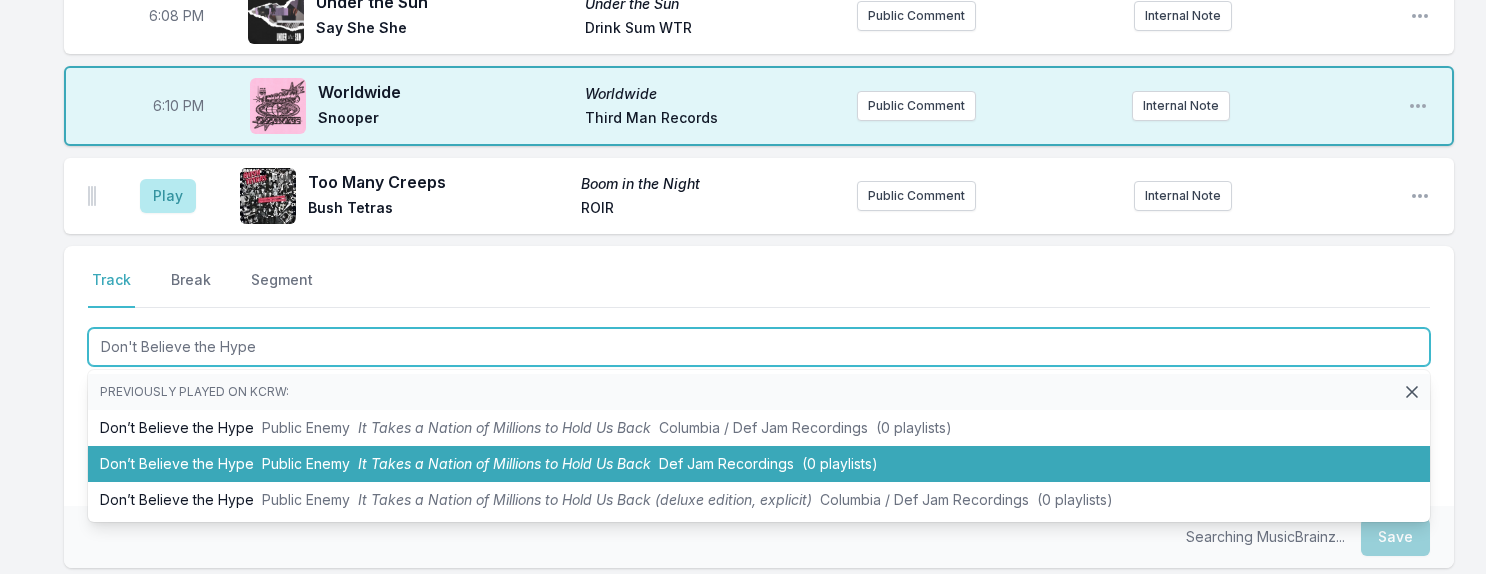 type on "Don't Believe the Hype" 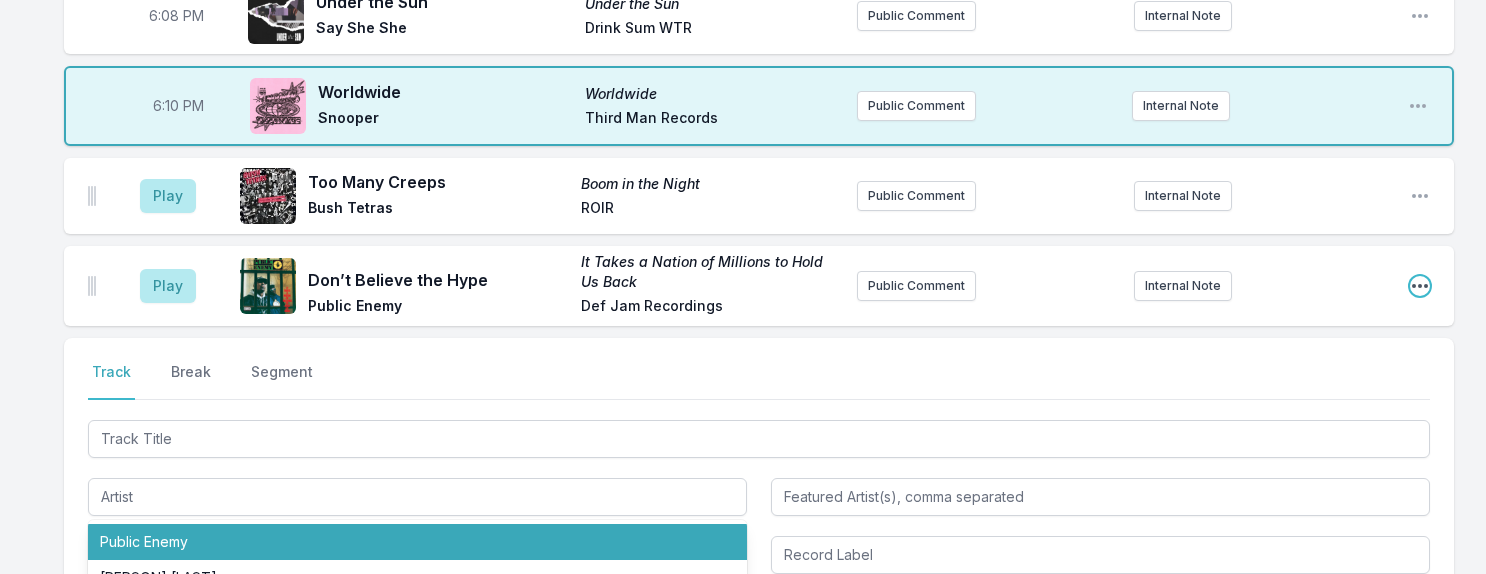 click 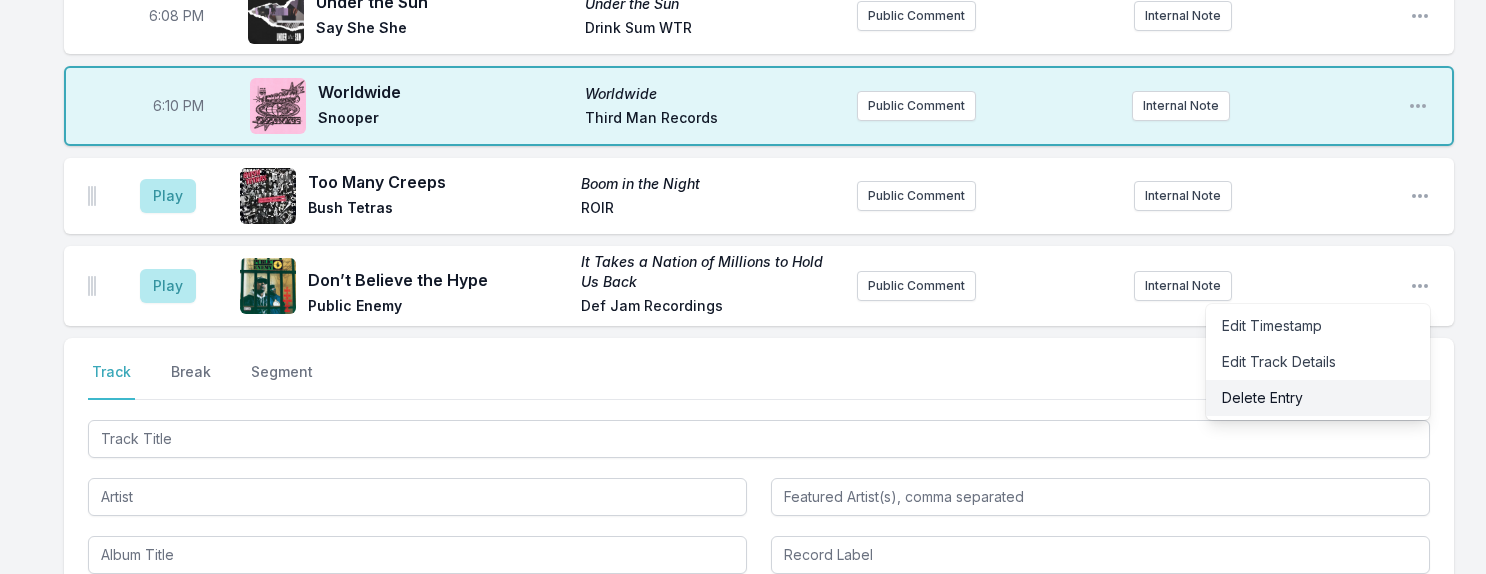 click on "Delete Entry" at bounding box center [1318, 398] 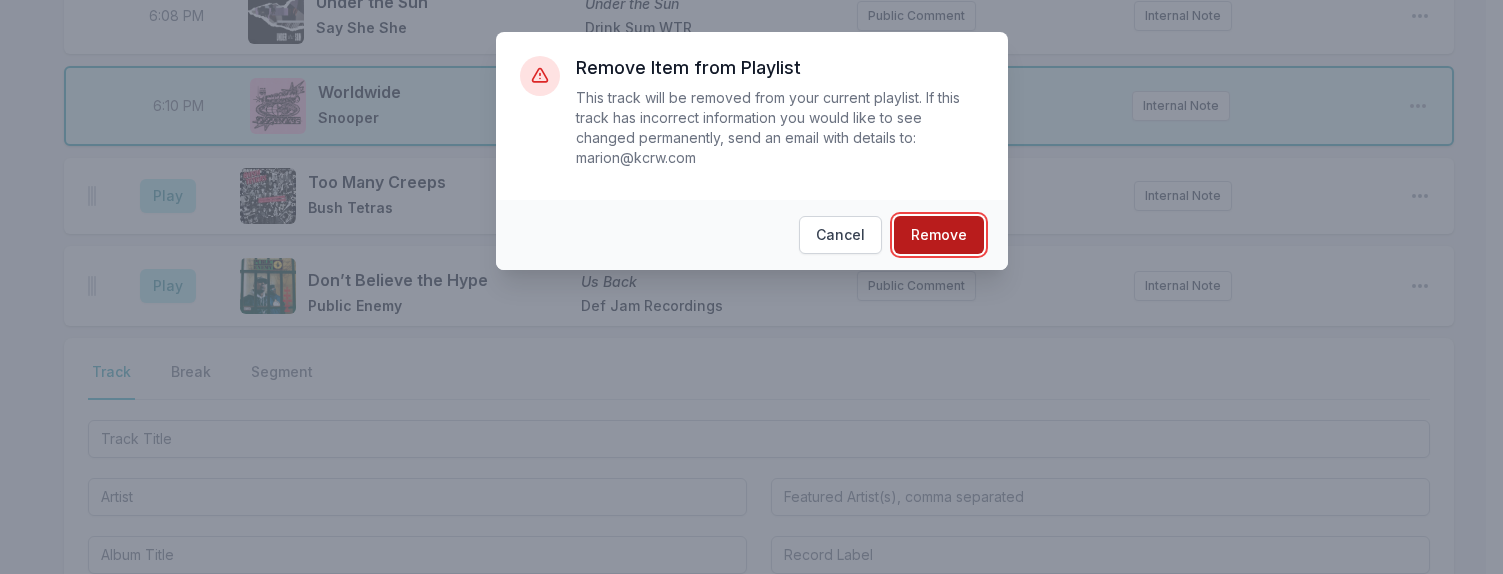 click on "Remove" at bounding box center (939, 235) 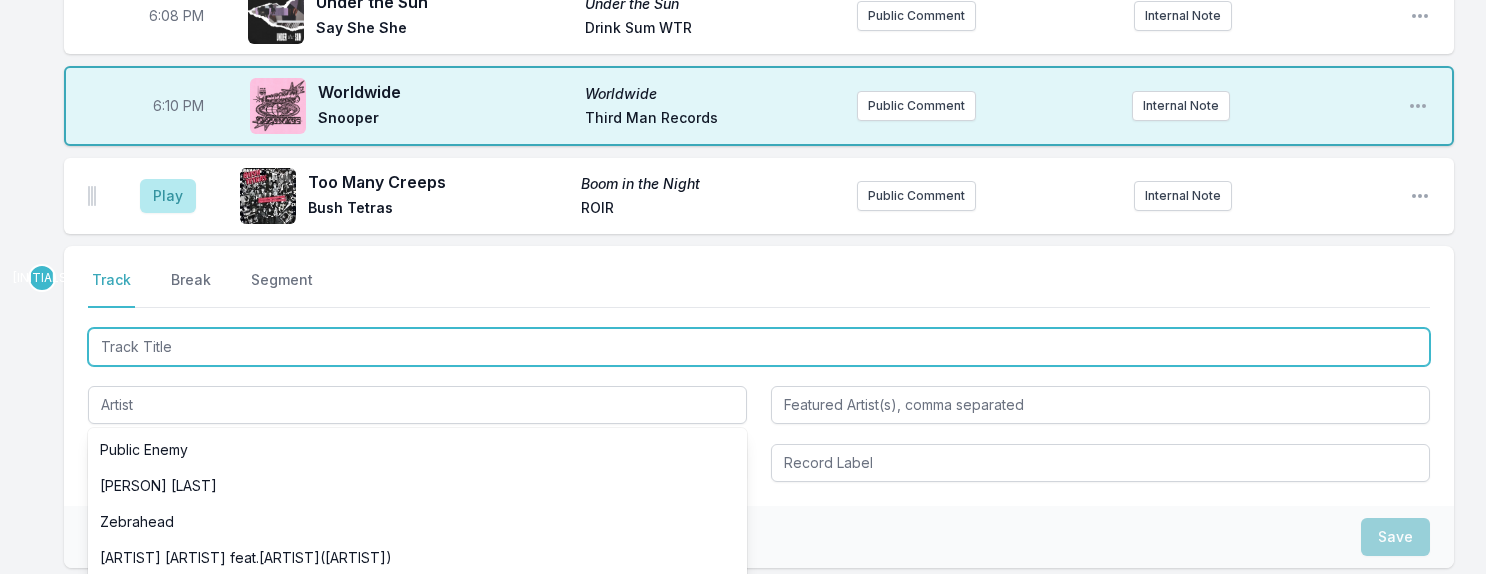 click at bounding box center (759, 347) 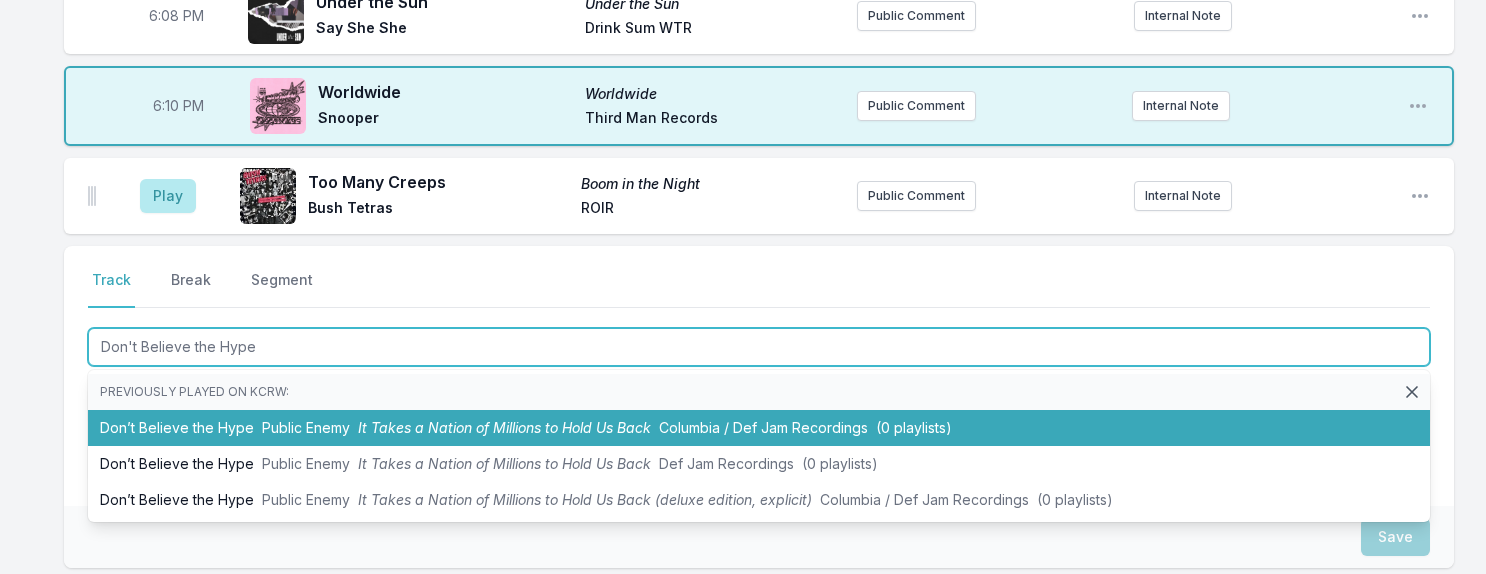 type on "Don't Believe the Hype" 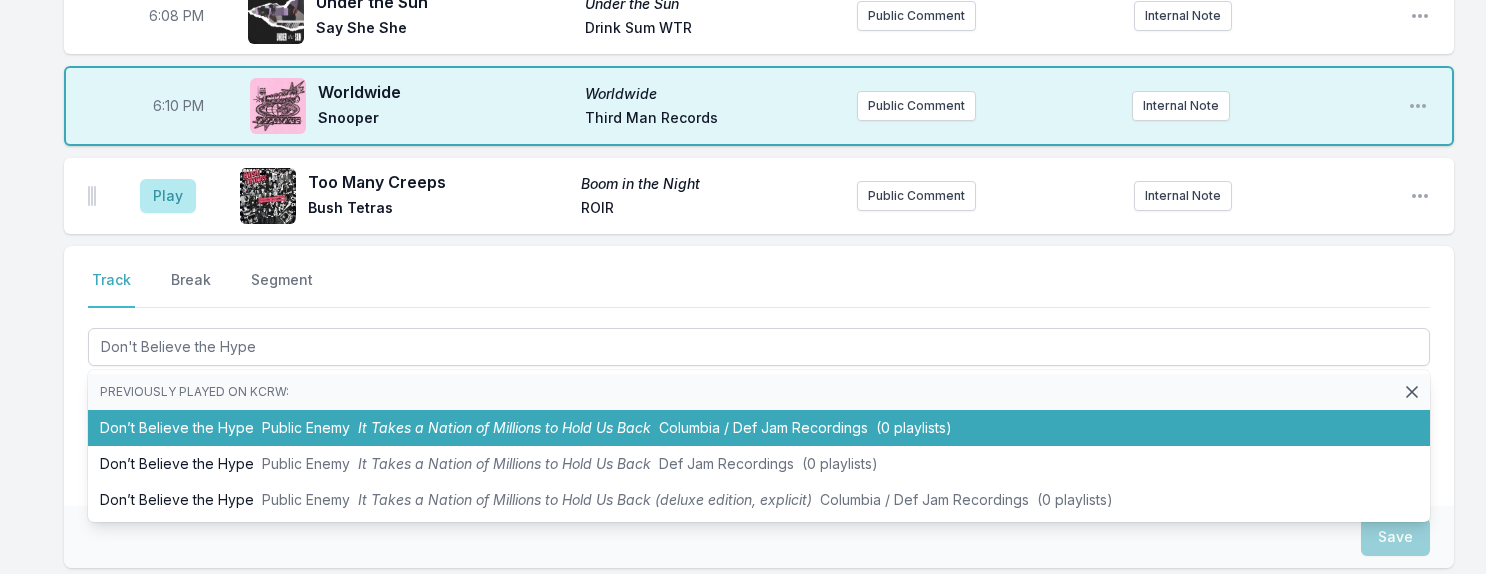 click 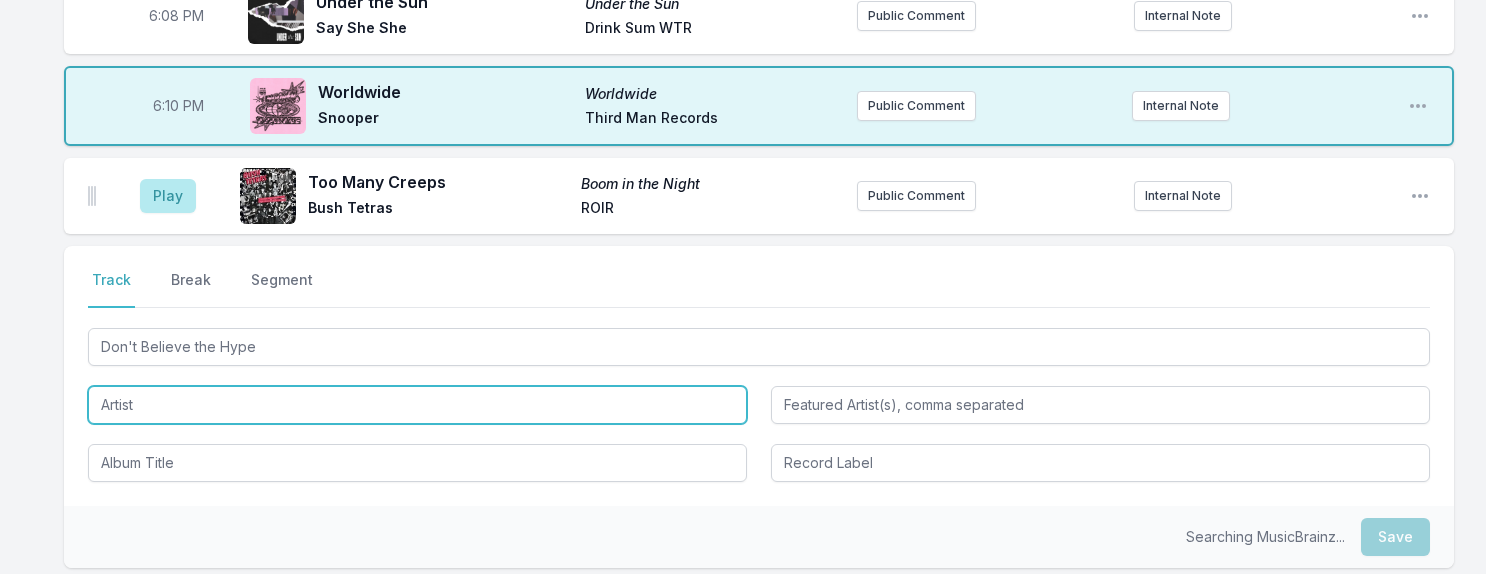 click at bounding box center (417, 405) 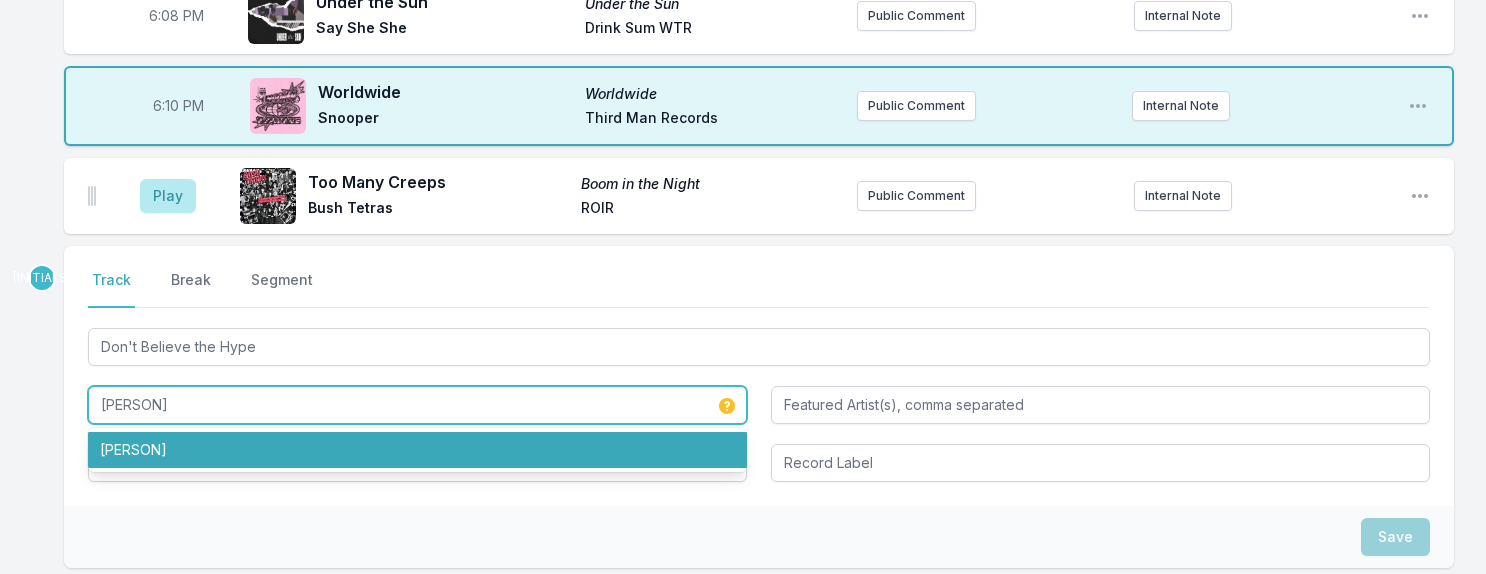 click on "[PERSON]" at bounding box center [417, 450] 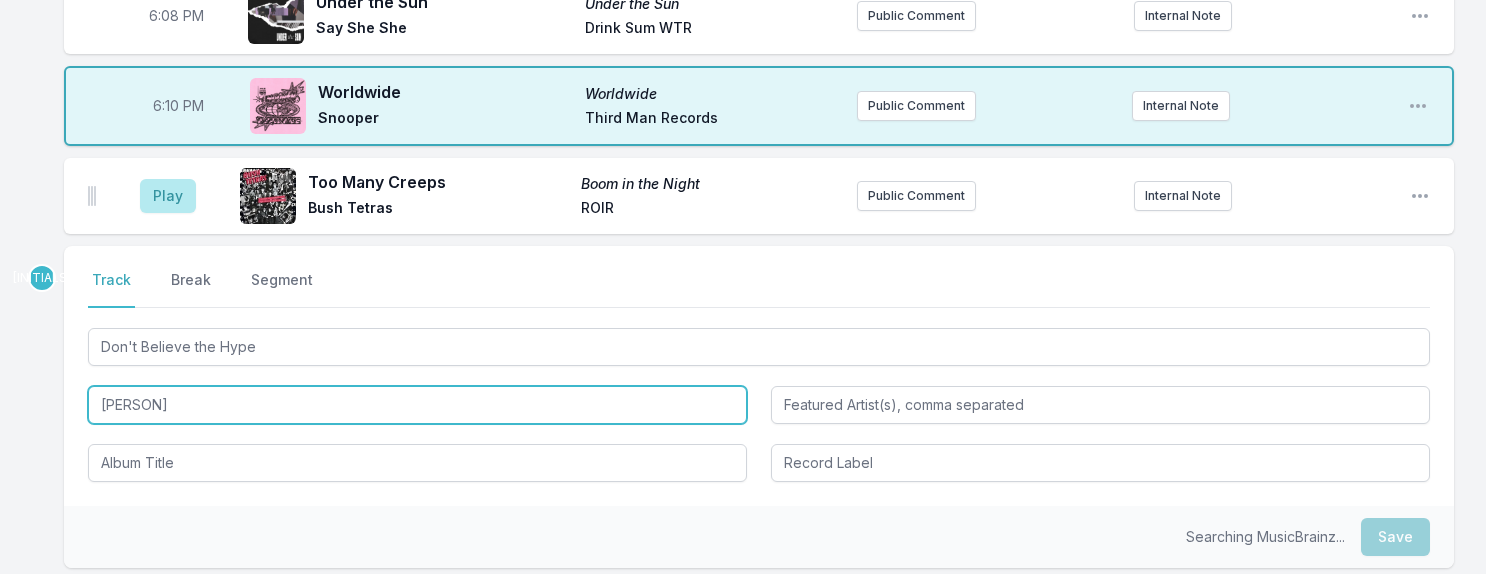 type on "[PERSON]" 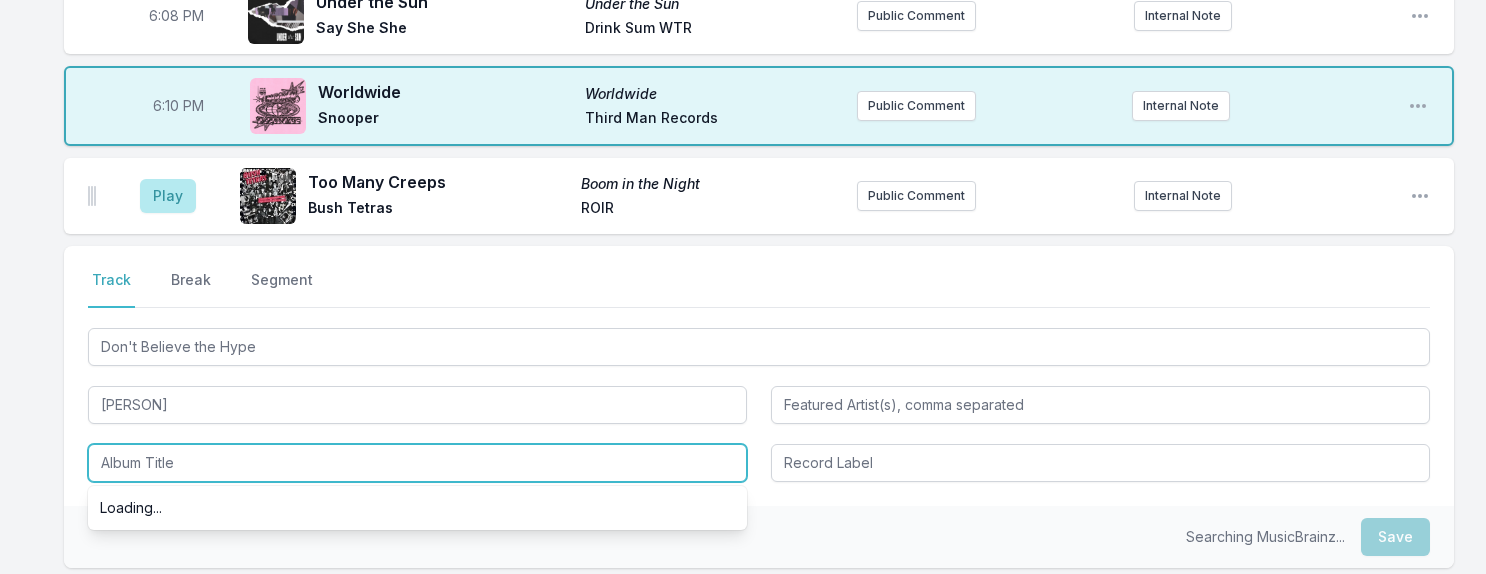 click at bounding box center (417, 463) 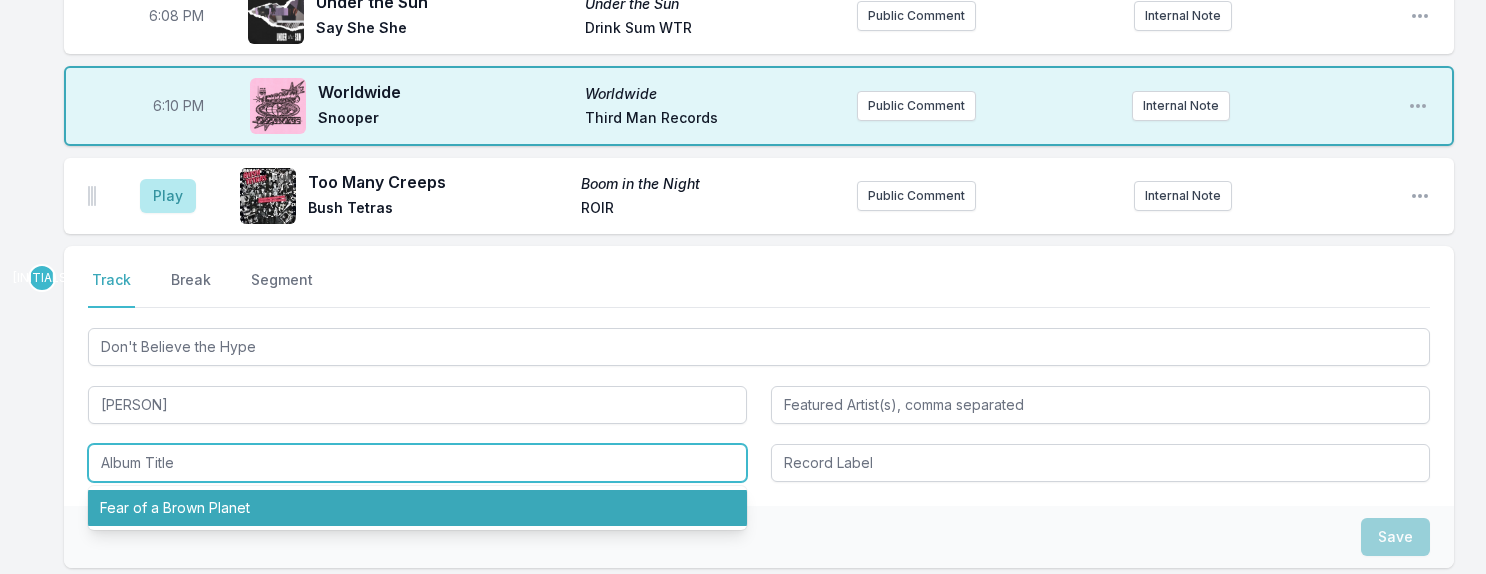 click on "Fear of a Brown Planet" at bounding box center [417, 508] 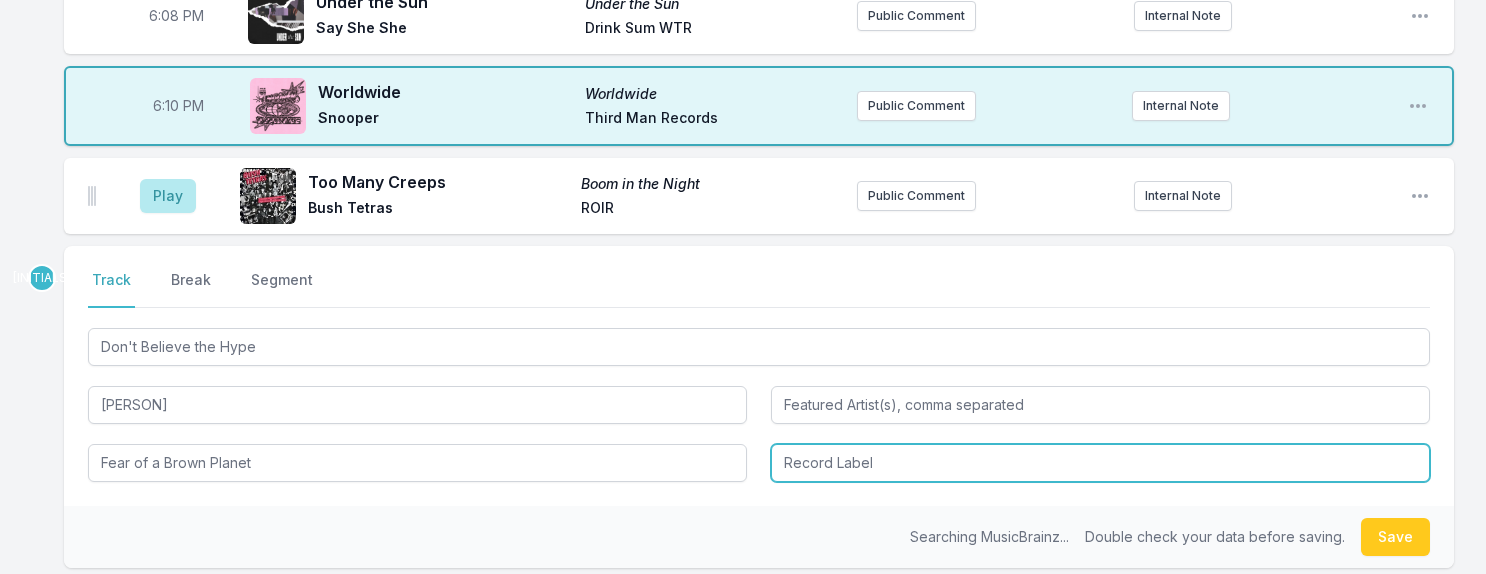 click at bounding box center [1100, 463] 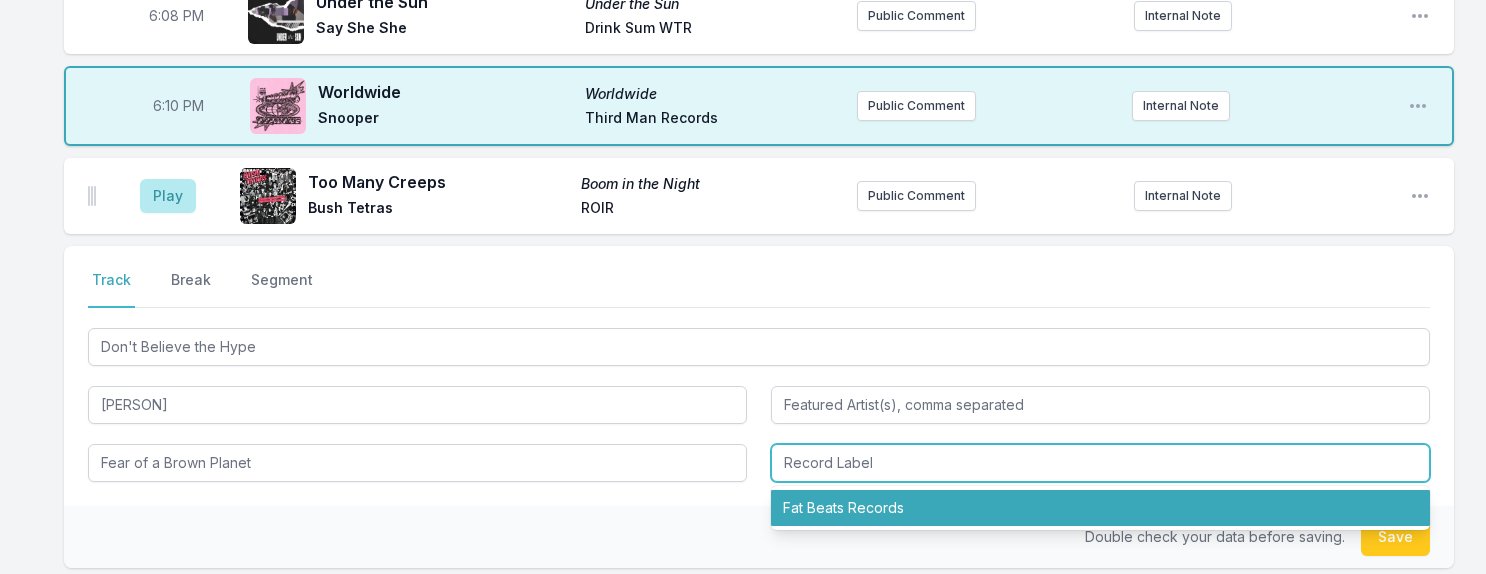 click on "Fat Beats Records" at bounding box center [1100, 508] 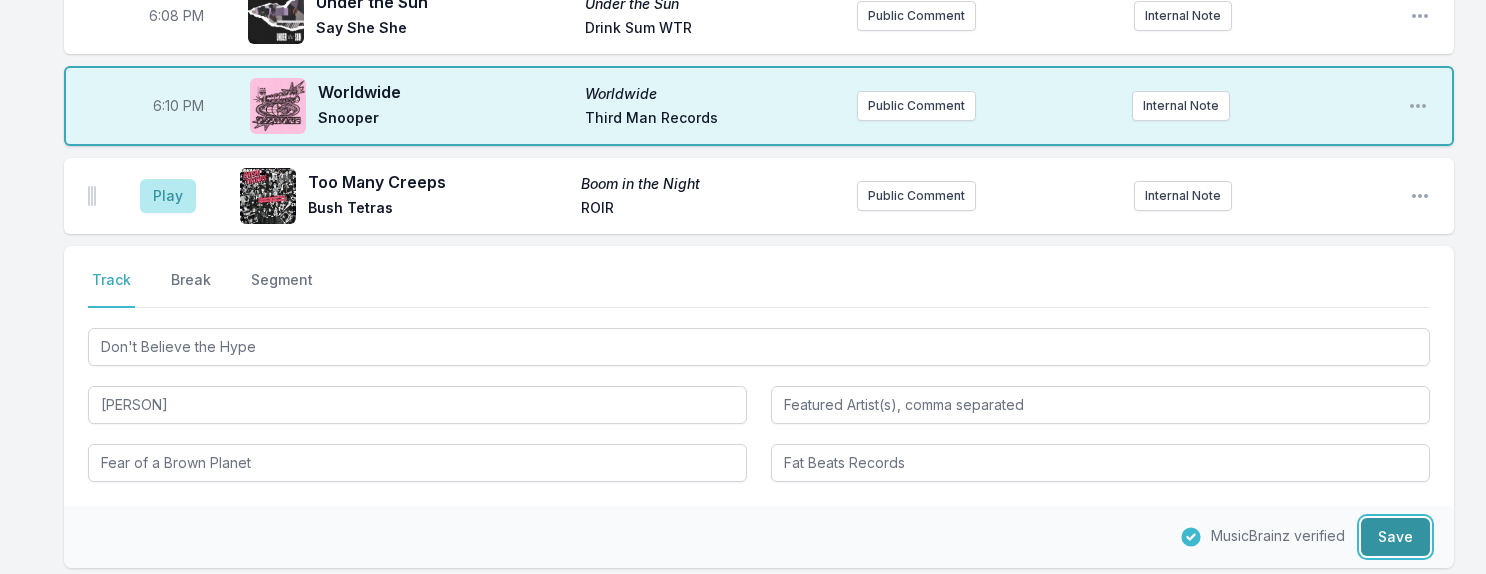 click on "Save" at bounding box center [1395, 537] 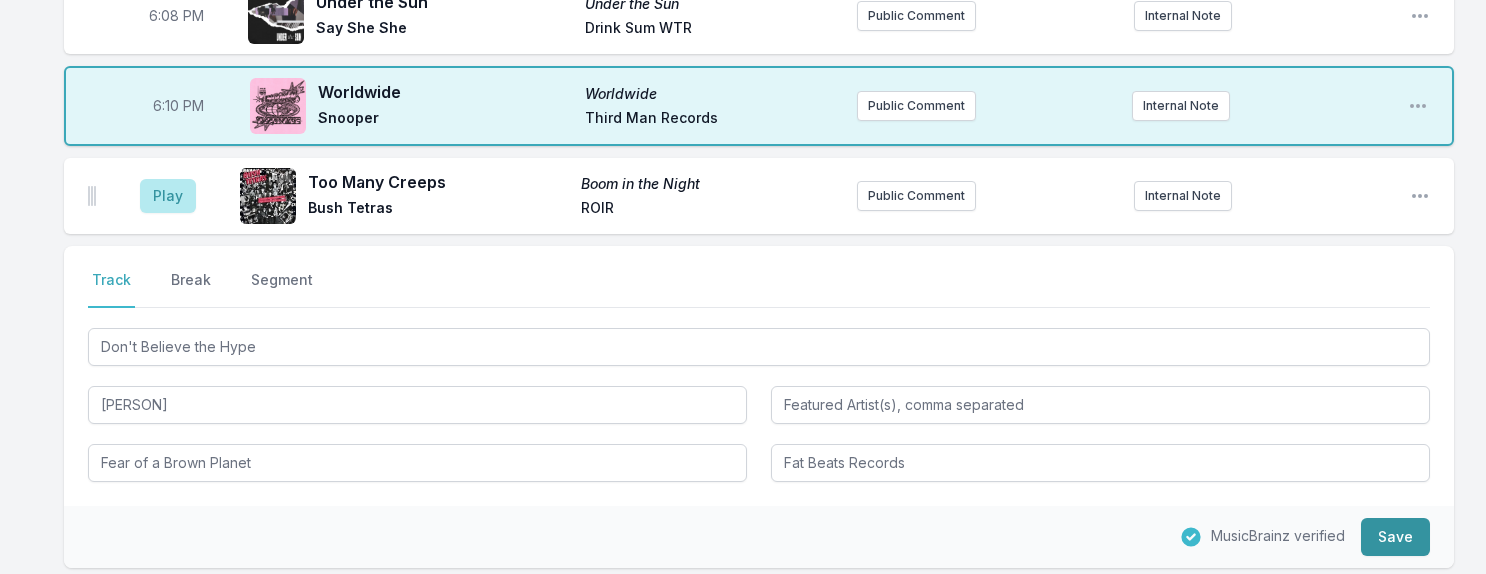 type 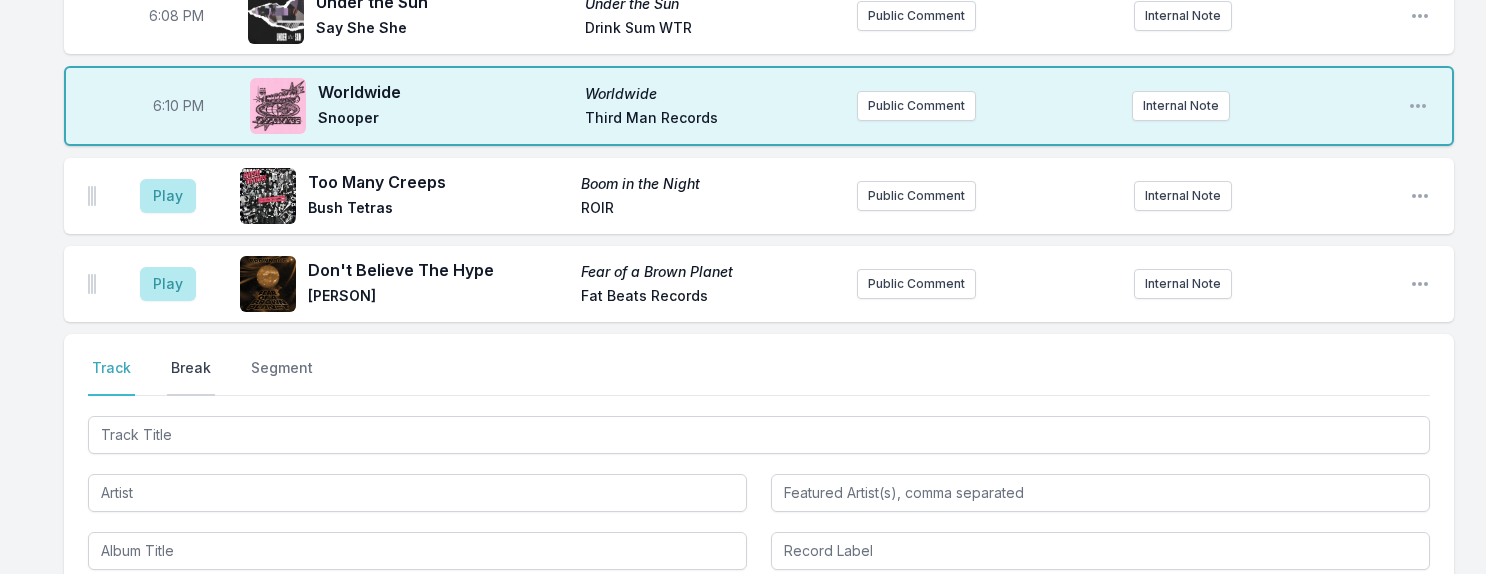 click on "Break" at bounding box center (191, 377) 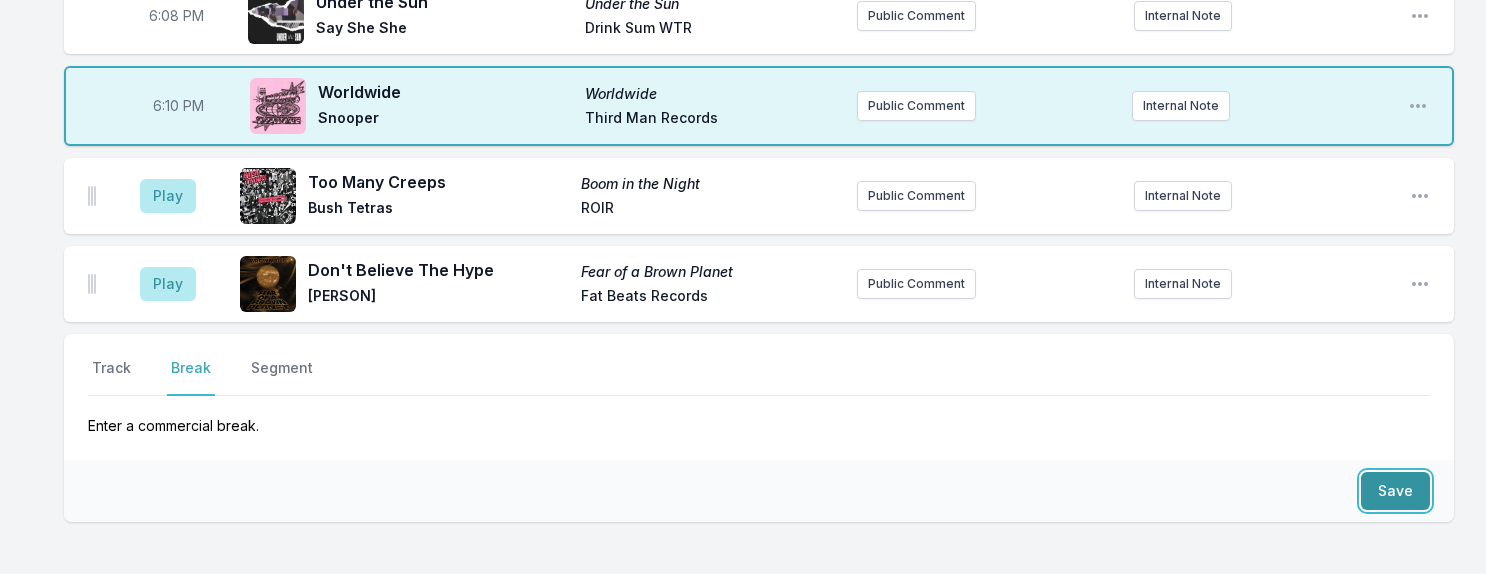 click on "Save" at bounding box center [1395, 491] 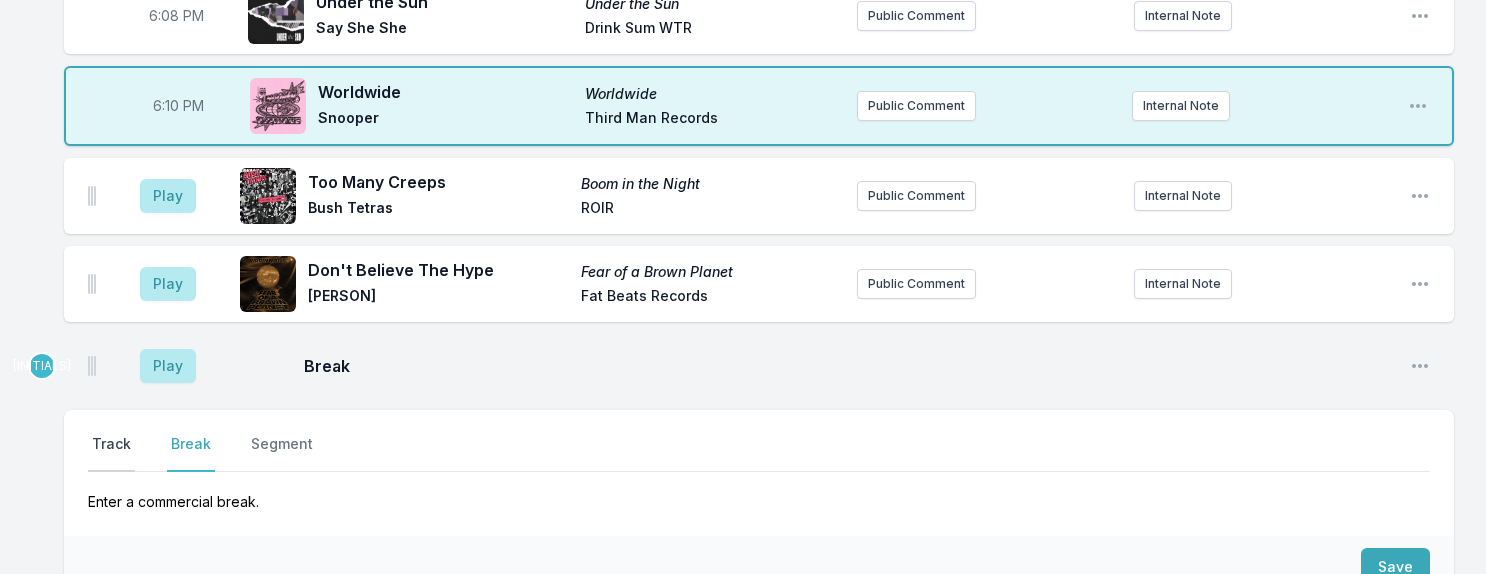 click on "Track" at bounding box center [111, 453] 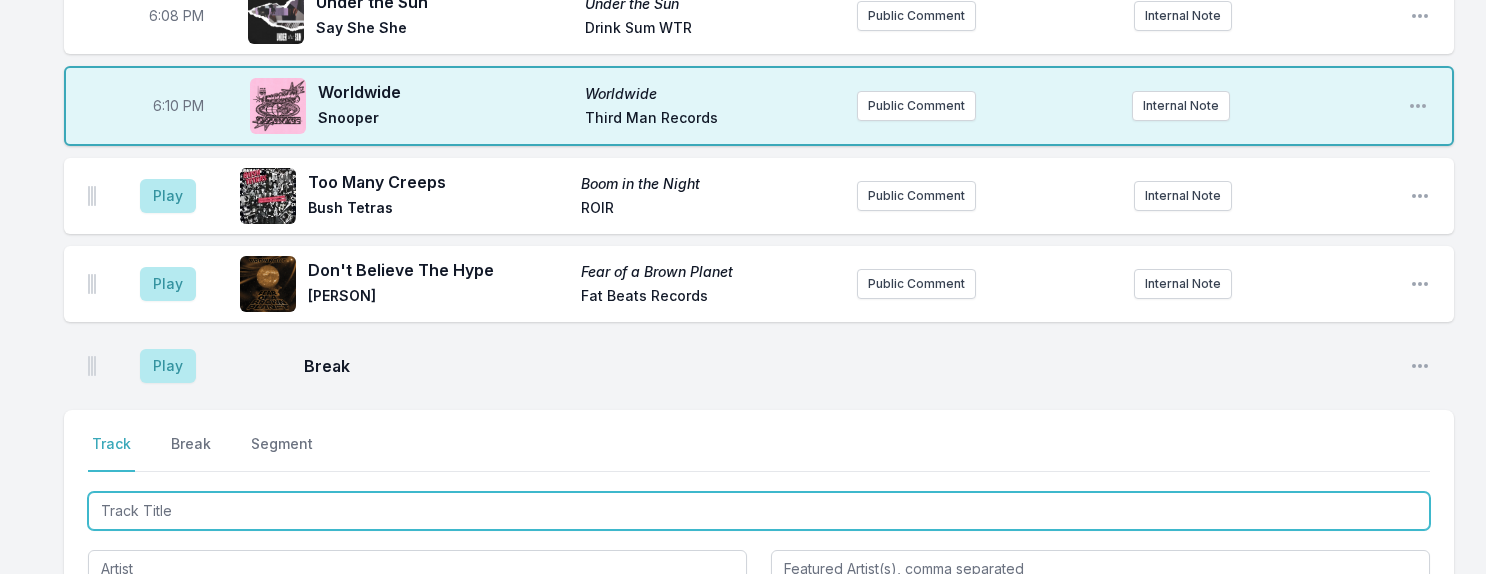 click at bounding box center [759, 511] 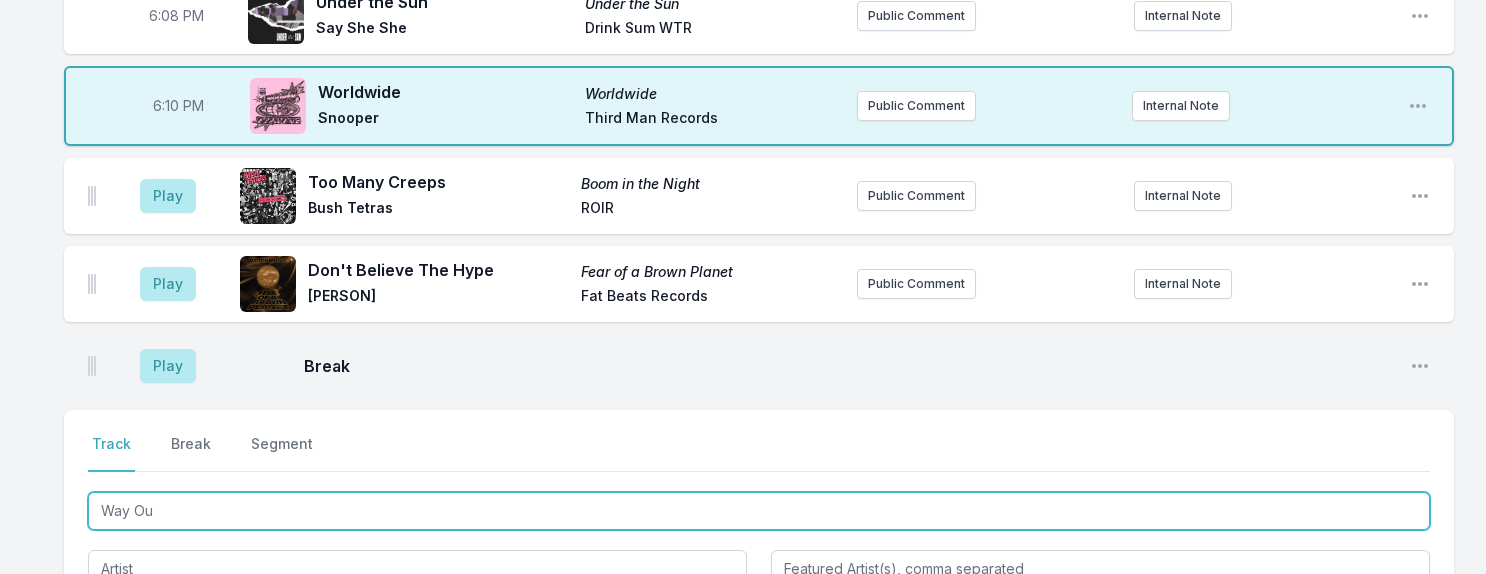 type on "Way Out" 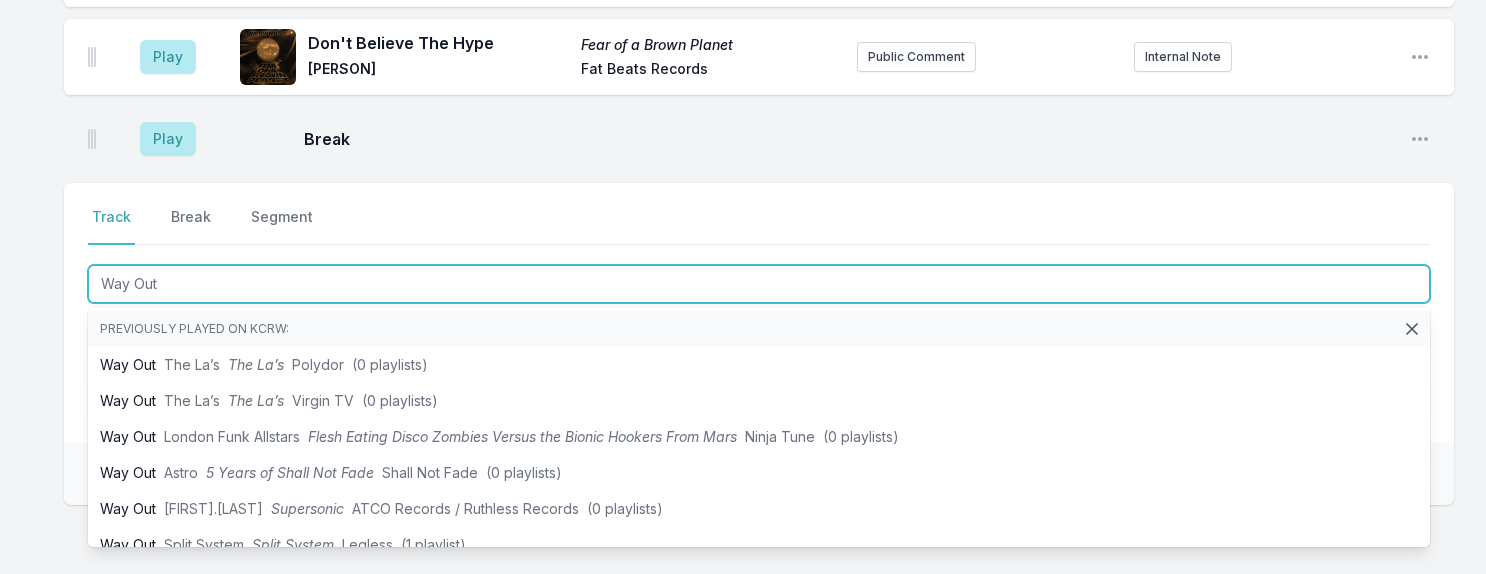 scroll, scrollTop: 665, scrollLeft: 0, axis: vertical 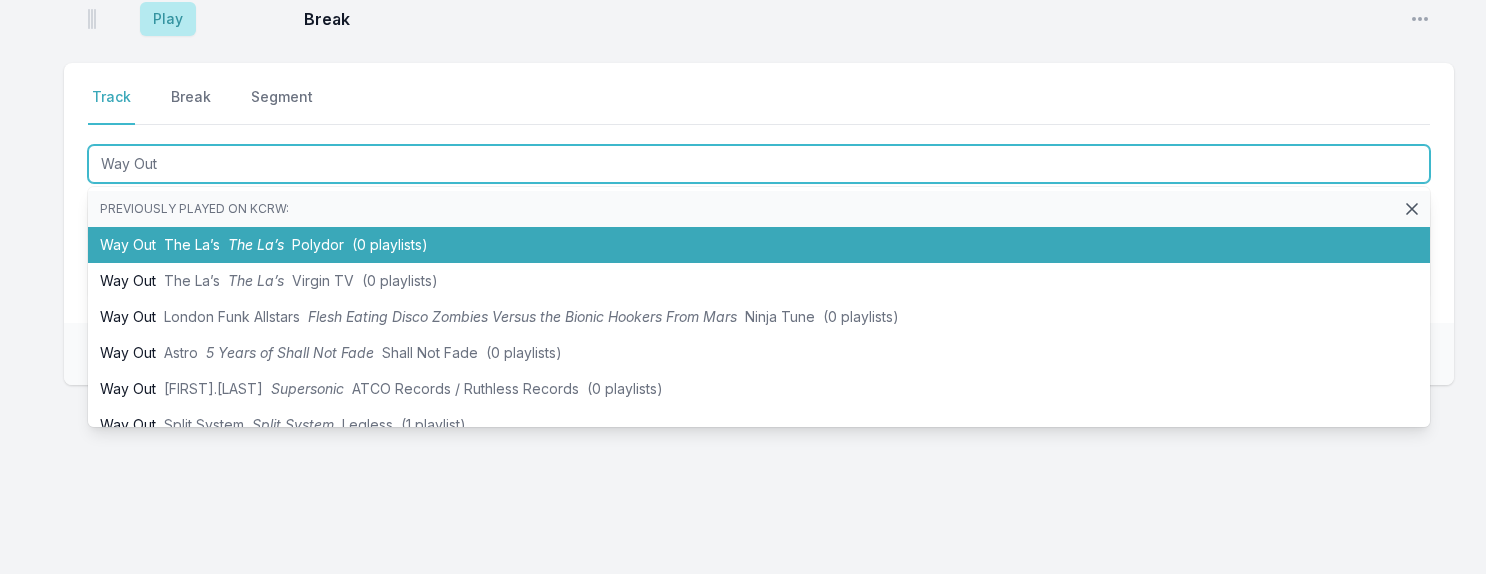 click on "Polydor" at bounding box center (318, 244) 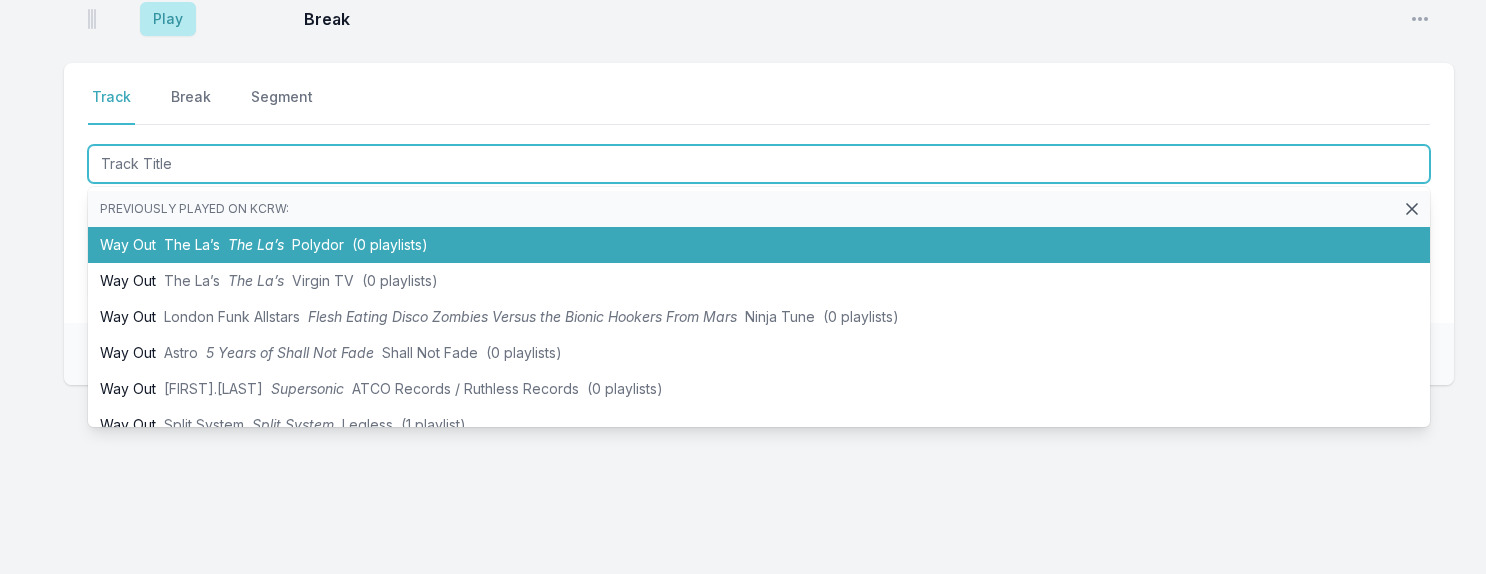 scroll, scrollTop: 753, scrollLeft: 0, axis: vertical 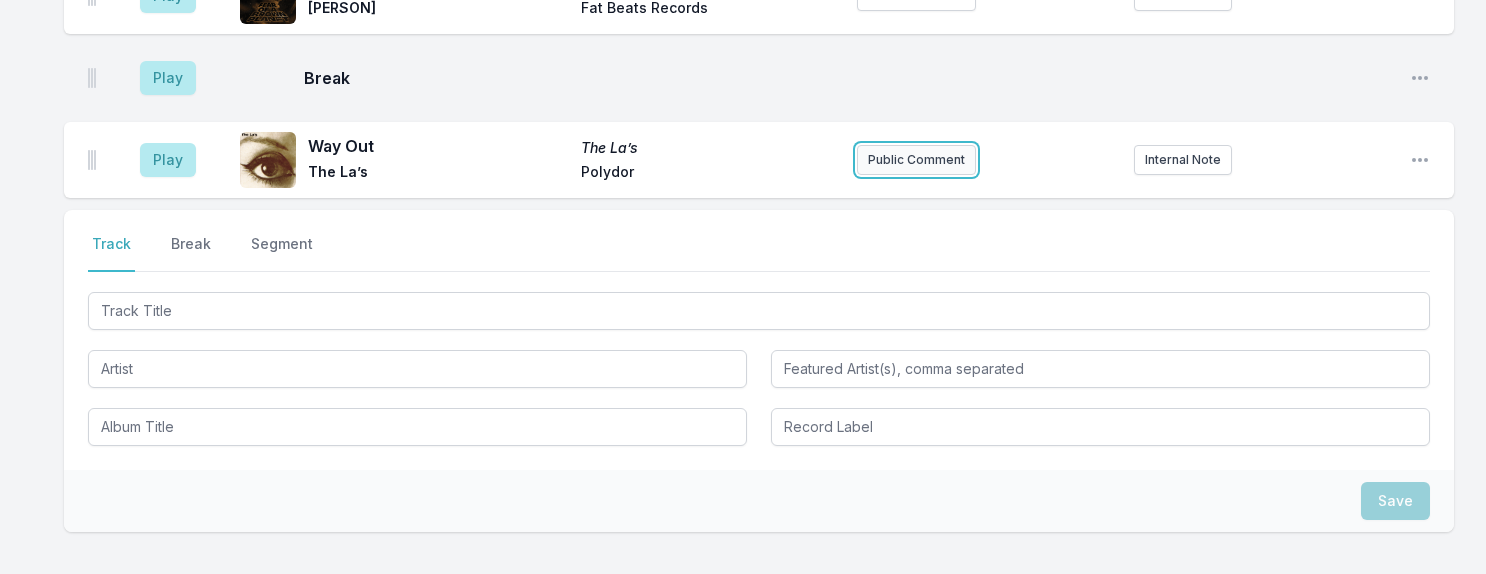 click on "Public Comment" at bounding box center [916, 160] 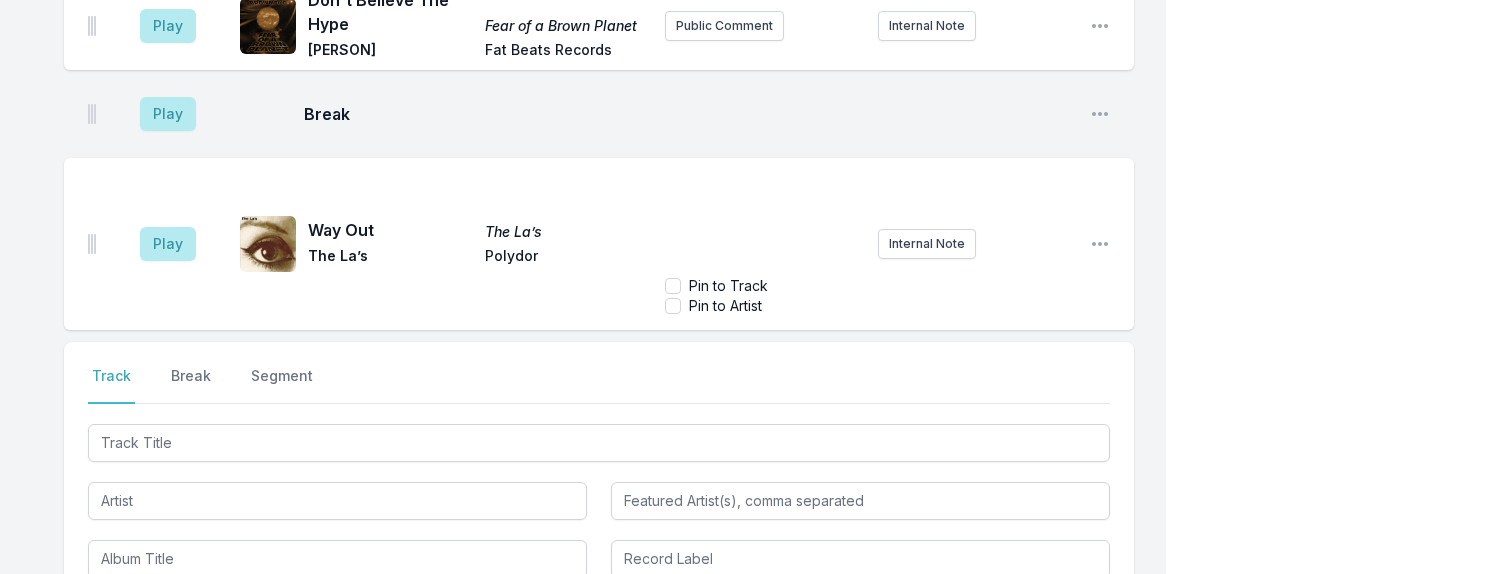 scroll, scrollTop: 682, scrollLeft: 0, axis: vertical 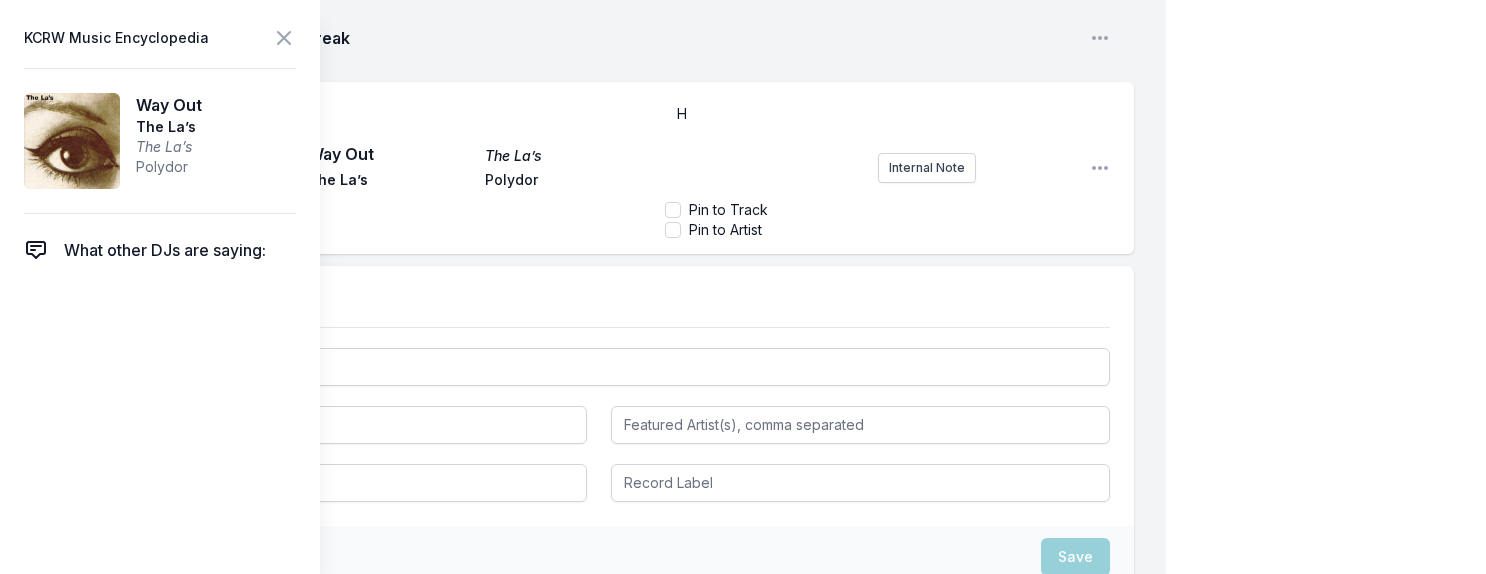 type 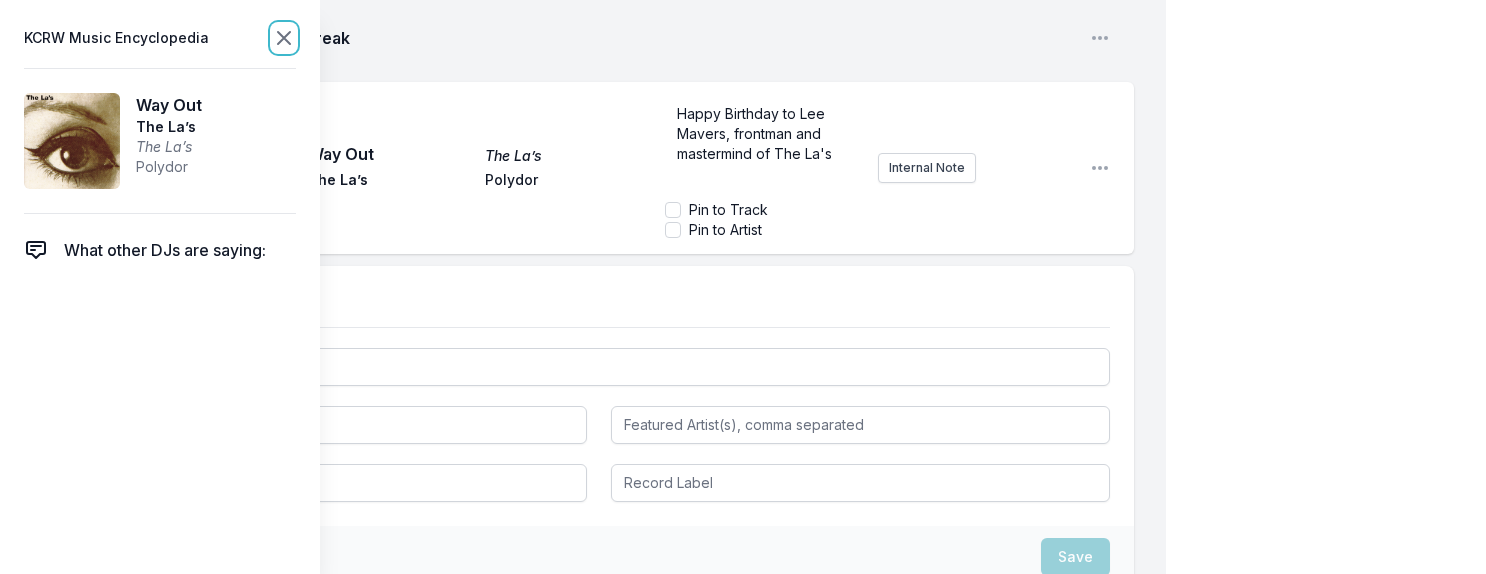 scroll, scrollTop: 614, scrollLeft: 0, axis: vertical 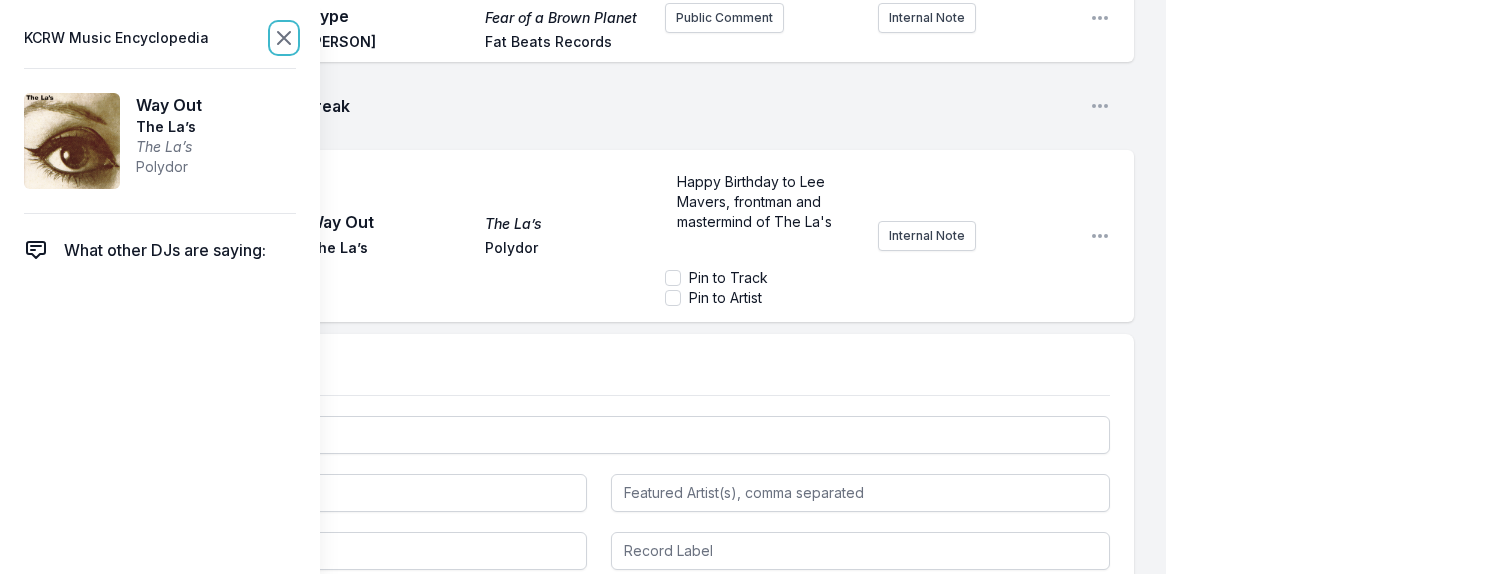click 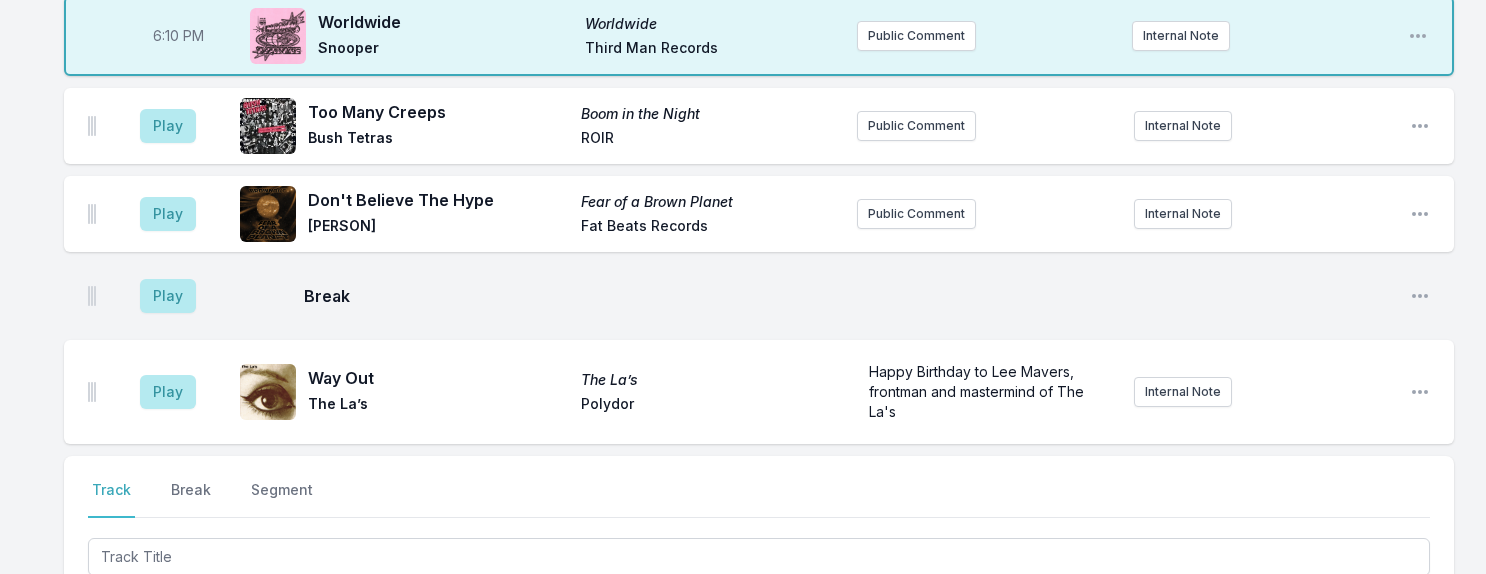 scroll, scrollTop: 334, scrollLeft: 0, axis: vertical 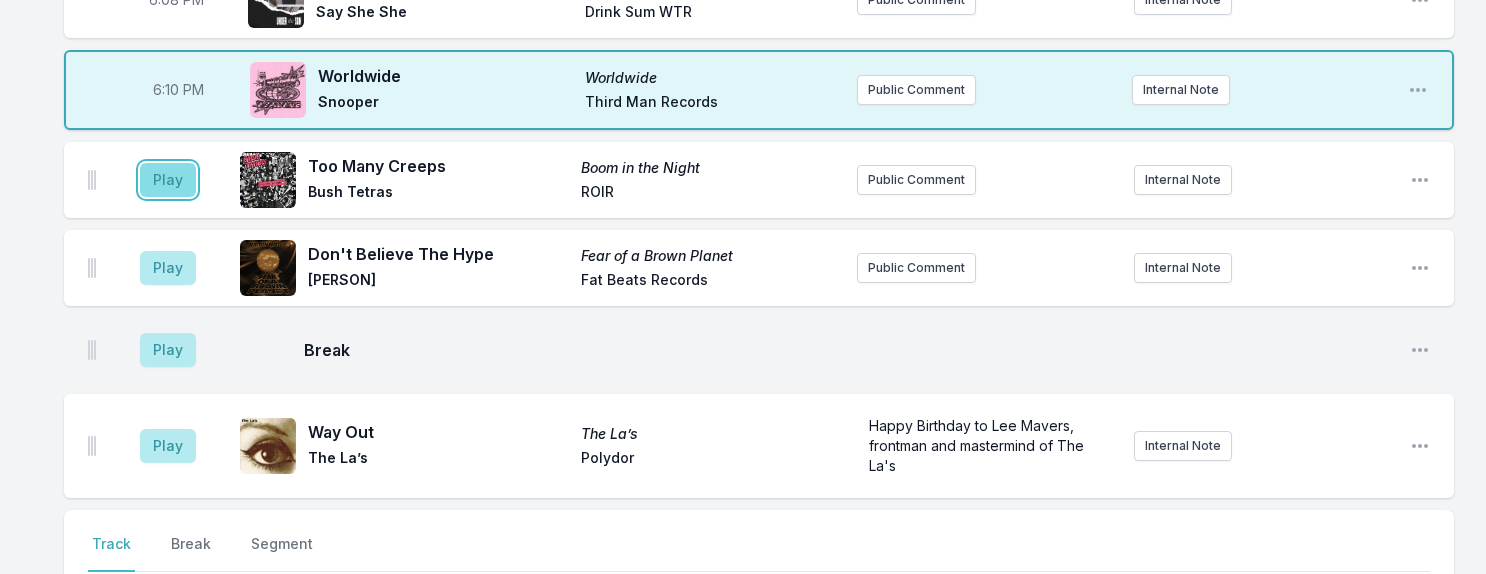 click on "Play" at bounding box center (168, 180) 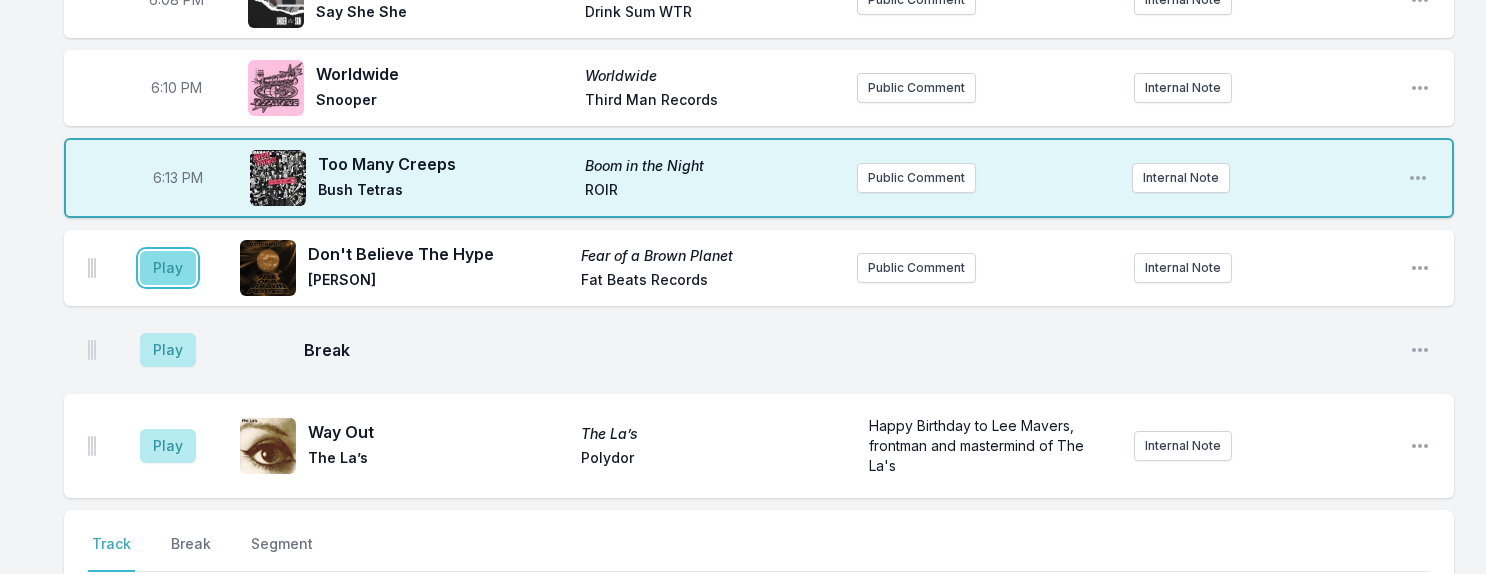 click on "Play" at bounding box center [168, 268] 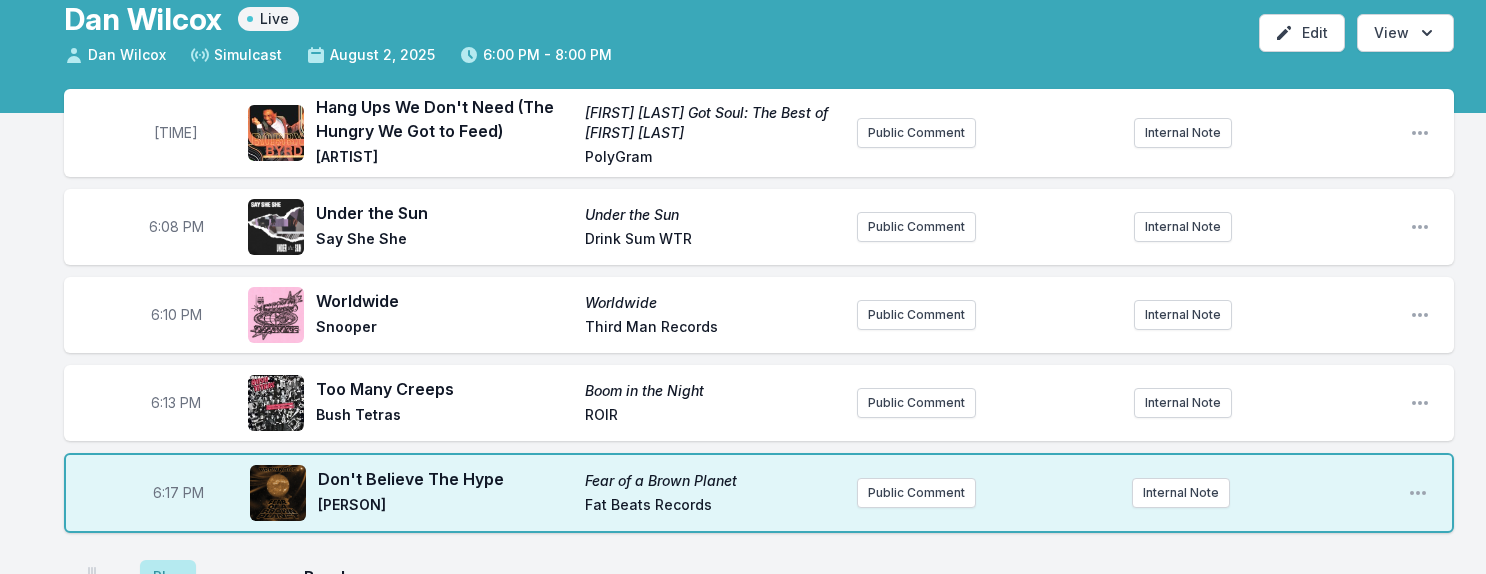 scroll, scrollTop: 81, scrollLeft: 0, axis: vertical 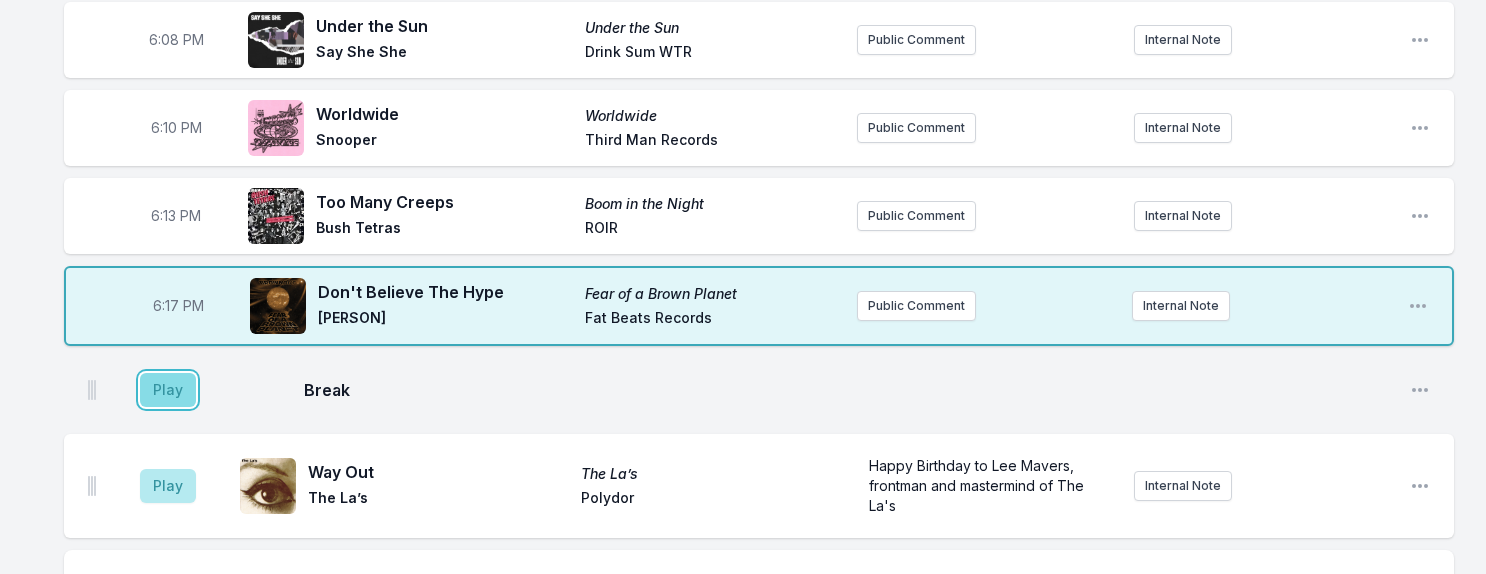 click on "Play" at bounding box center [168, 390] 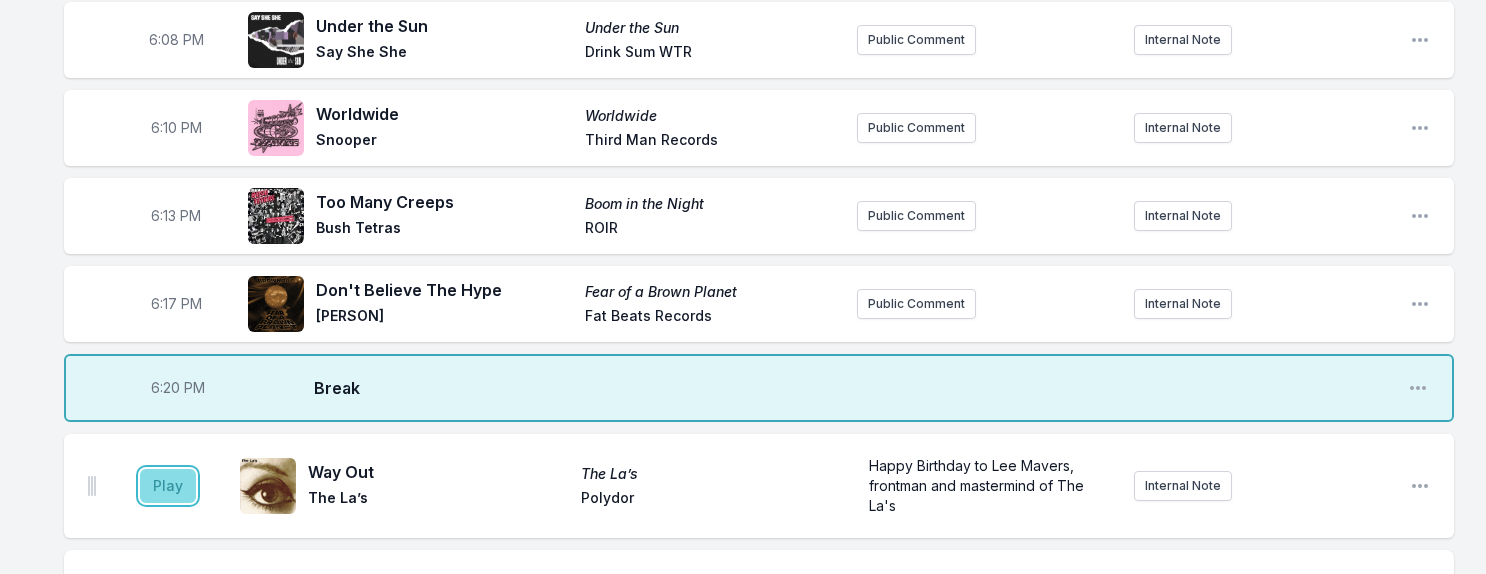 click on "Play" at bounding box center [168, 486] 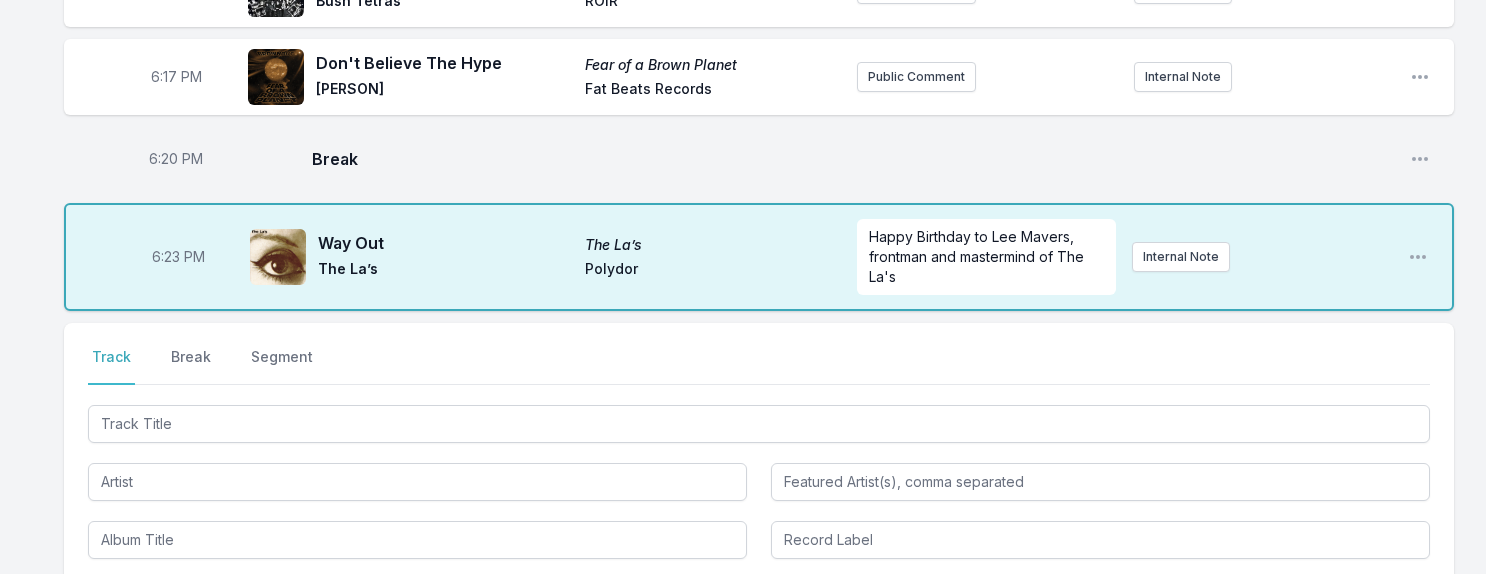 scroll, scrollTop: 534, scrollLeft: 0, axis: vertical 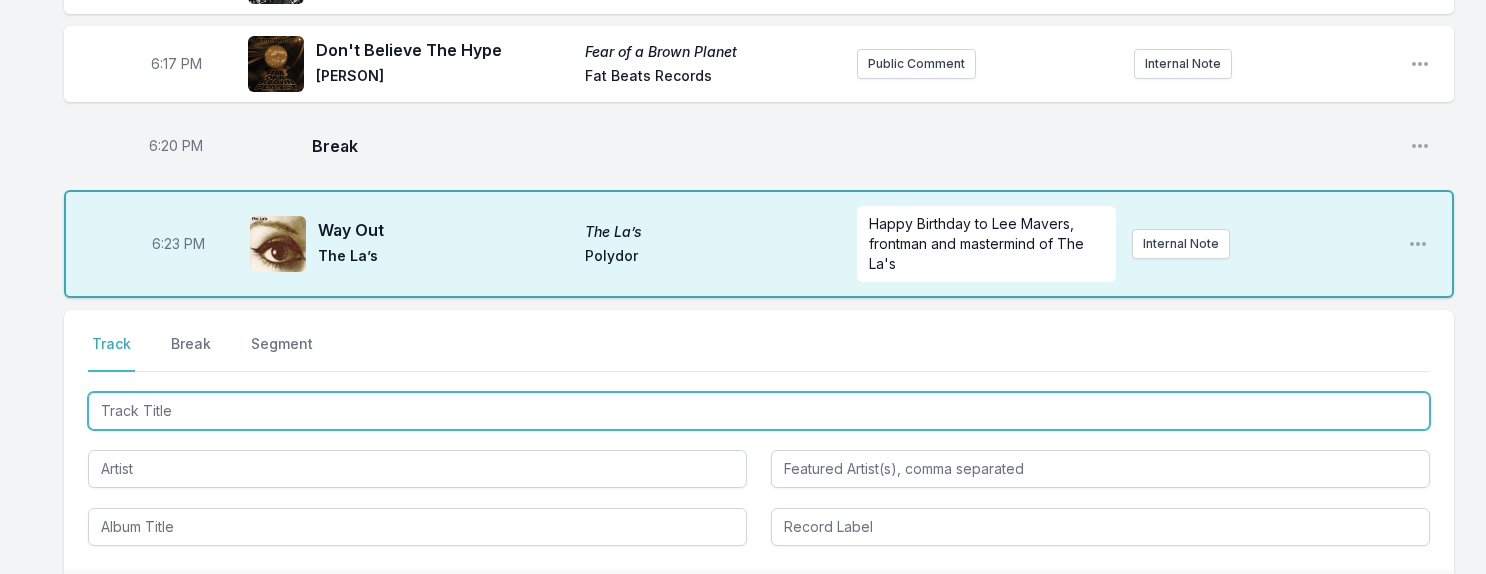 click at bounding box center [759, 411] 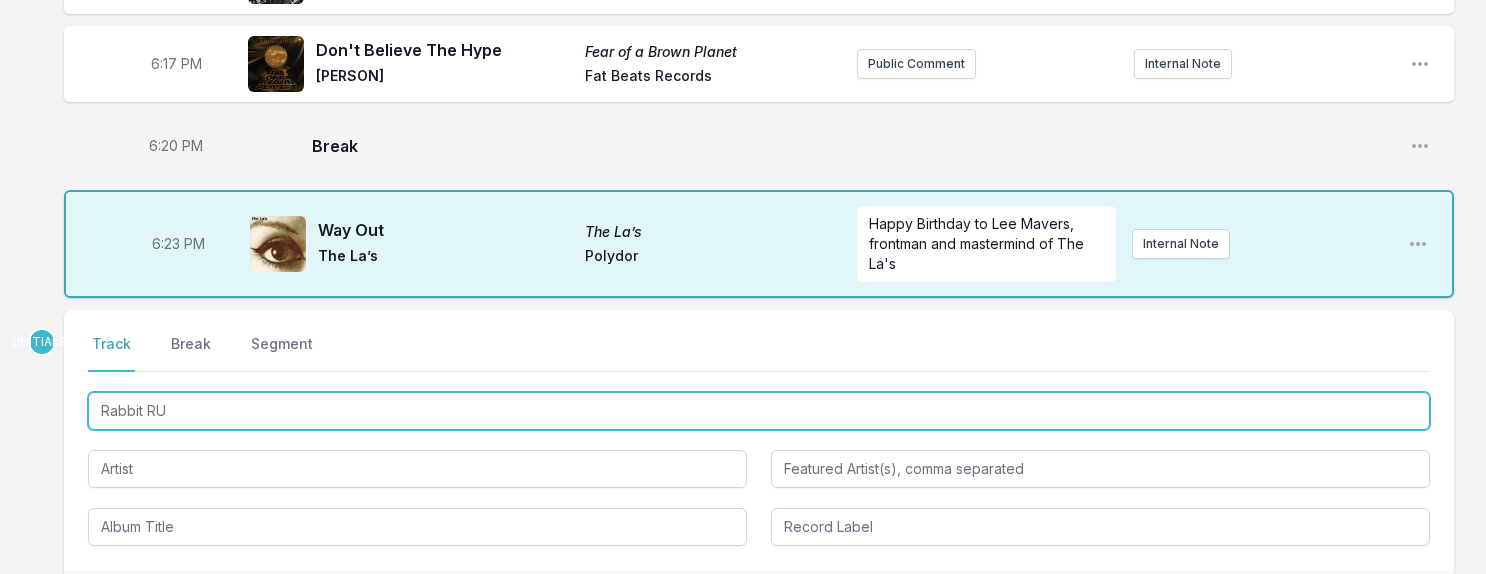 type on "Rabbit RUn" 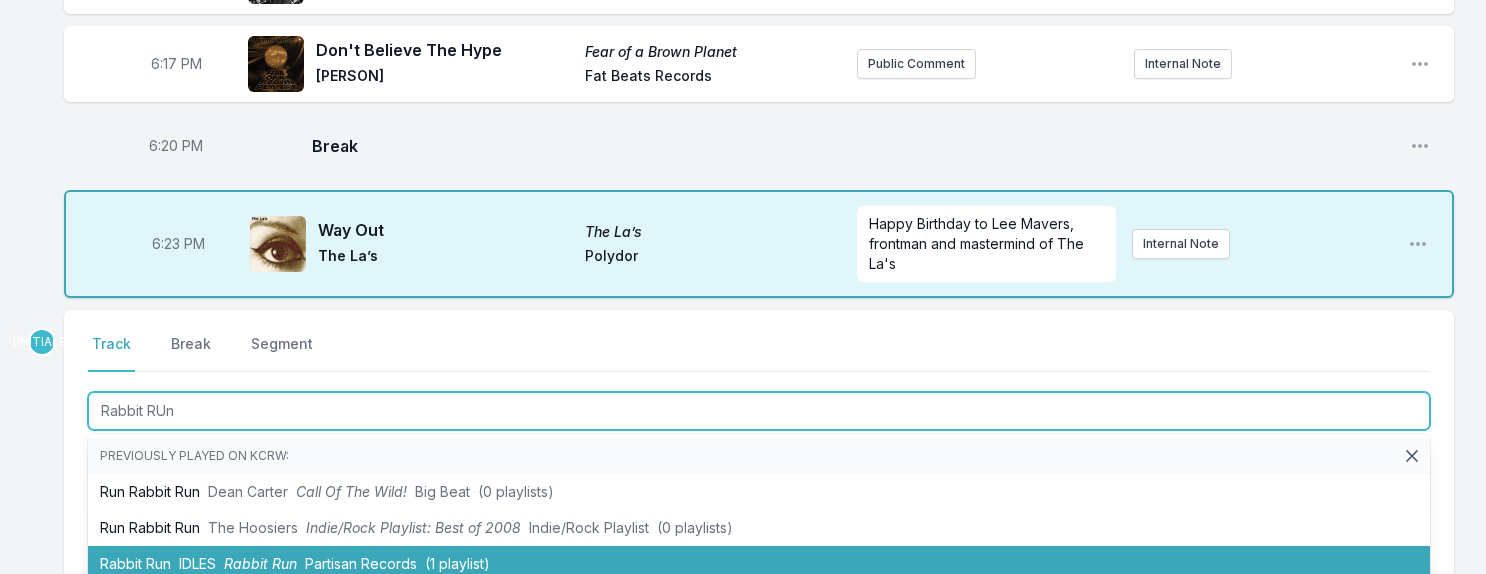 click on "Partisan Records" at bounding box center (361, 563) 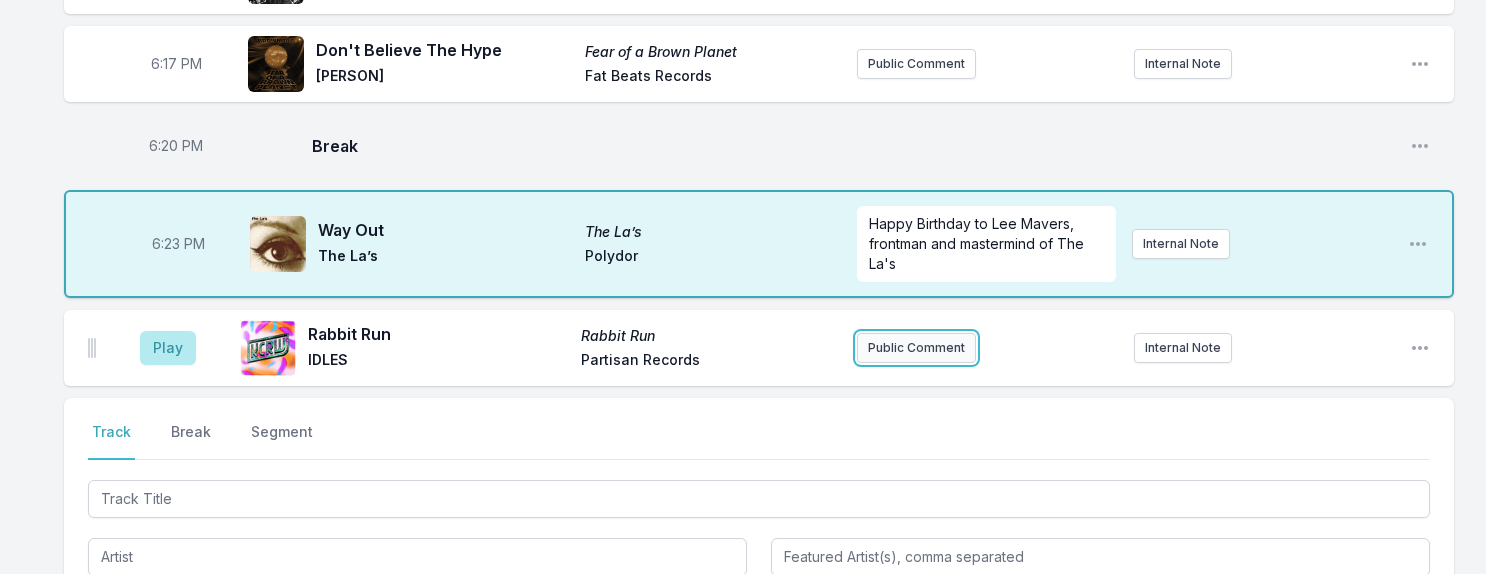 click on "Public Comment" at bounding box center [916, 348] 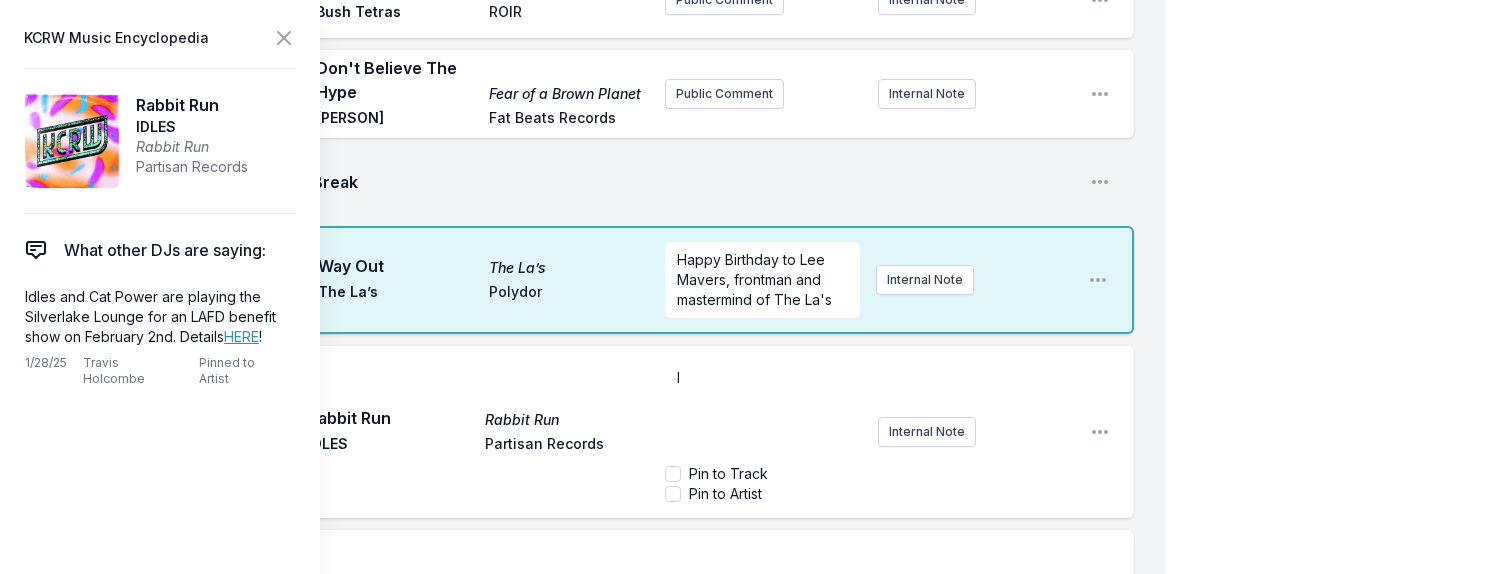type 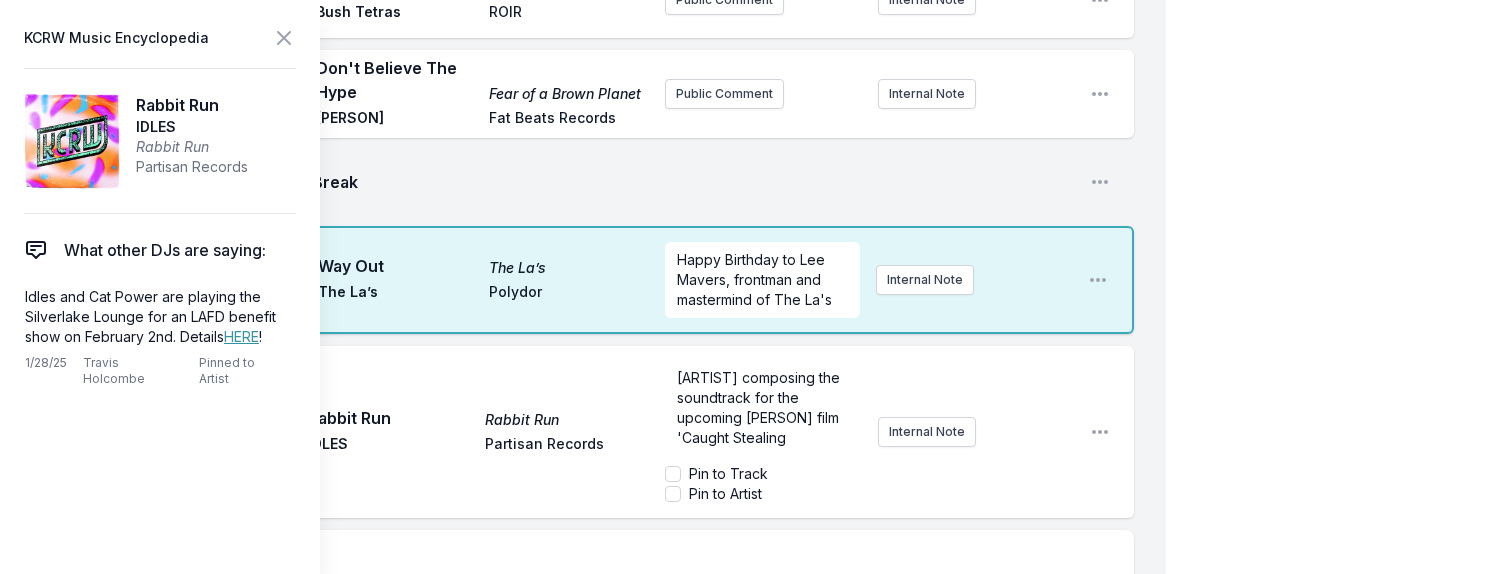 scroll, scrollTop: 11, scrollLeft: 0, axis: vertical 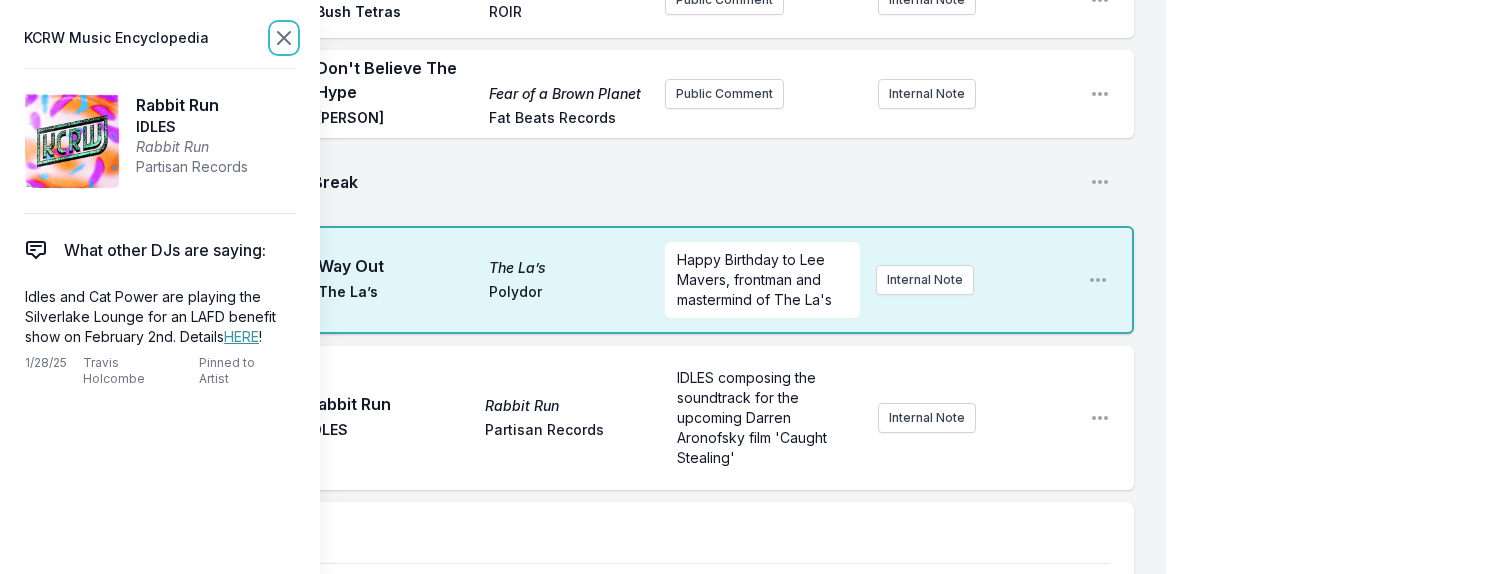 click 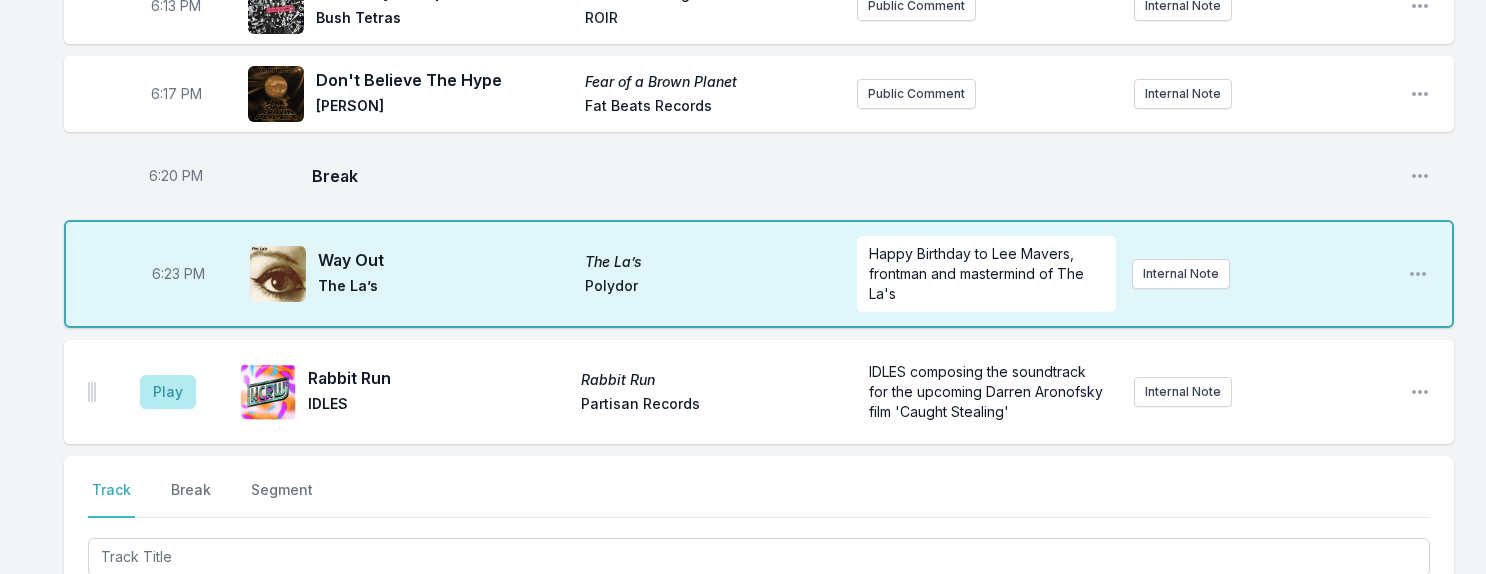 scroll, scrollTop: 494, scrollLeft: 0, axis: vertical 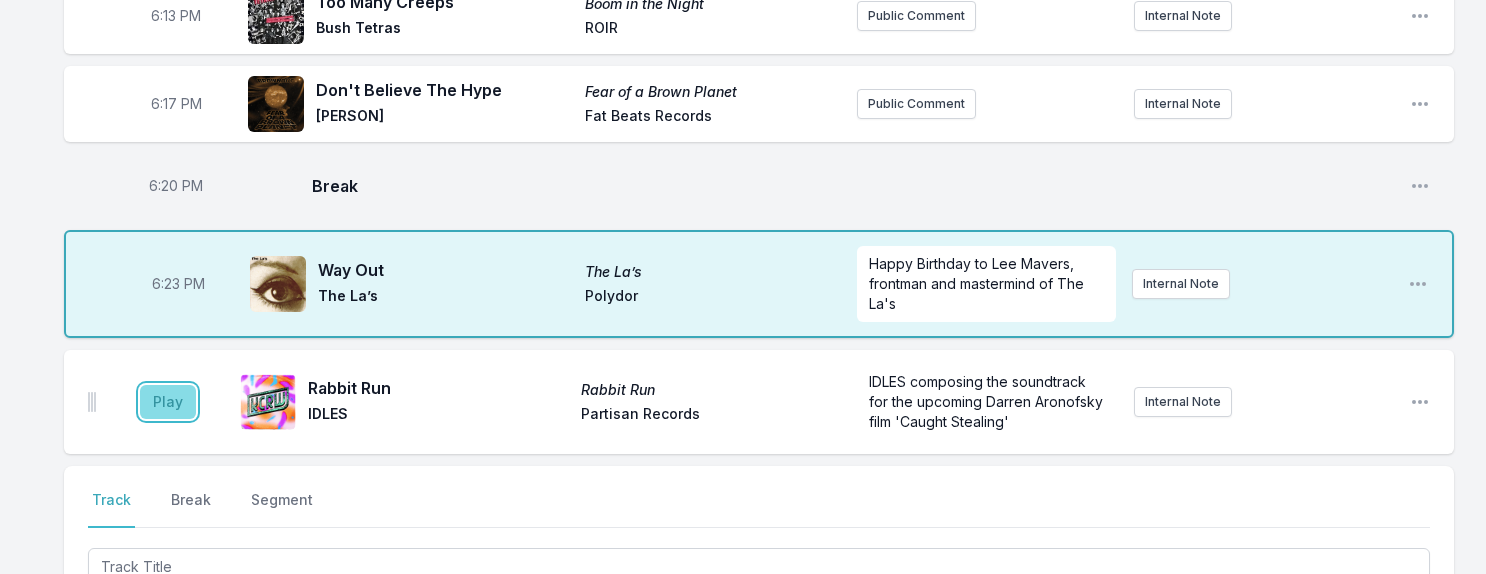 click on "Play" at bounding box center (168, 402) 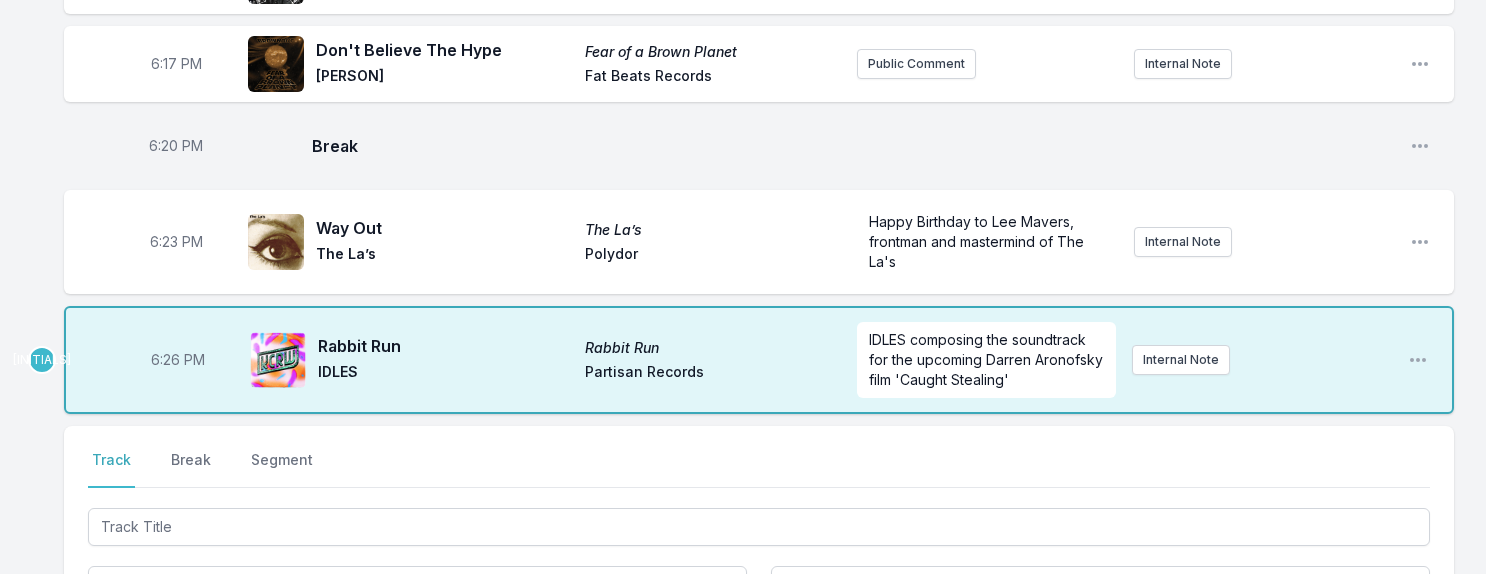 scroll, scrollTop: 614, scrollLeft: 0, axis: vertical 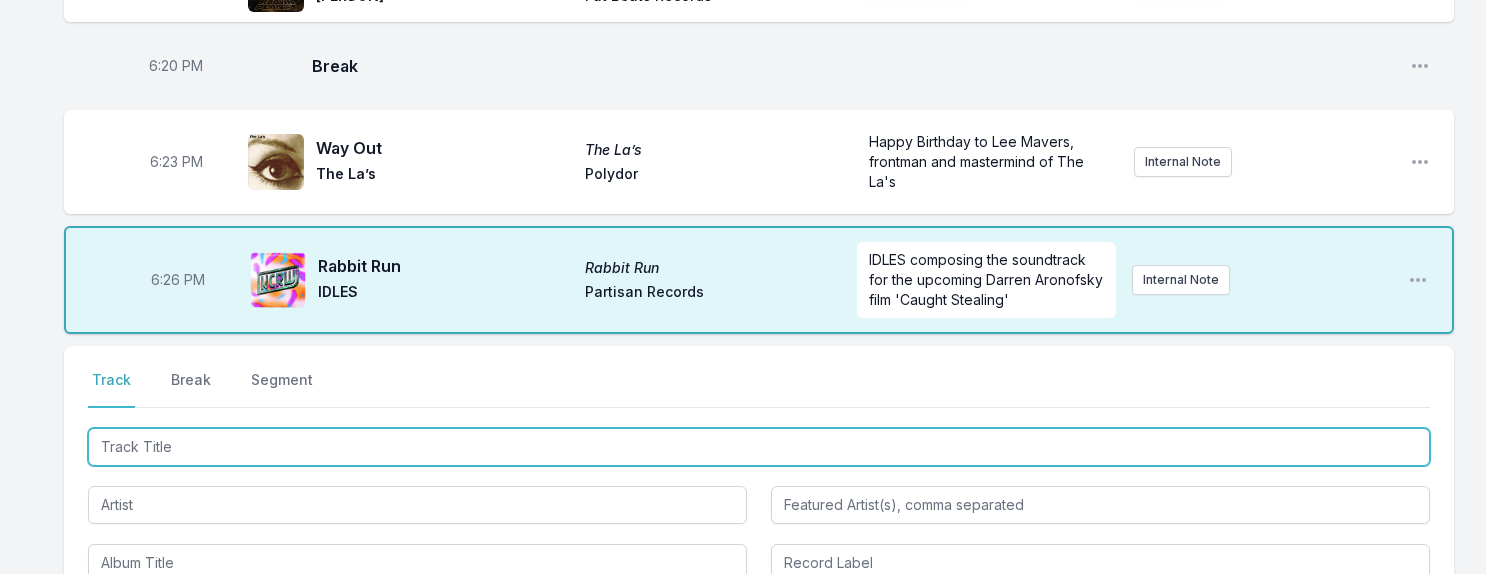 click at bounding box center (759, 447) 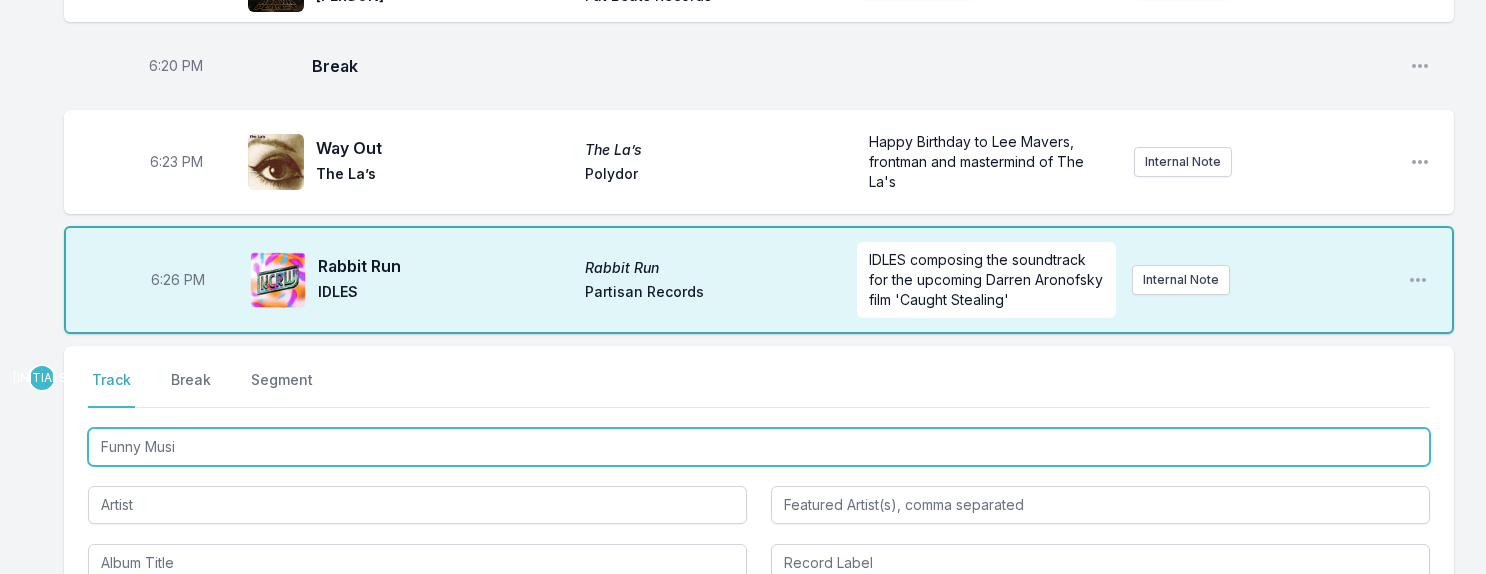 type on "Funny Music" 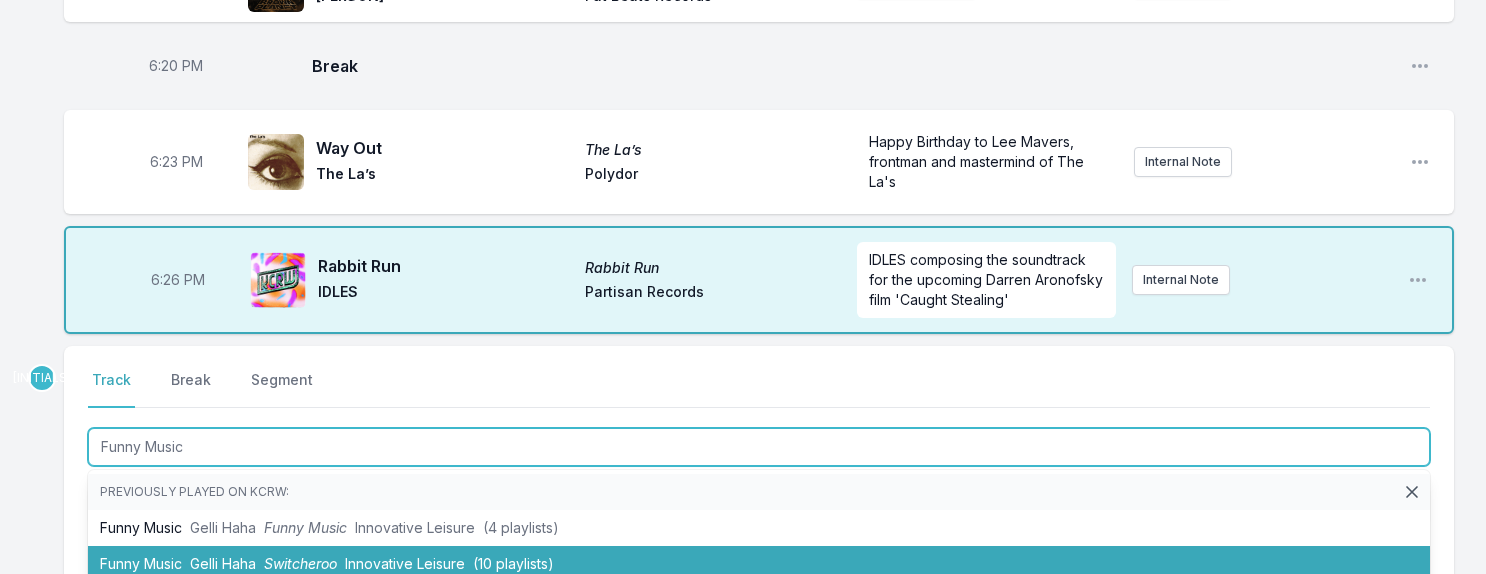 click on "Innovative Leisure" at bounding box center [405, 563] 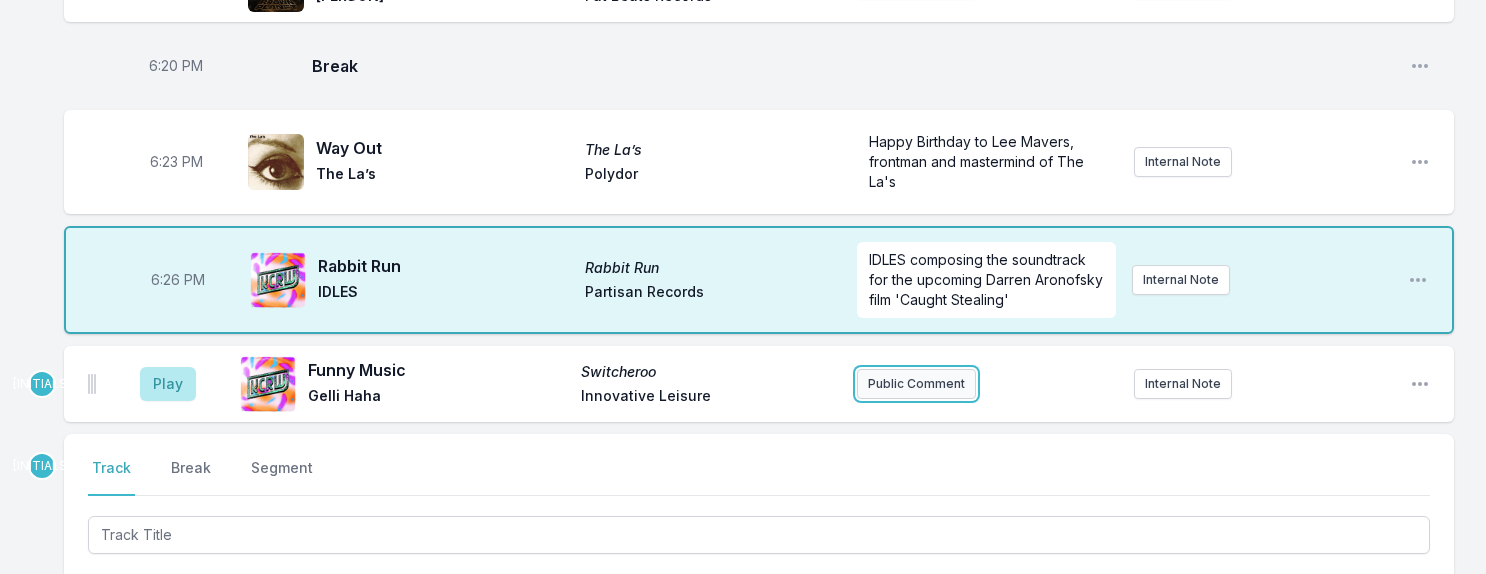 click on "Public Comment" at bounding box center [916, 384] 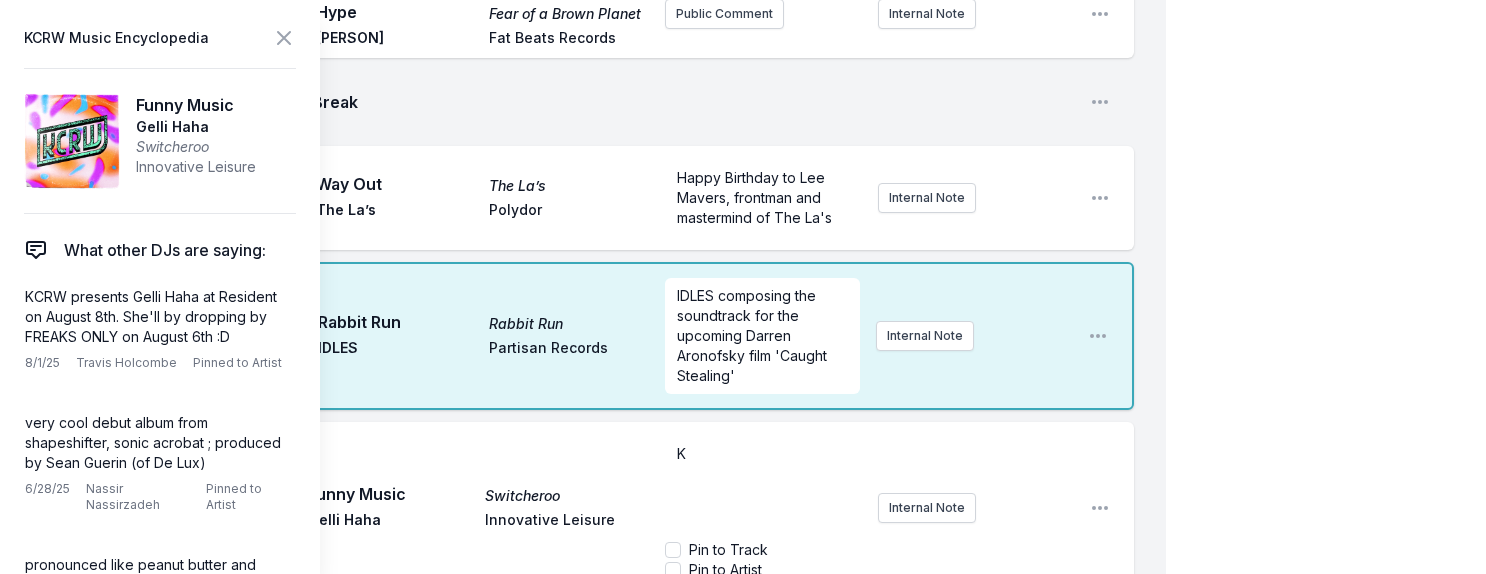type 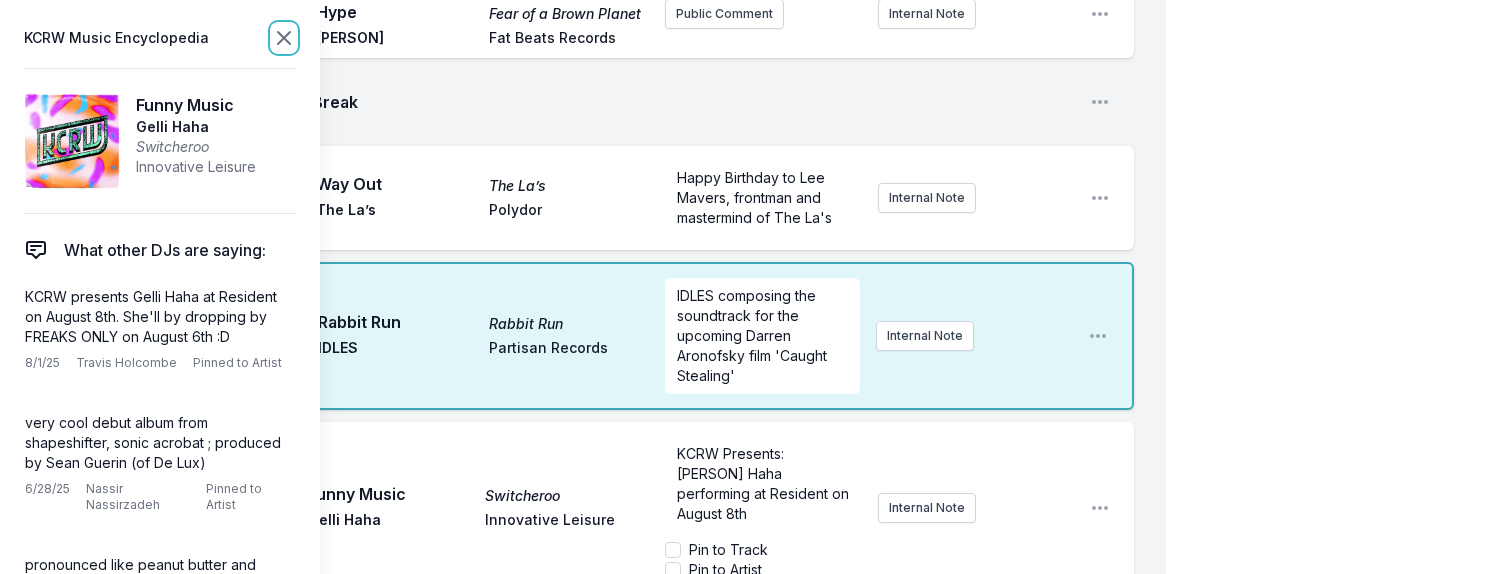 click 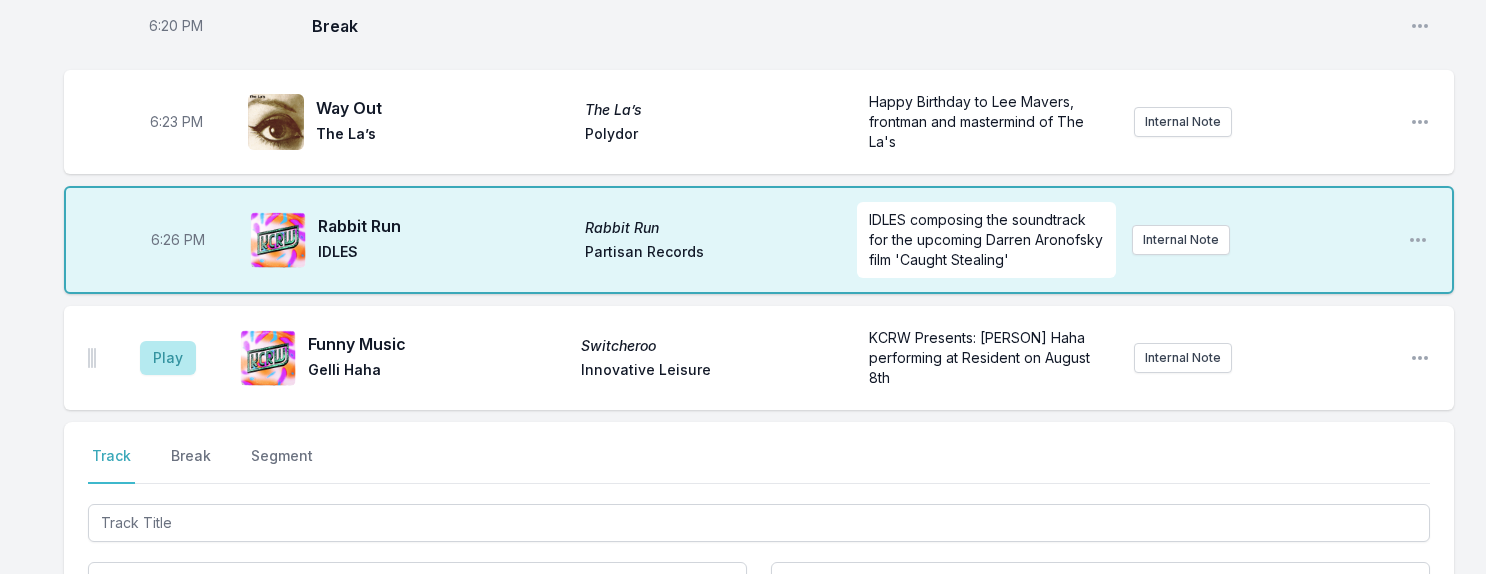 scroll, scrollTop: 788, scrollLeft: 0, axis: vertical 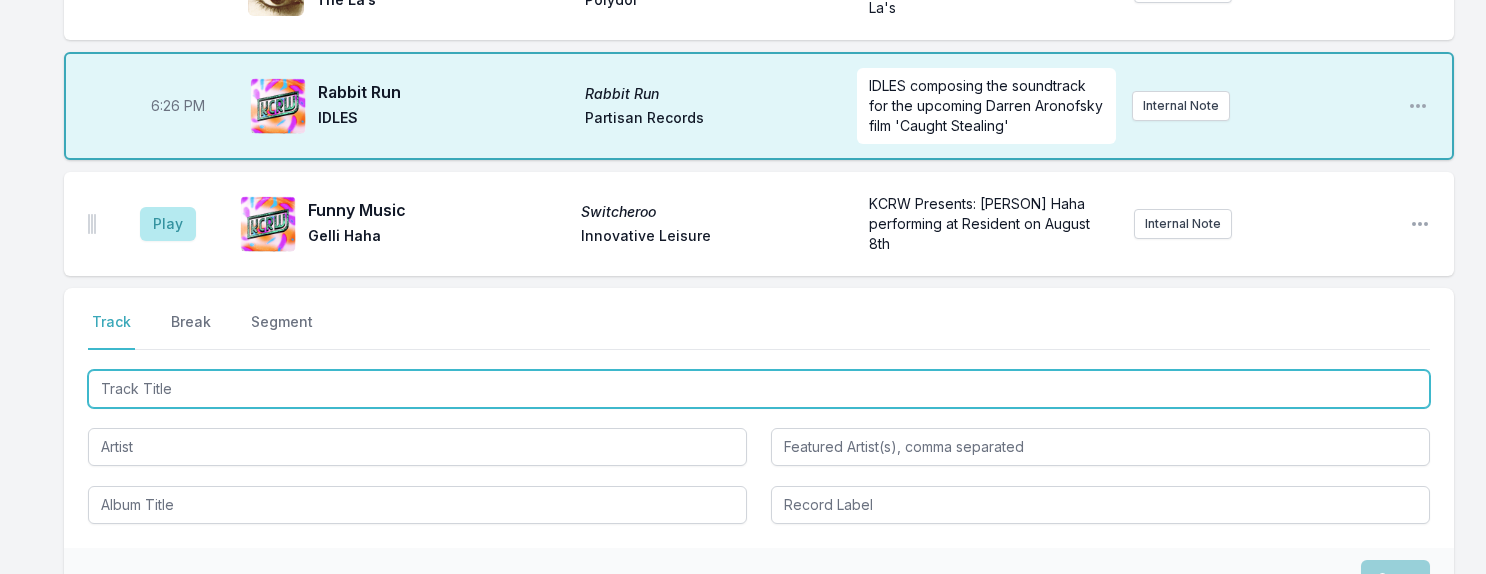 click at bounding box center [759, 389] 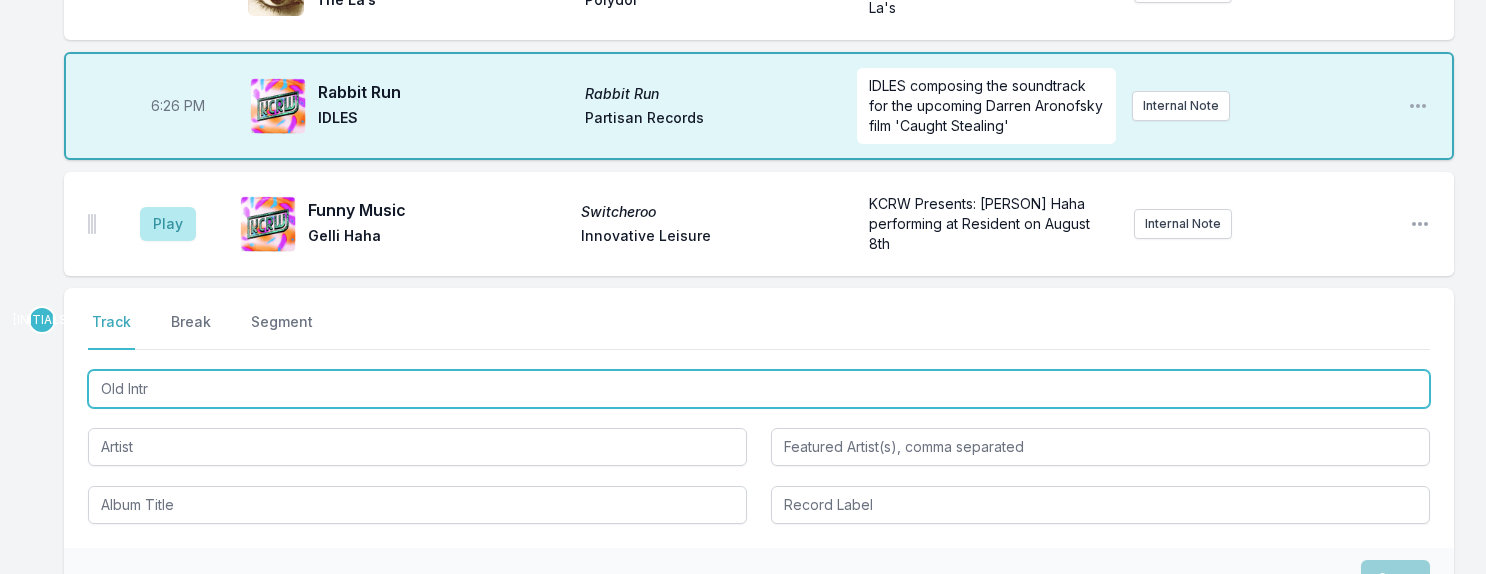 type on "Old Intro" 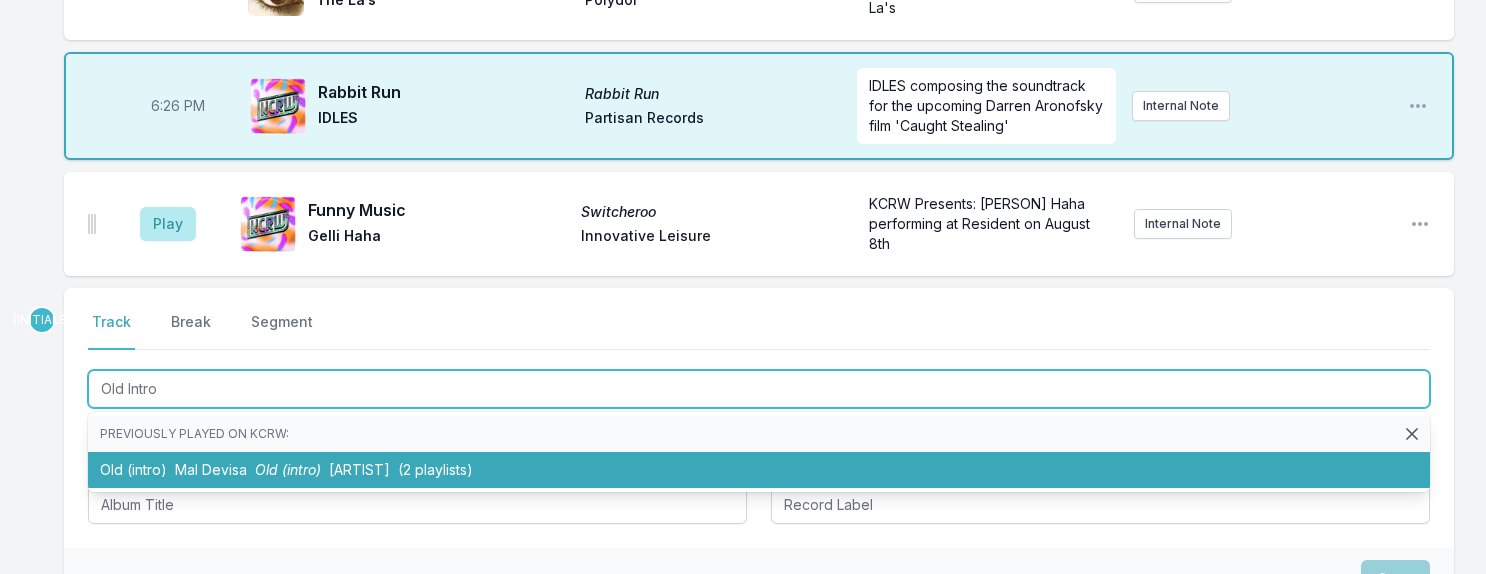 click on "Mal Devisa" at bounding box center (211, 469) 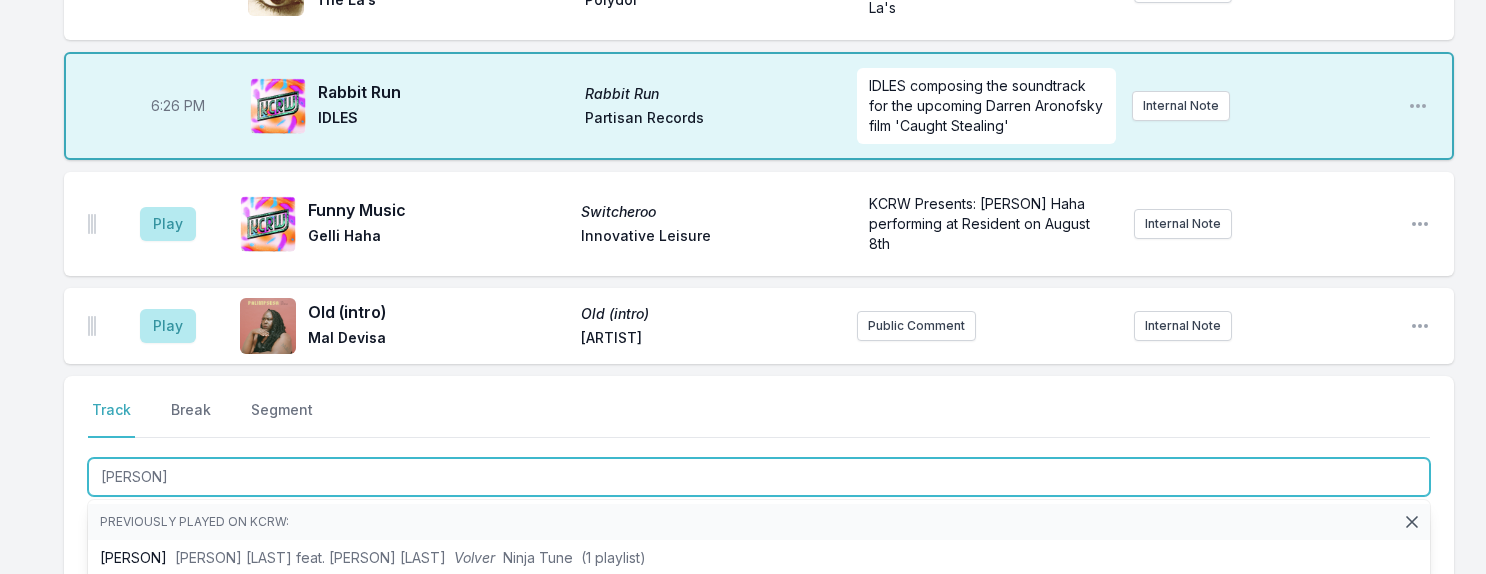 type on "[PERSON]" 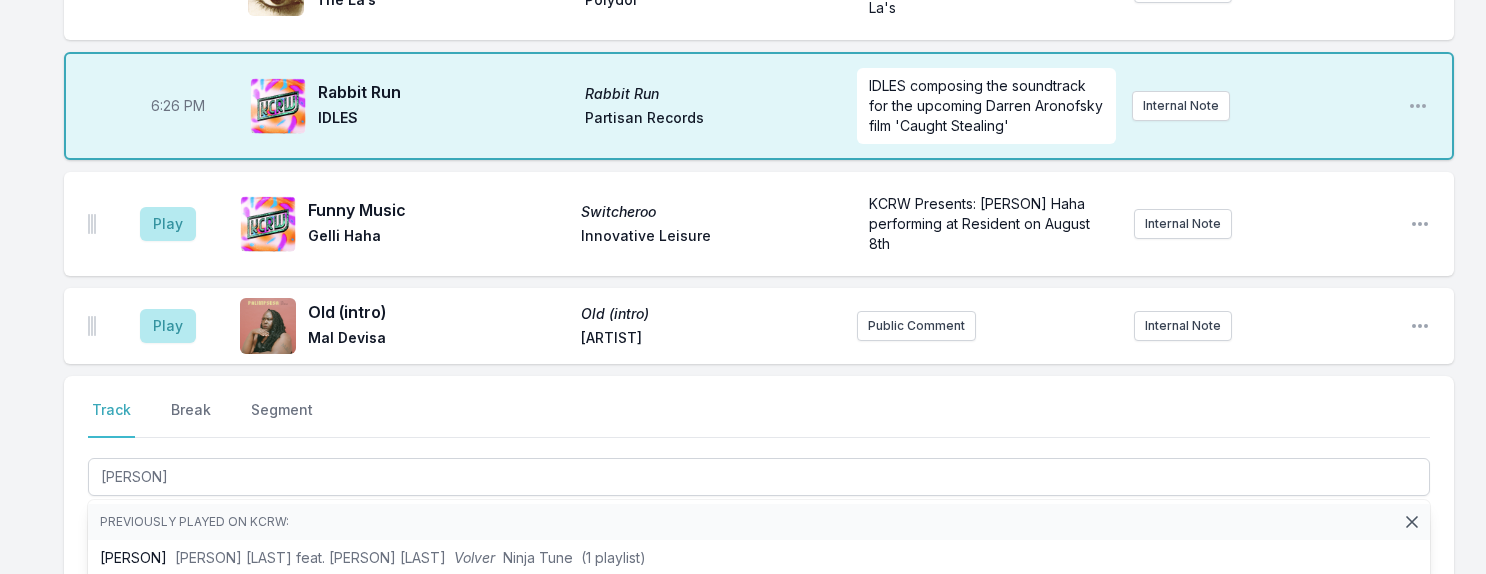 click 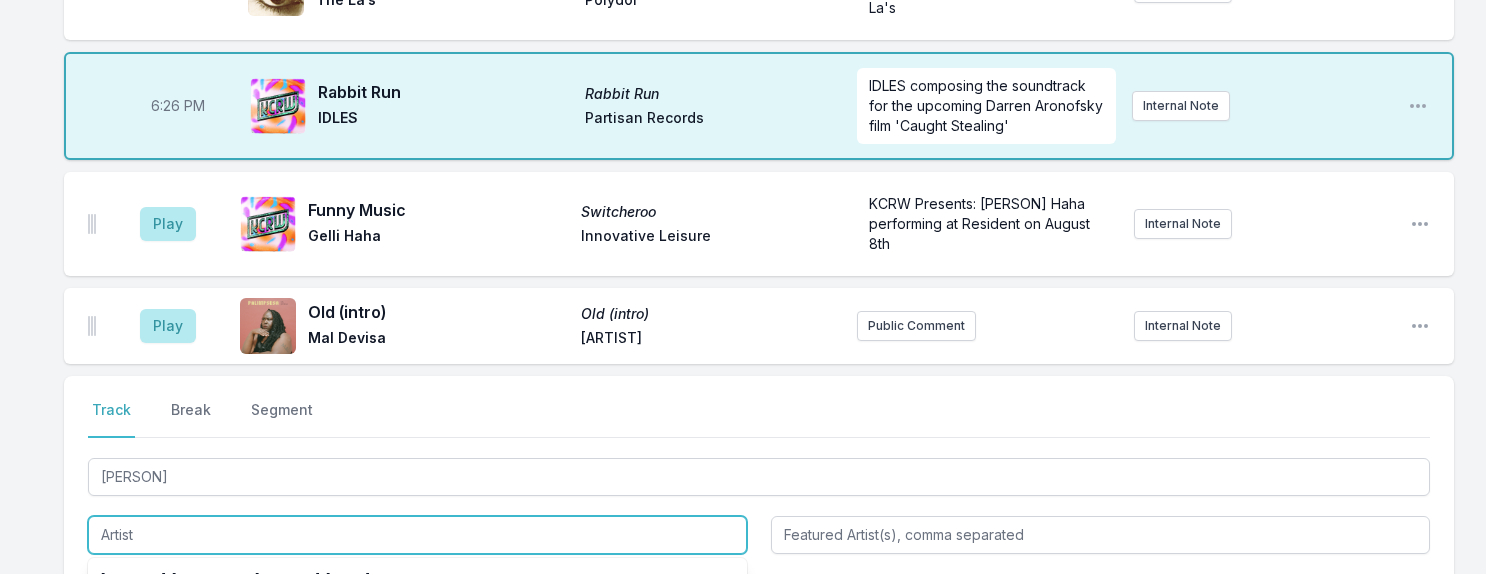 click at bounding box center (417, 535) 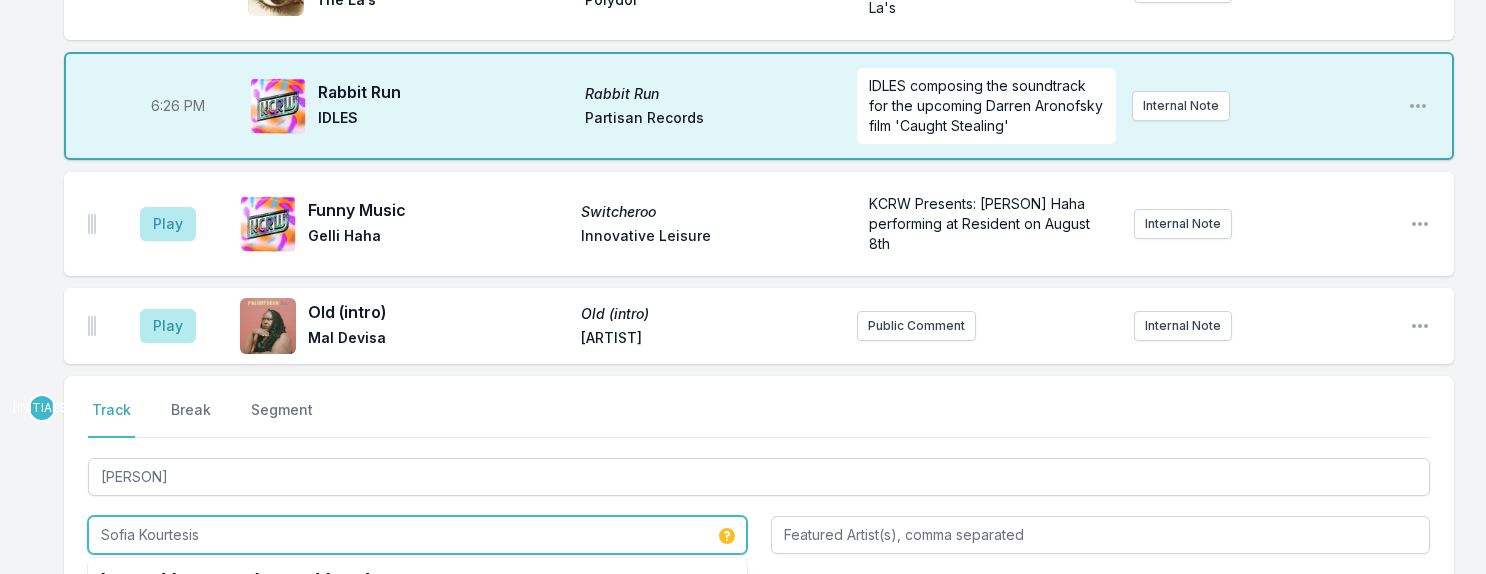 type on "Sofia Kourtesis" 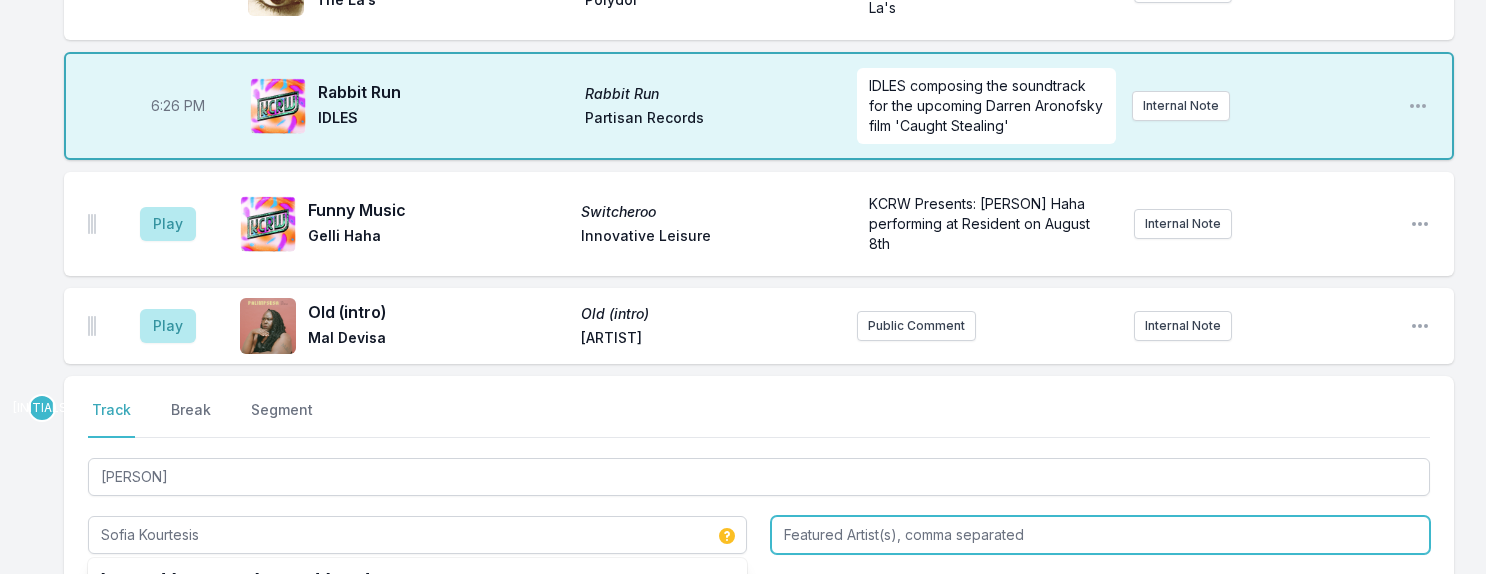 click at bounding box center (1100, 535) 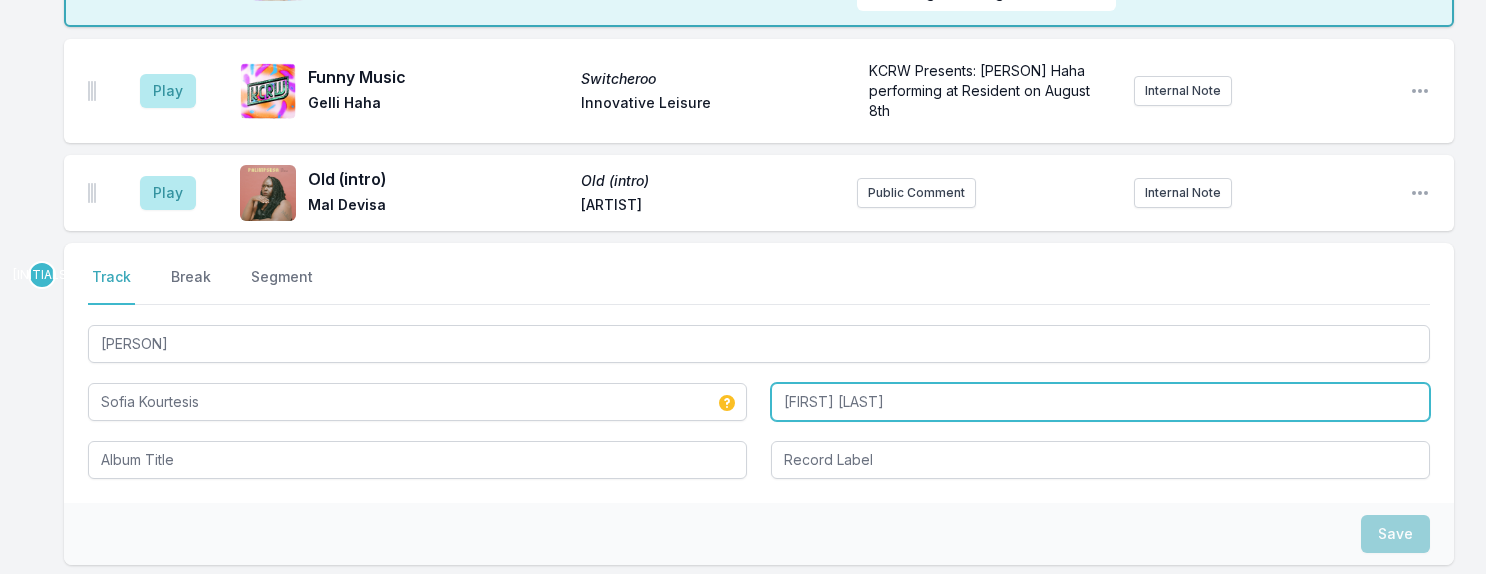 scroll, scrollTop: 1015, scrollLeft: 0, axis: vertical 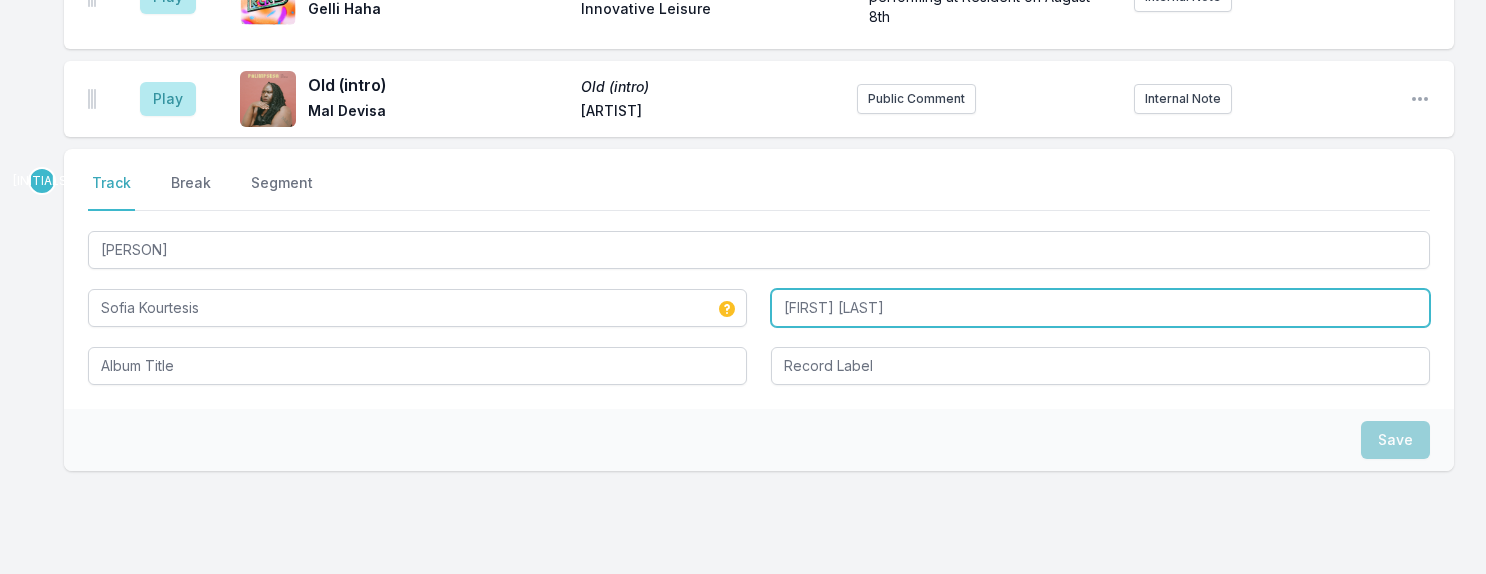 type on "[FIRST] [LAST]" 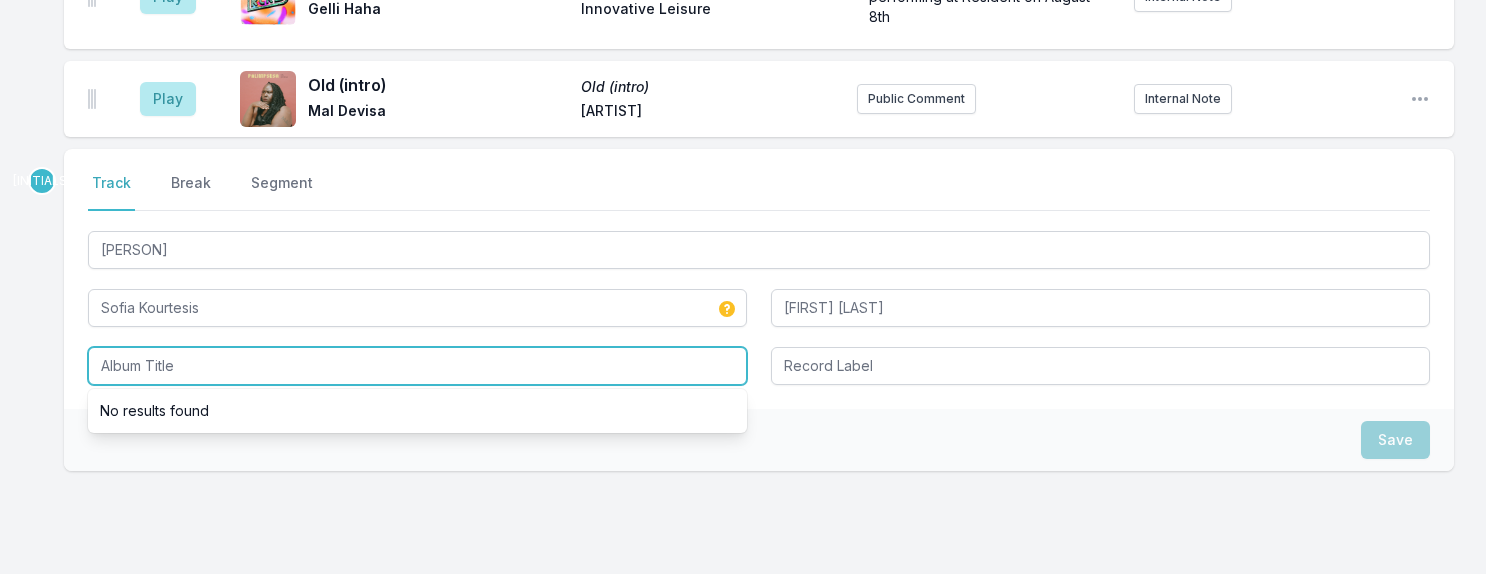 click at bounding box center [417, 366] 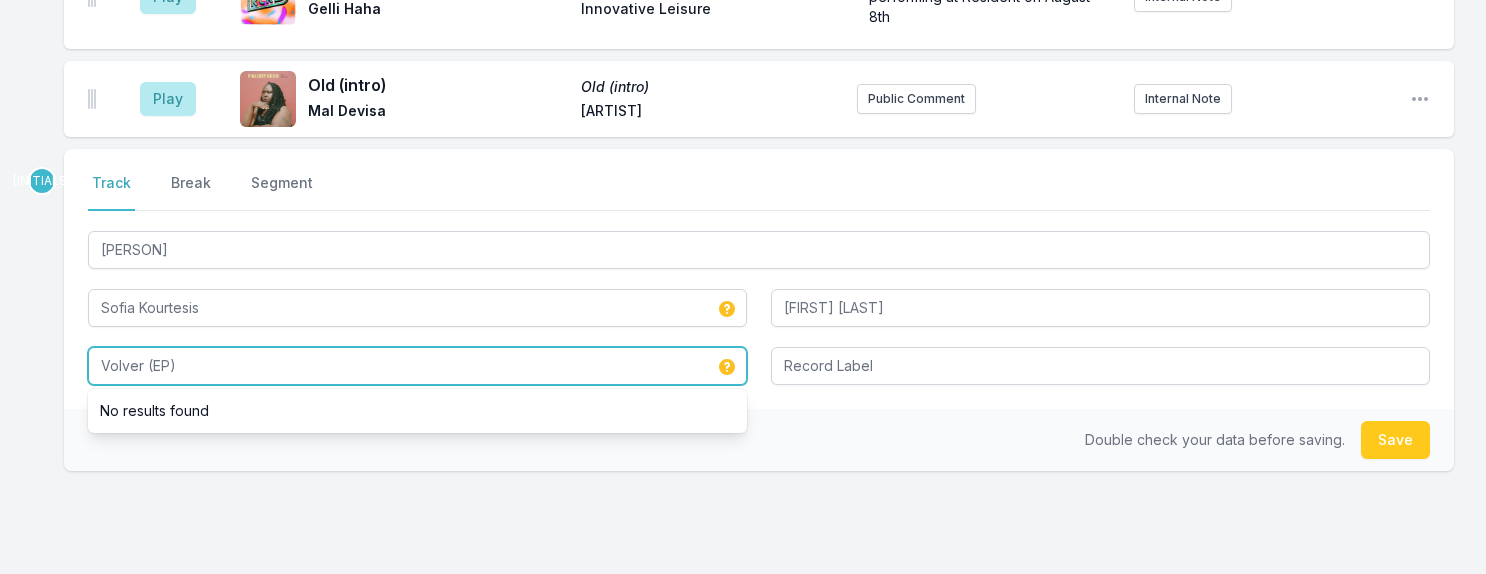 type on "Volver (EP)" 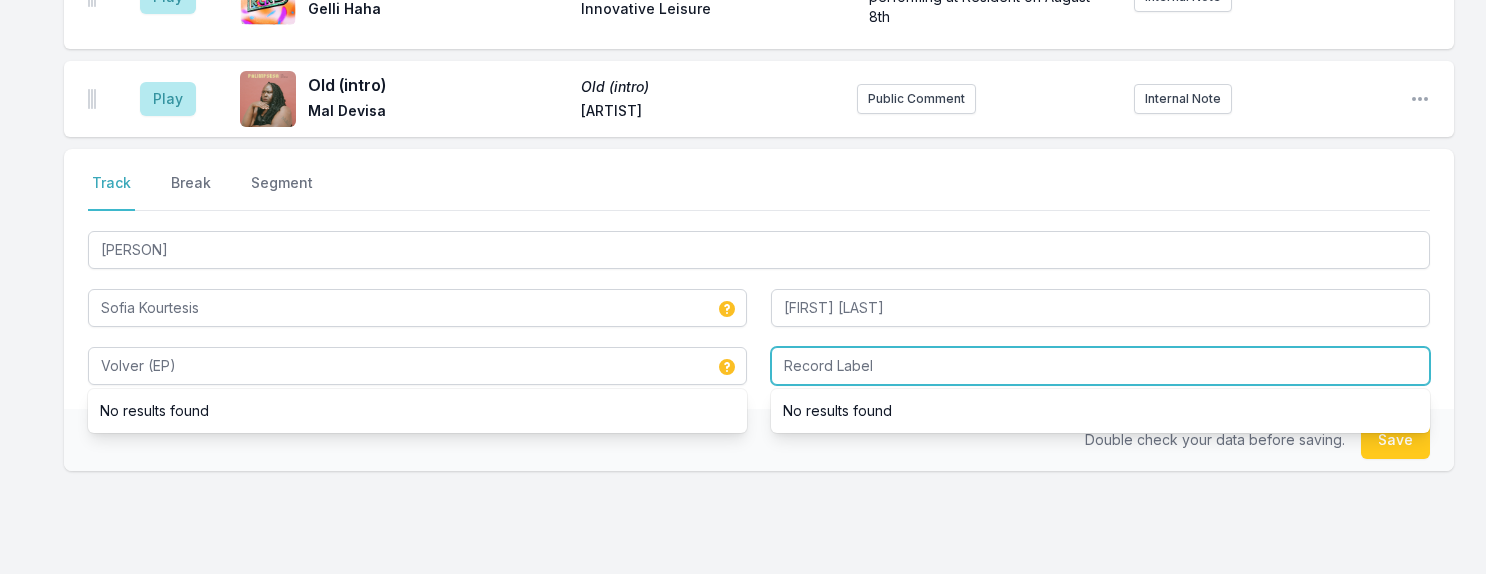 click at bounding box center [1100, 366] 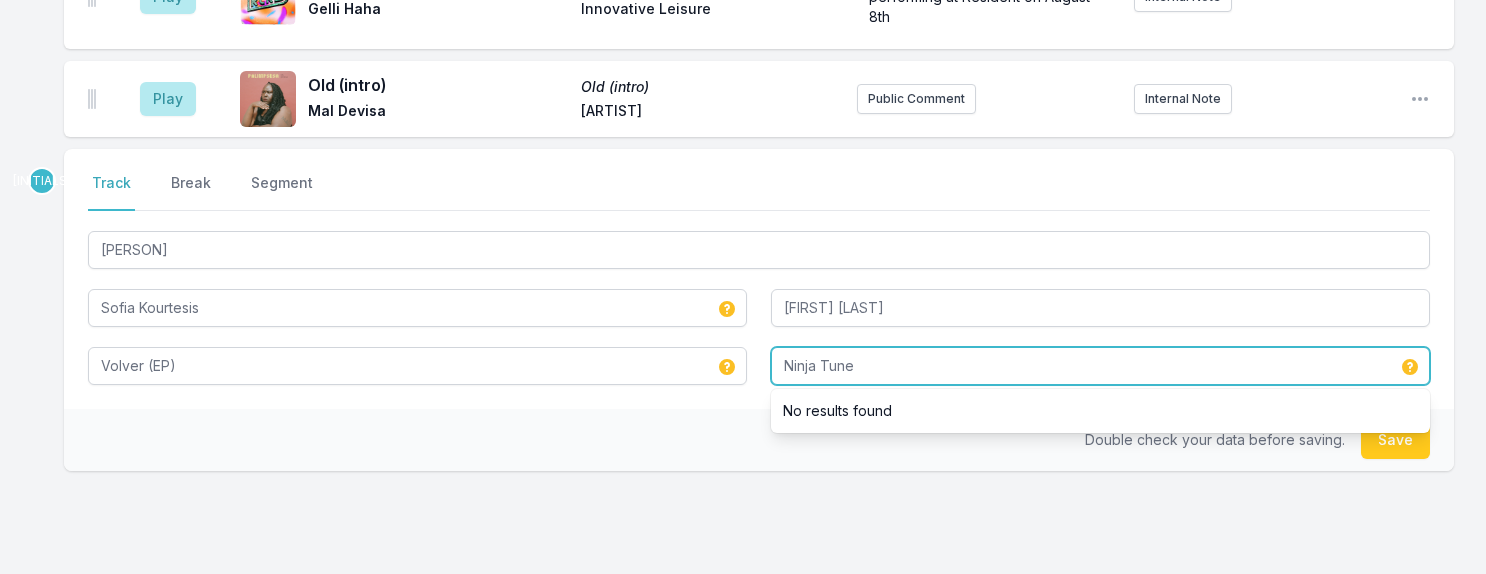 type on "Ninja Tune" 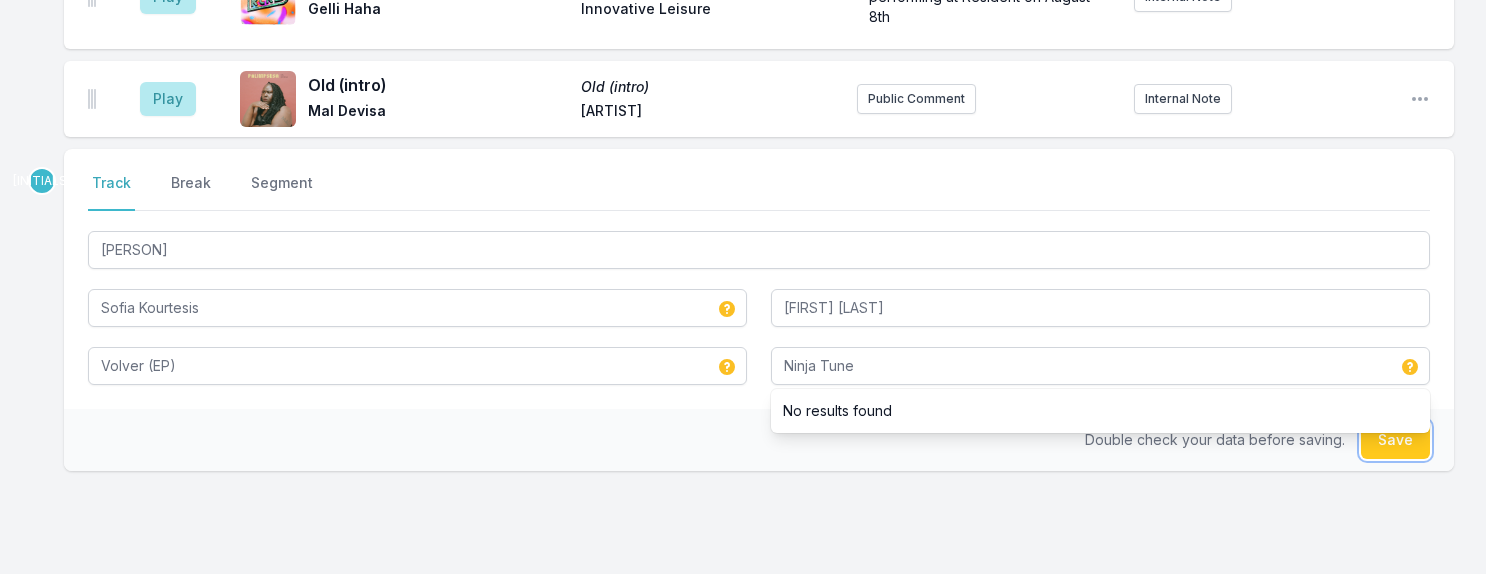 click on "Save" at bounding box center [1395, 440] 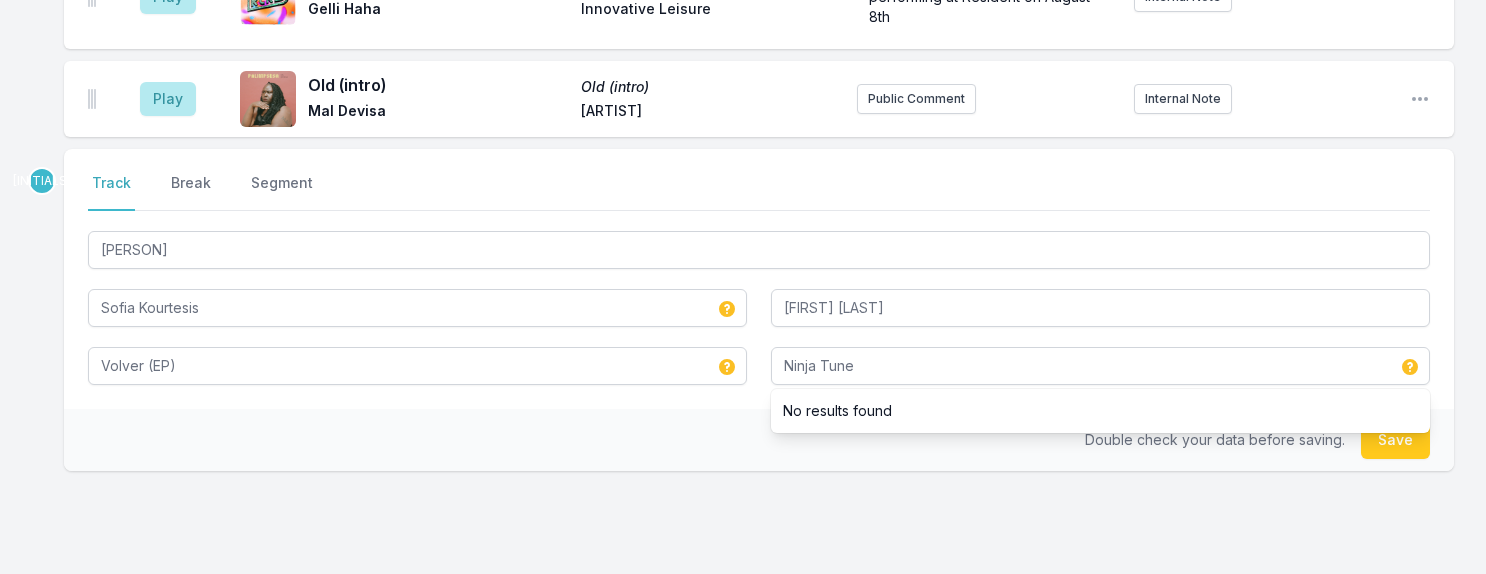 type 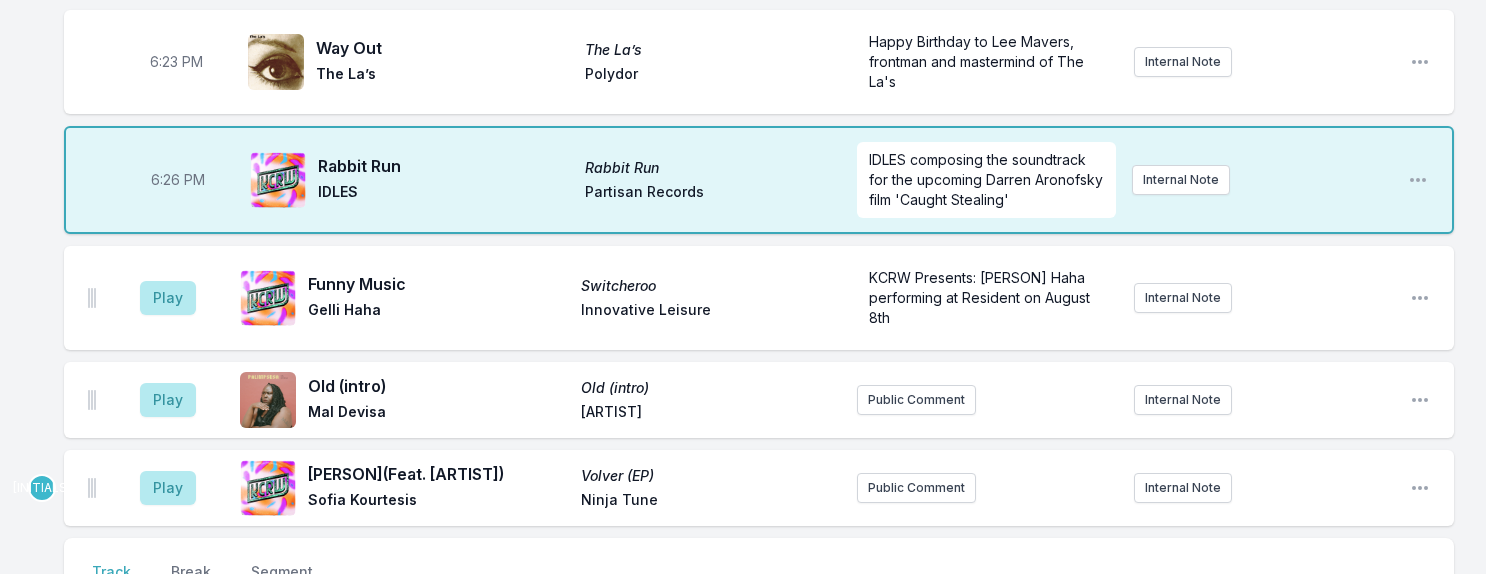 scroll, scrollTop: 701, scrollLeft: 0, axis: vertical 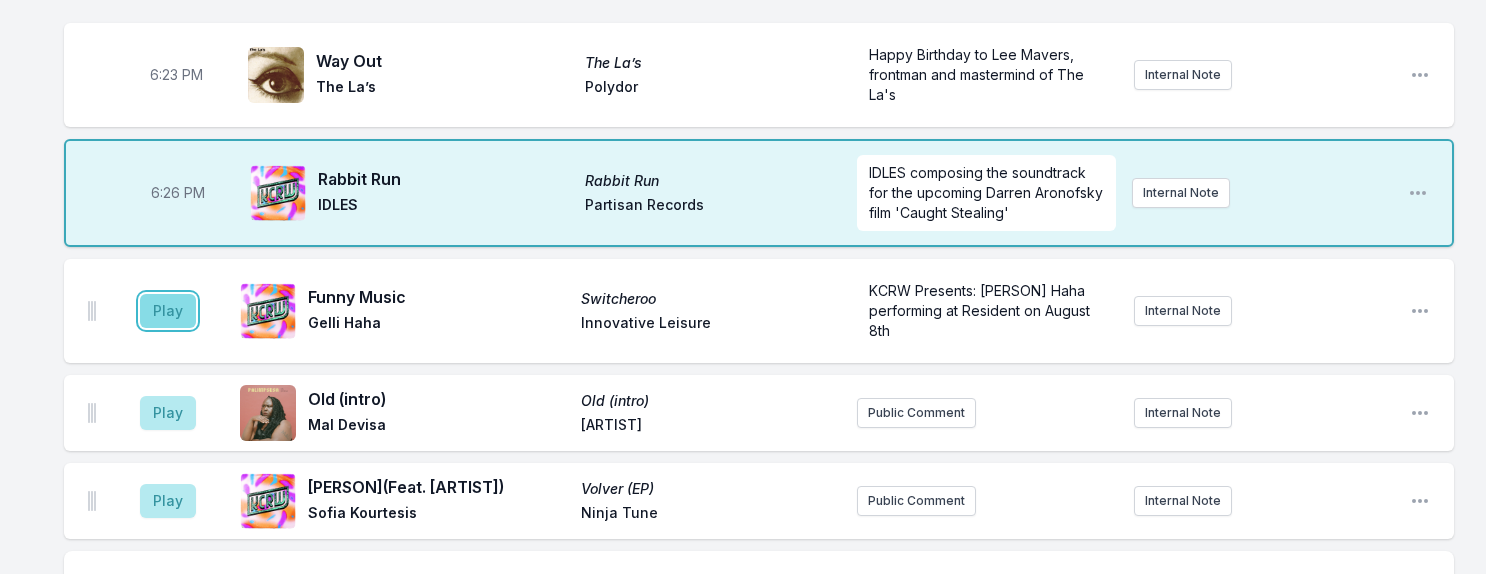 click on "Play" at bounding box center [168, 311] 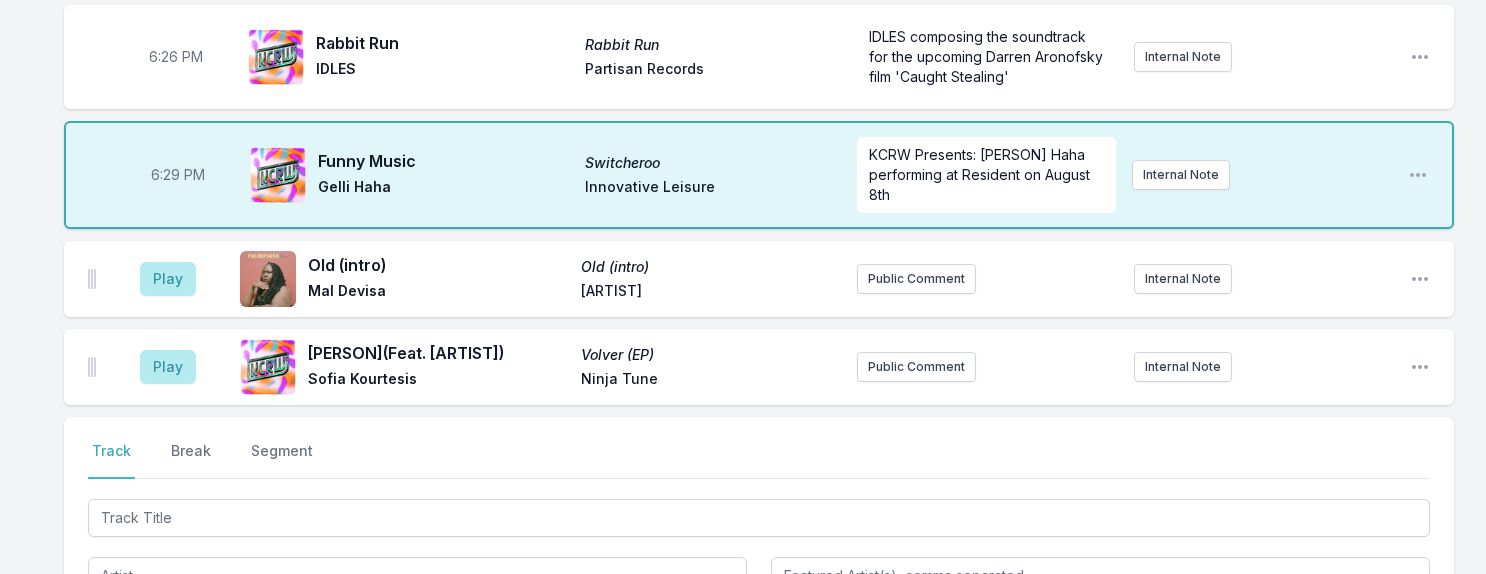 scroll, scrollTop: 888, scrollLeft: 0, axis: vertical 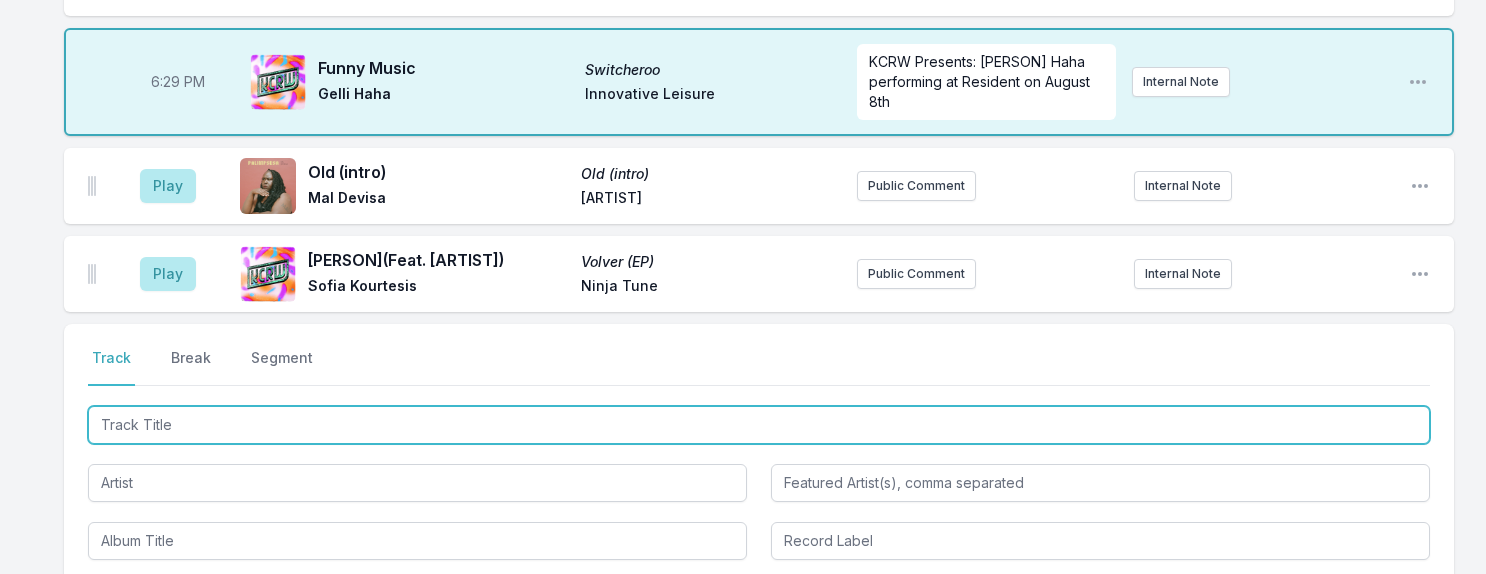 click at bounding box center (759, 425) 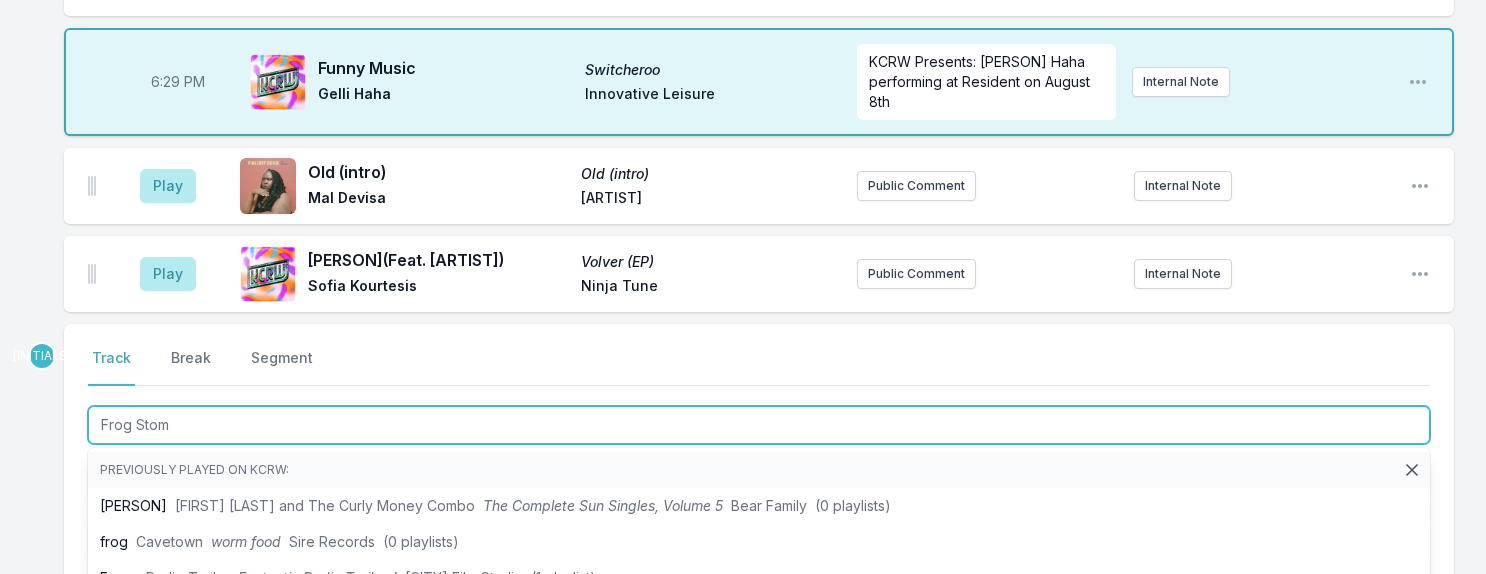 type on "Frog Stomp" 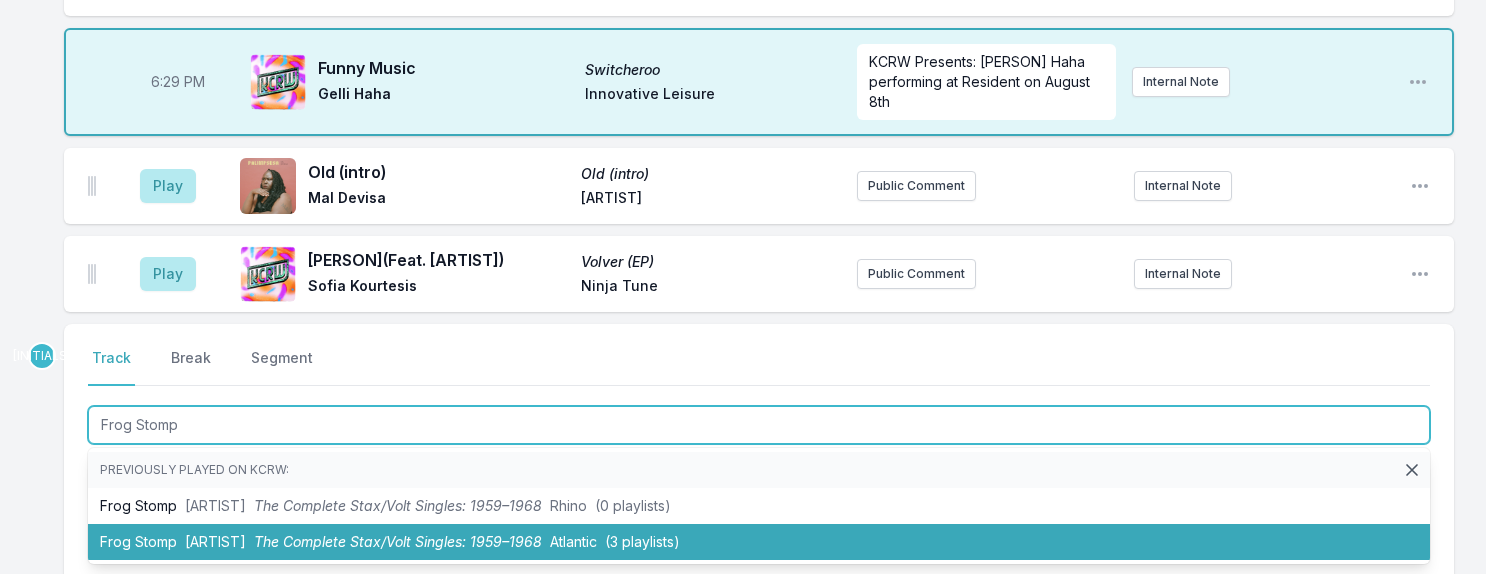 click on "The Complete Stax/Volt Singles: 1959–1968" at bounding box center (398, 541) 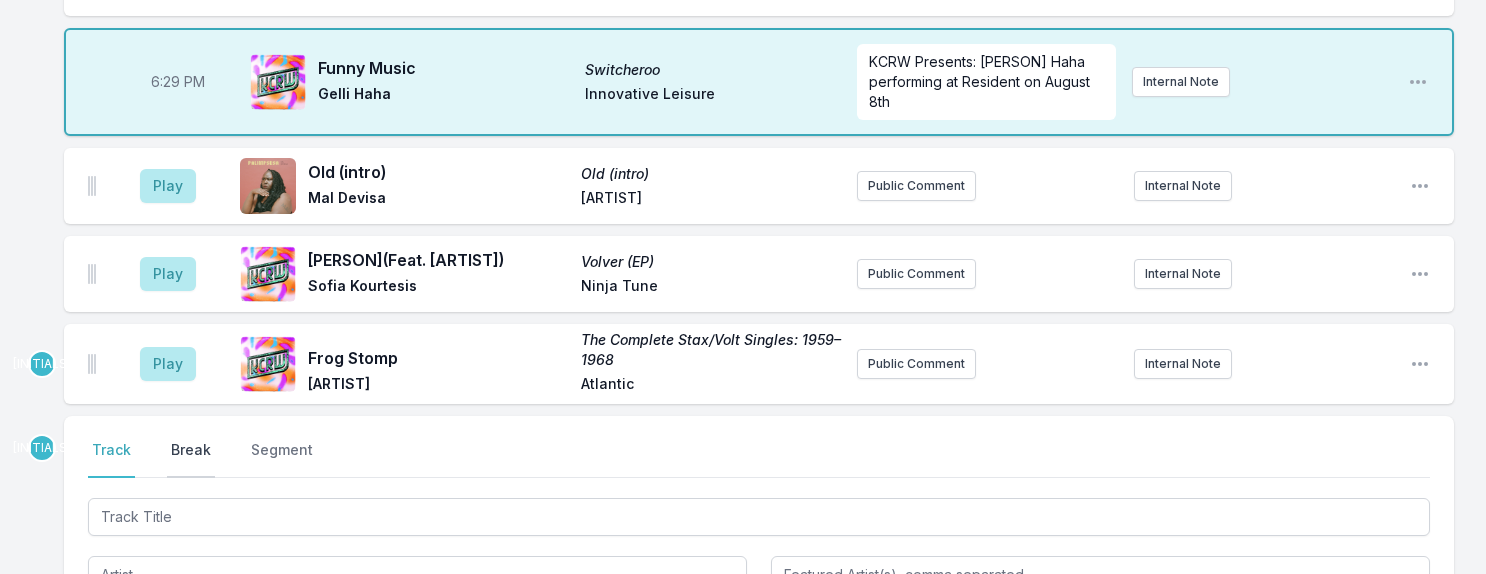 click on "Break" at bounding box center [191, 459] 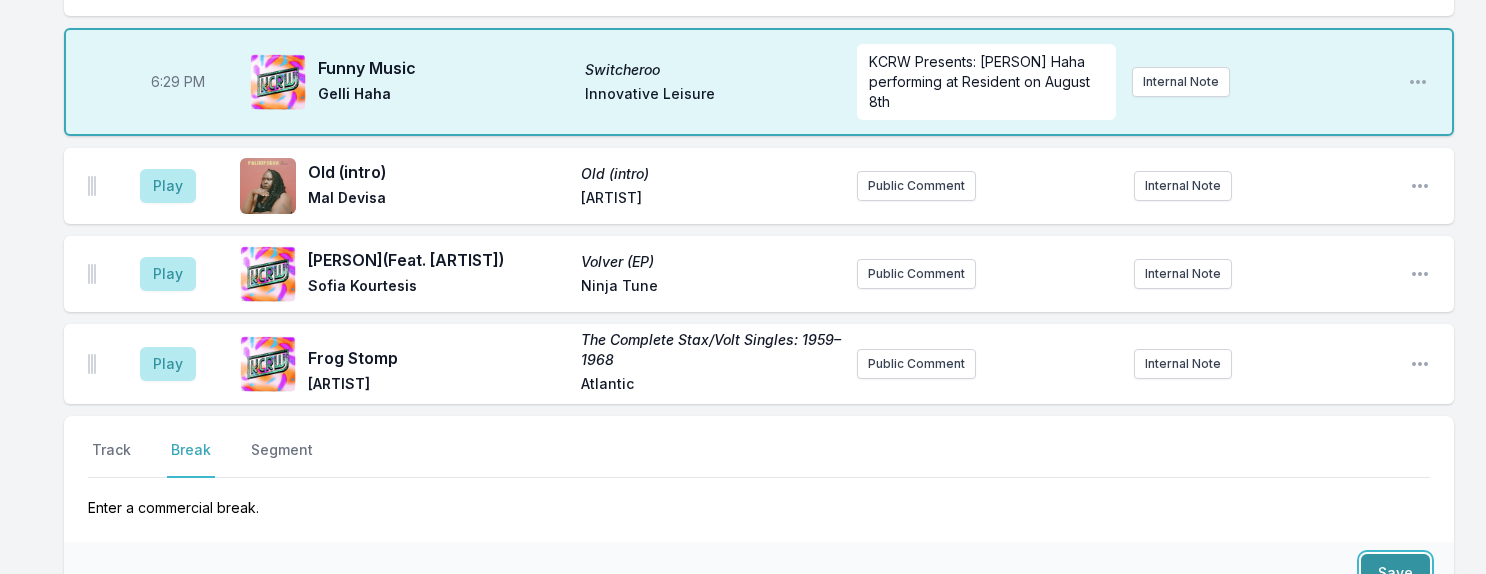 click on "Save" at bounding box center [1395, 573] 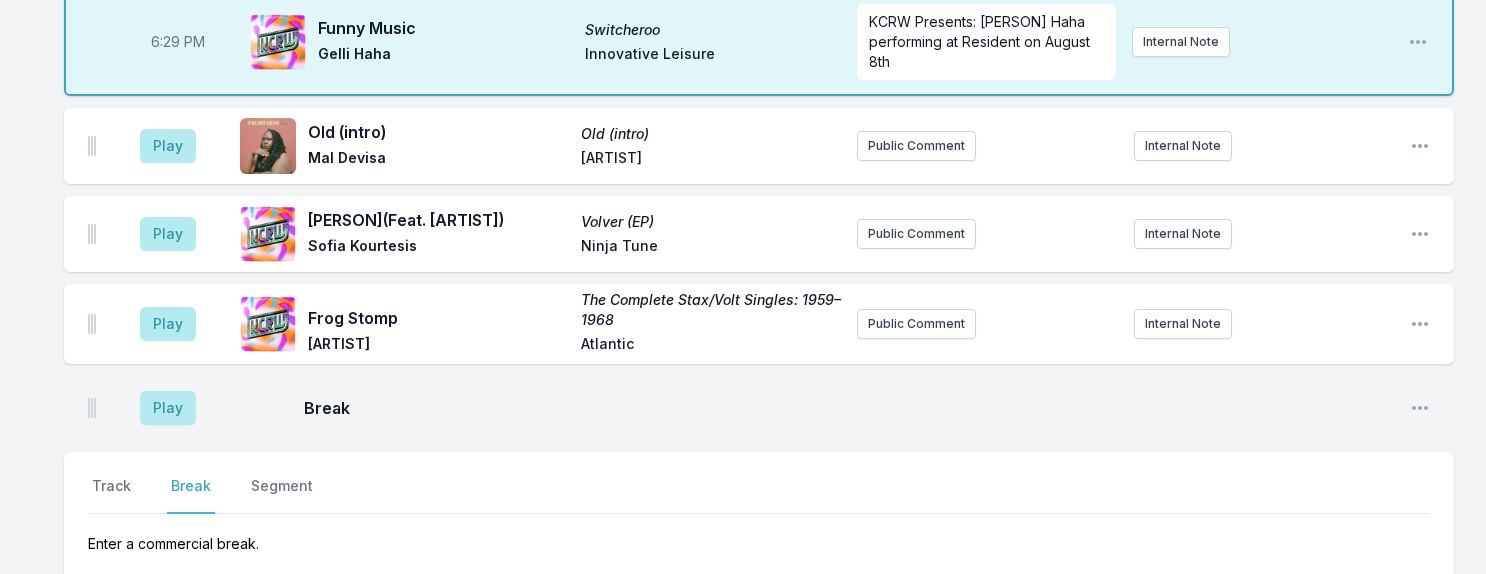 scroll, scrollTop: 1115, scrollLeft: 0, axis: vertical 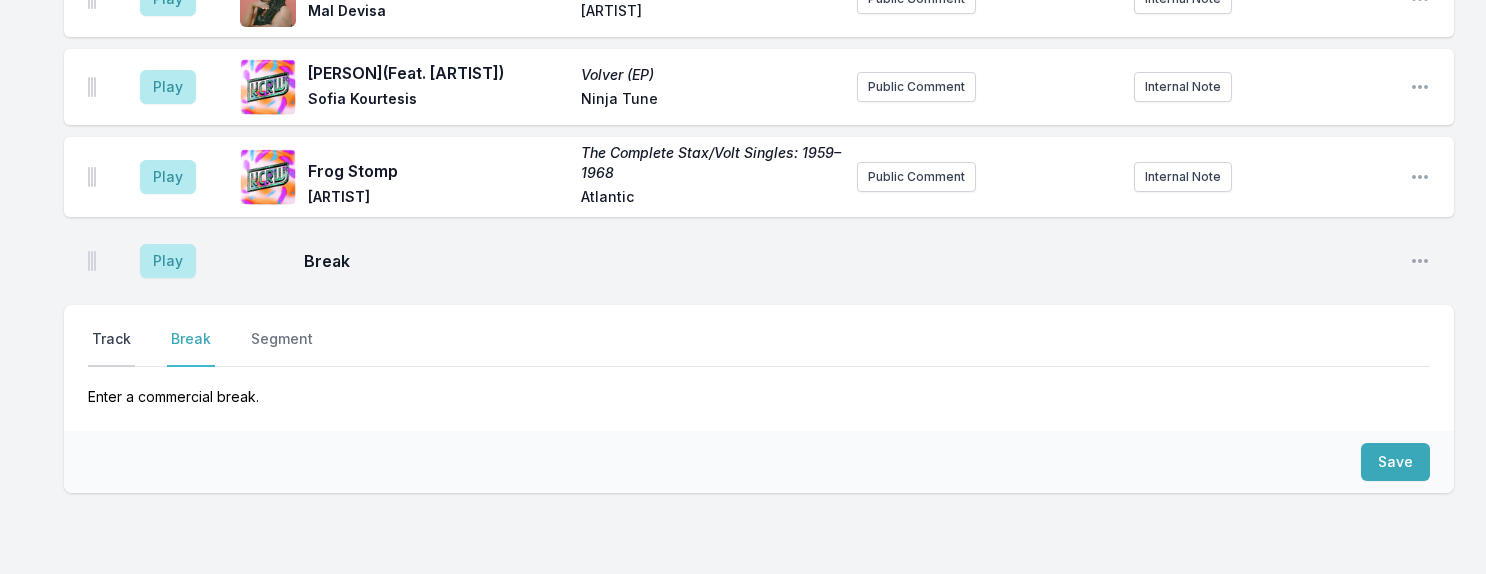 click on "Track" at bounding box center (111, 348) 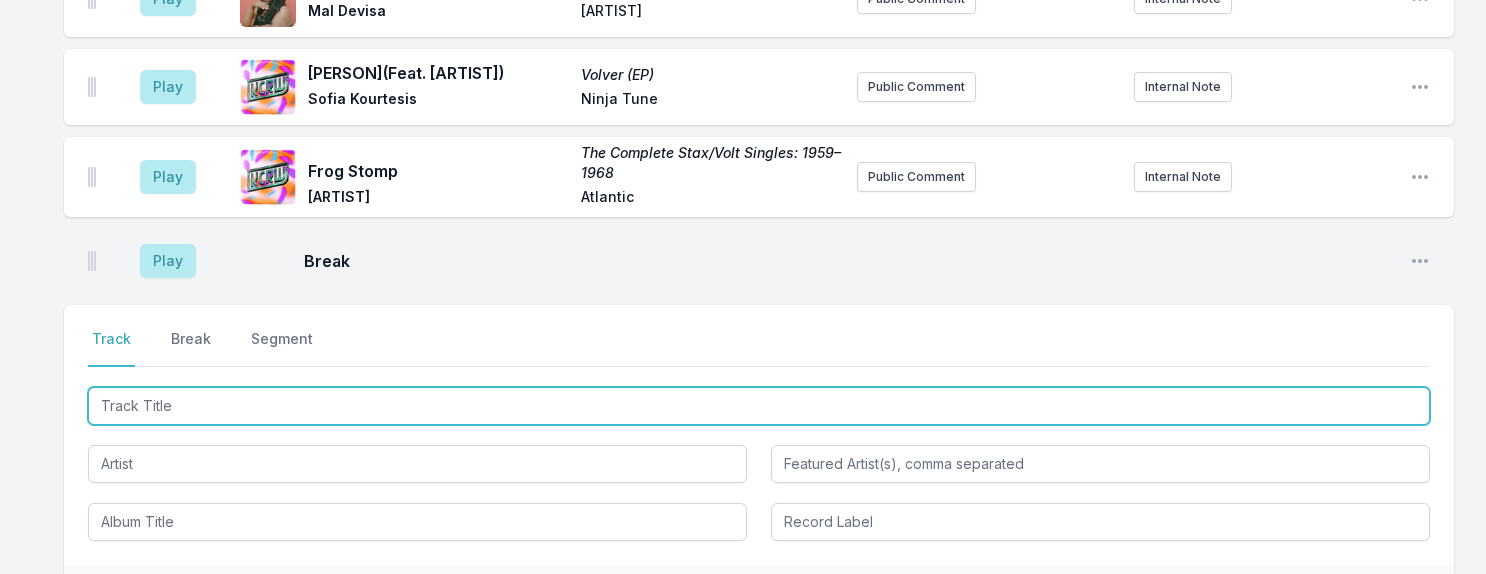 click at bounding box center [759, 406] 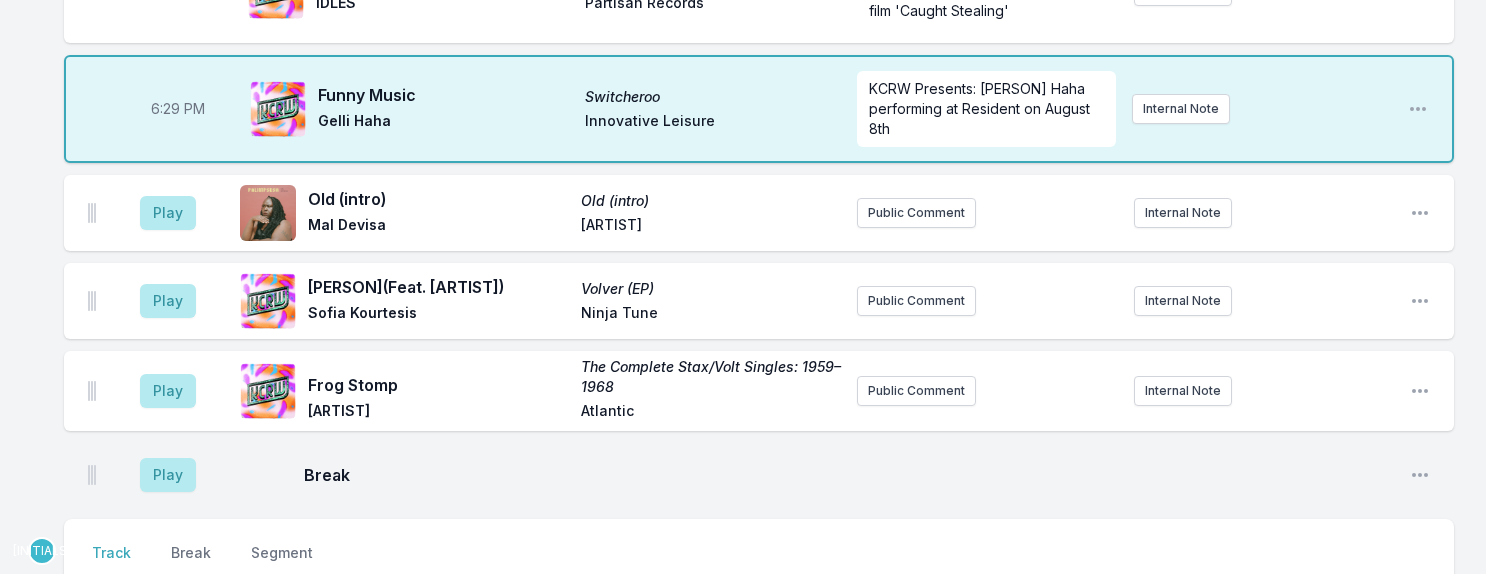 scroll, scrollTop: 835, scrollLeft: 0, axis: vertical 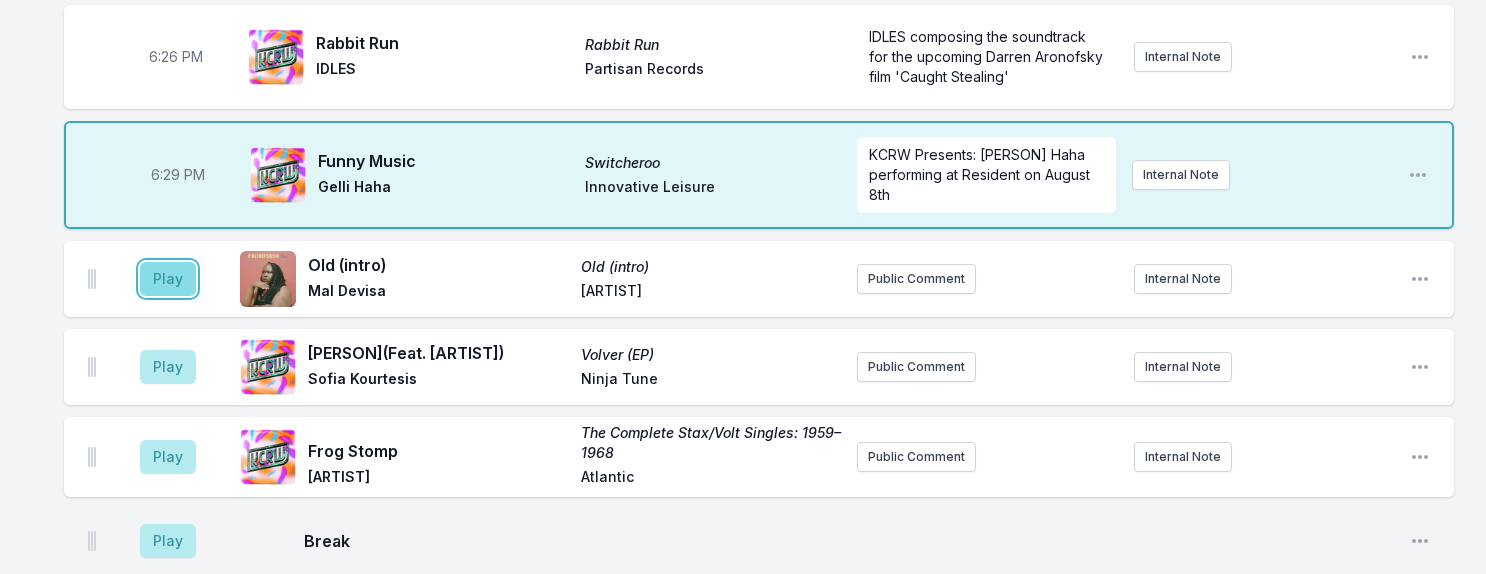 click on "Play" at bounding box center [168, 279] 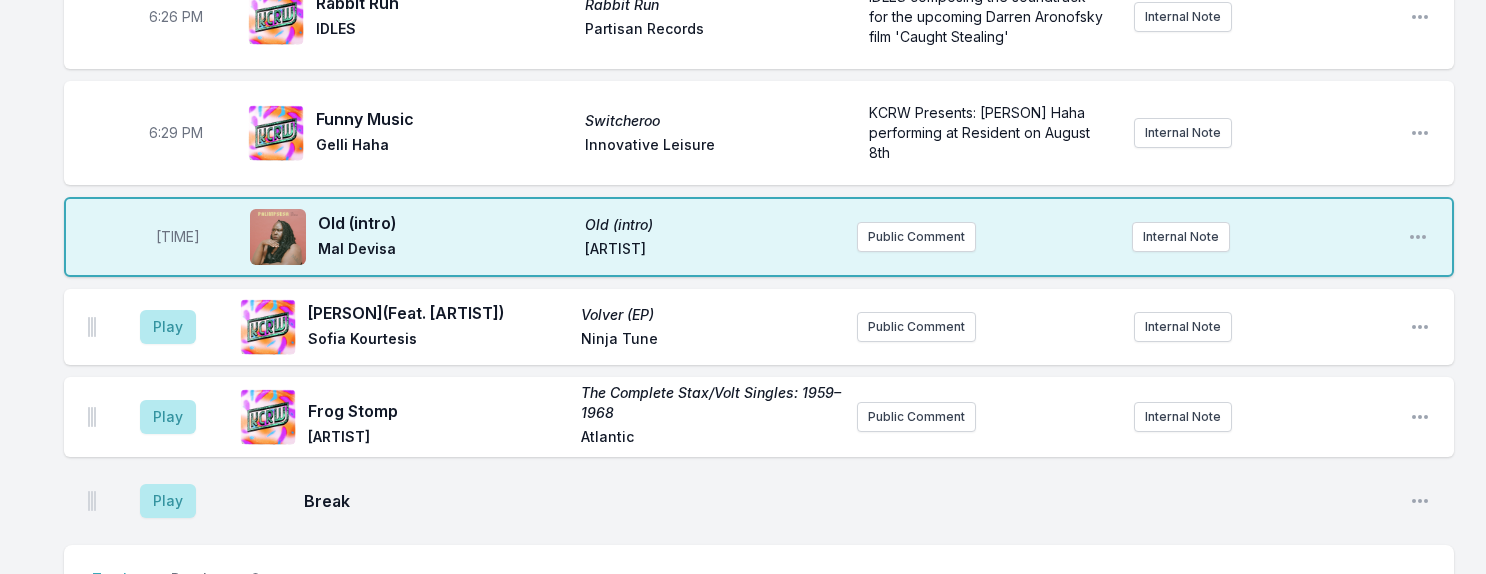 scroll, scrollTop: 928, scrollLeft: 0, axis: vertical 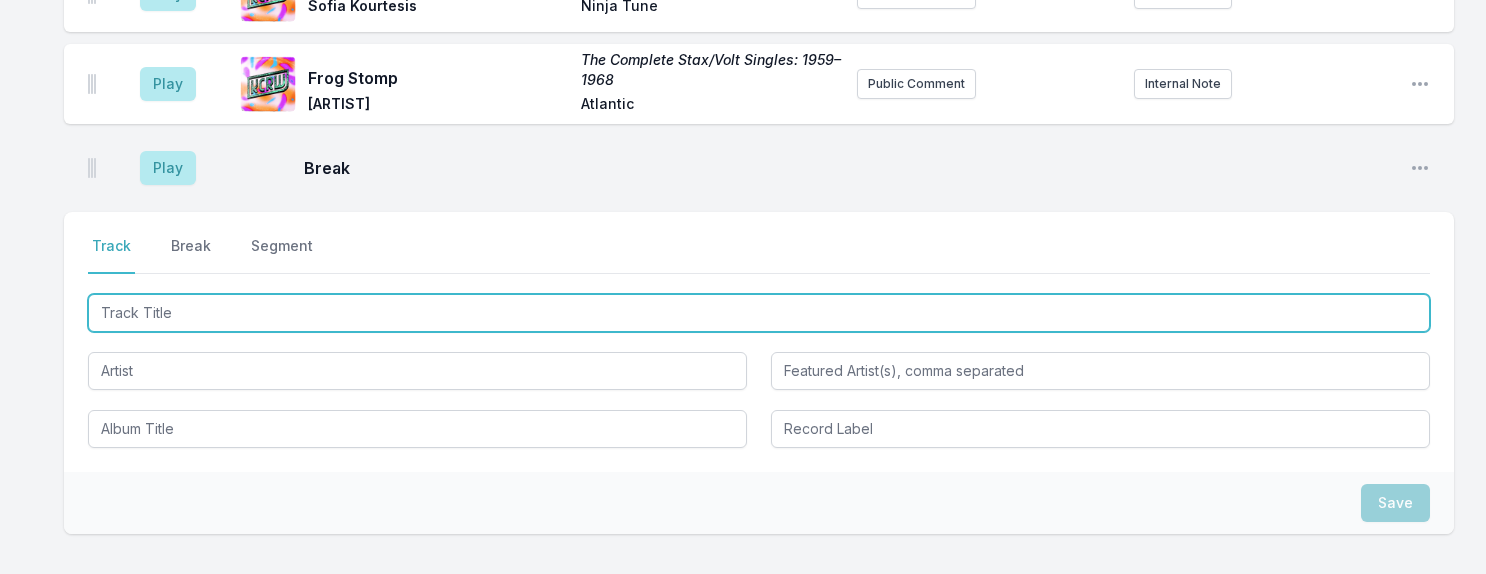 click at bounding box center (759, 313) 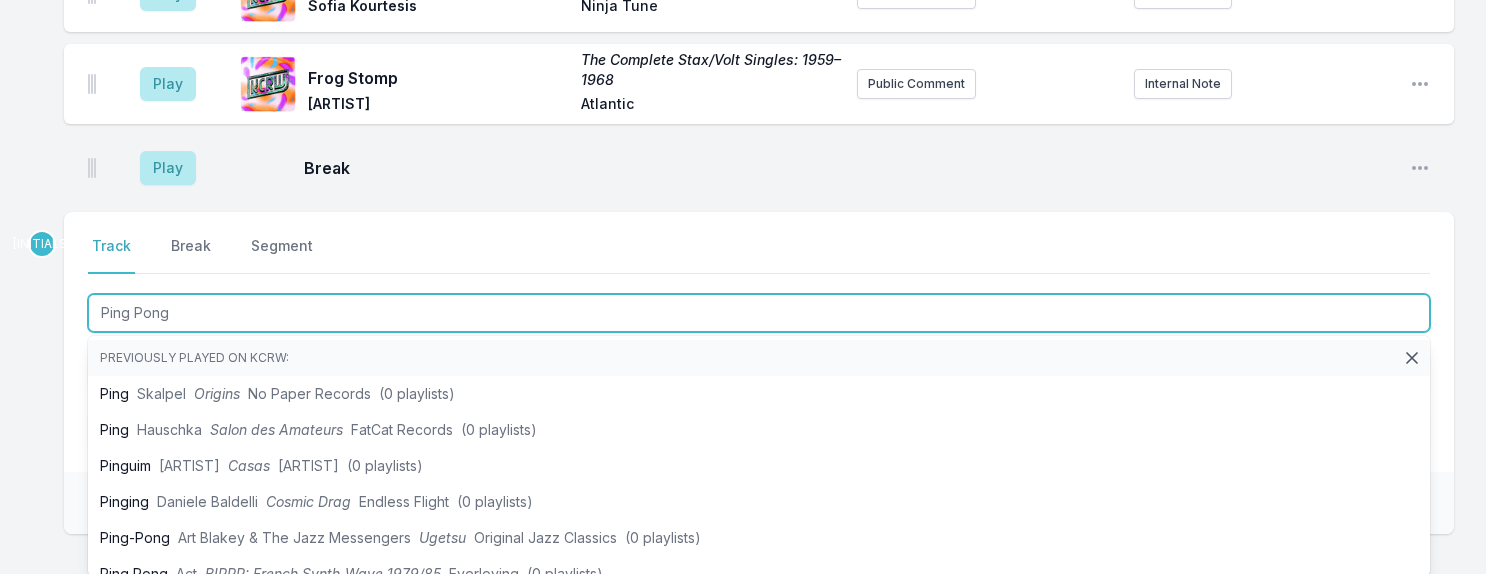 type on "Ping Pong" 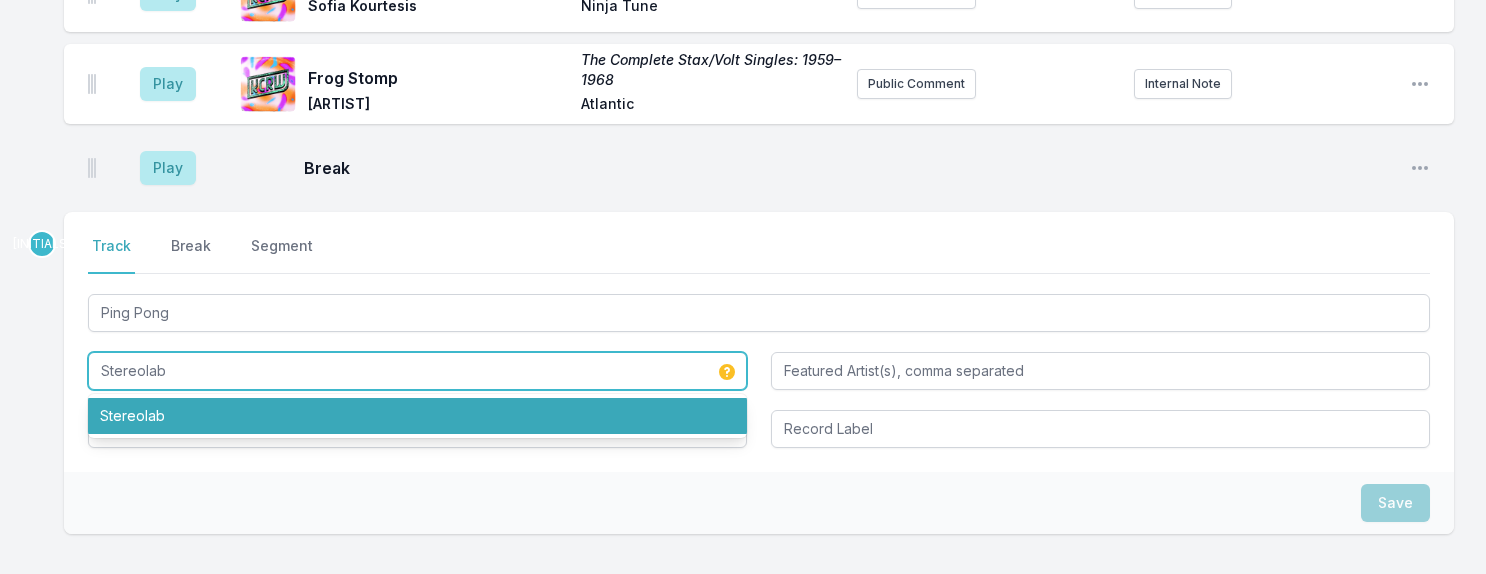 click on "Stereolab" at bounding box center [417, 416] 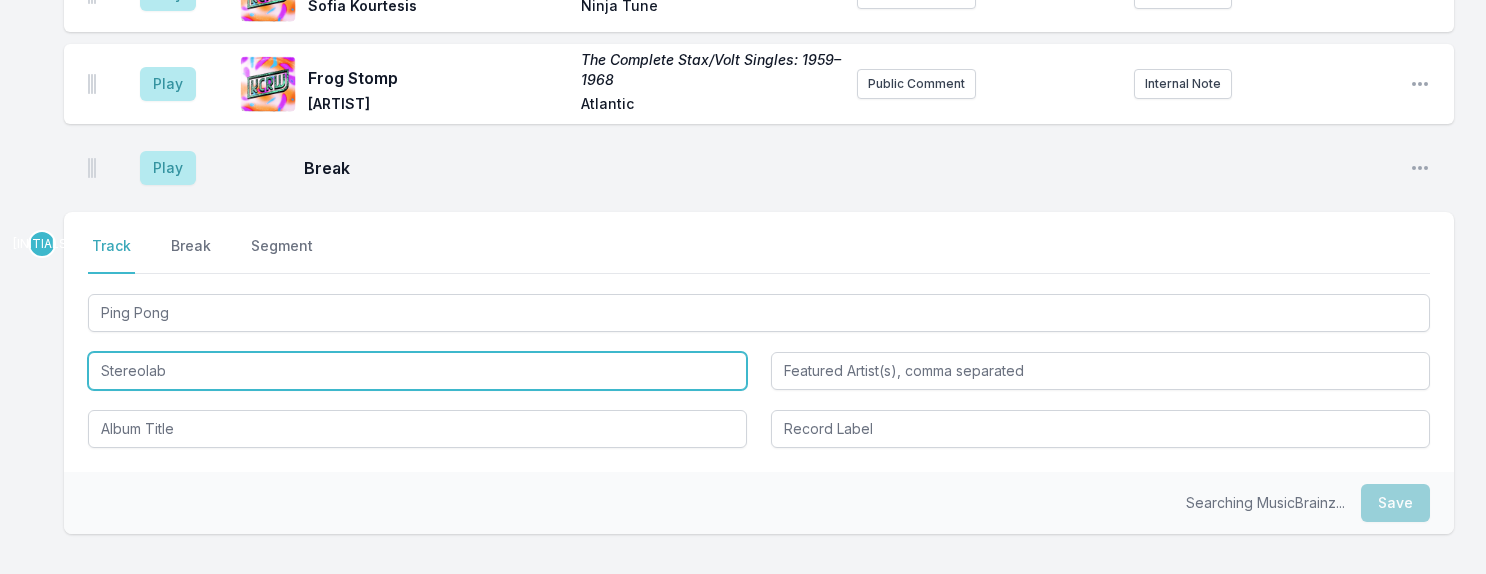 type on "Stereolab" 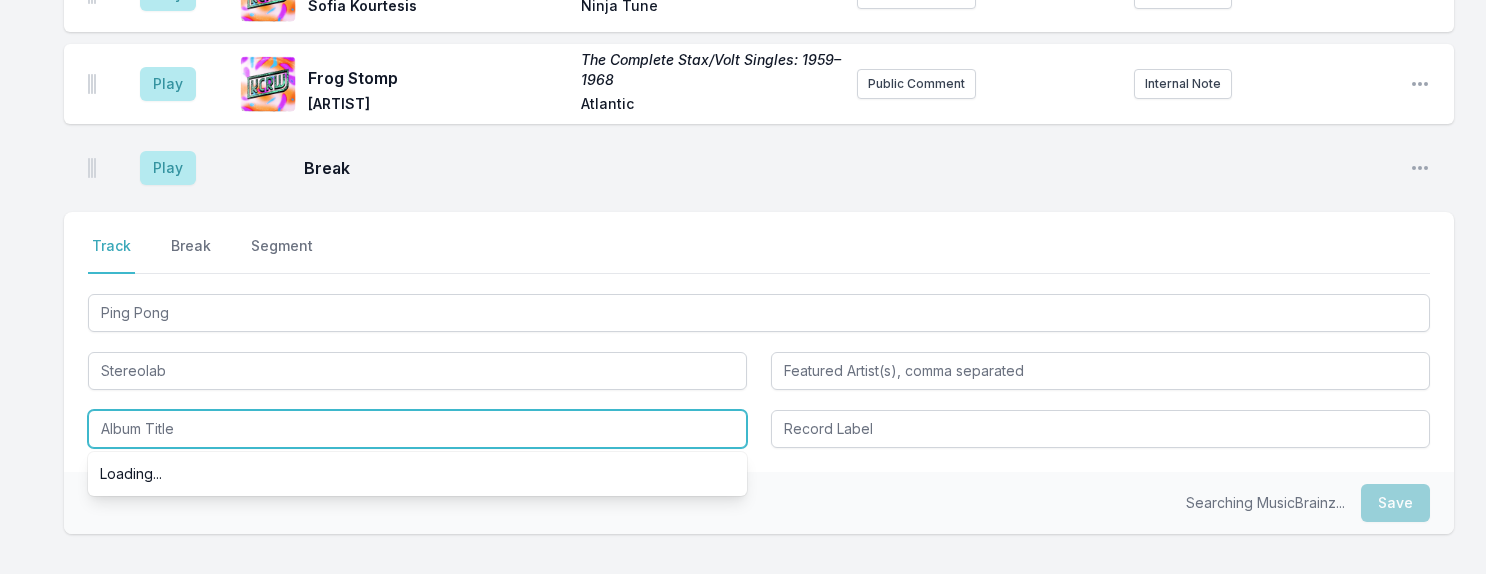 click at bounding box center (417, 429) 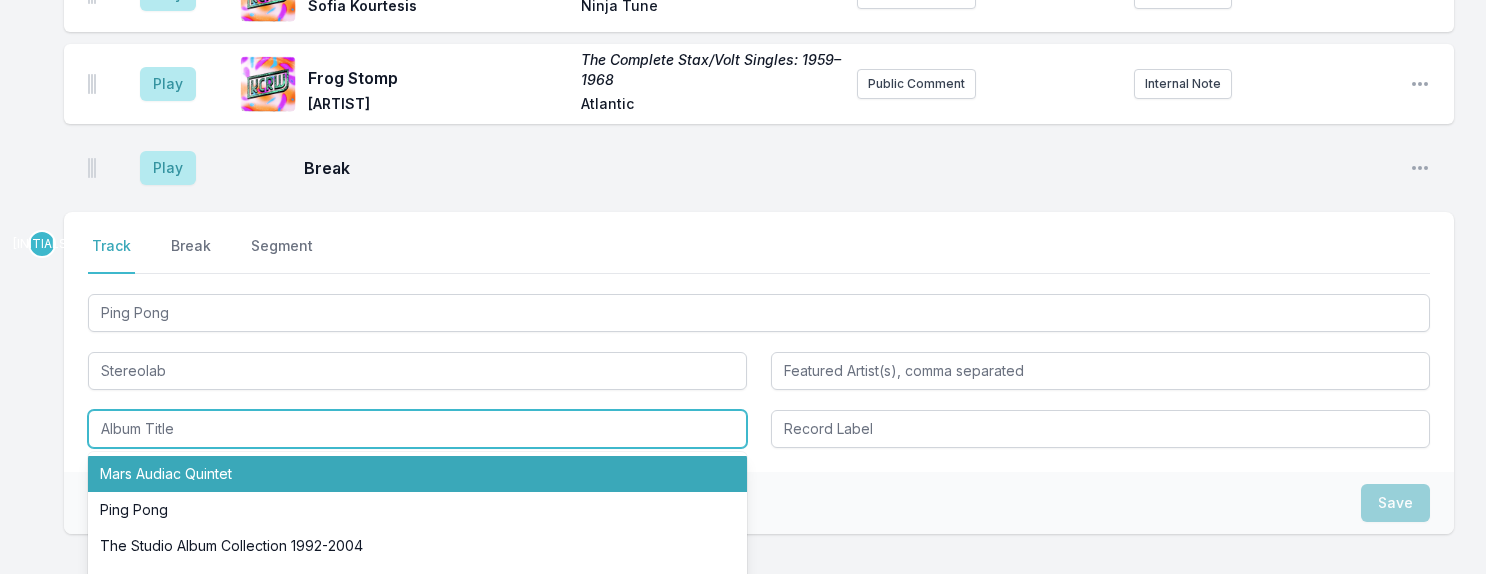 click on "Mars Audiac Quintet" at bounding box center [417, 474] 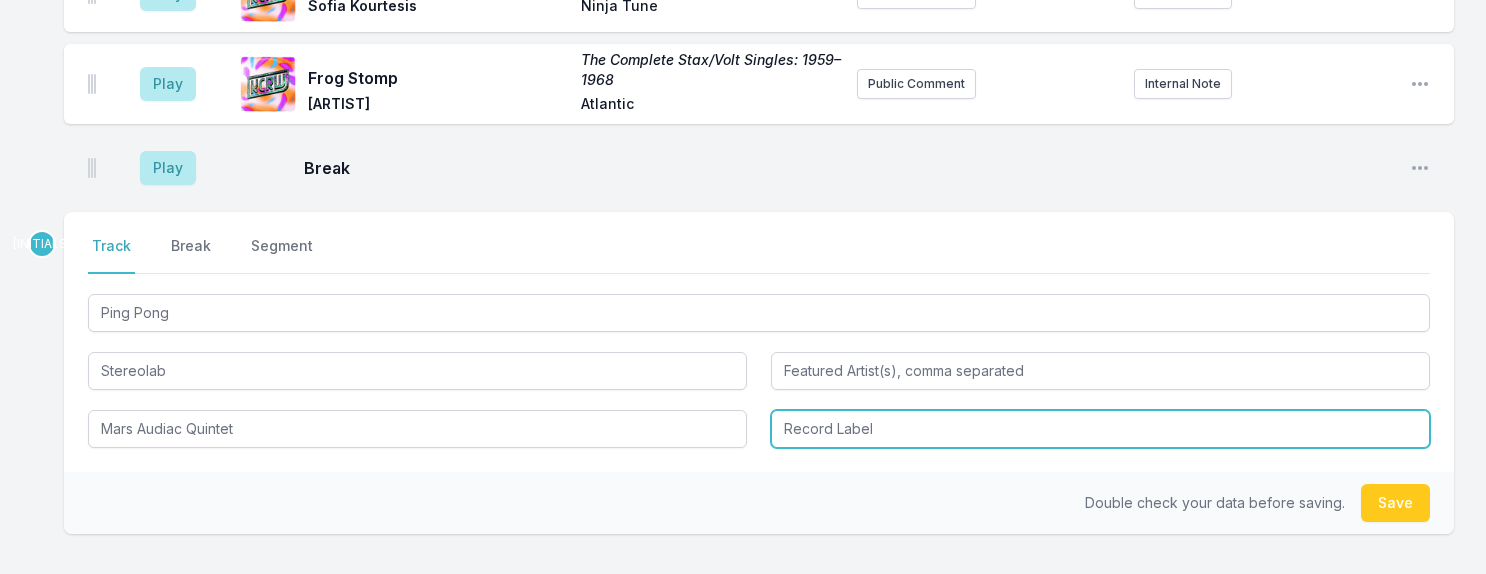 click at bounding box center (1100, 429) 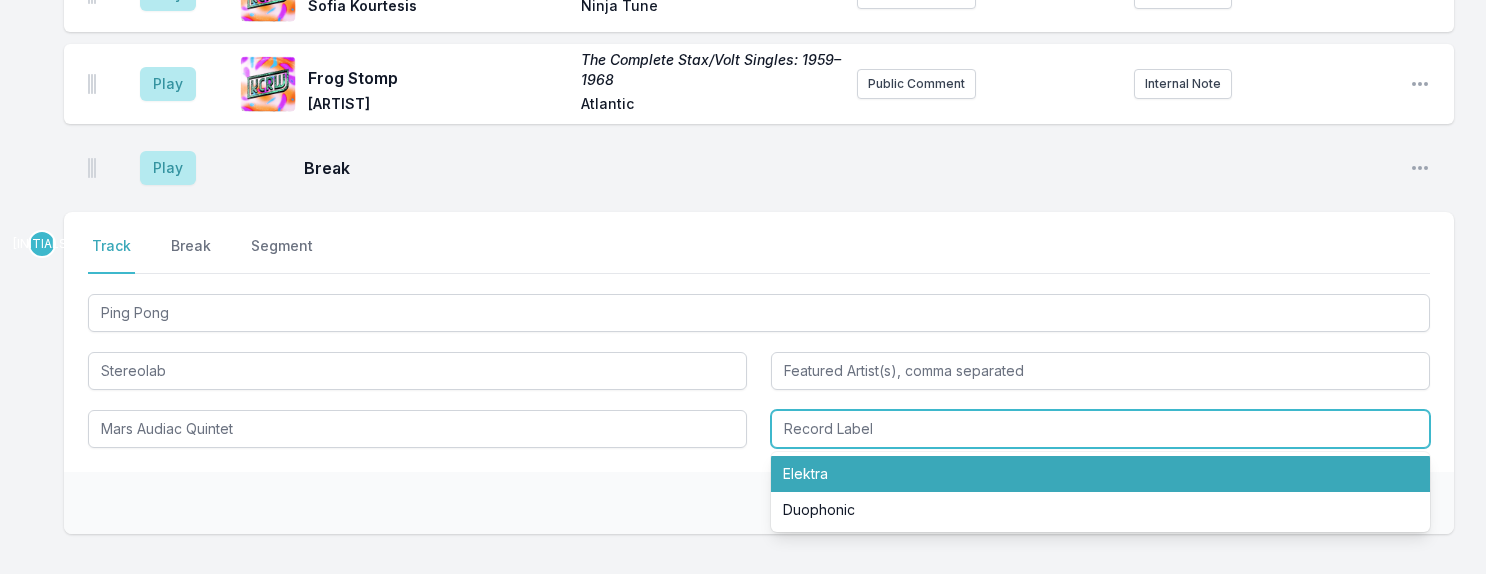 click on "Elektra" at bounding box center [1100, 474] 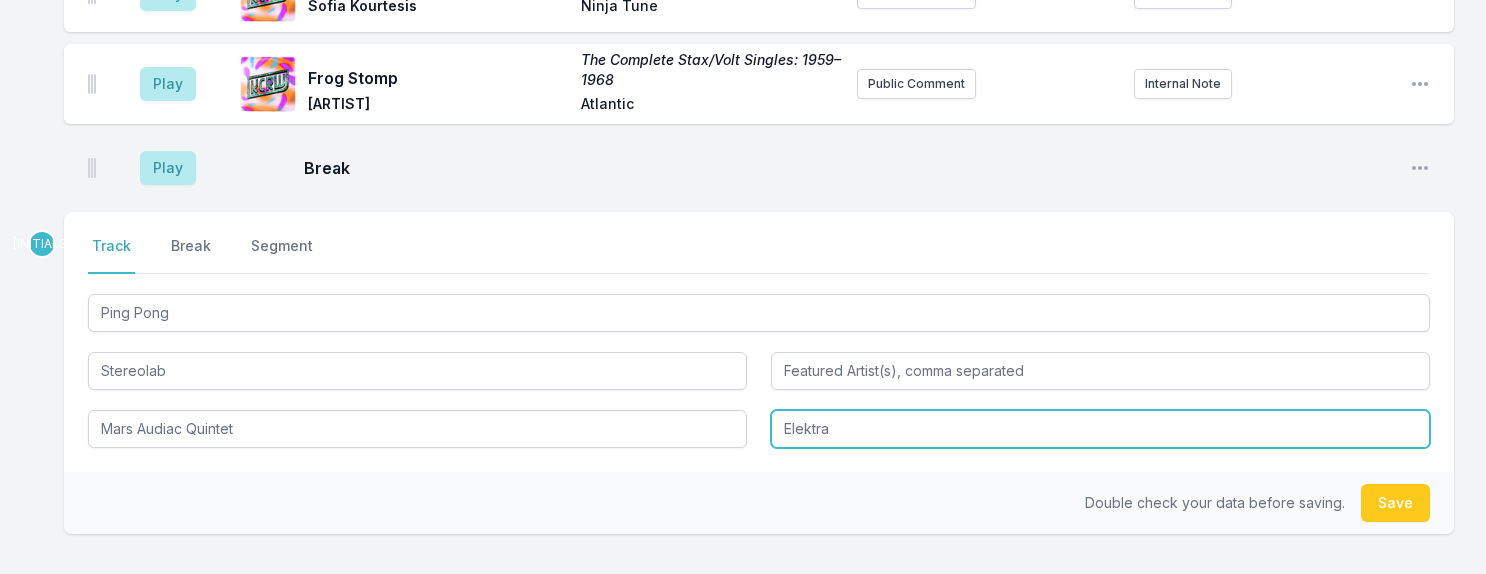 type on "Elektra" 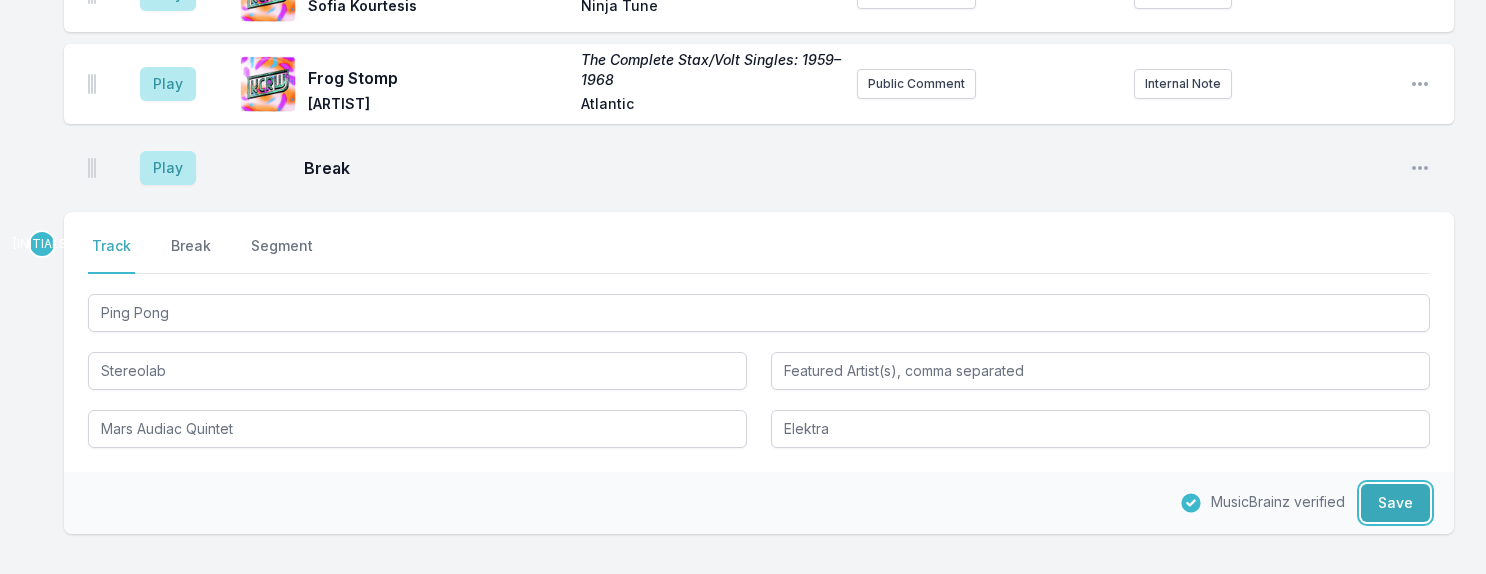 drag, startPoint x: 1392, startPoint y: 470, endPoint x: 1437, endPoint y: 280, distance: 195.25624 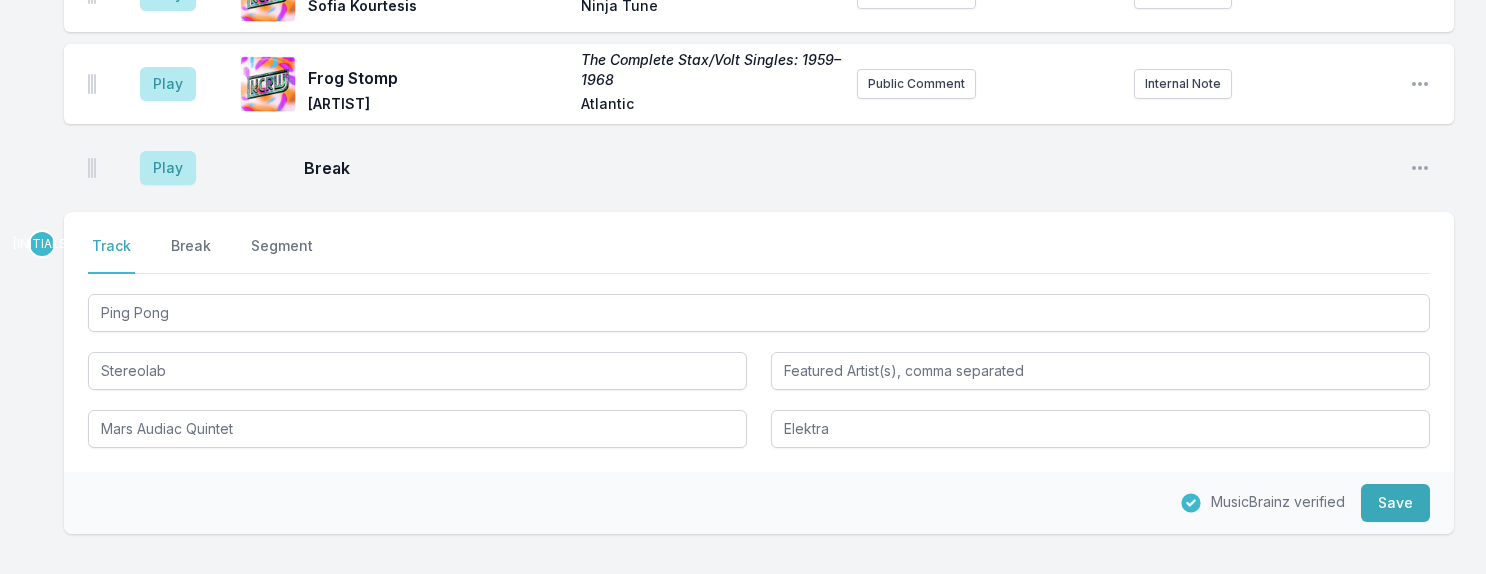 type 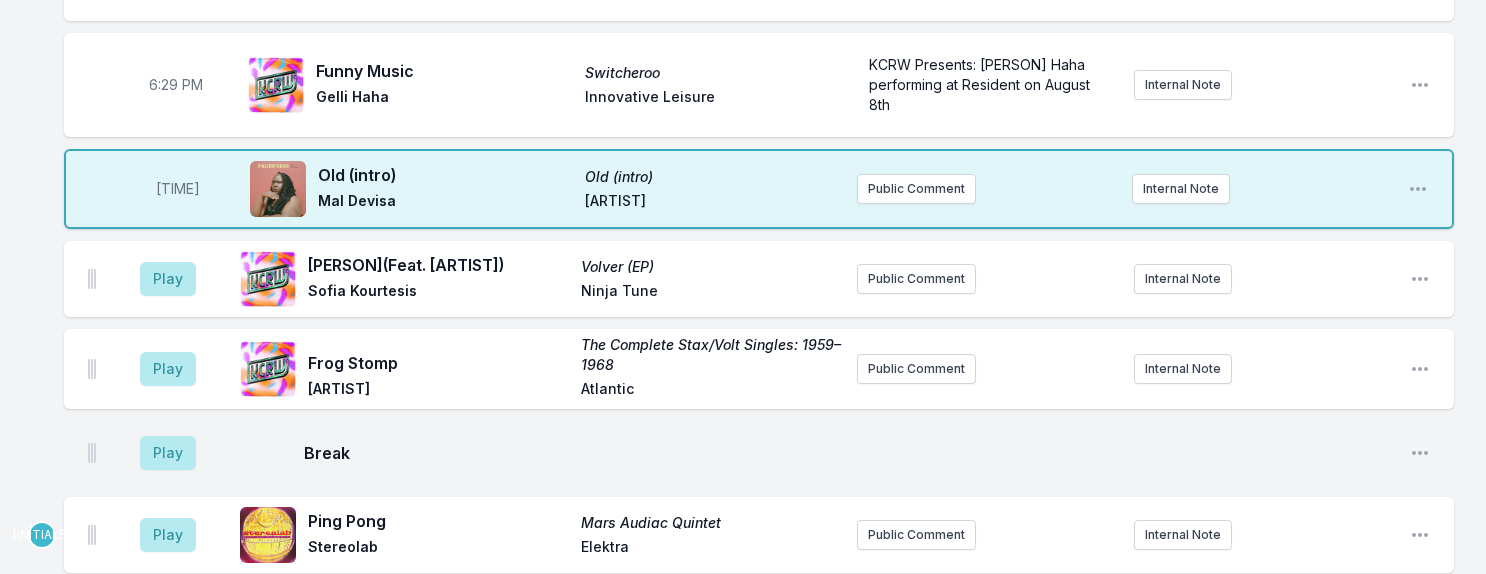 scroll, scrollTop: 909, scrollLeft: 0, axis: vertical 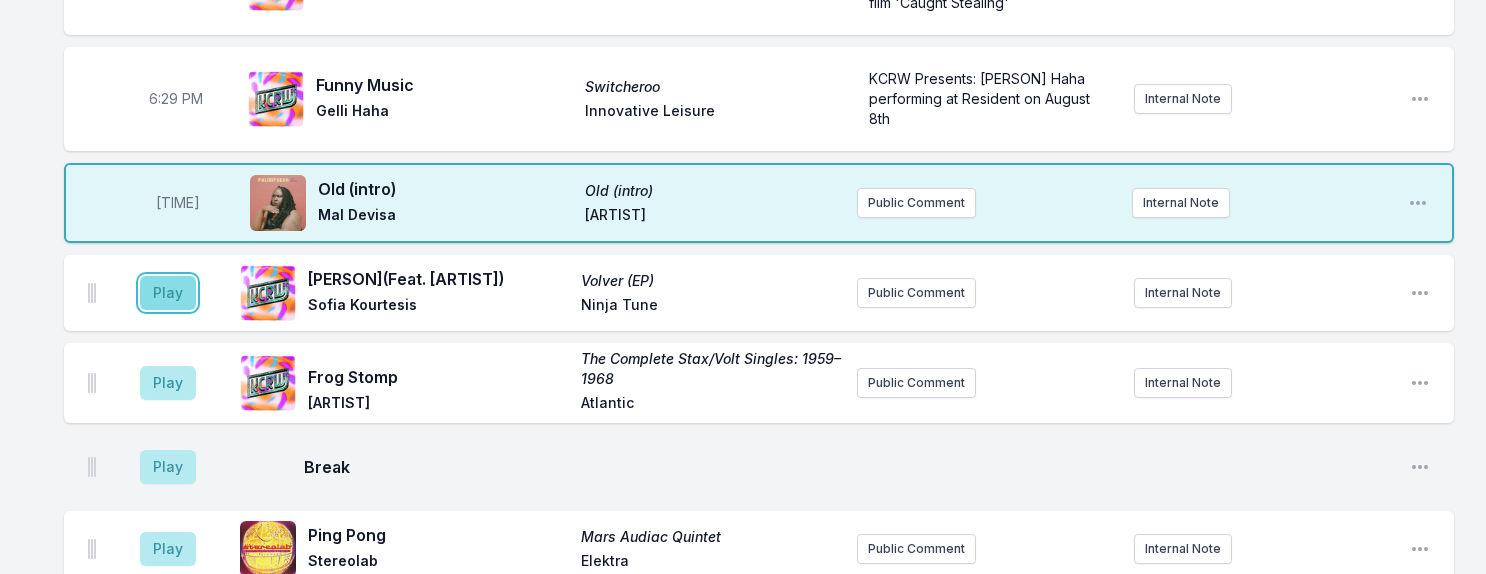 click on "Play" at bounding box center (168, 293) 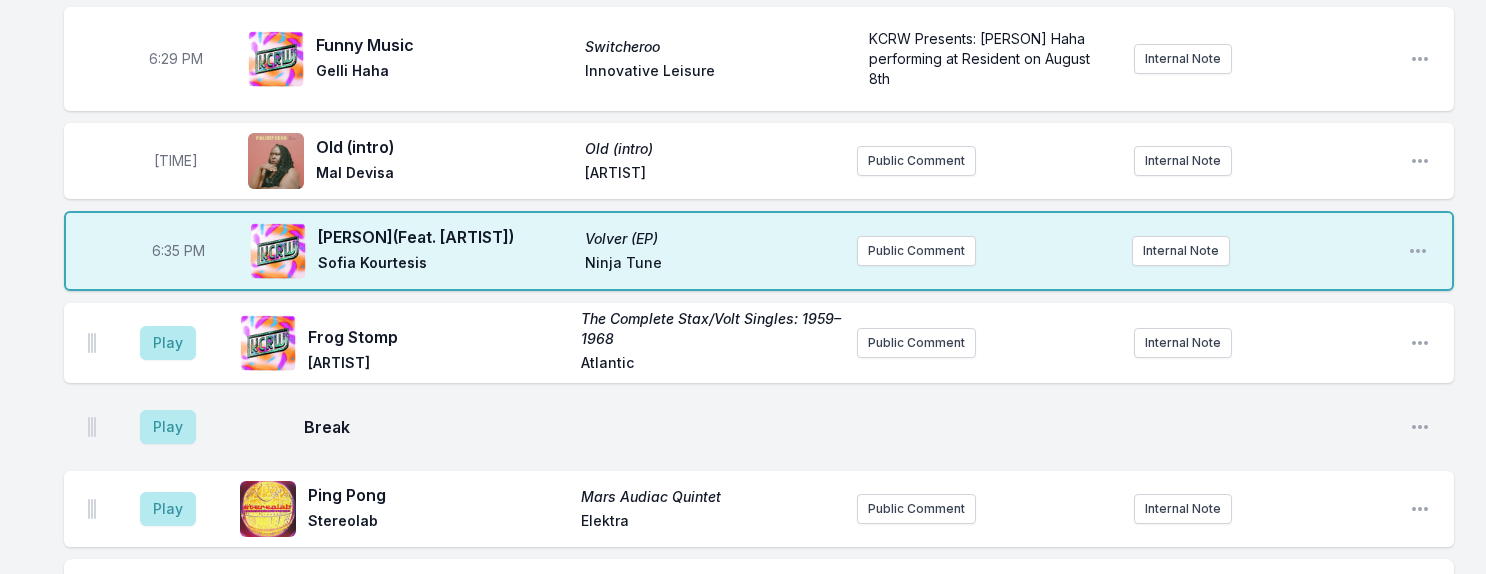 scroll, scrollTop: 1029, scrollLeft: 0, axis: vertical 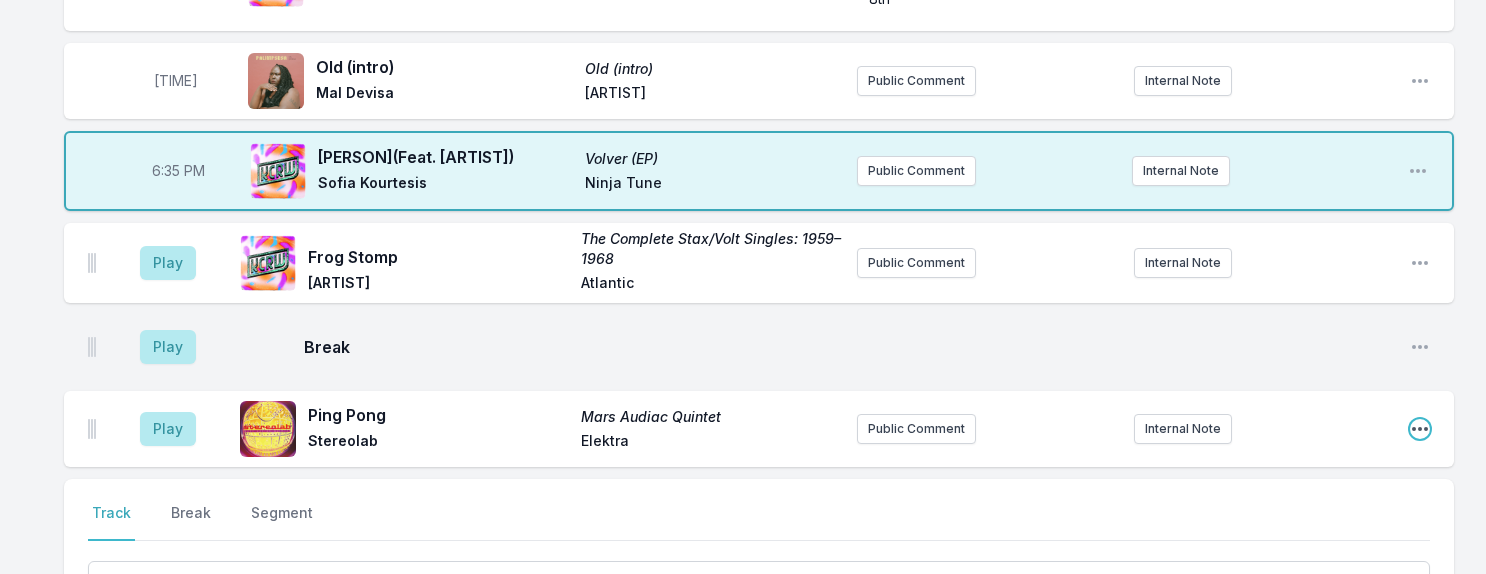 click 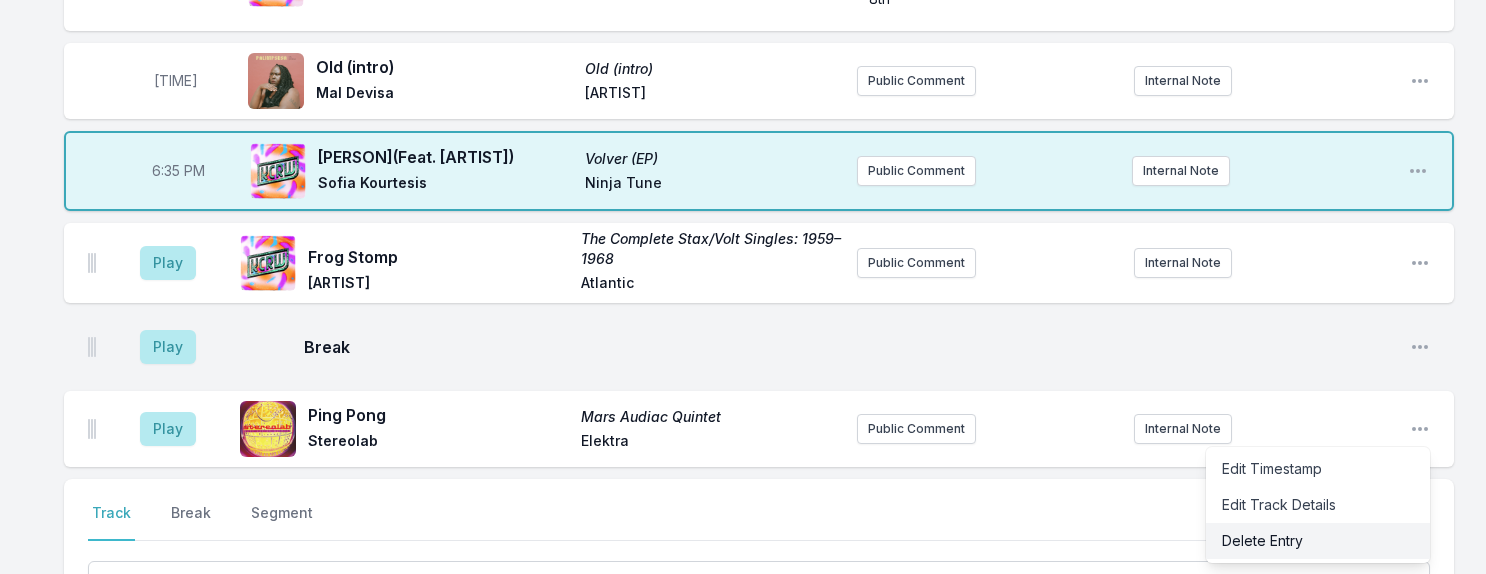 click on "Delete Entry" at bounding box center (1318, 541) 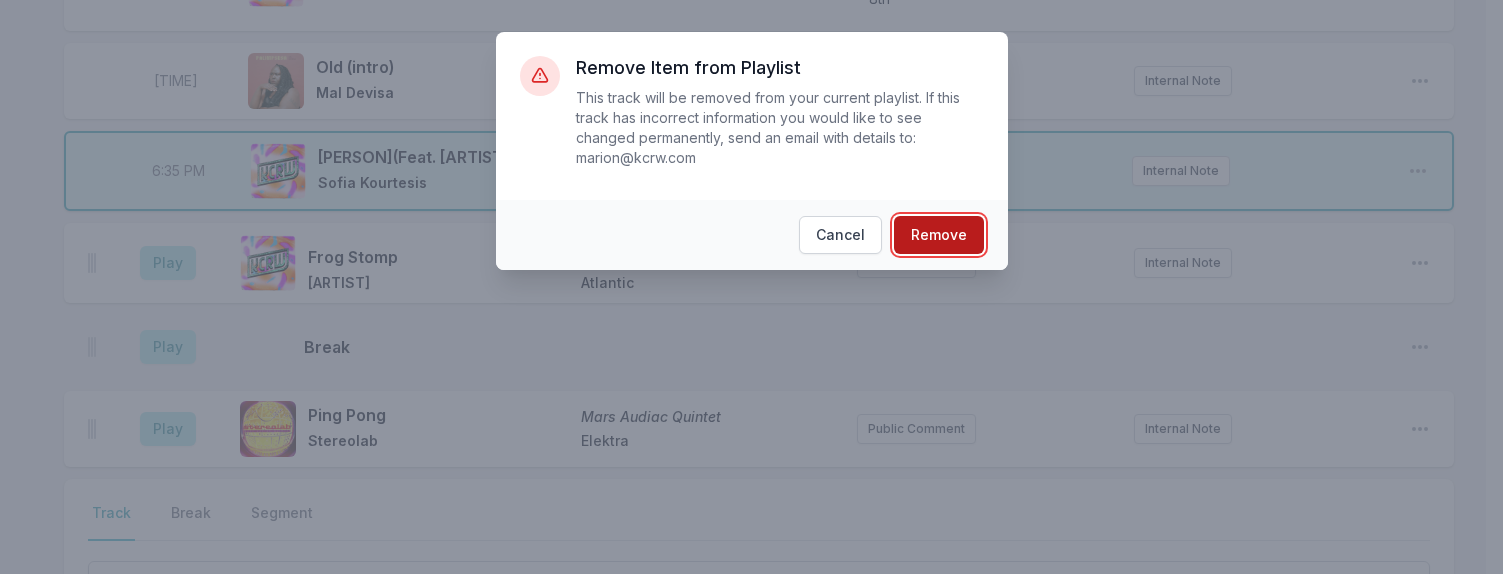 click on "Remove" at bounding box center [939, 235] 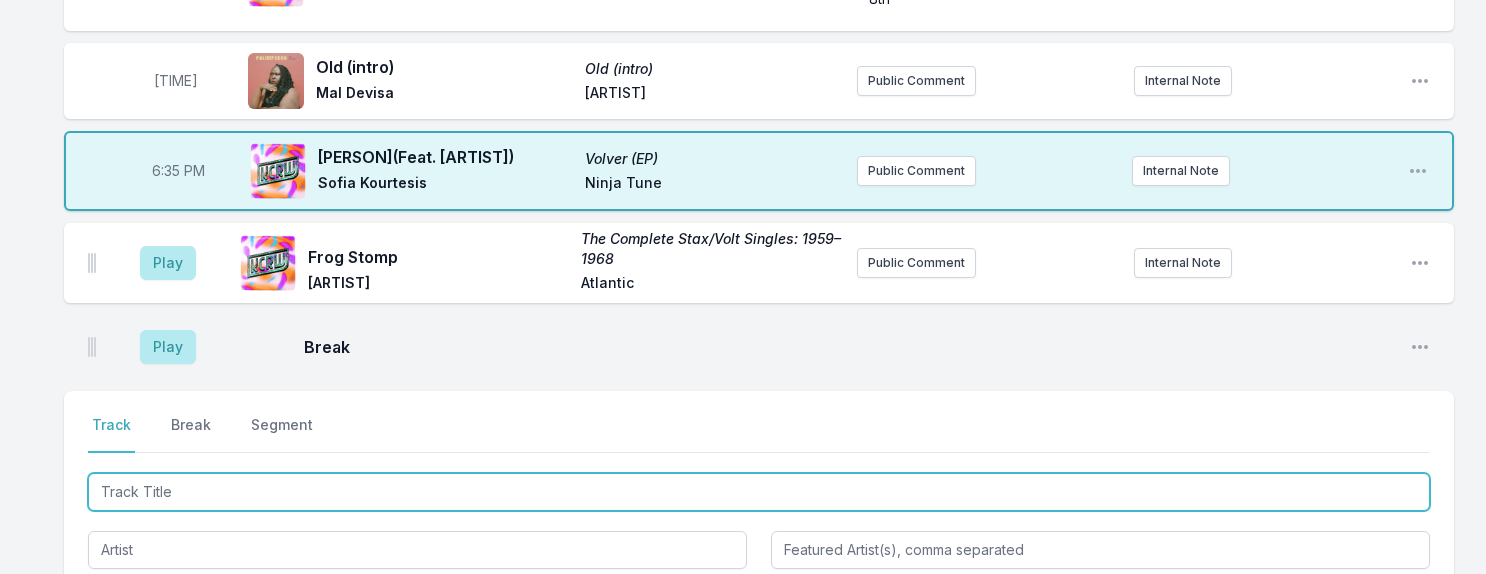 click at bounding box center [759, 492] 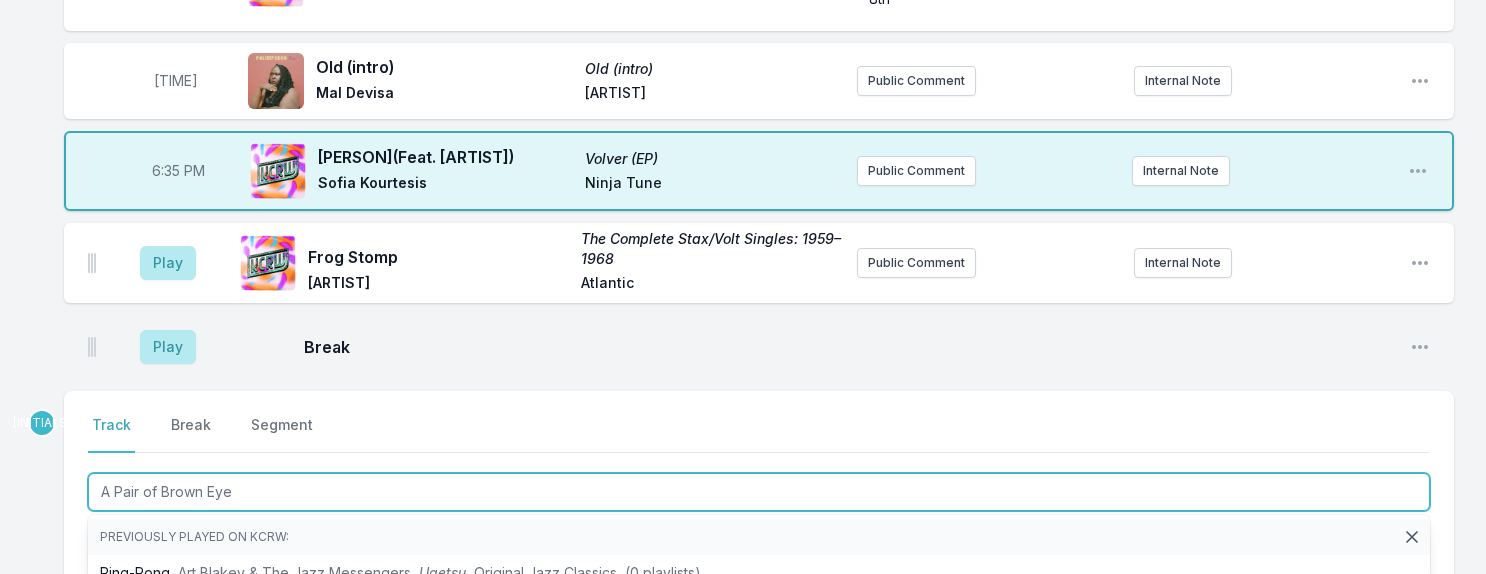 type on "A Pair of Brown Eyes" 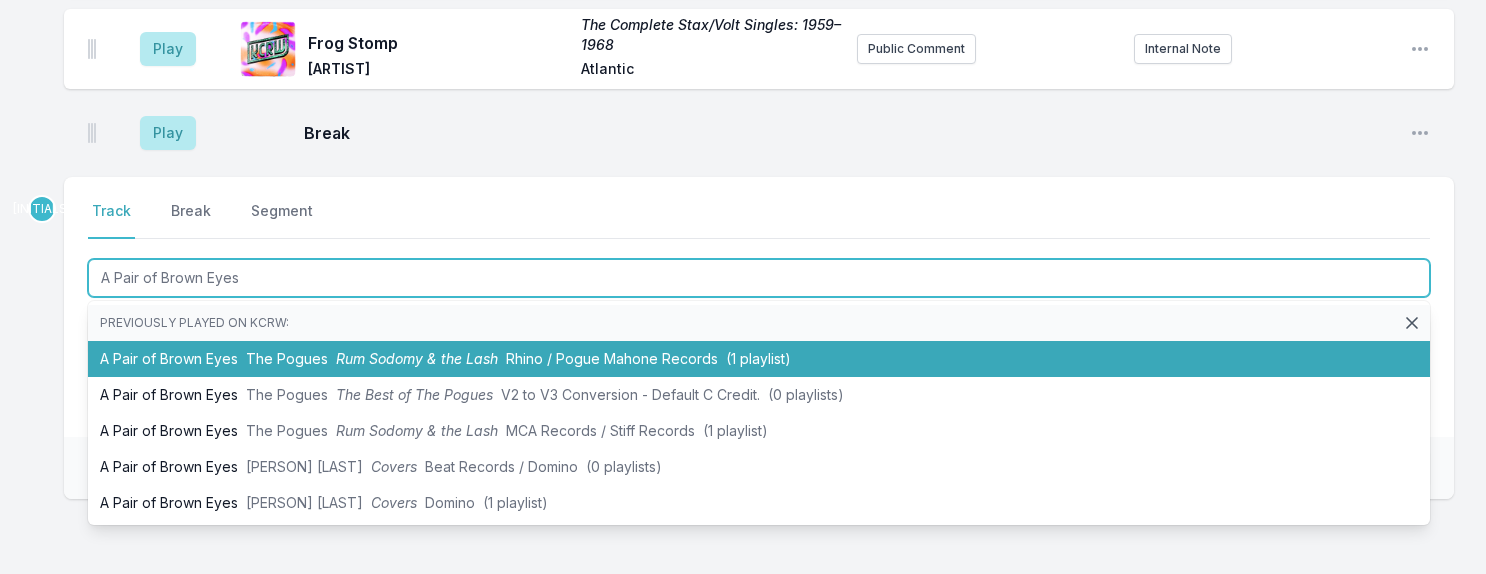 scroll, scrollTop: 1323, scrollLeft: 0, axis: vertical 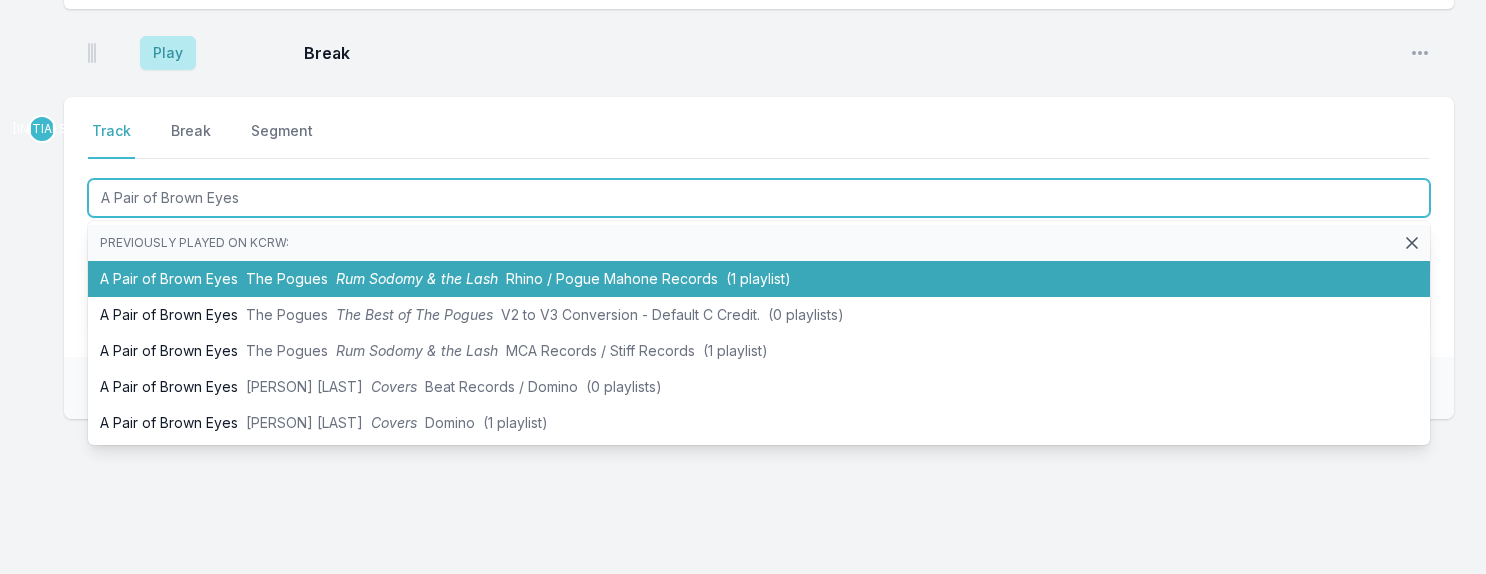 click on "Rhino / Pogue Mahone Records" at bounding box center (612, 278) 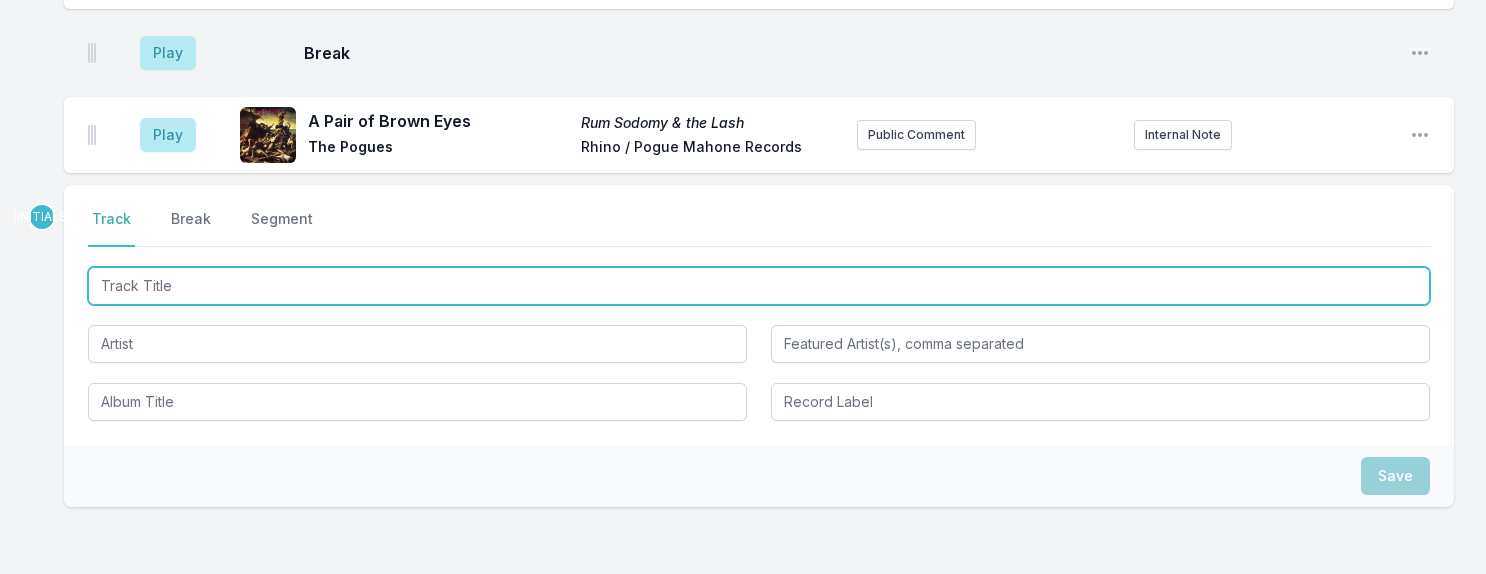 scroll, scrollTop: 1411, scrollLeft: 0, axis: vertical 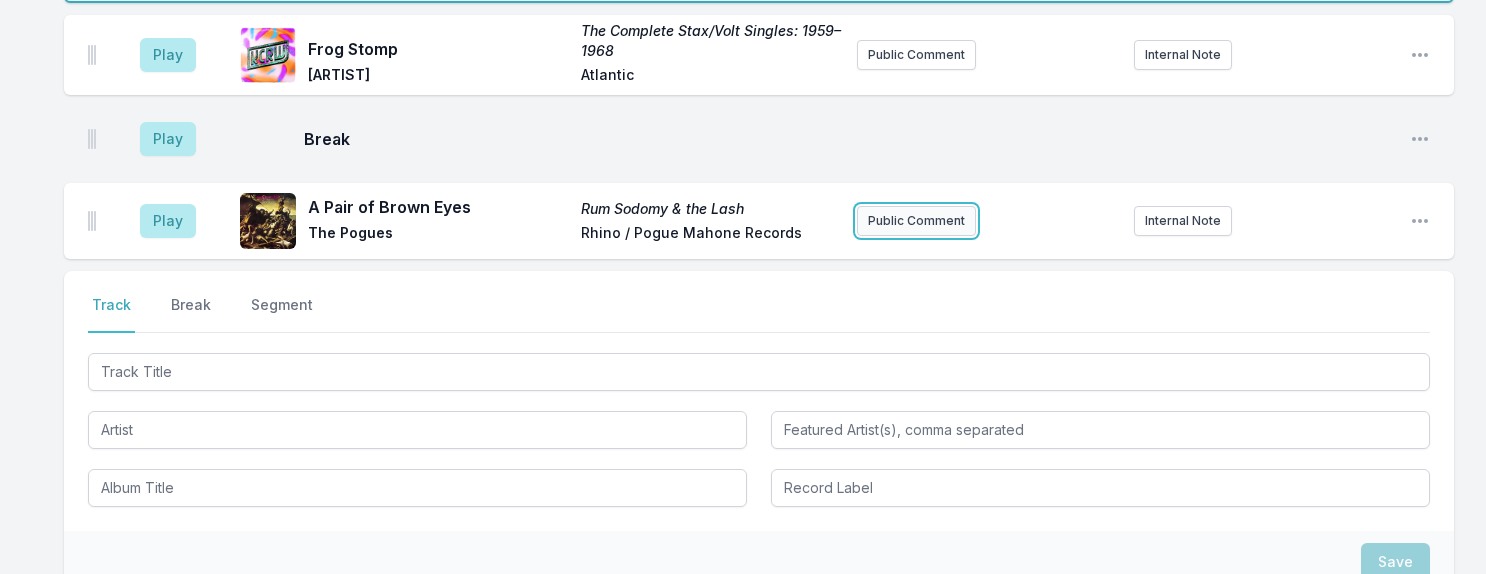 click on "Public Comment" at bounding box center [916, 221] 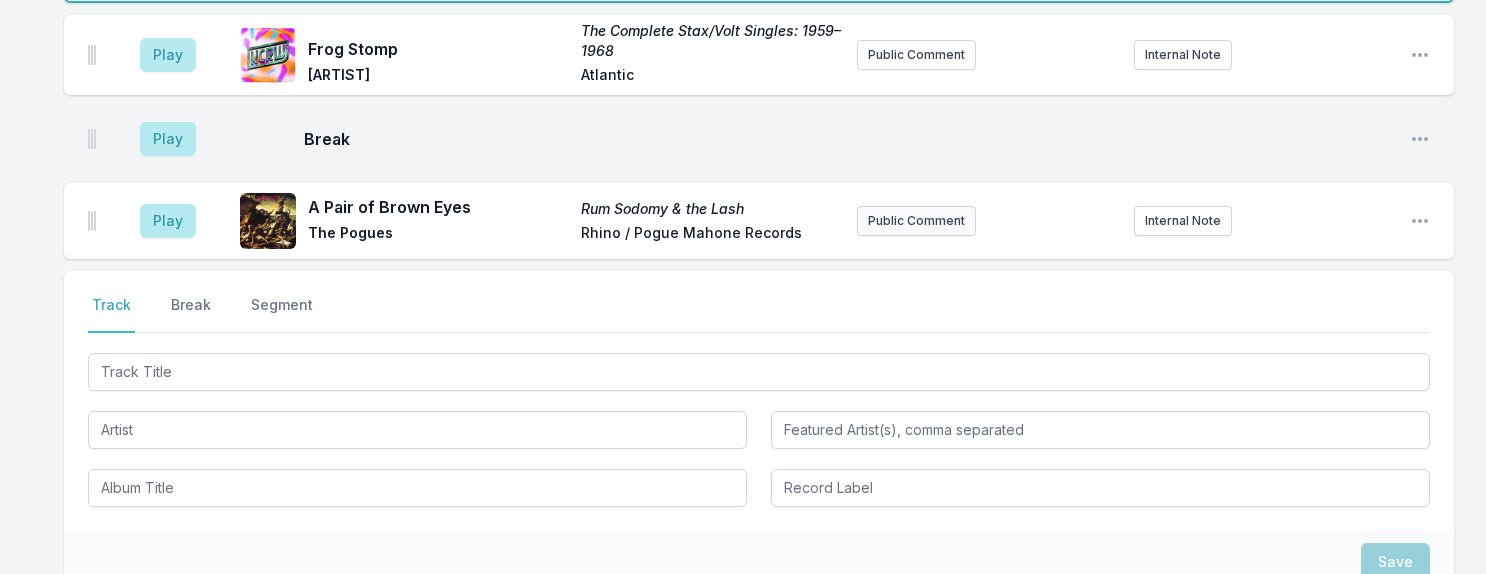 scroll, scrollTop: 1313, scrollLeft: 0, axis: vertical 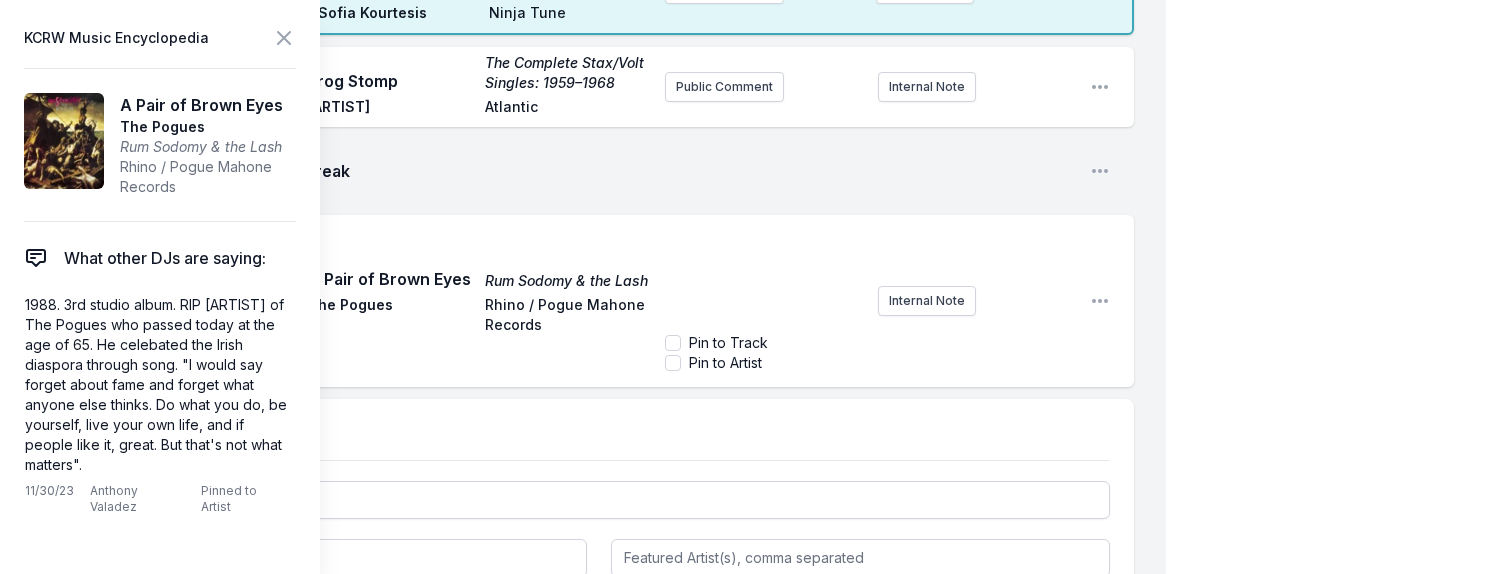 type 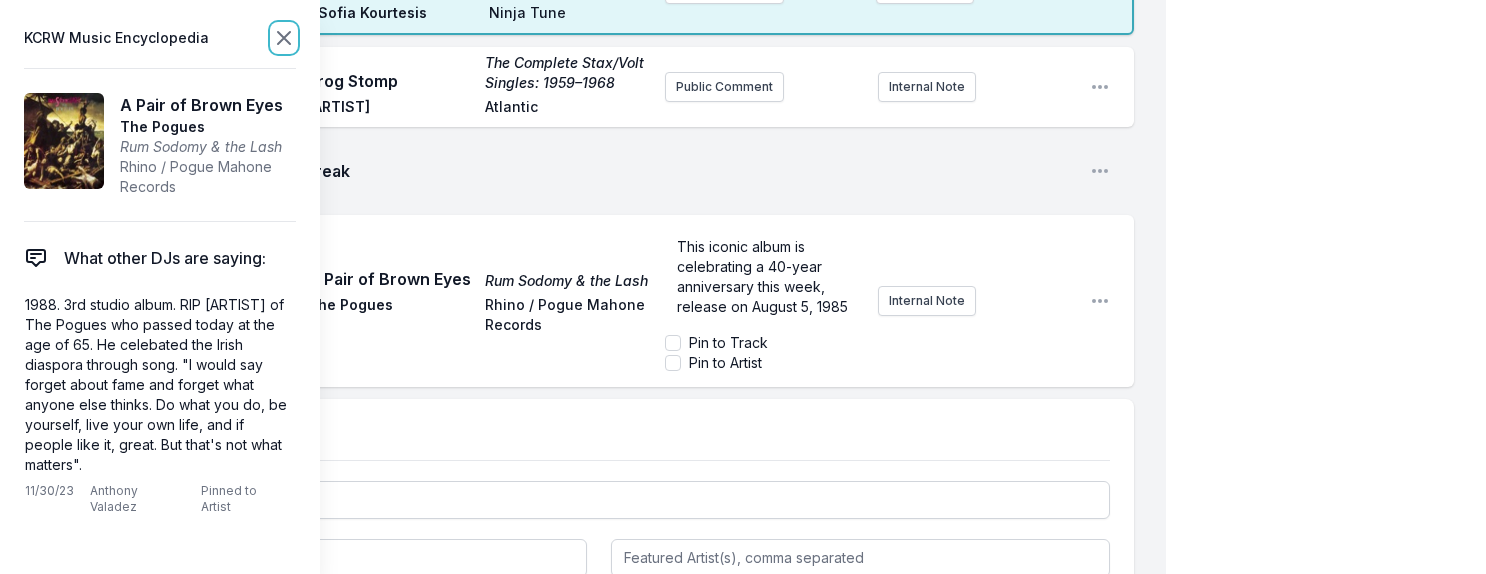 click 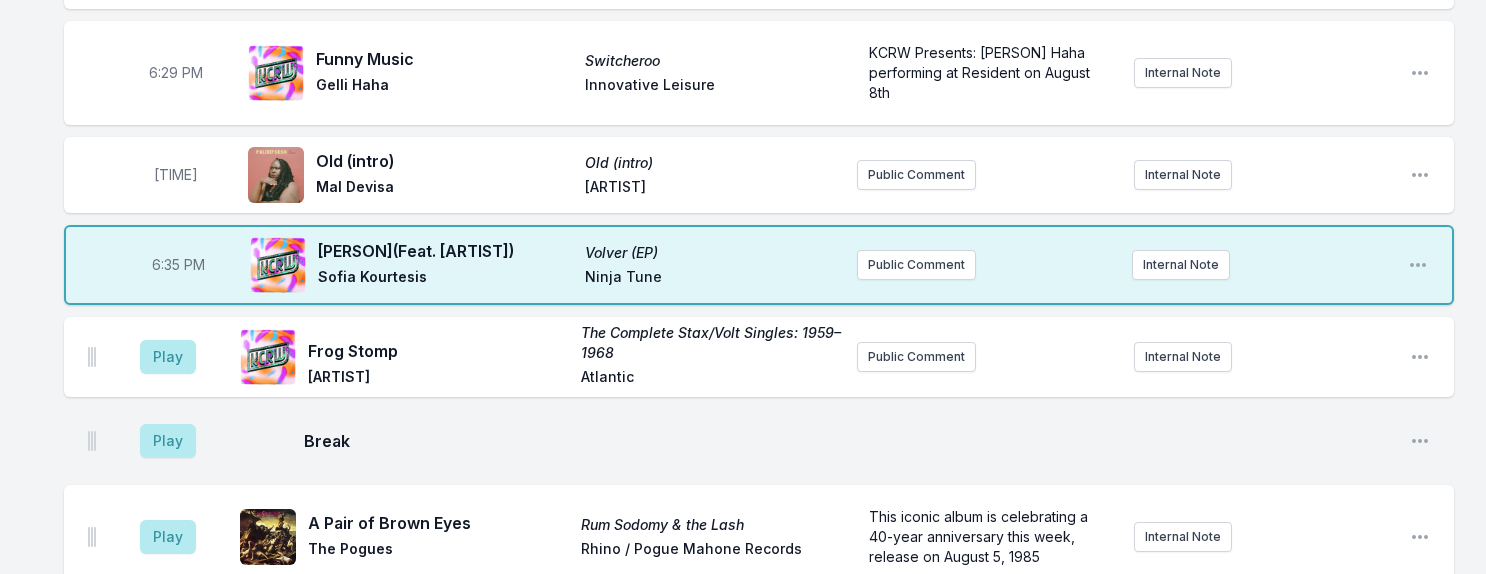 scroll, scrollTop: 926, scrollLeft: 0, axis: vertical 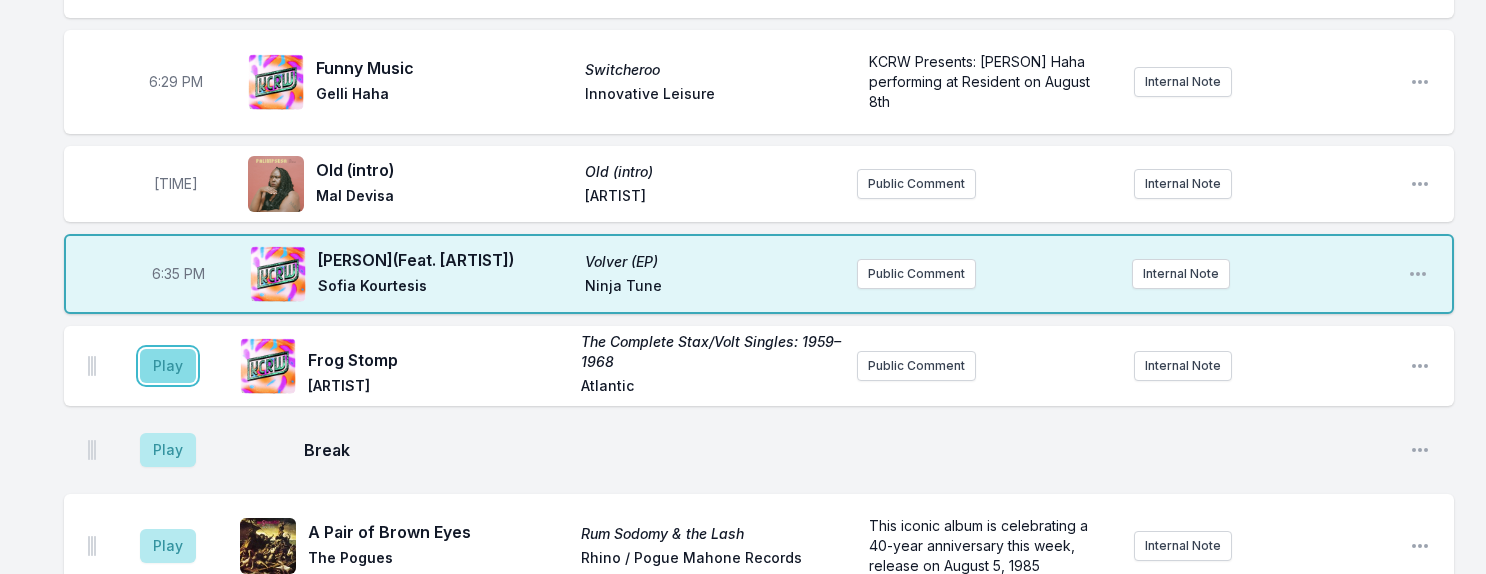 click on "Play" at bounding box center [168, 366] 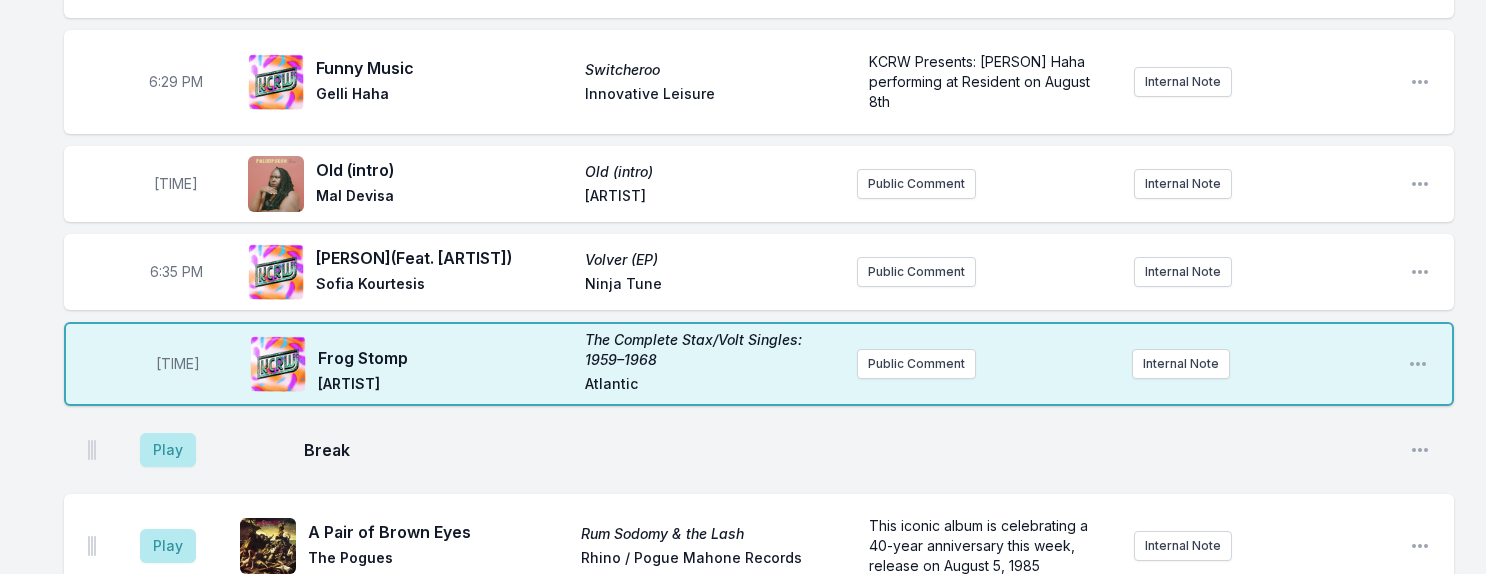 scroll, scrollTop: 886, scrollLeft: 0, axis: vertical 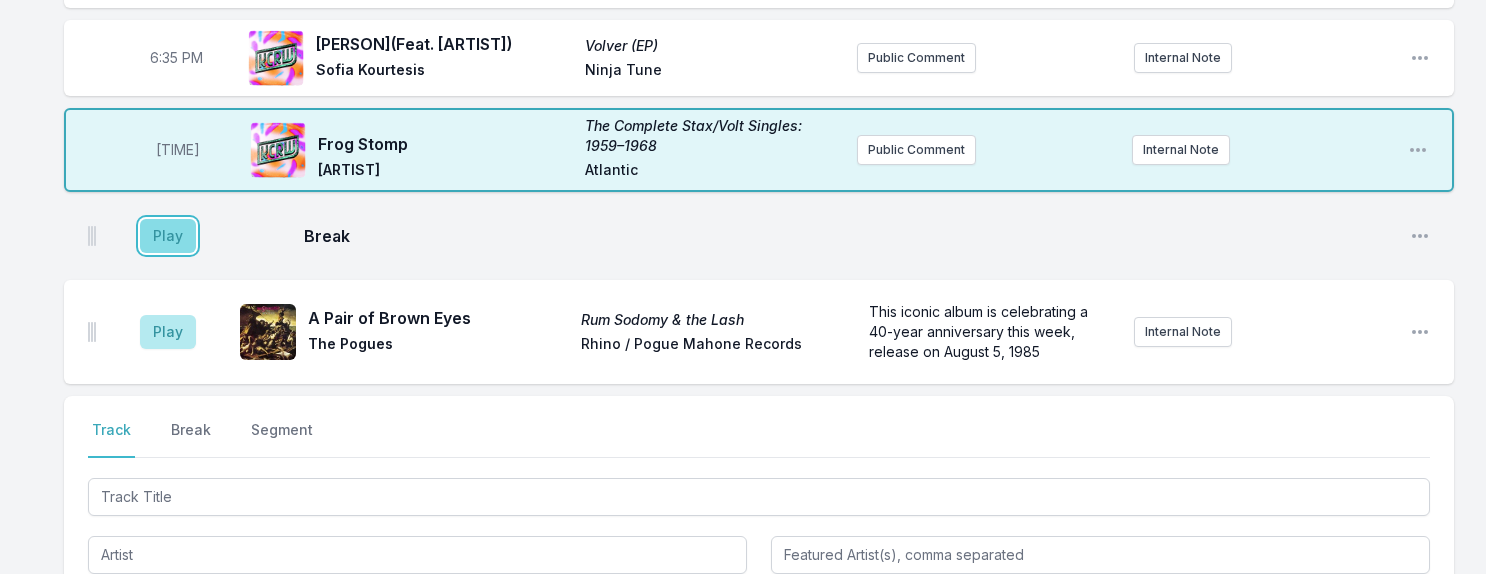 click on "Play" at bounding box center (168, 236) 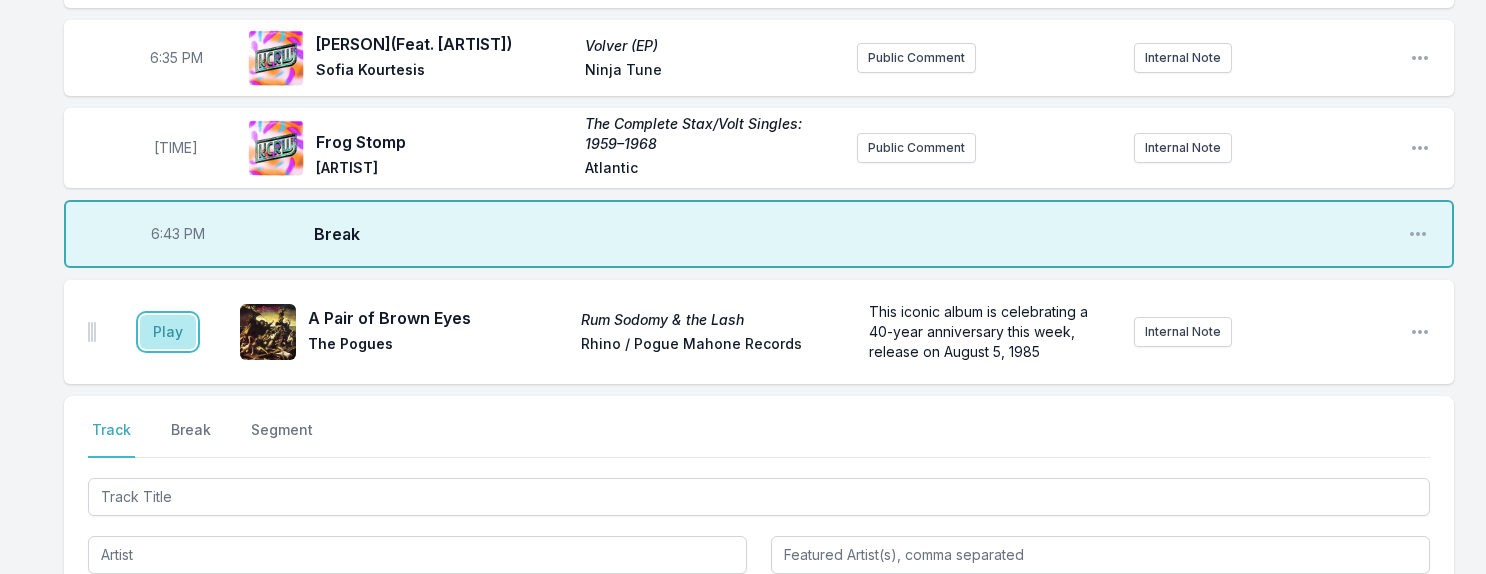drag, startPoint x: 178, startPoint y: 305, endPoint x: 172, endPoint y: 281, distance: 24.738634 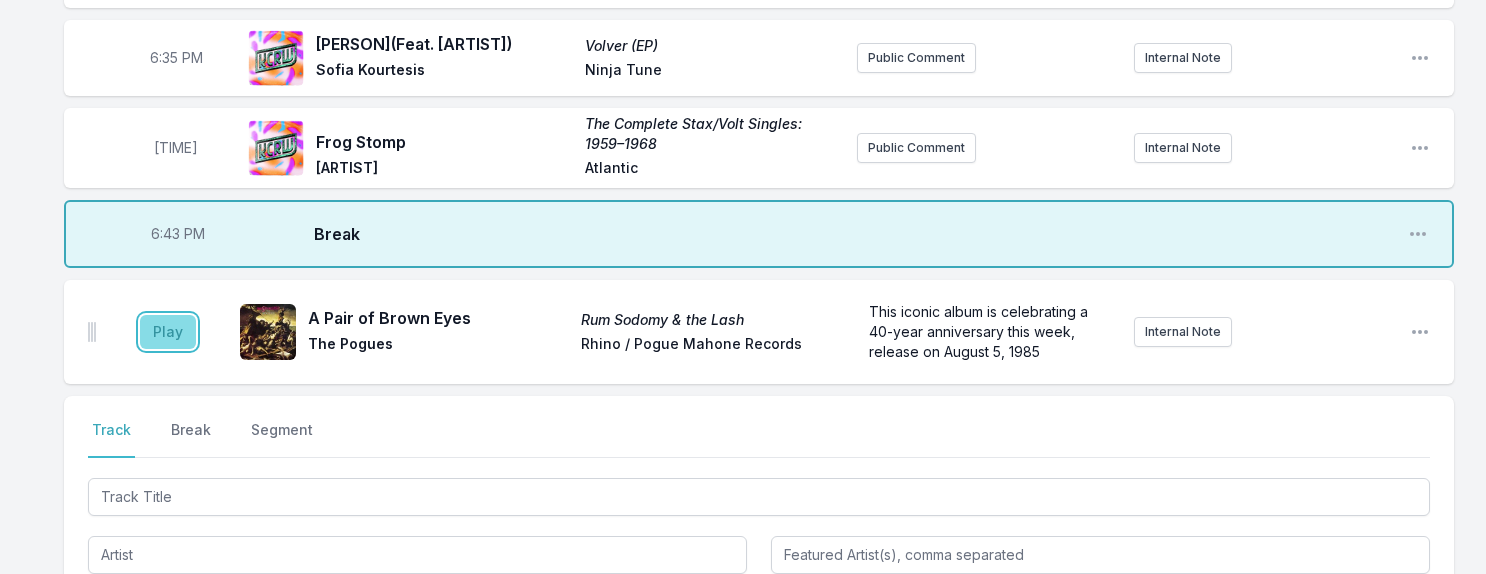 click on "Play" at bounding box center [168, 332] 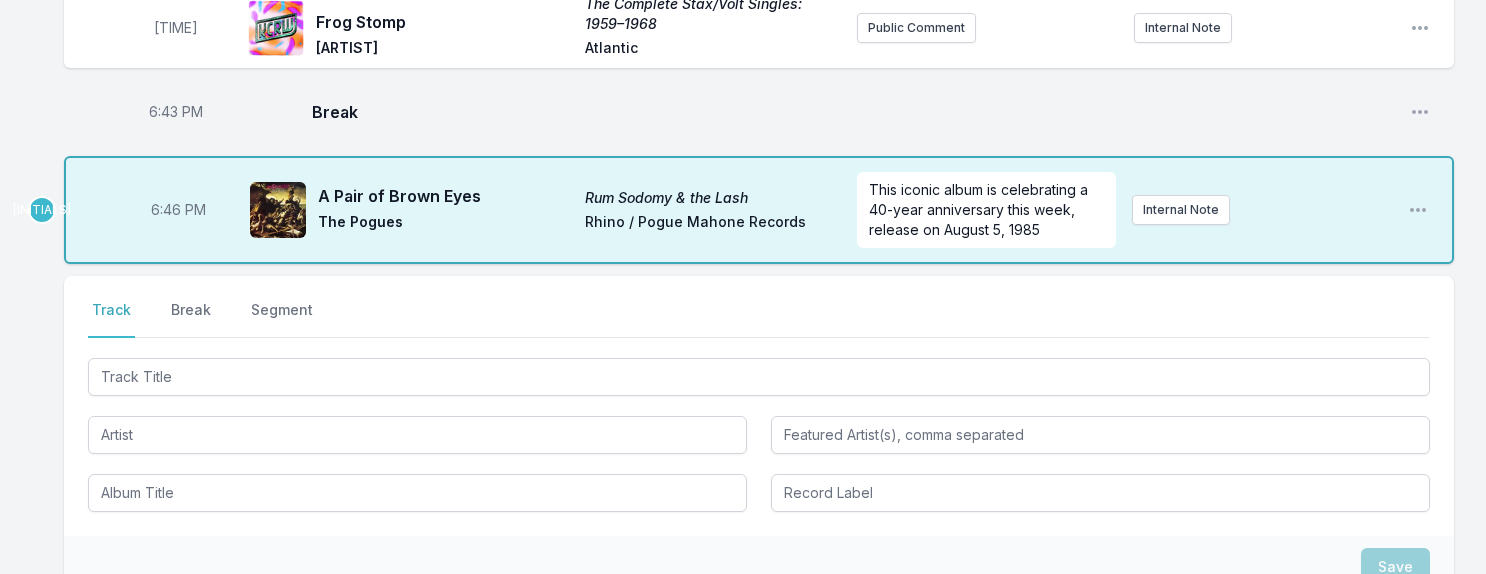 scroll, scrollTop: 1313, scrollLeft: 0, axis: vertical 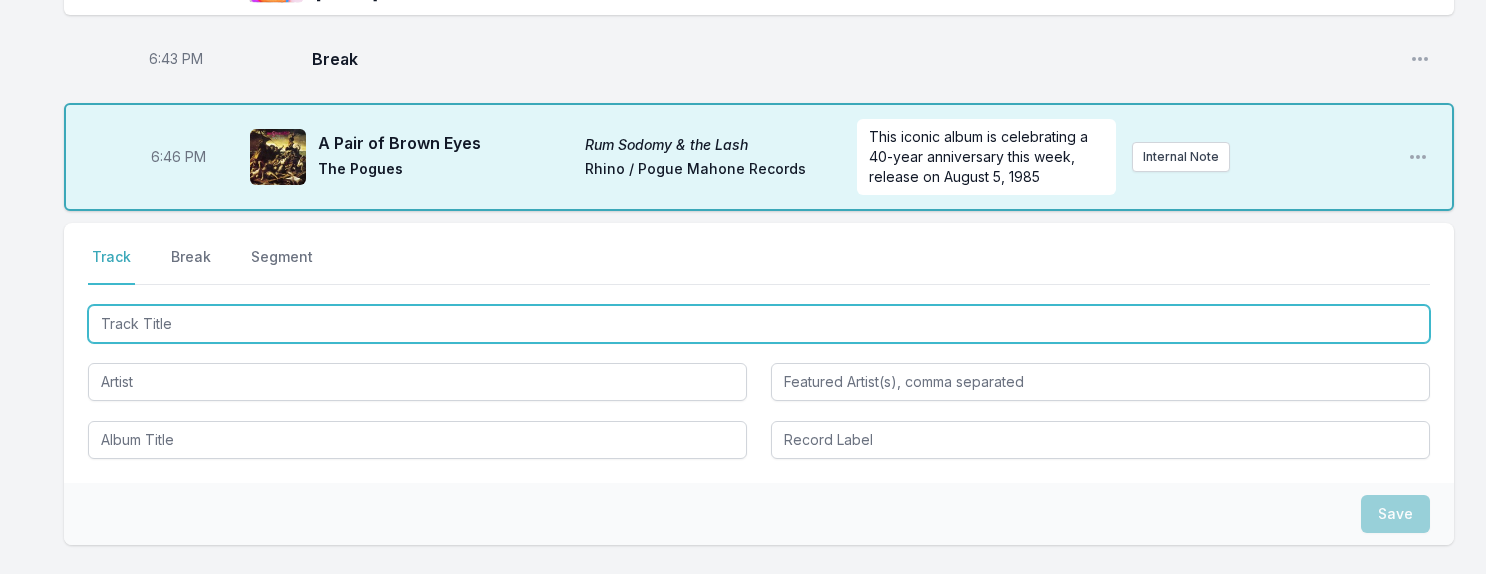 drag, startPoint x: 135, startPoint y: 296, endPoint x: 135, endPoint y: 284, distance: 12 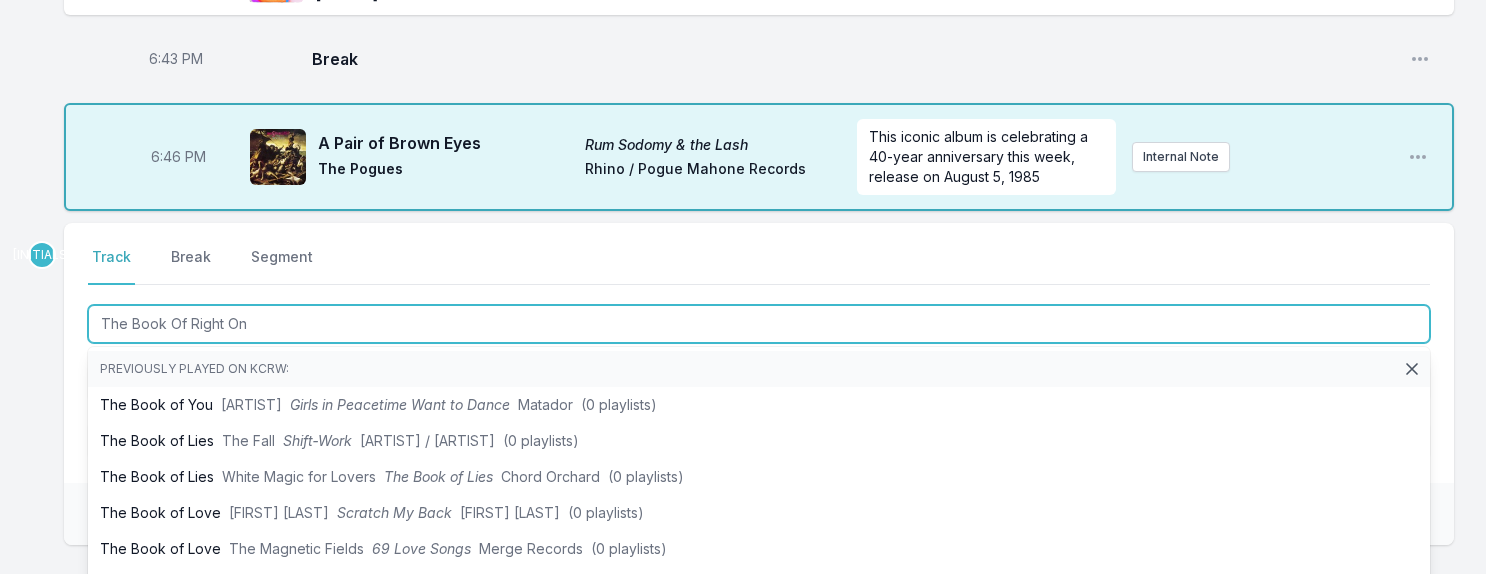type on "The Book Of Right On" 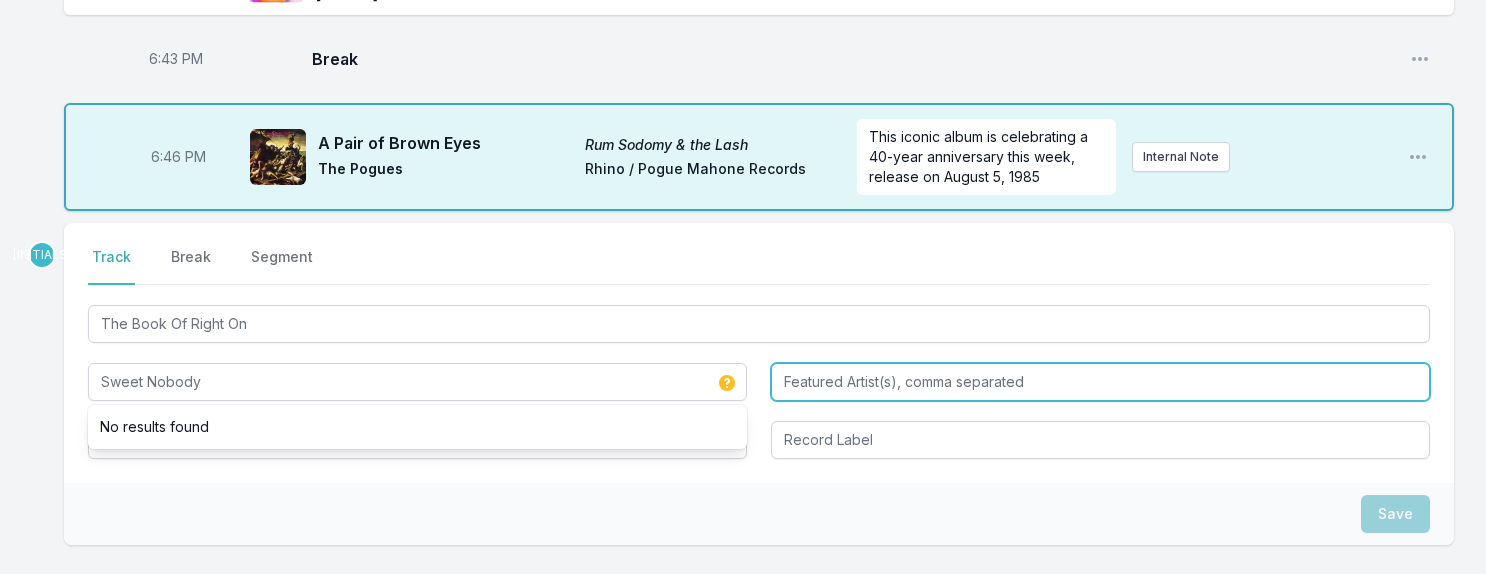 type on "Sweet Nobody" 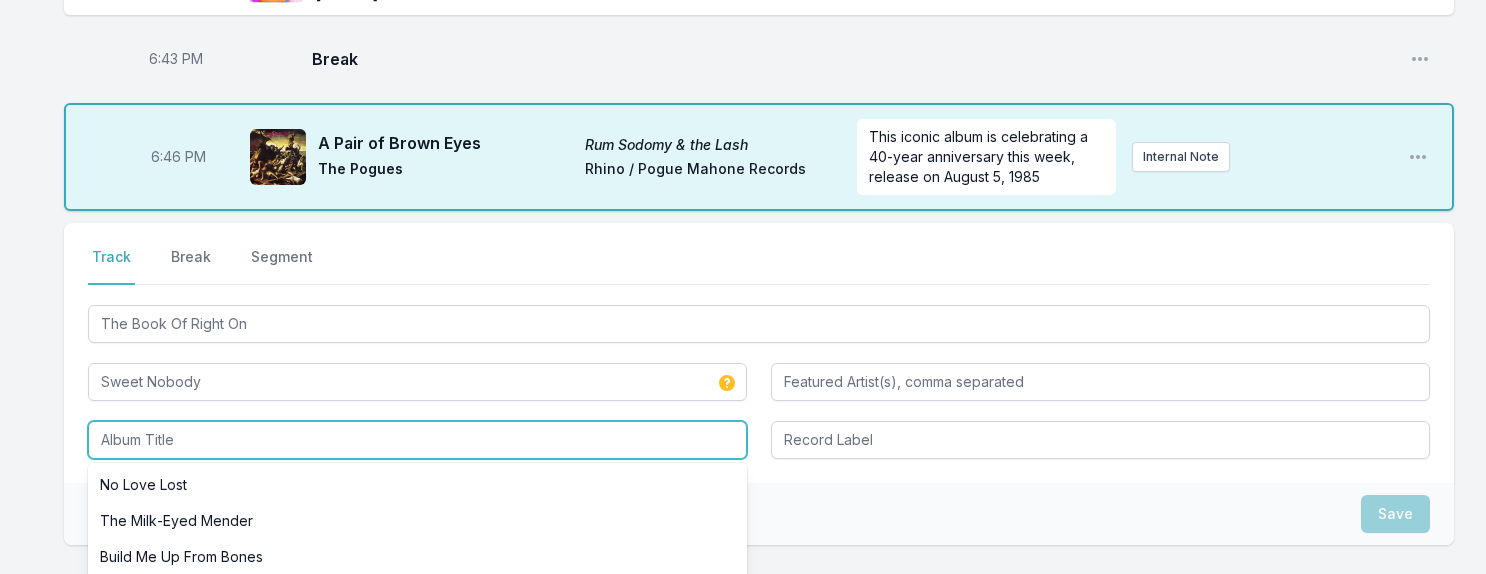 click at bounding box center [417, 440] 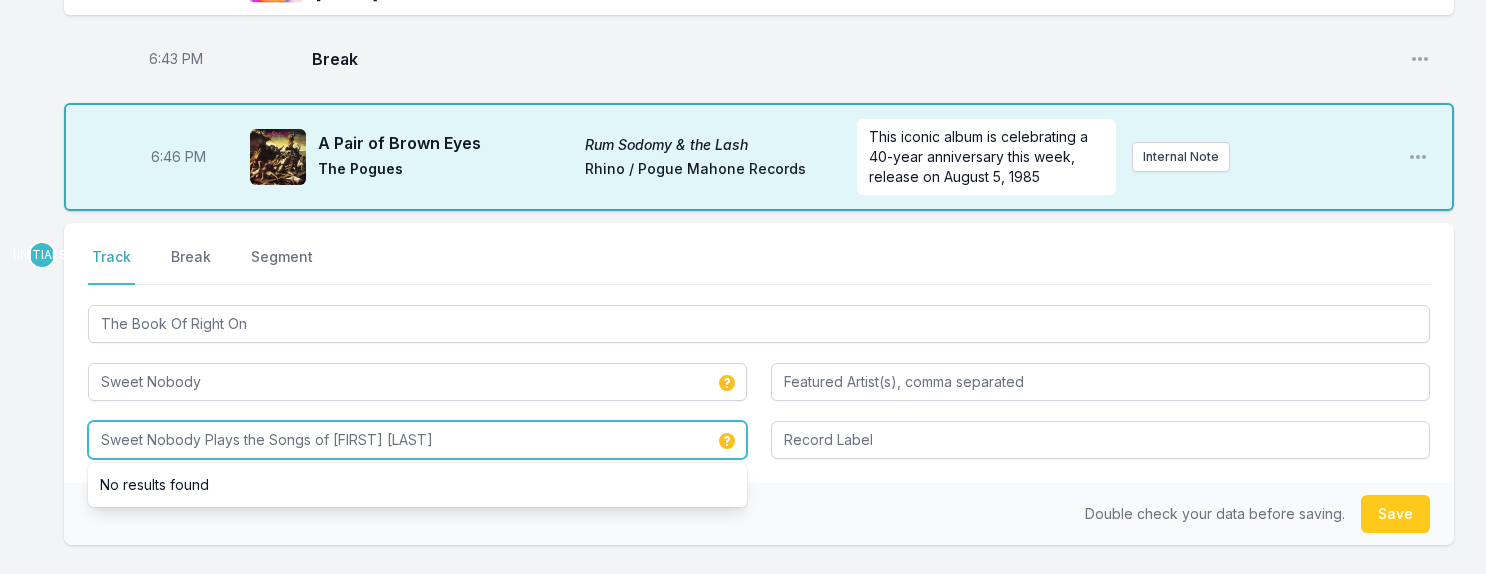type on "Sweet Nobody Plays the Songs of [FIRST] [LAST]" 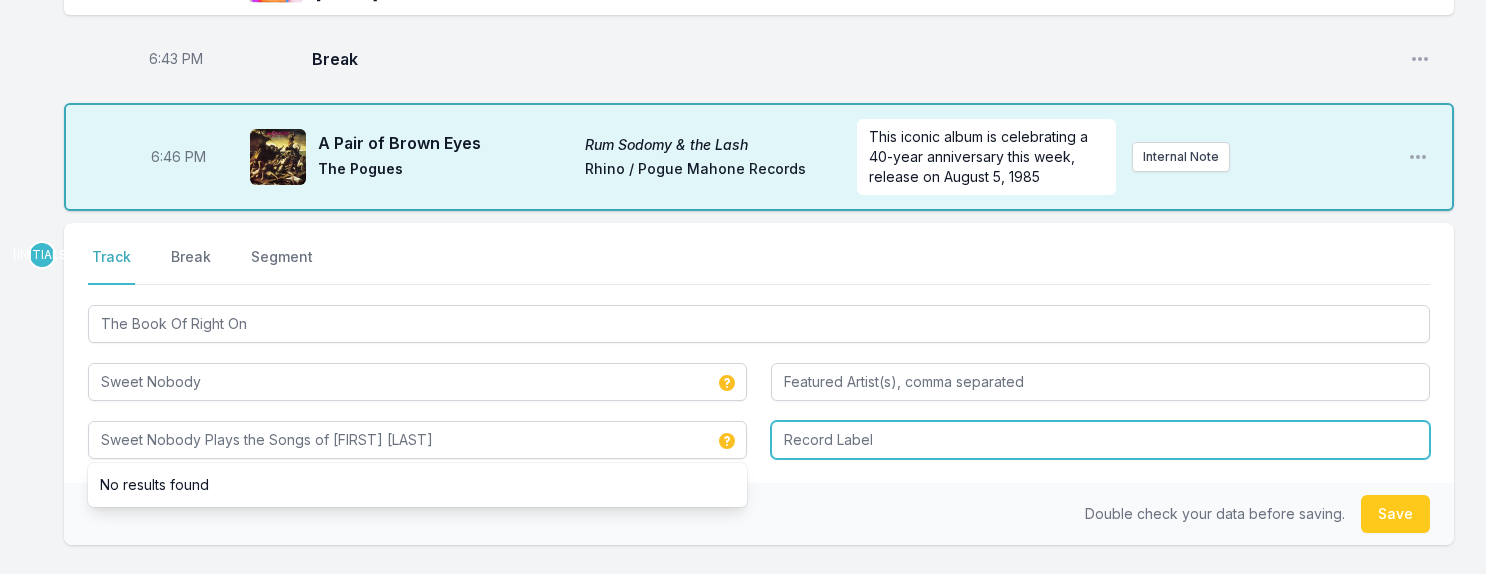 click at bounding box center (1100, 440) 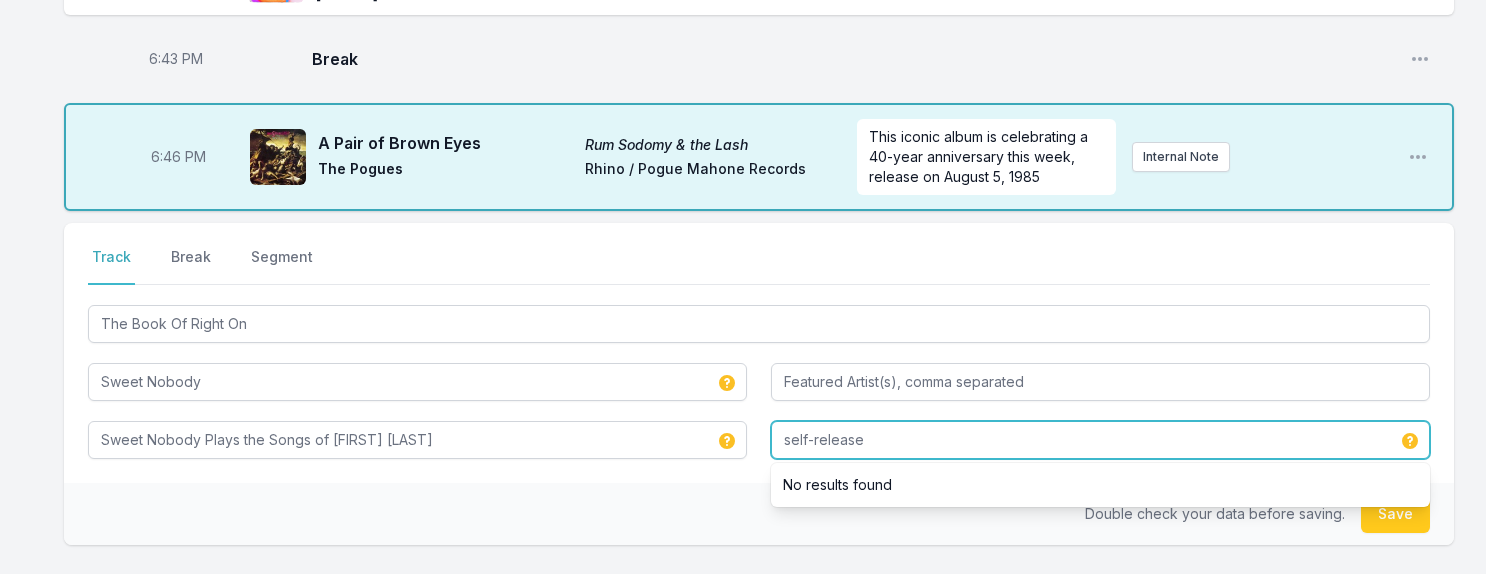 type on "self-release" 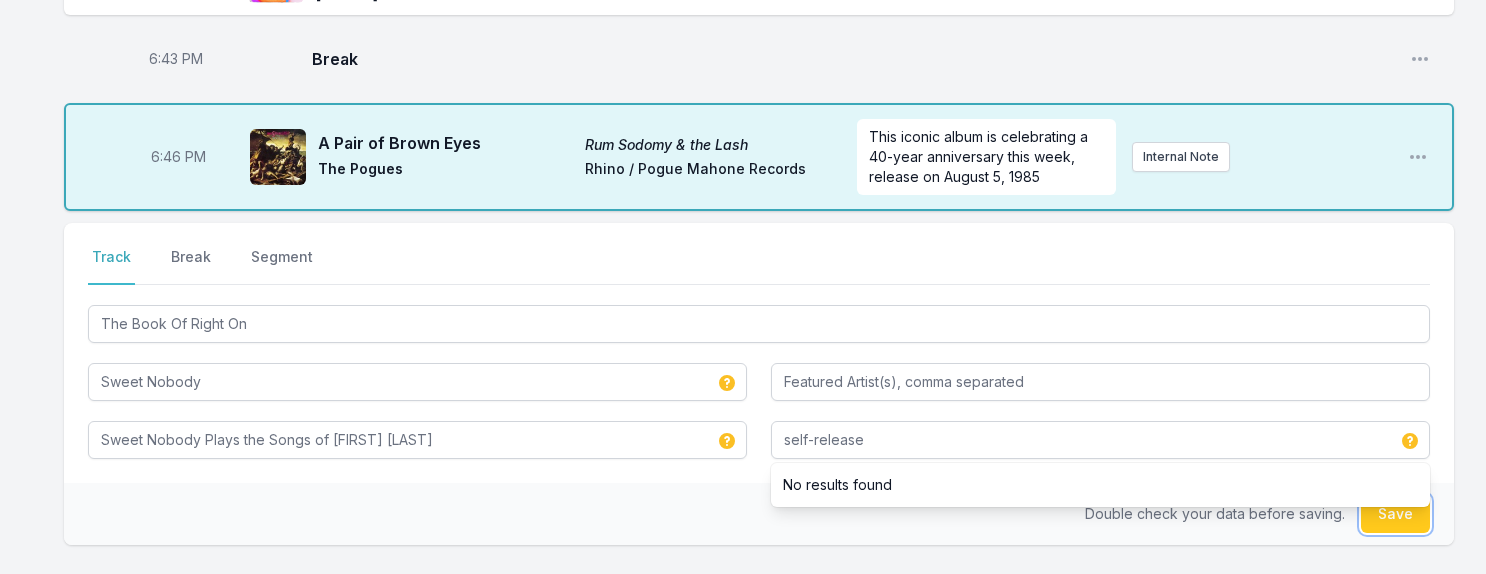 click on "Save" at bounding box center [1395, 514] 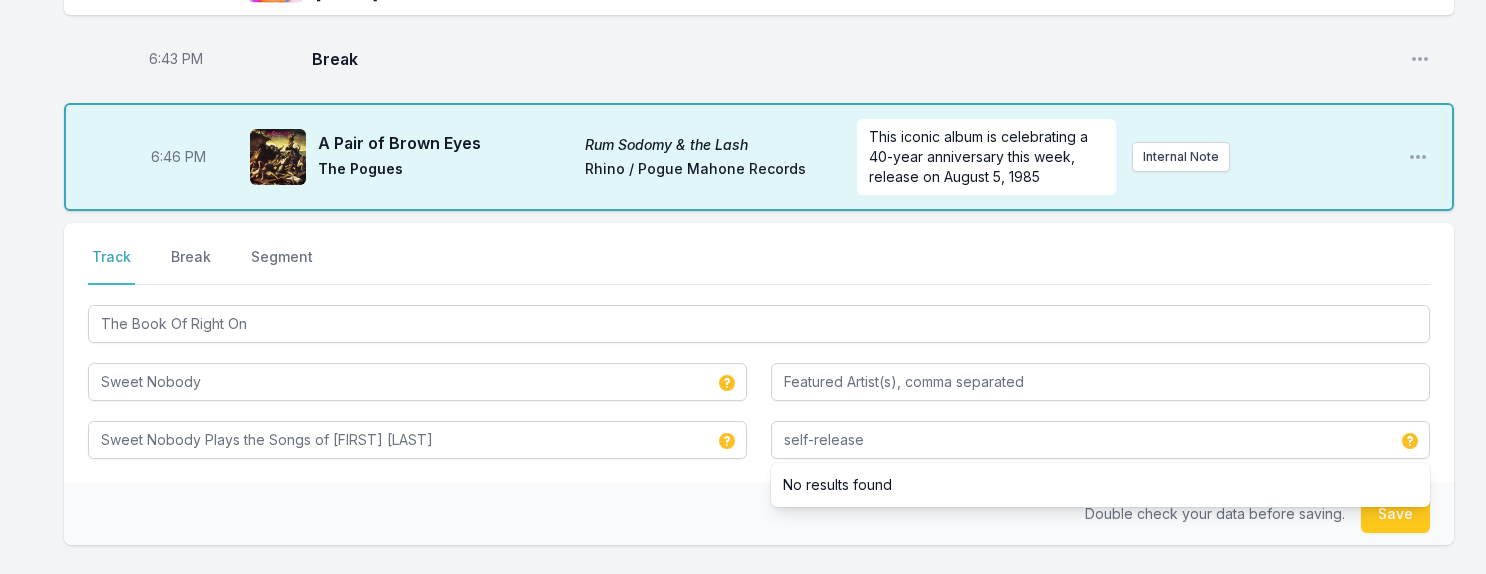 type 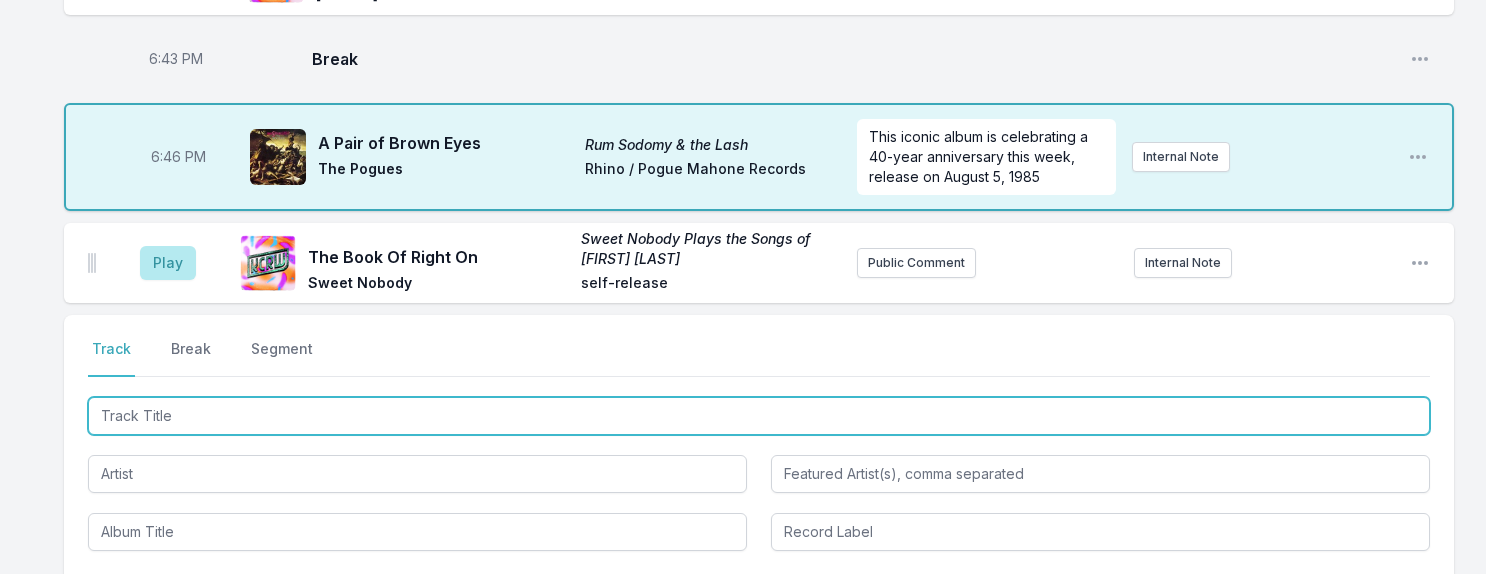 click at bounding box center [759, 416] 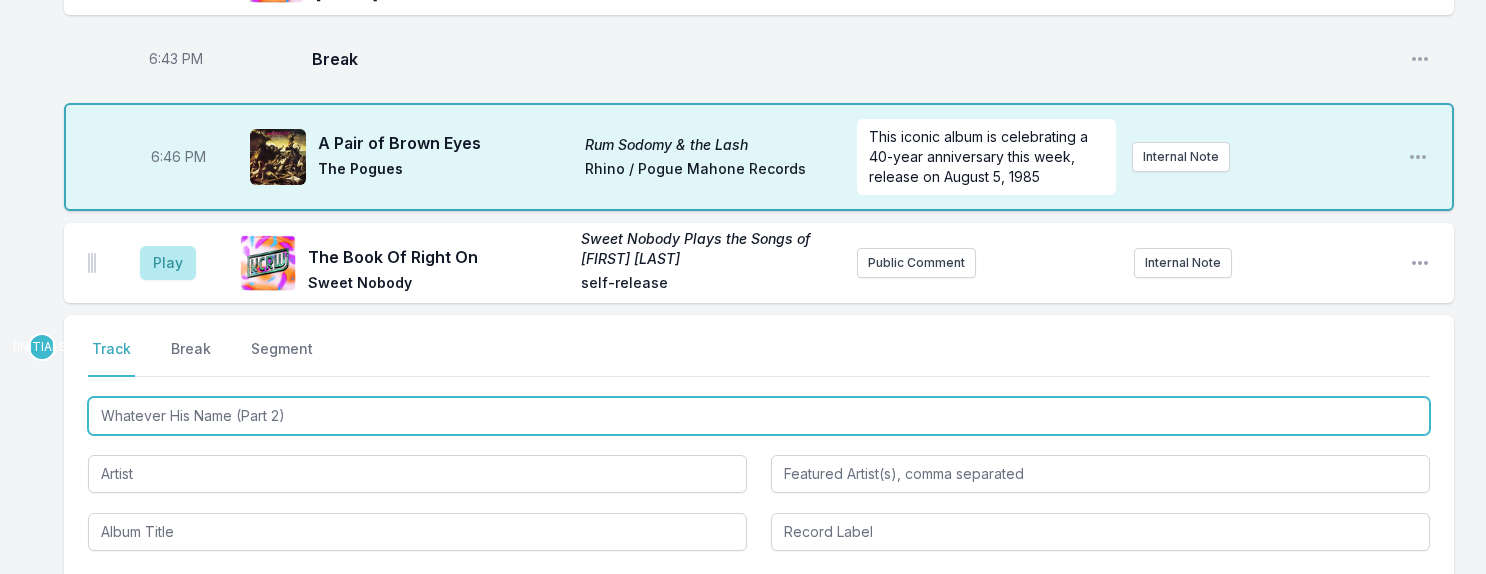type on "Whatever His Name (Part 2)" 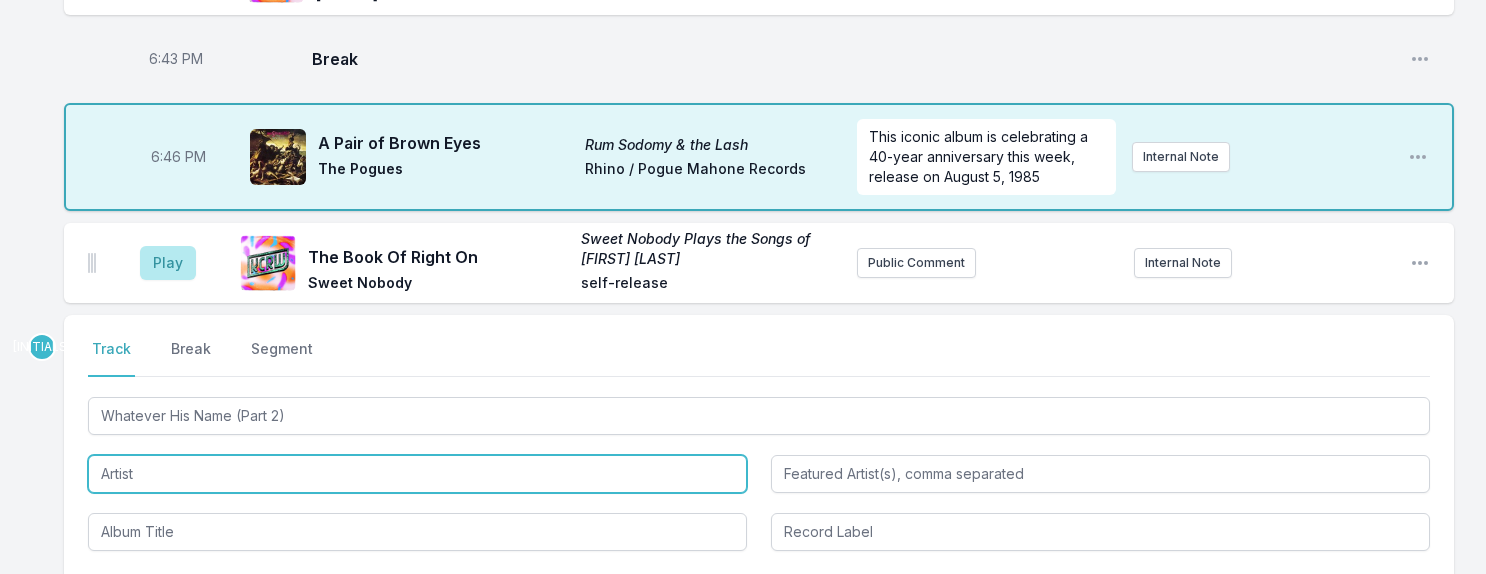 click at bounding box center [417, 474] 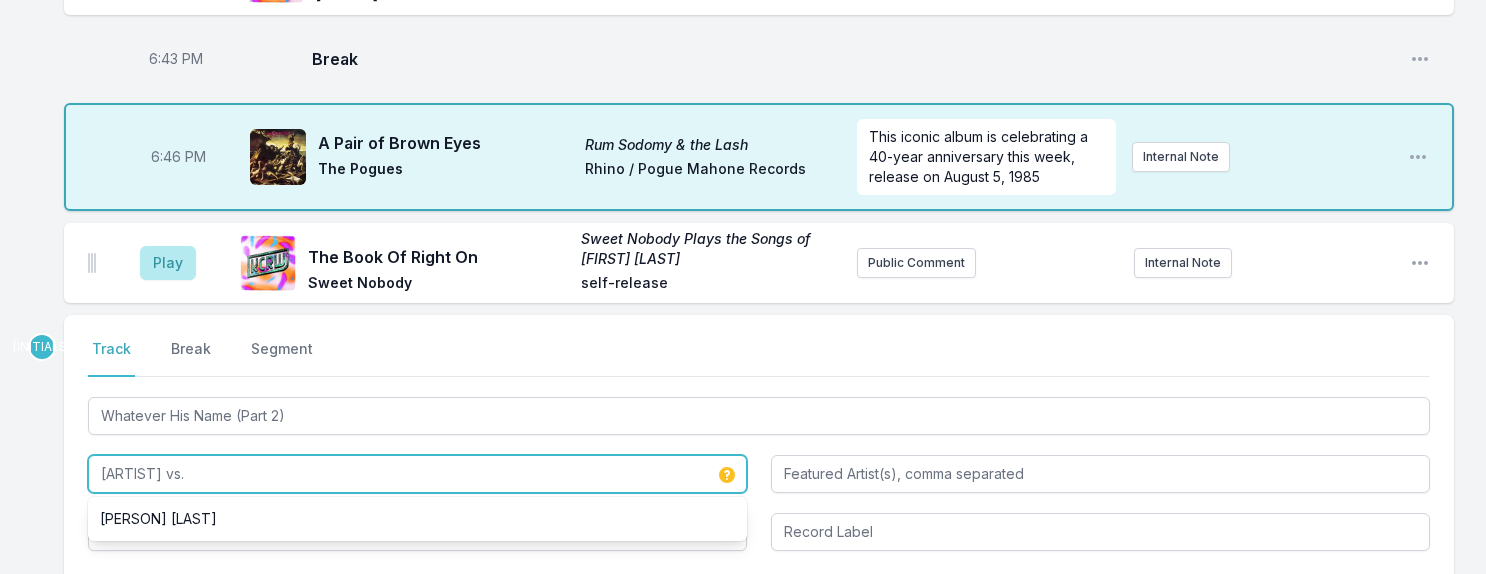 click on "[ARTIST] vs." at bounding box center [417, 474] 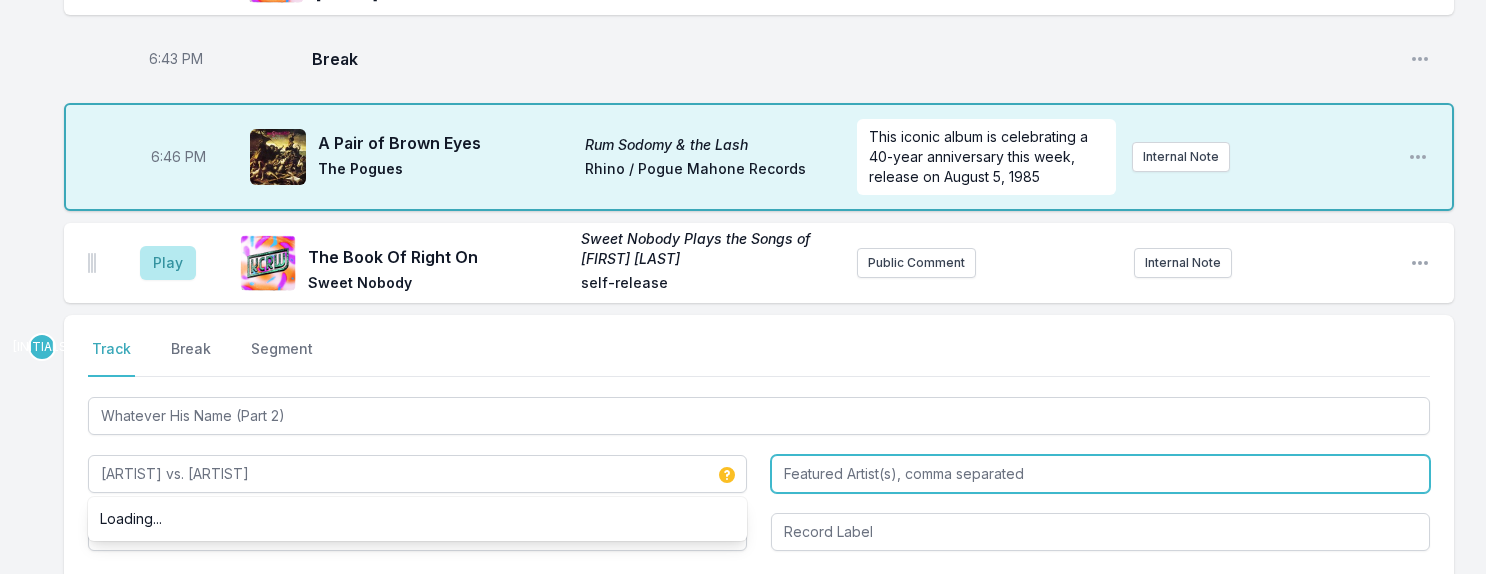 type on "[ARTIST] vs. [ARTIST]" 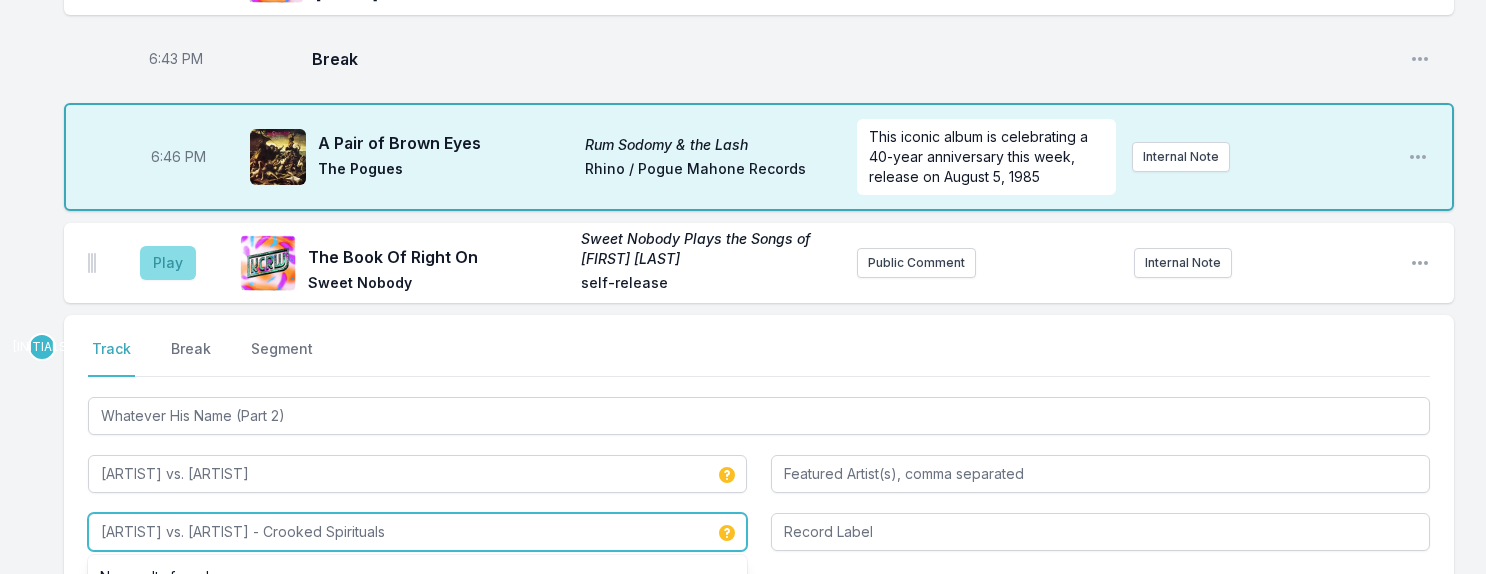 type on "[ARTIST] vs. [ARTIST] - Crooked Spirituals" 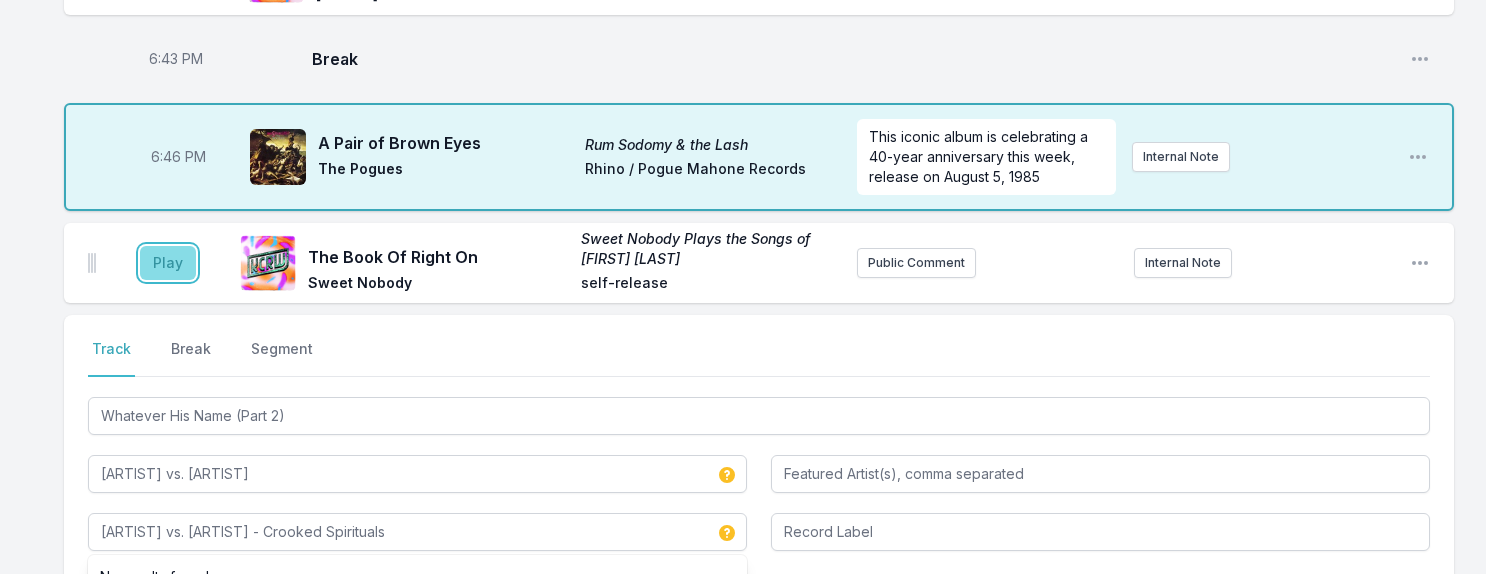 click on "Play" at bounding box center (168, 263) 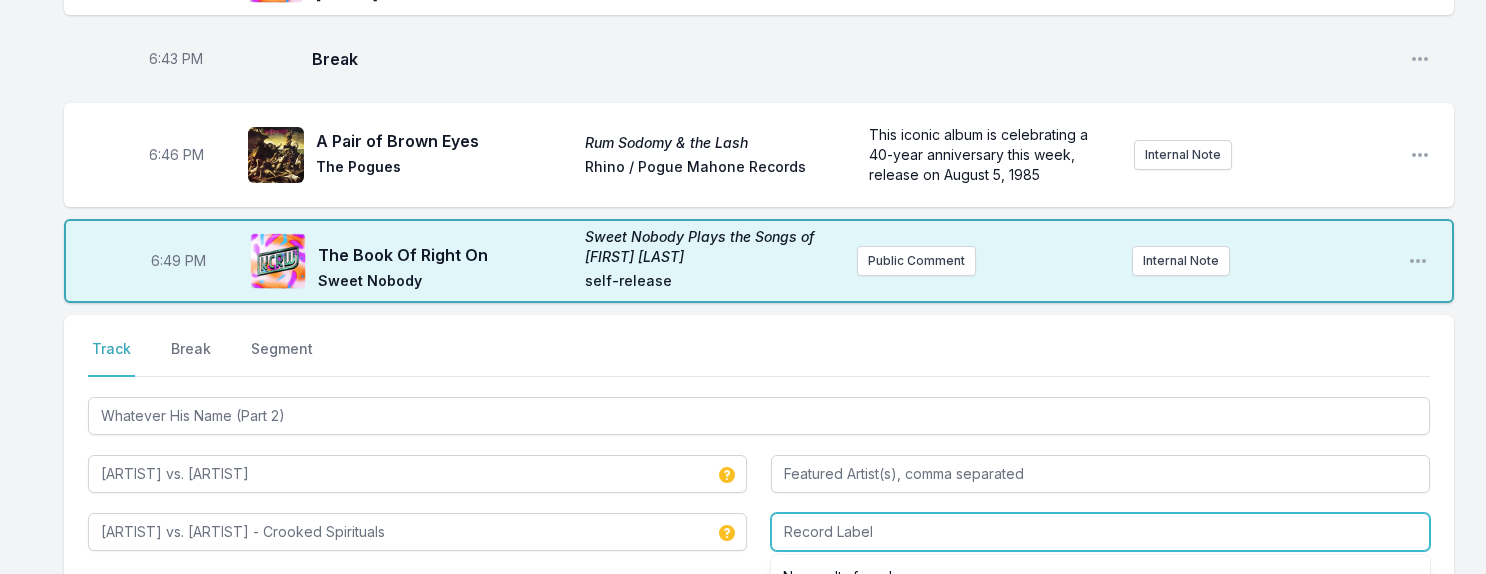 click at bounding box center [1100, 532] 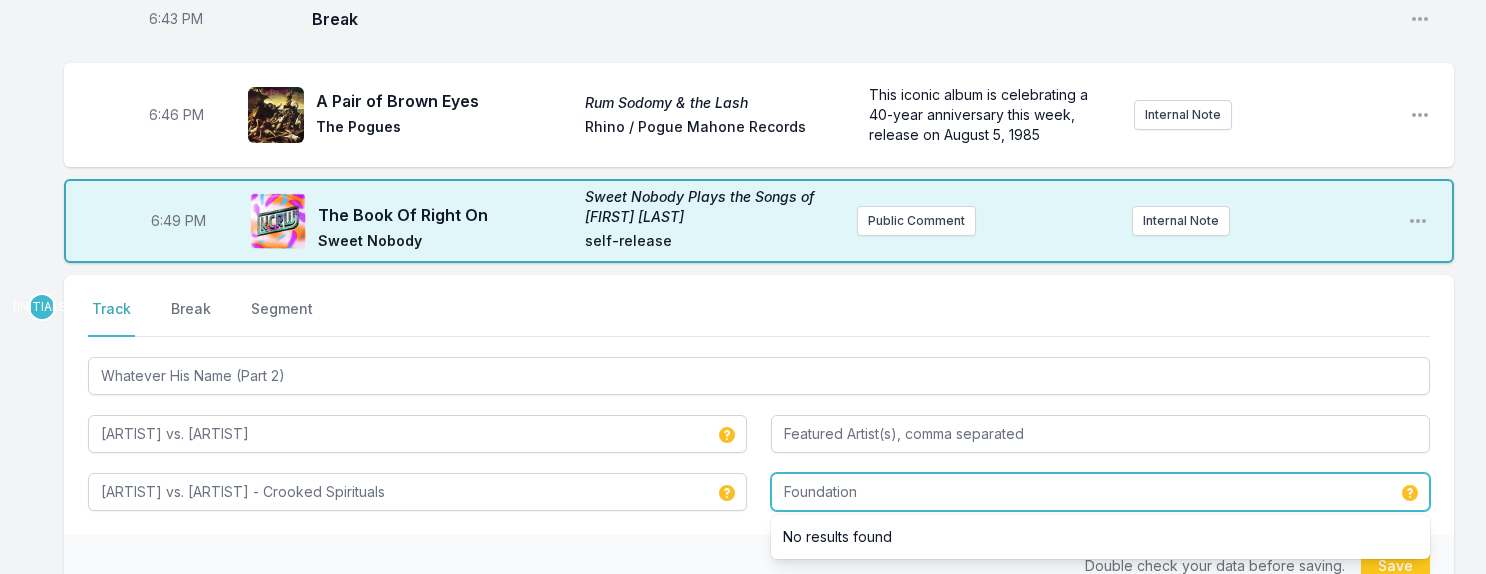 scroll, scrollTop: 1474, scrollLeft: 0, axis: vertical 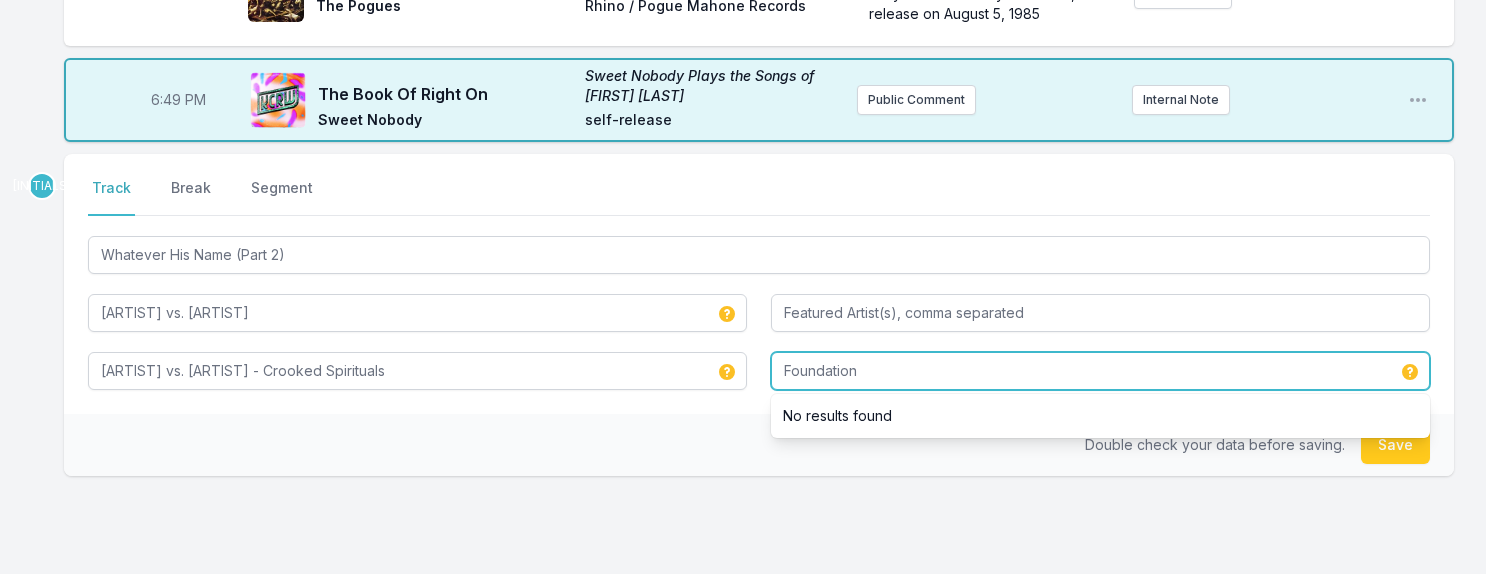 type on "Foundation" 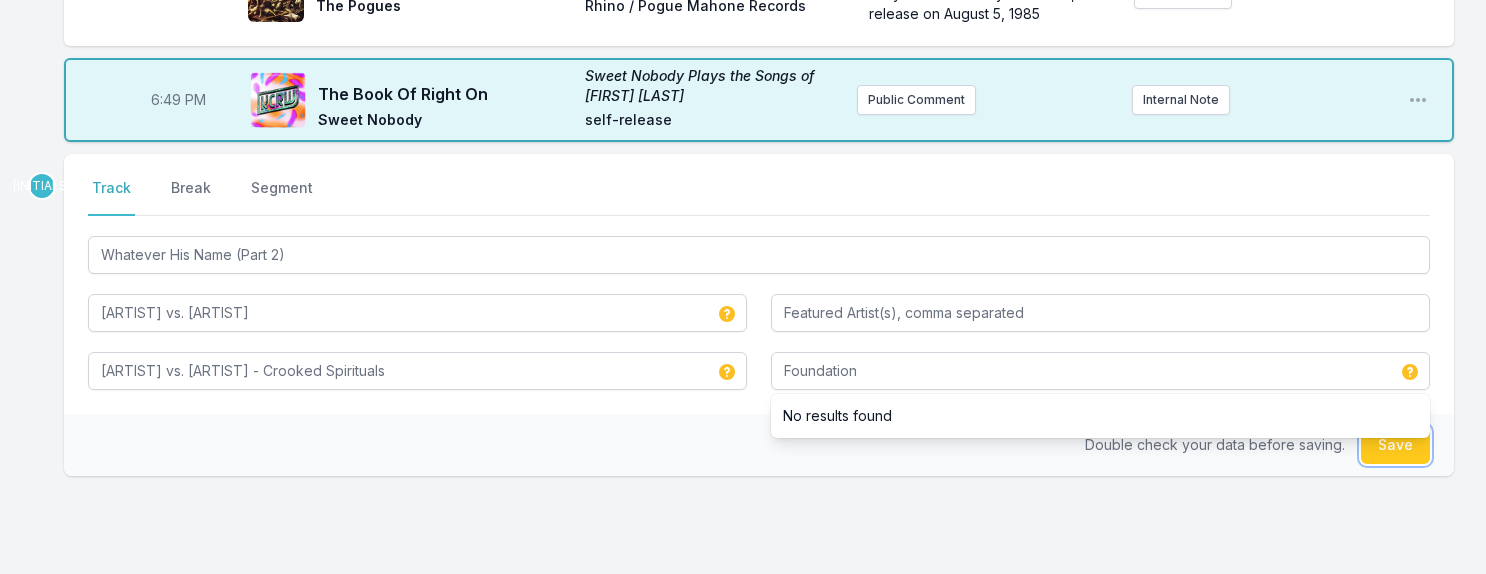 click on "Save" at bounding box center (1395, 445) 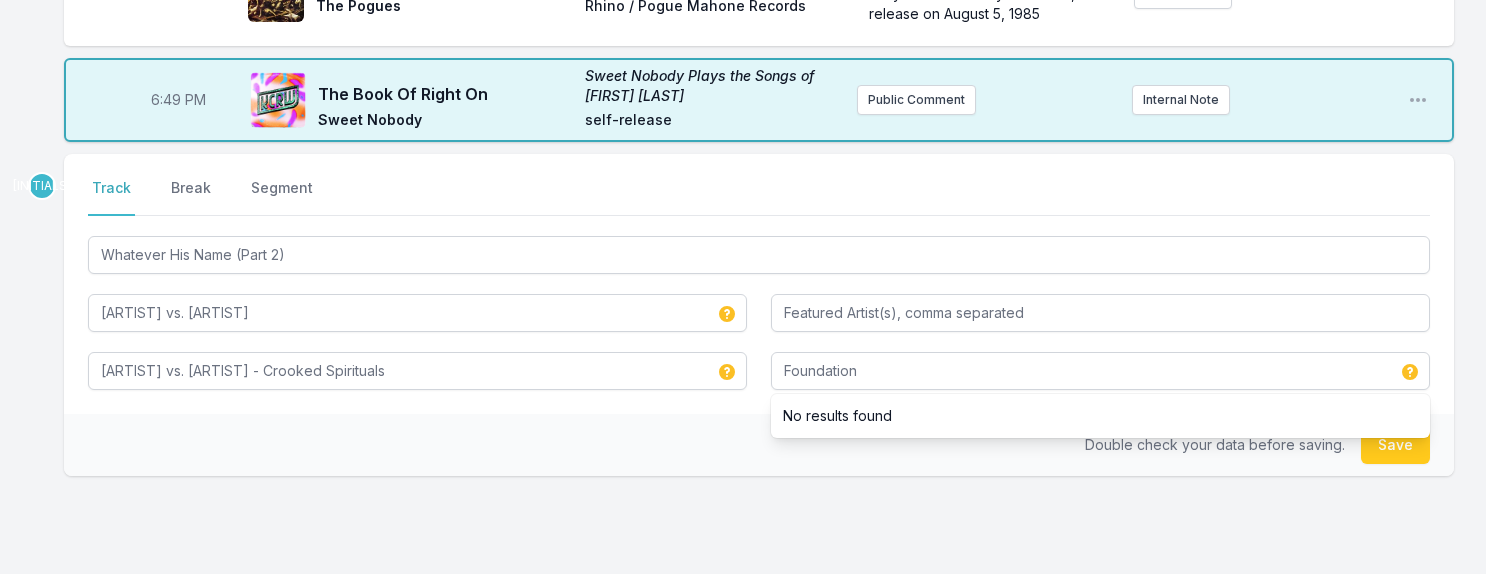 type 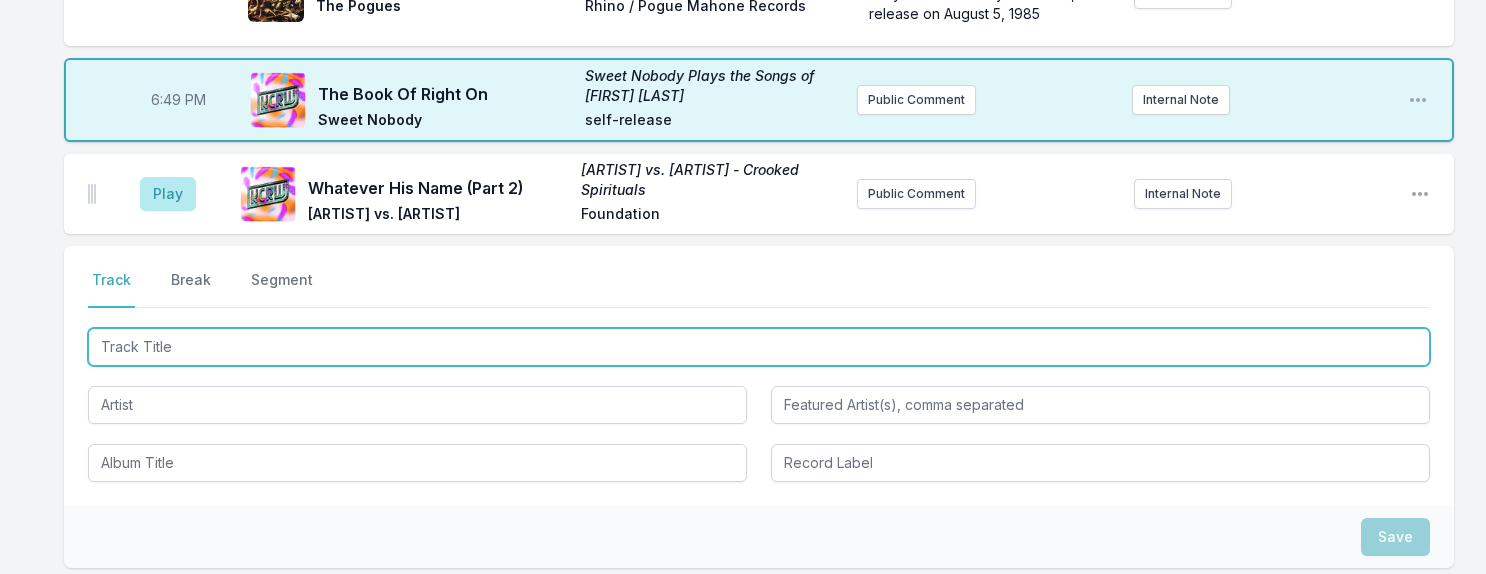 click at bounding box center (759, 347) 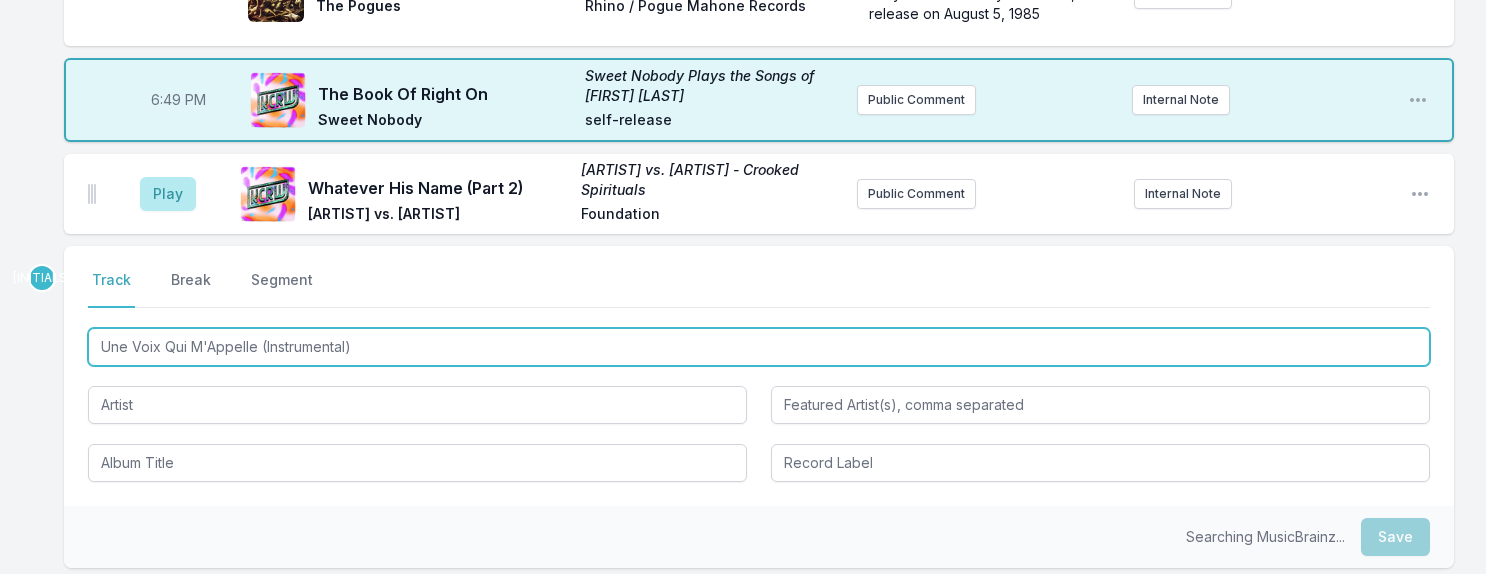 type on "Une Voix Qui M'Appelle (Instrumental)" 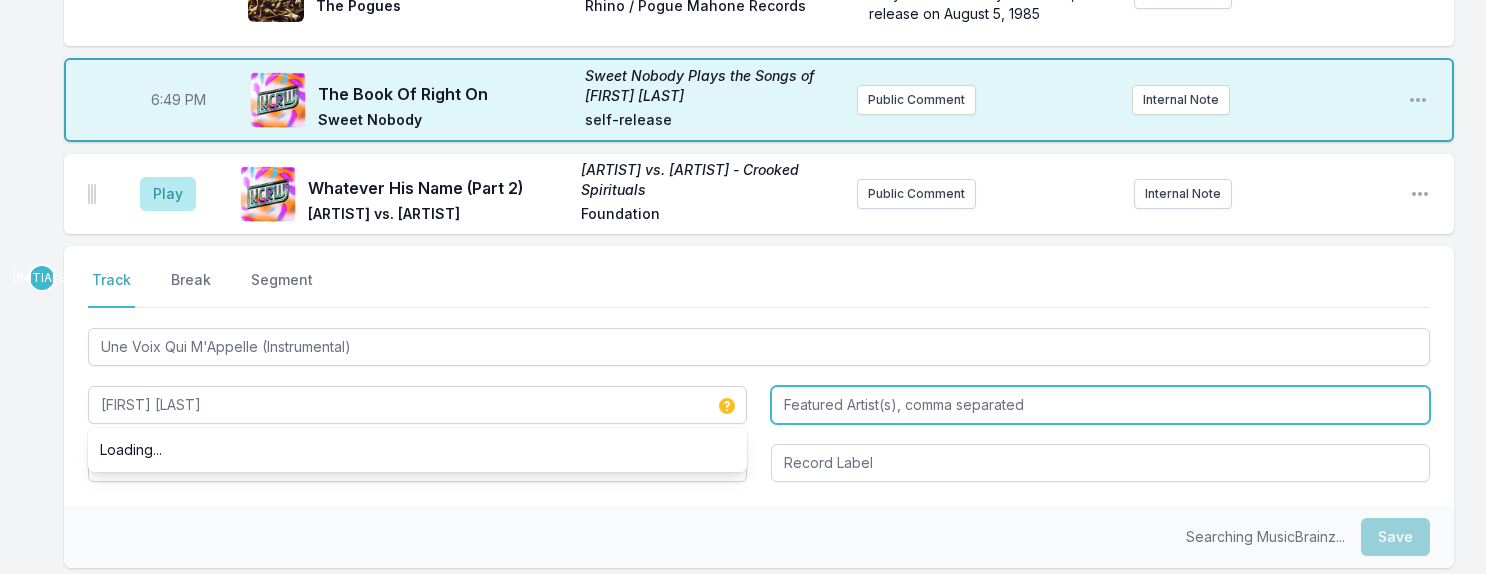 type on "[FIRST] [LAST]" 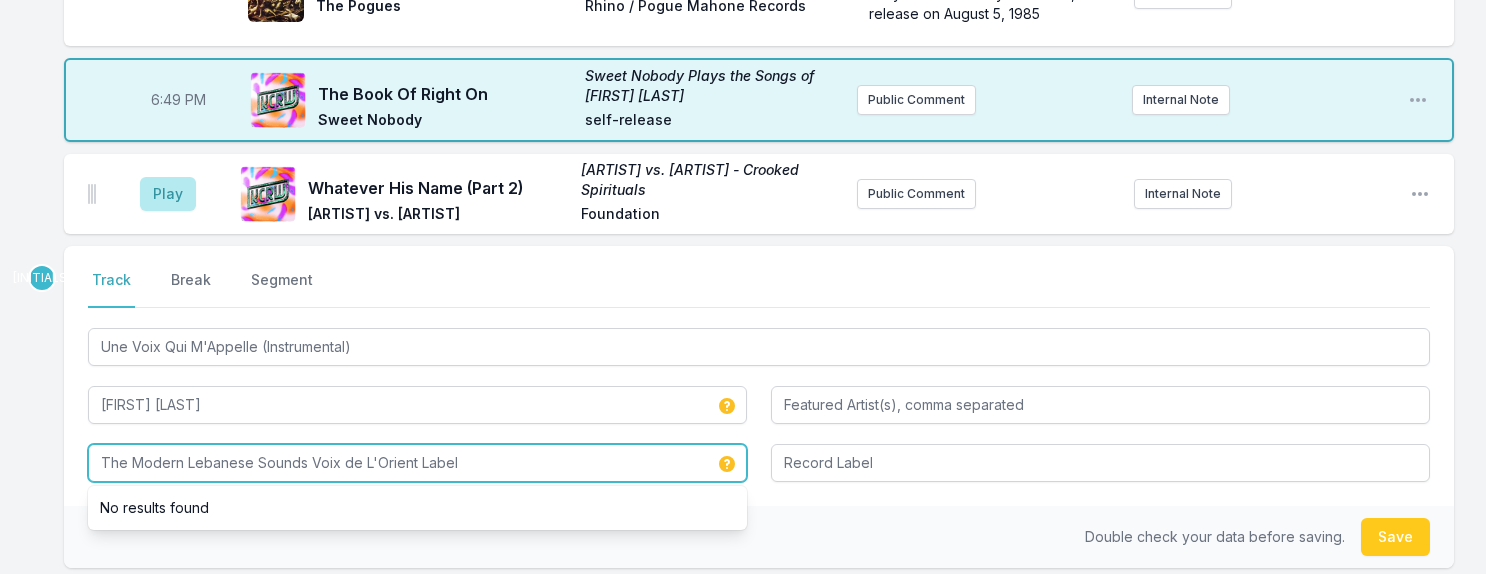 type on "The Modern Lebanese Sounds Voix de L'Orient Label" 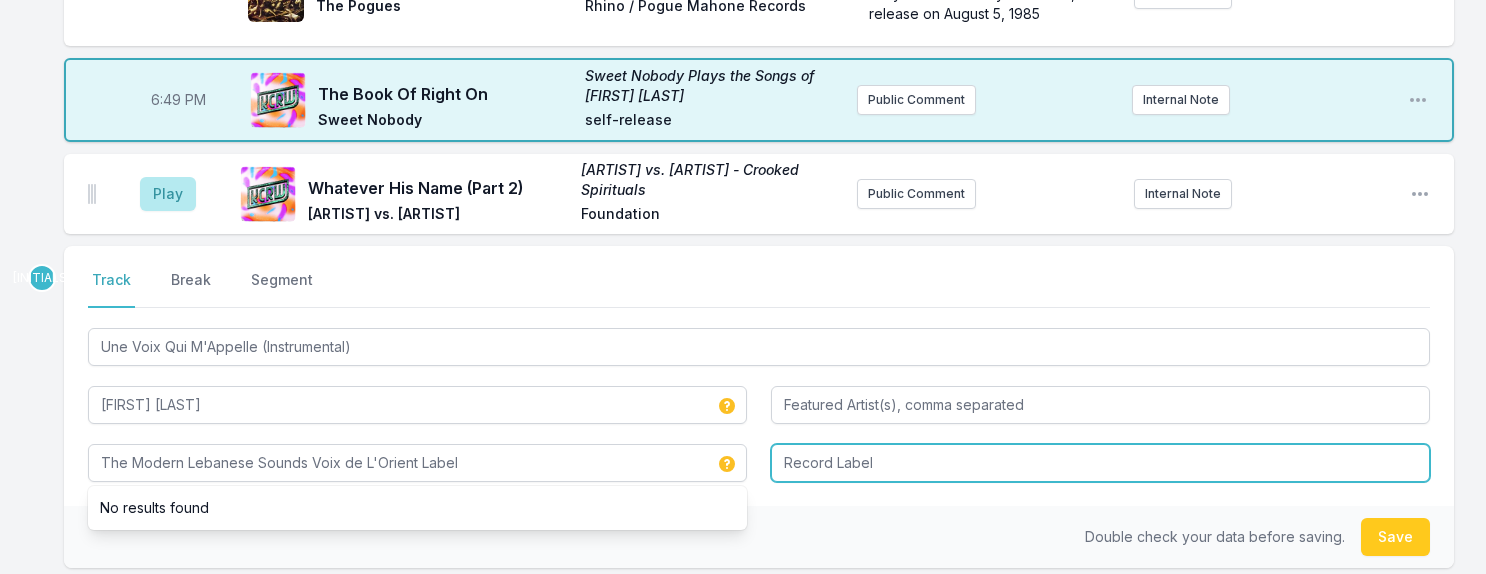 click at bounding box center (1100, 463) 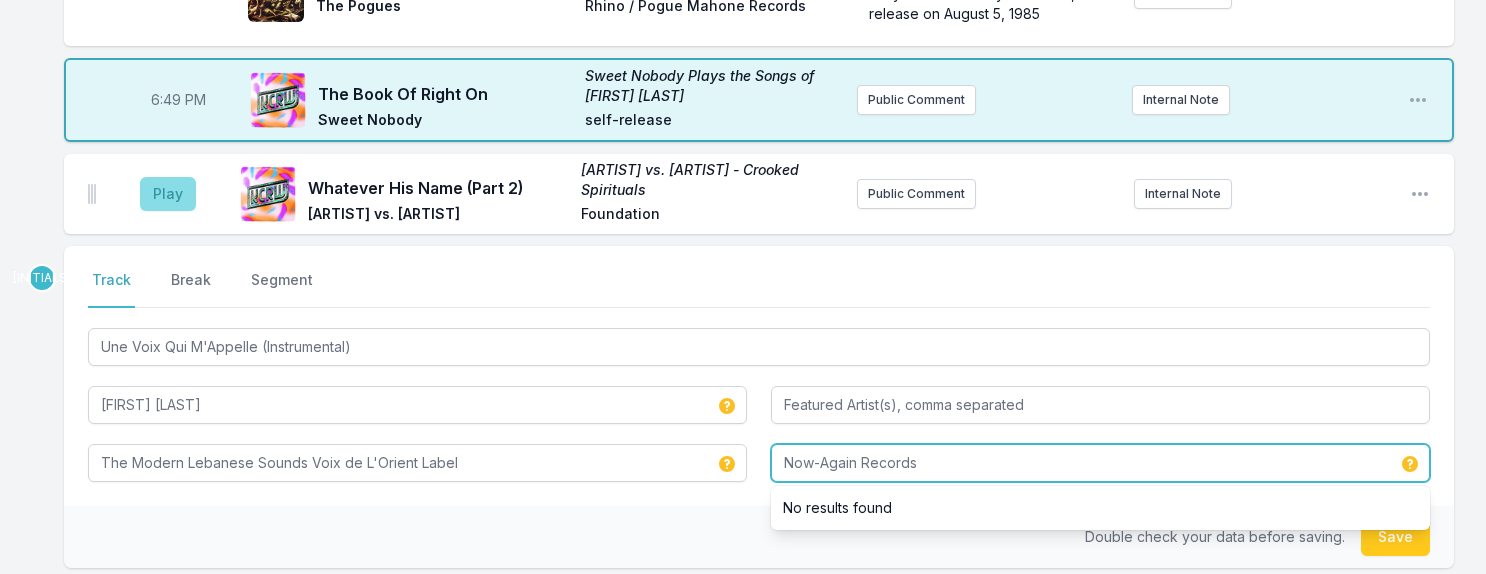 type on "Now-Again Records" 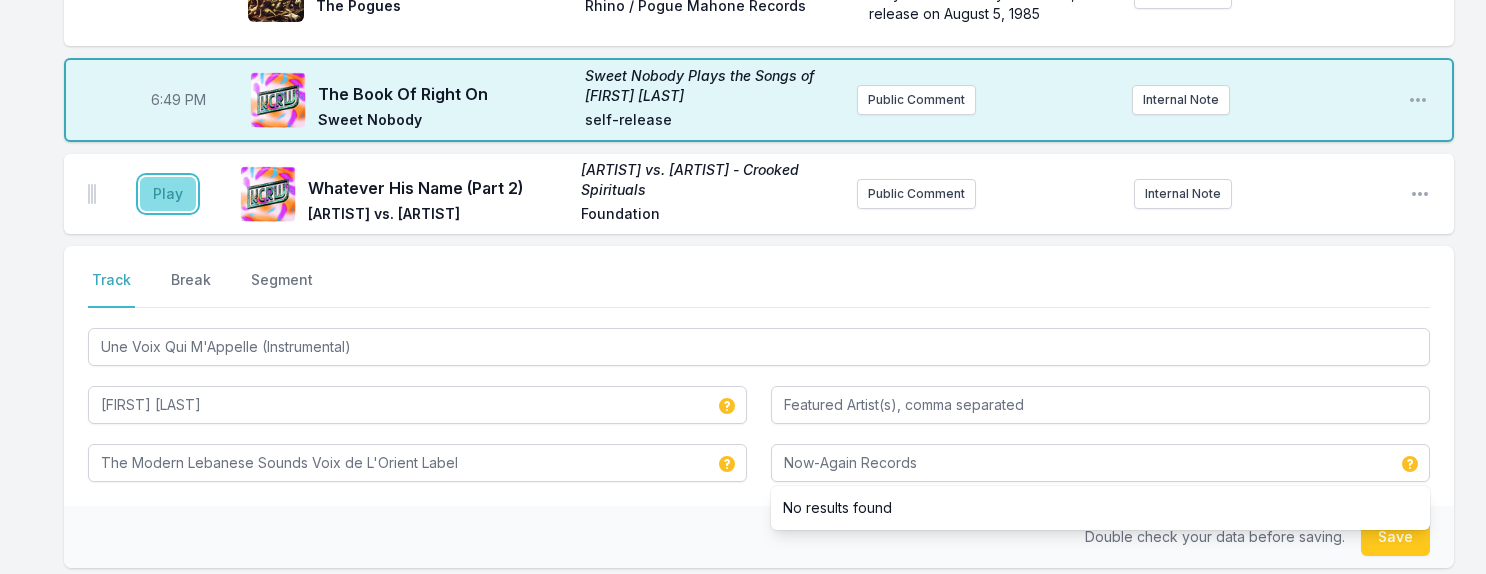 click on "Play" at bounding box center [168, 194] 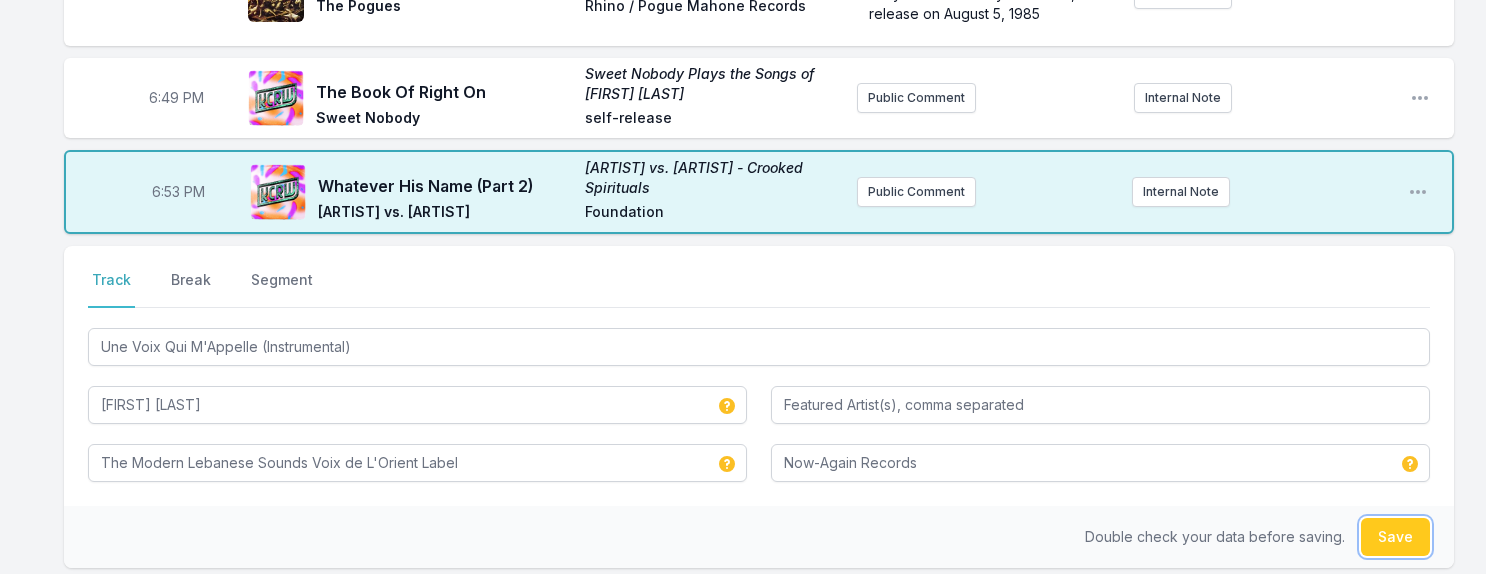 click on "Save" at bounding box center [1395, 537] 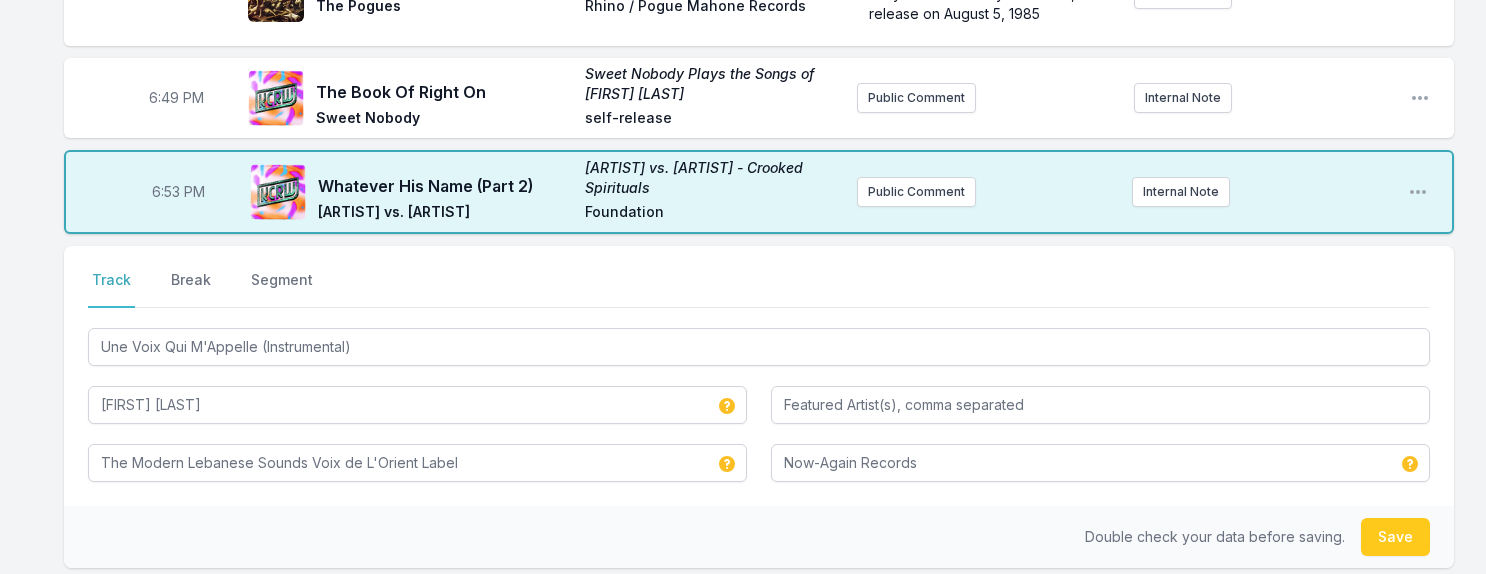 type 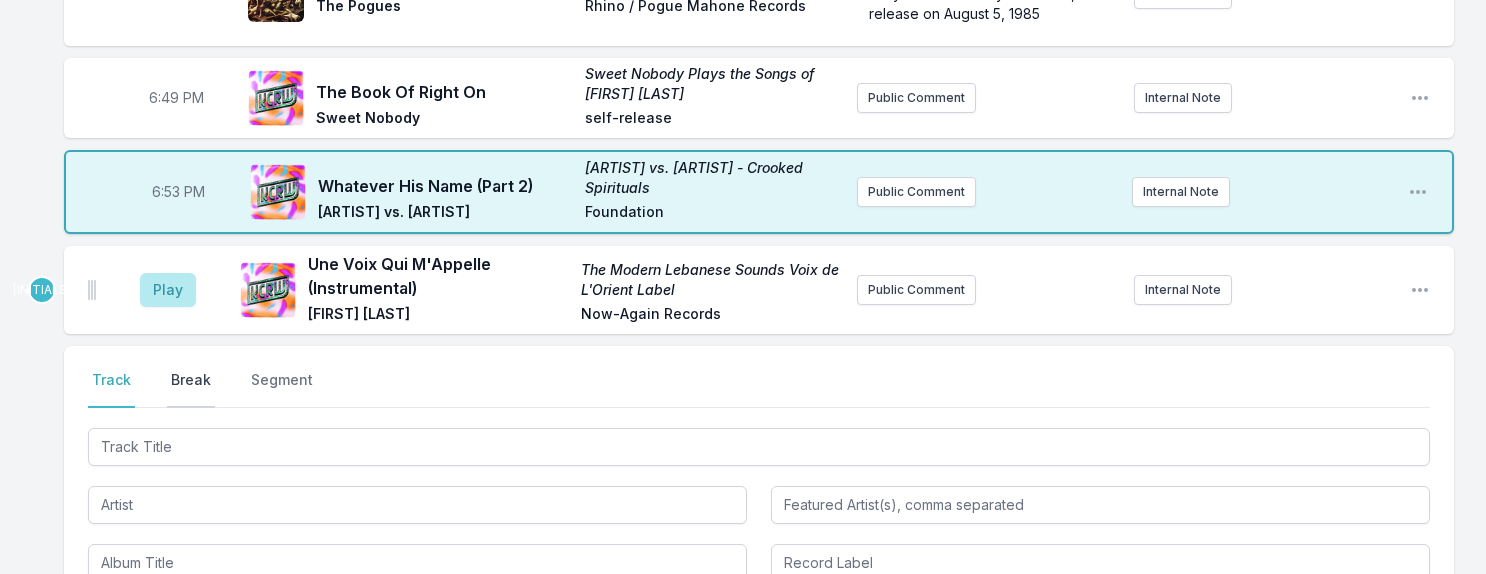 click on "Break" at bounding box center [191, 389] 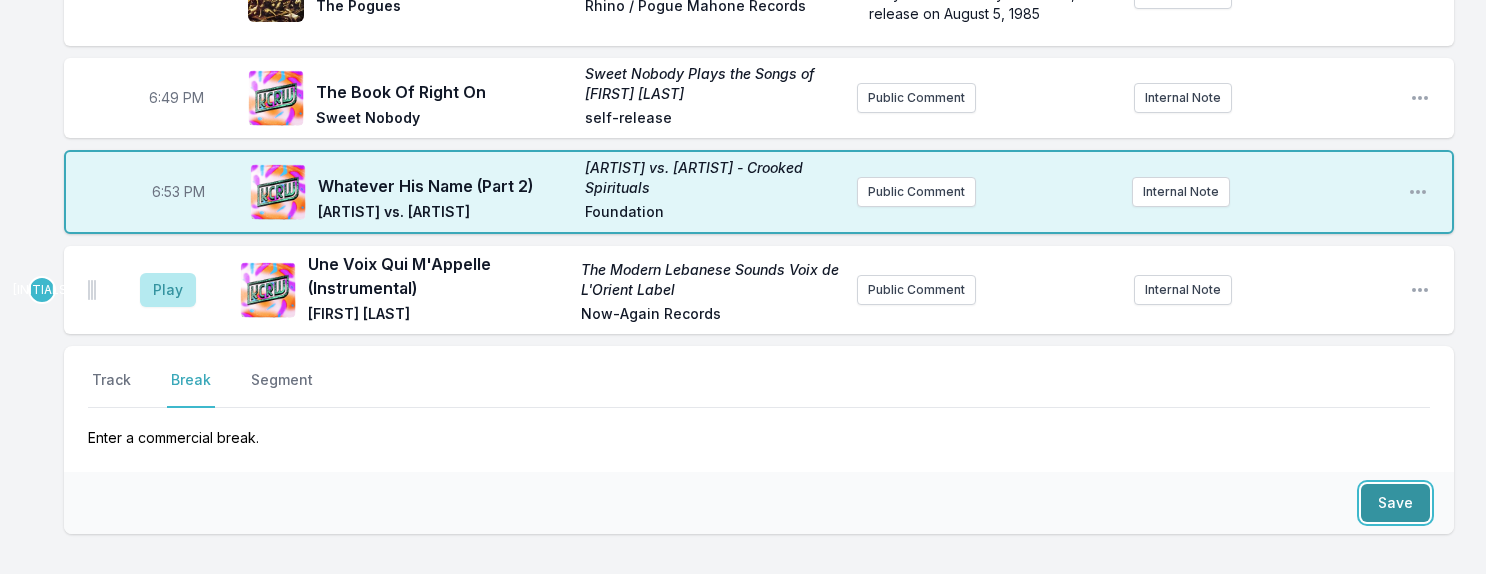 click on "Save" at bounding box center (1395, 503) 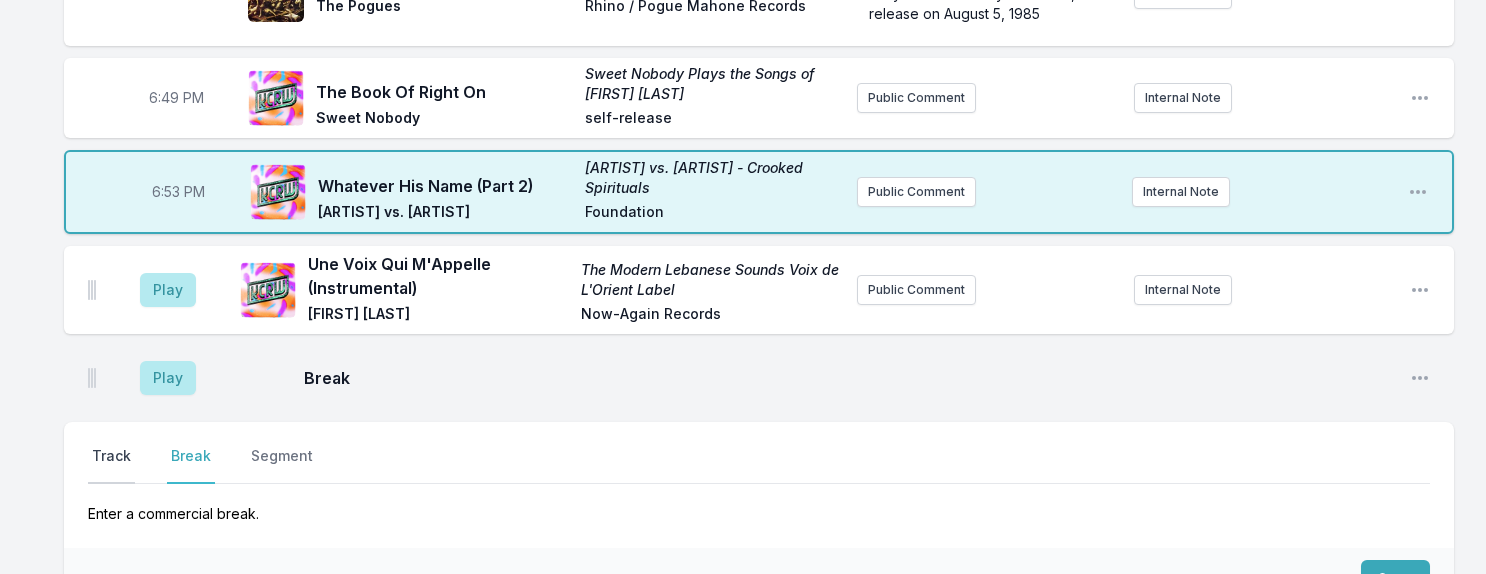 click on "Track" at bounding box center (111, 465) 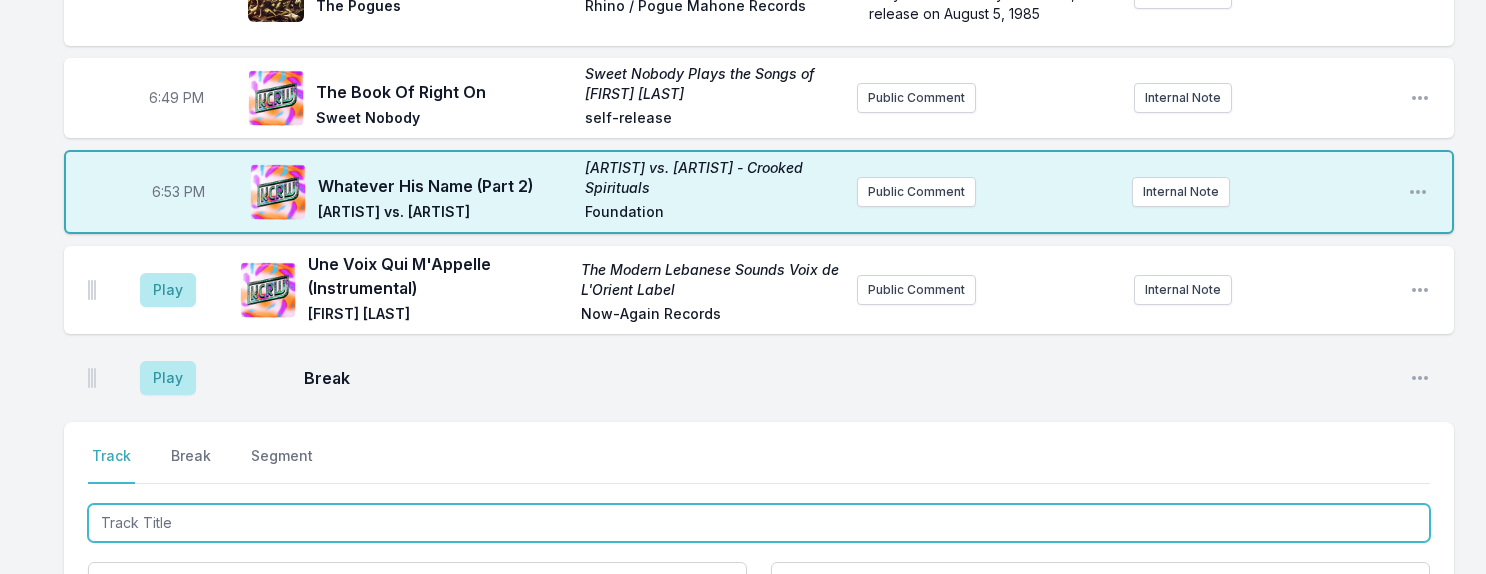 click at bounding box center (759, 523) 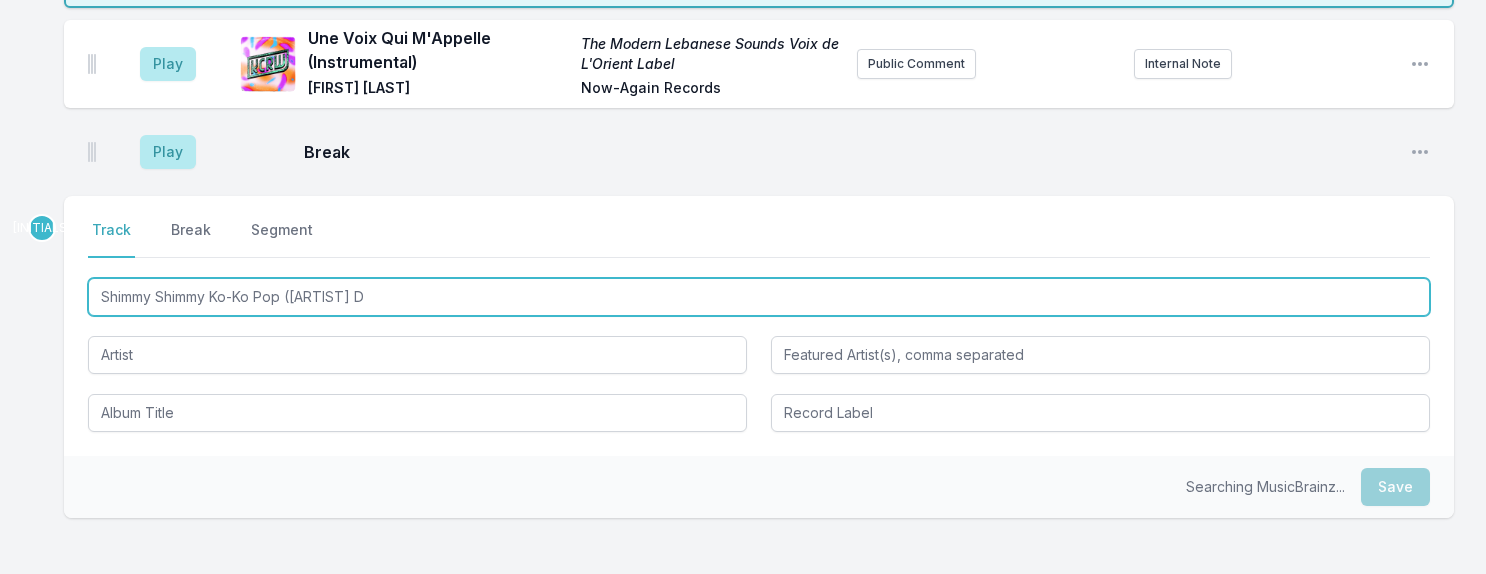 scroll, scrollTop: 1808, scrollLeft: 0, axis: vertical 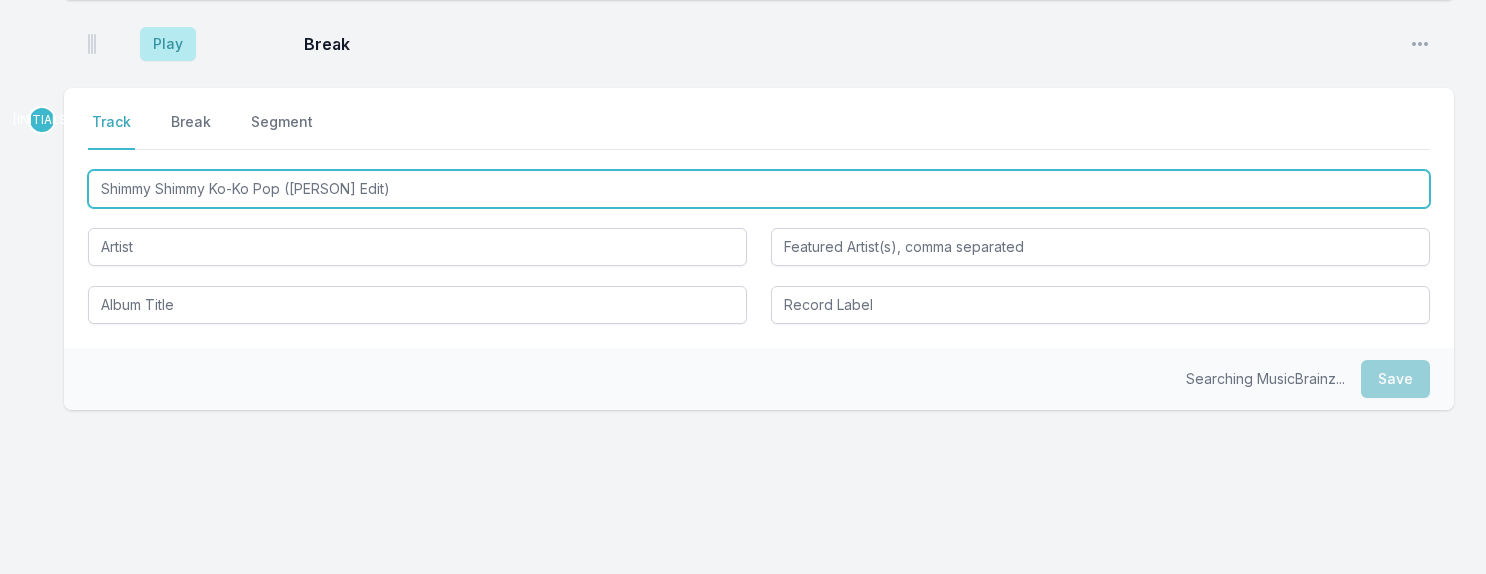type on "Shimmy Shimmy Ko-Ko Pop ([PERSON] Edit)" 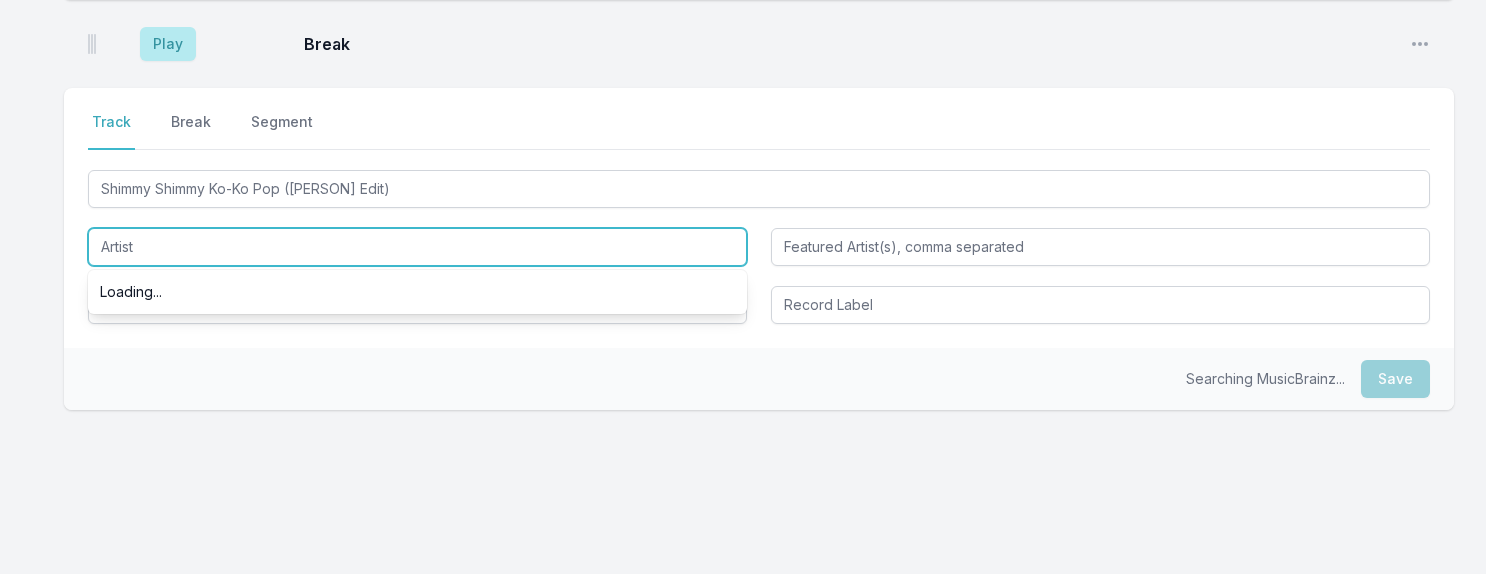 click at bounding box center (417, 247) 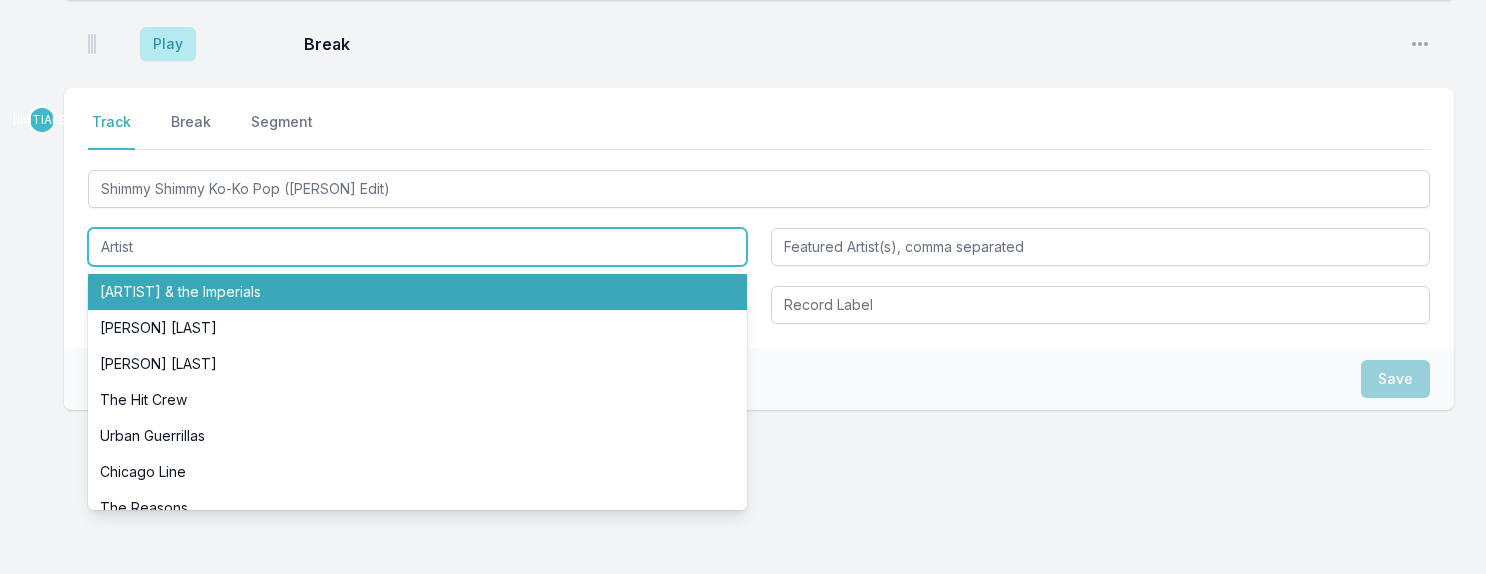 click on "[ARTIST] & the Imperials" at bounding box center (417, 292) 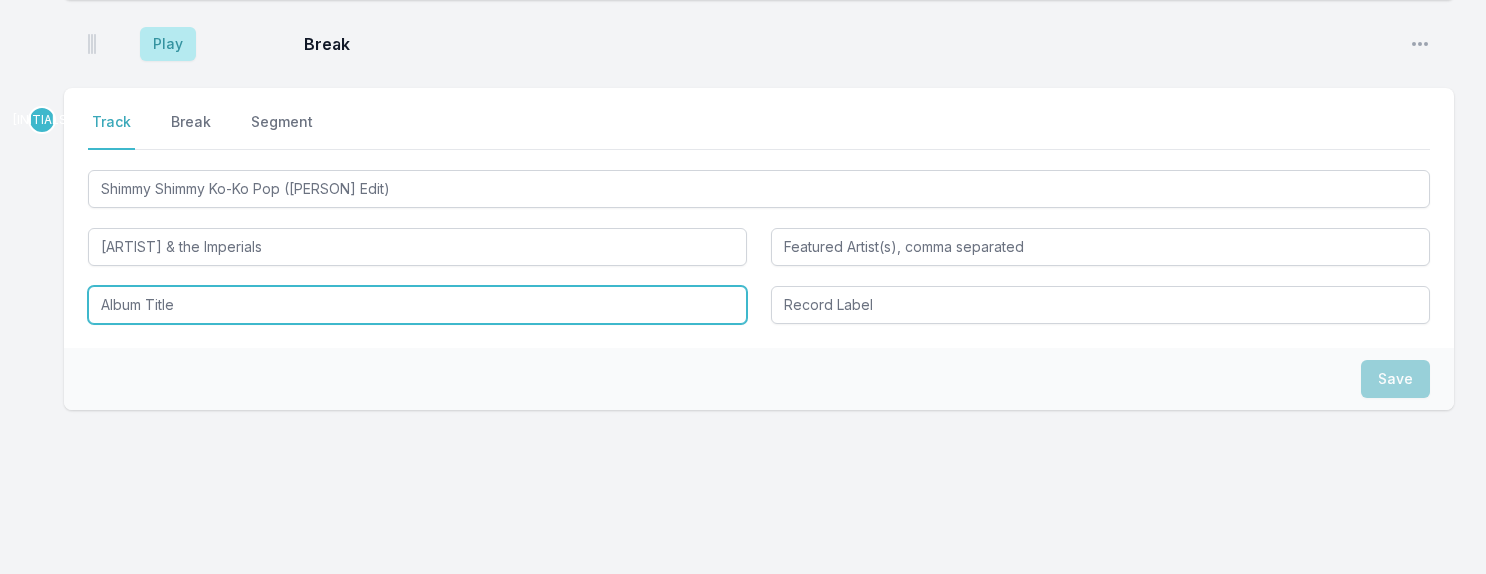 click at bounding box center [417, 305] 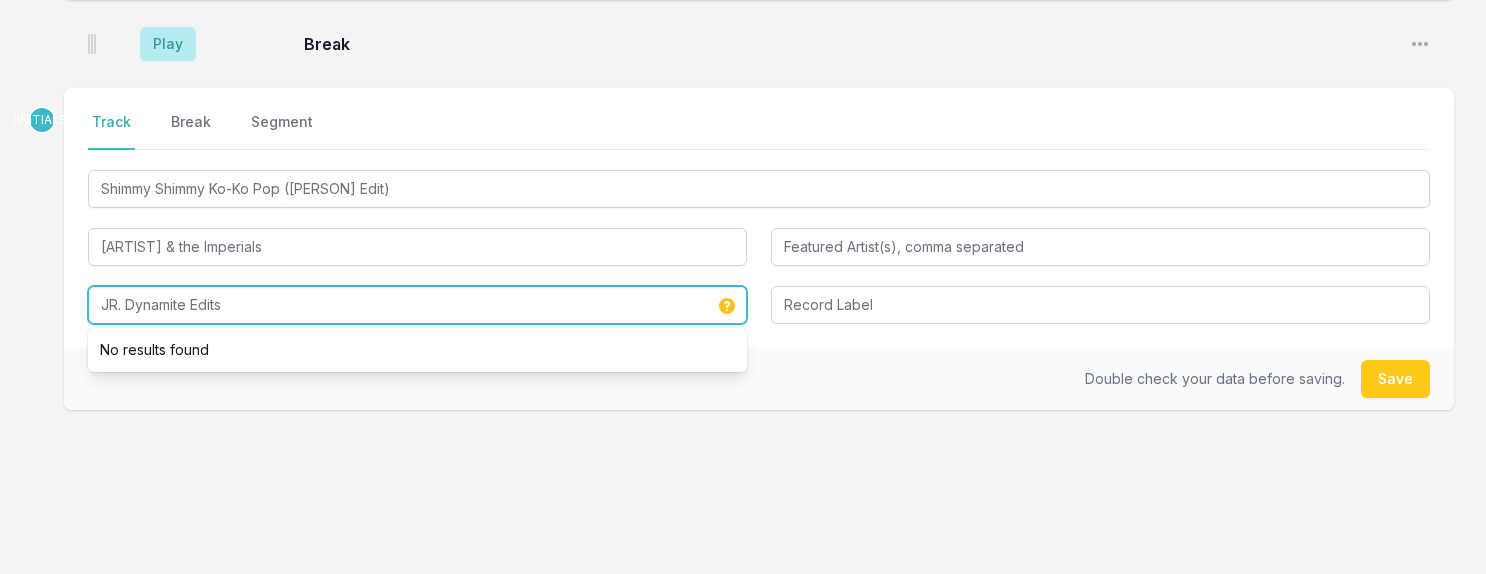 type on "JR. Dynamite Edits" 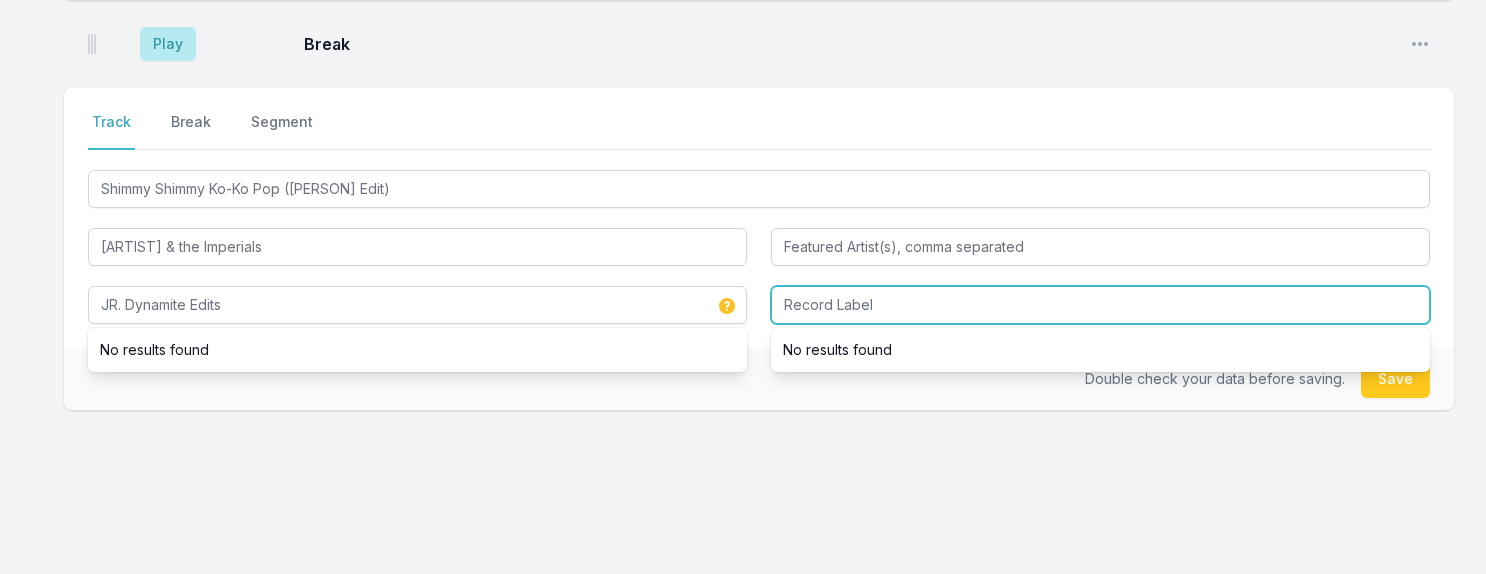 click at bounding box center [1100, 305] 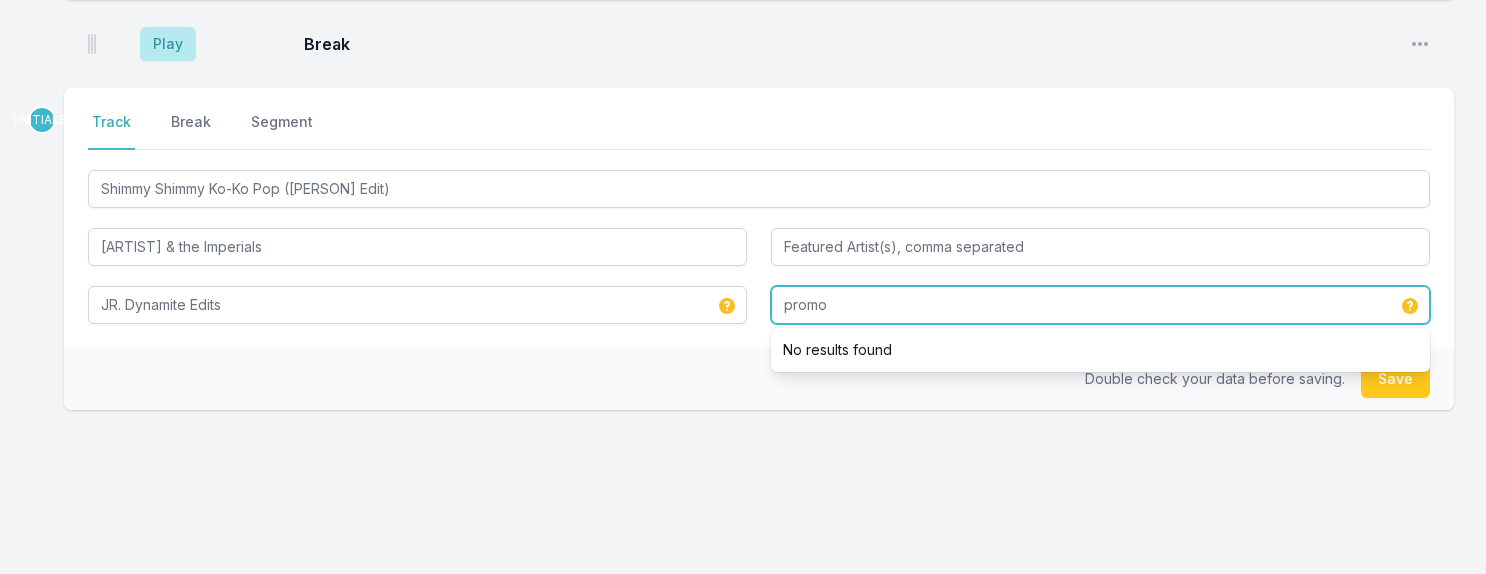 type on "promo" 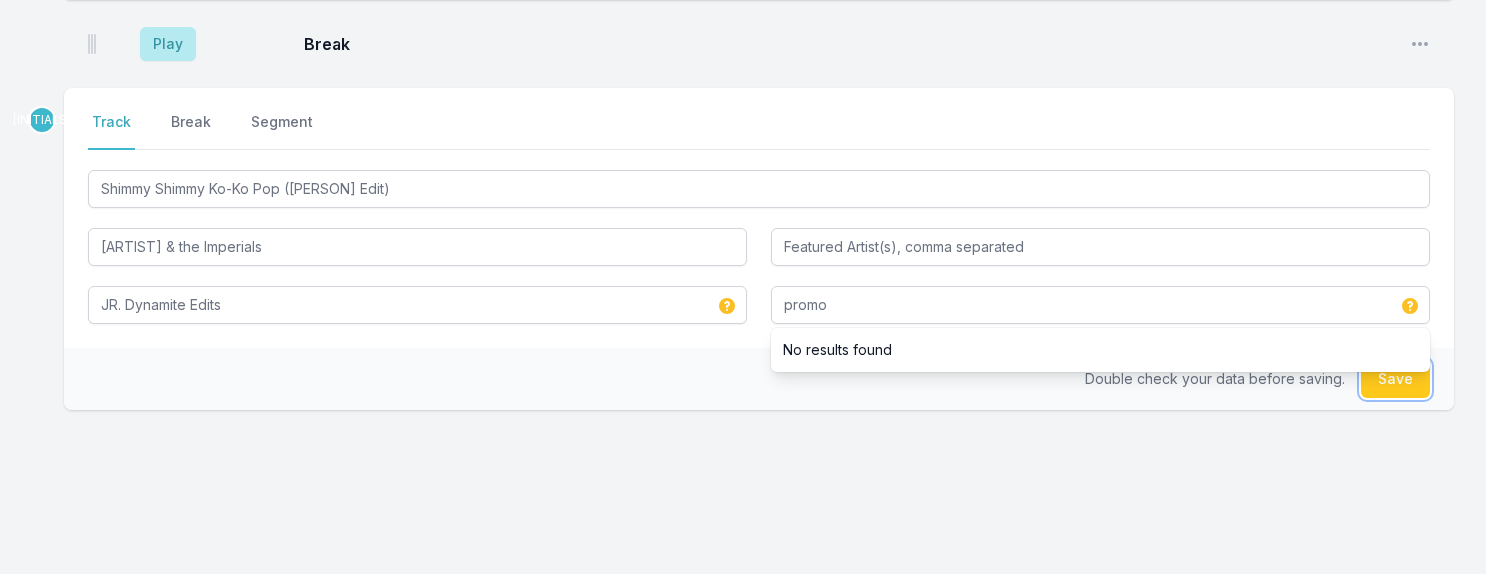 click on "Save" at bounding box center (1395, 379) 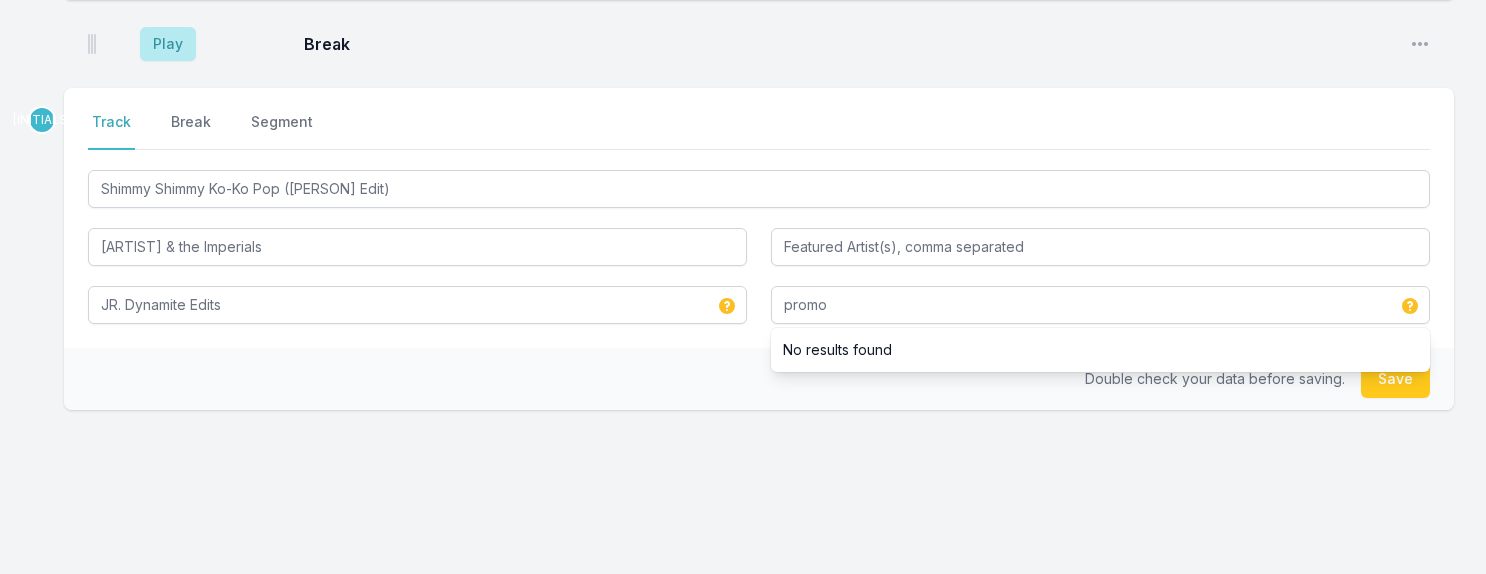 type 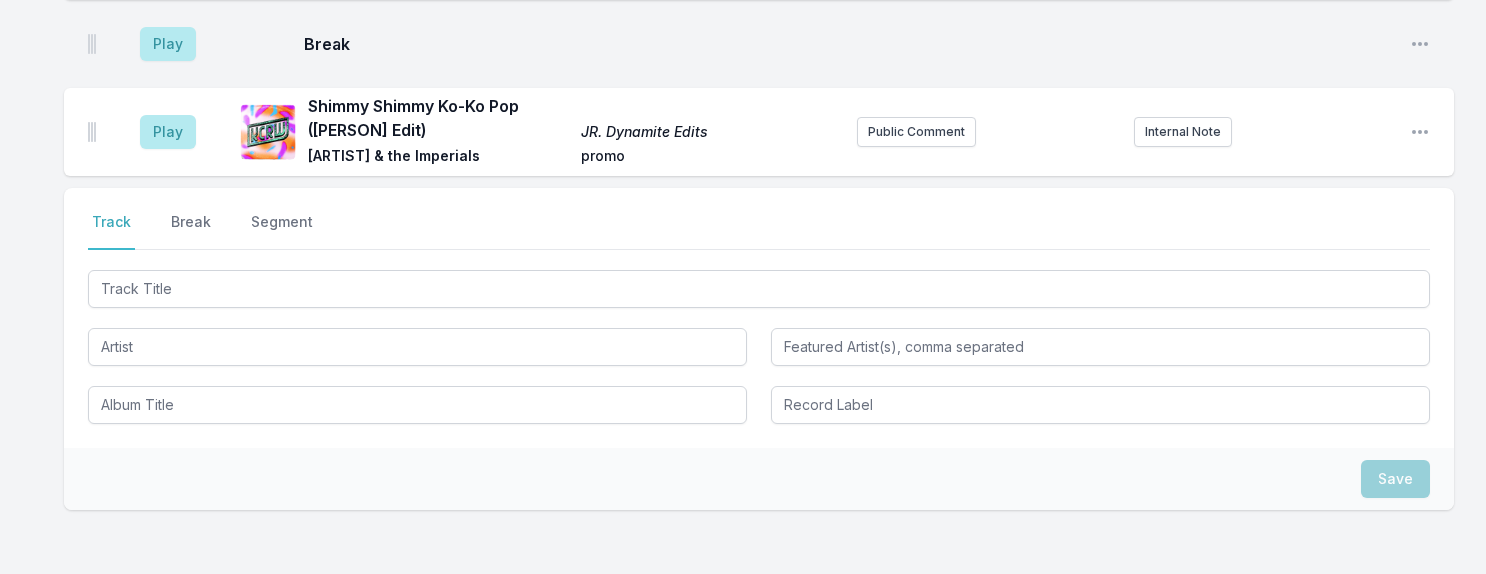 scroll, scrollTop: 1908, scrollLeft: 0, axis: vertical 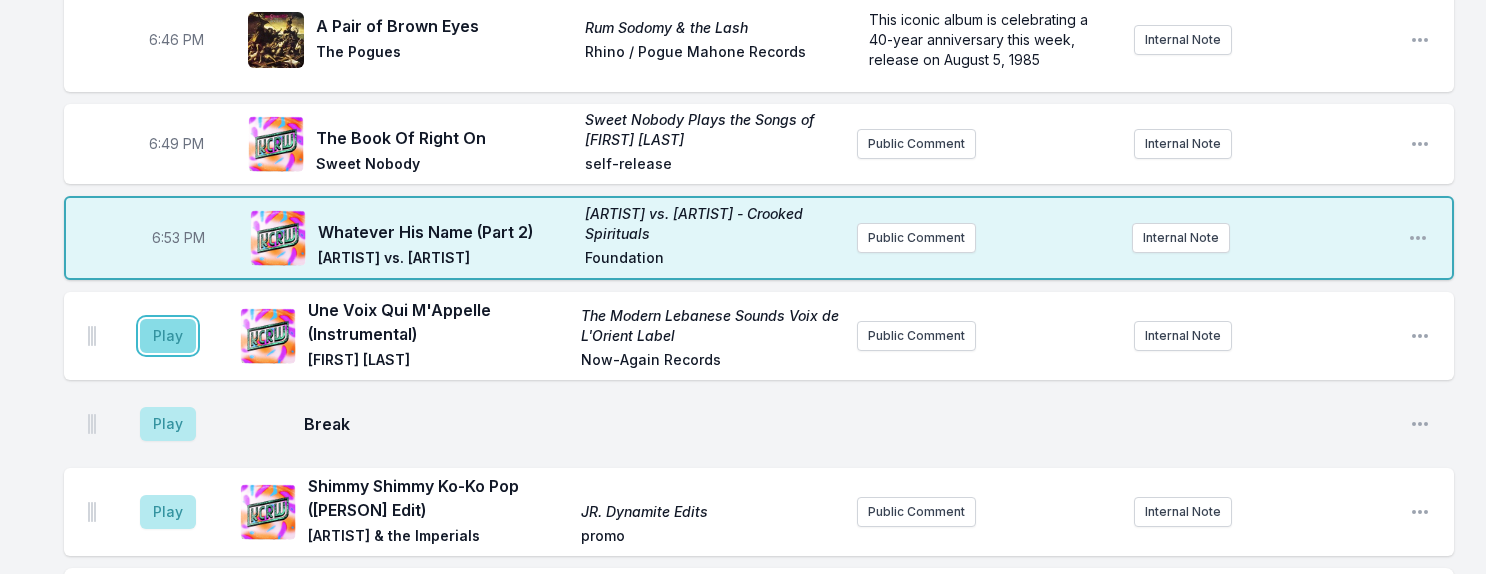 click on "Play" at bounding box center (168, 336) 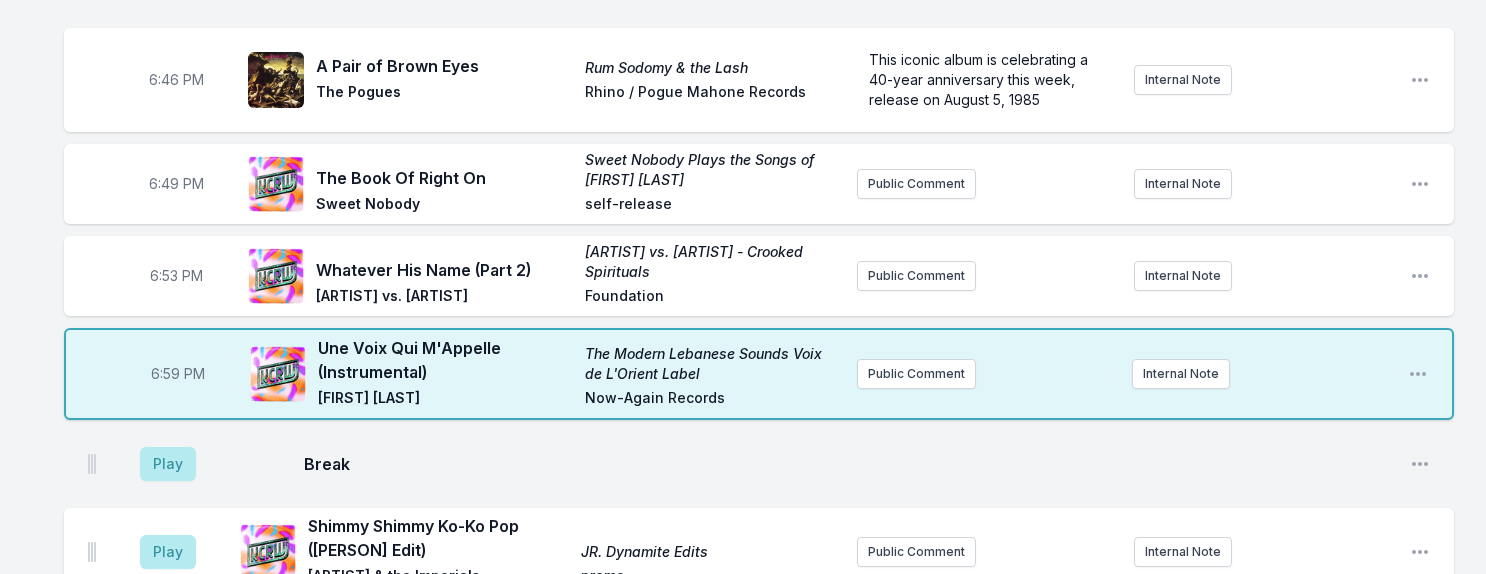 scroll, scrollTop: 1361, scrollLeft: 0, axis: vertical 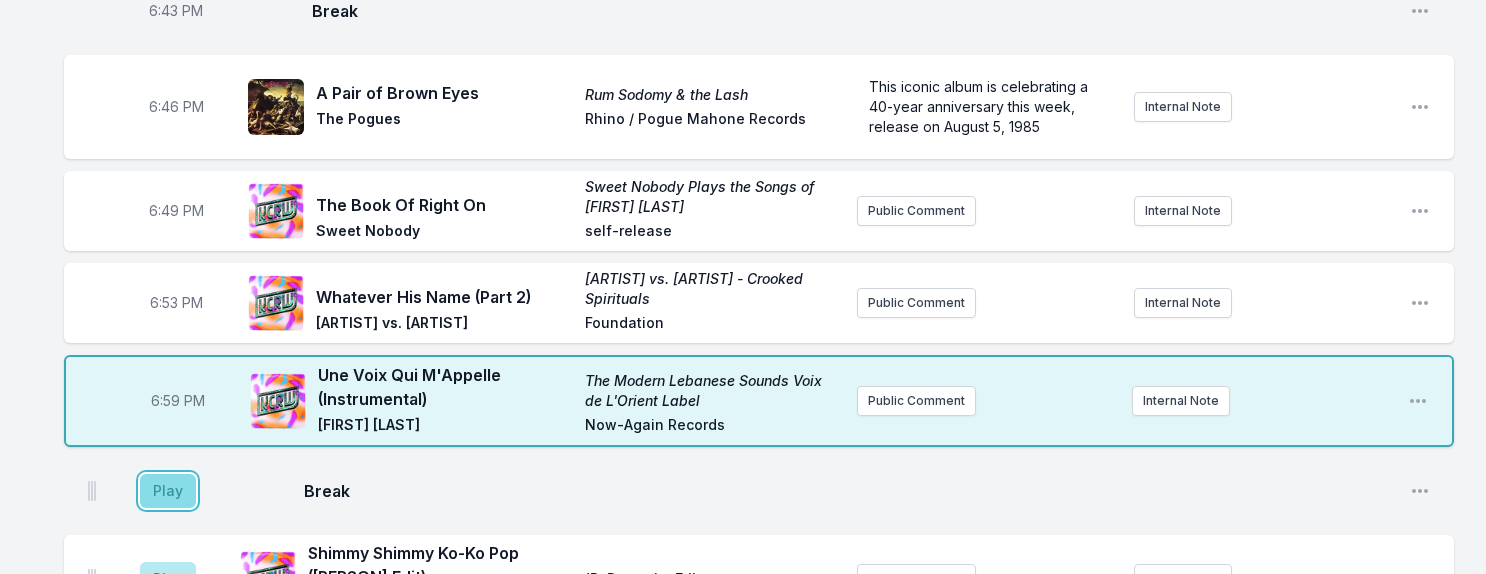 click on "Play" at bounding box center (168, 491) 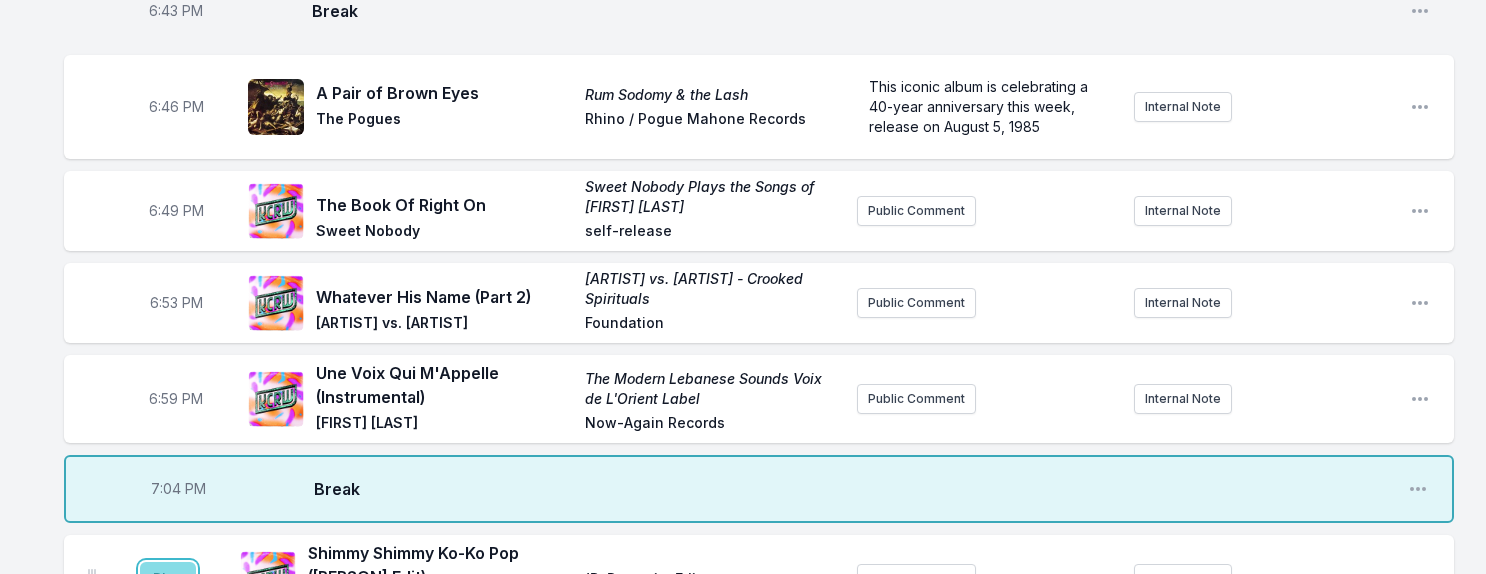 drag, startPoint x: 159, startPoint y: 545, endPoint x: 151, endPoint y: 534, distance: 13.601471 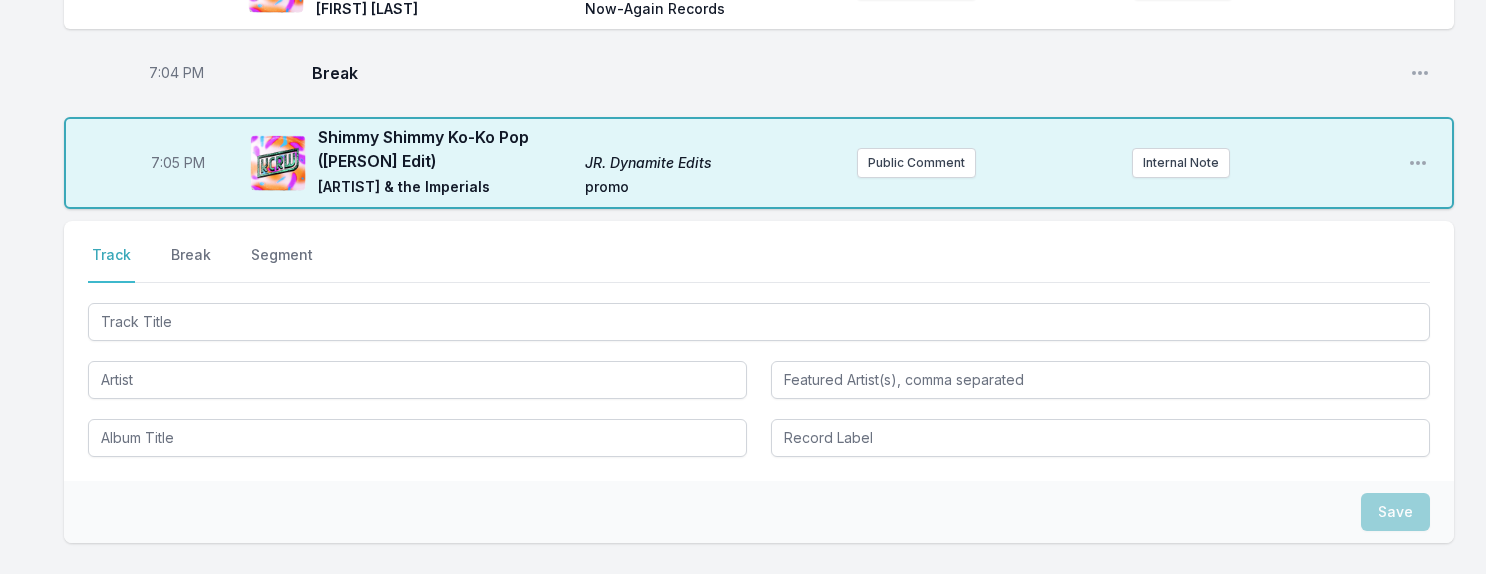 scroll, scrollTop: 1801, scrollLeft: 0, axis: vertical 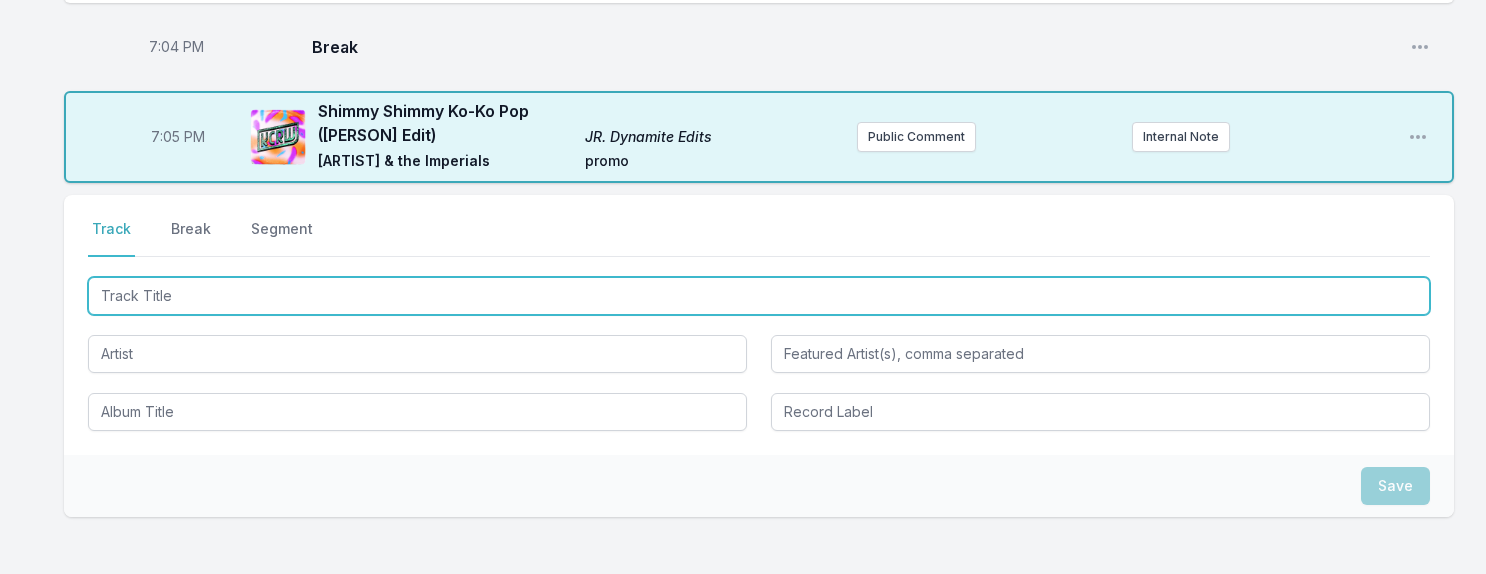 click at bounding box center (759, 296) 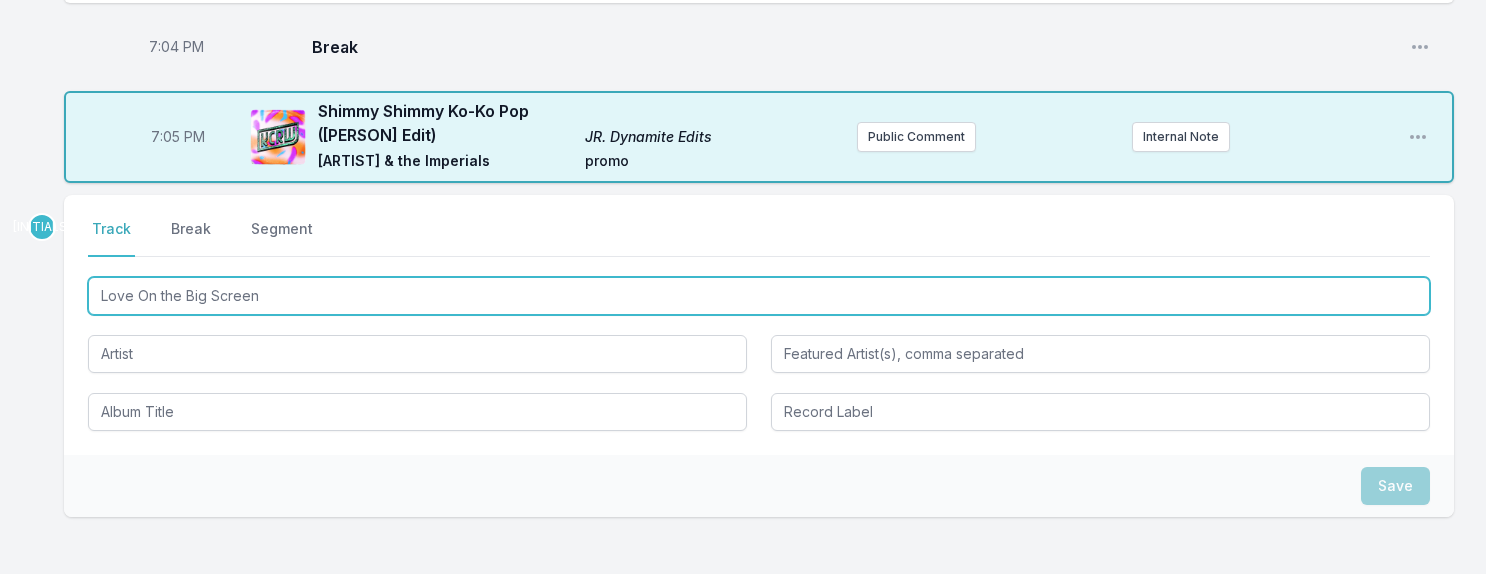 type on "Love On the Big Screen" 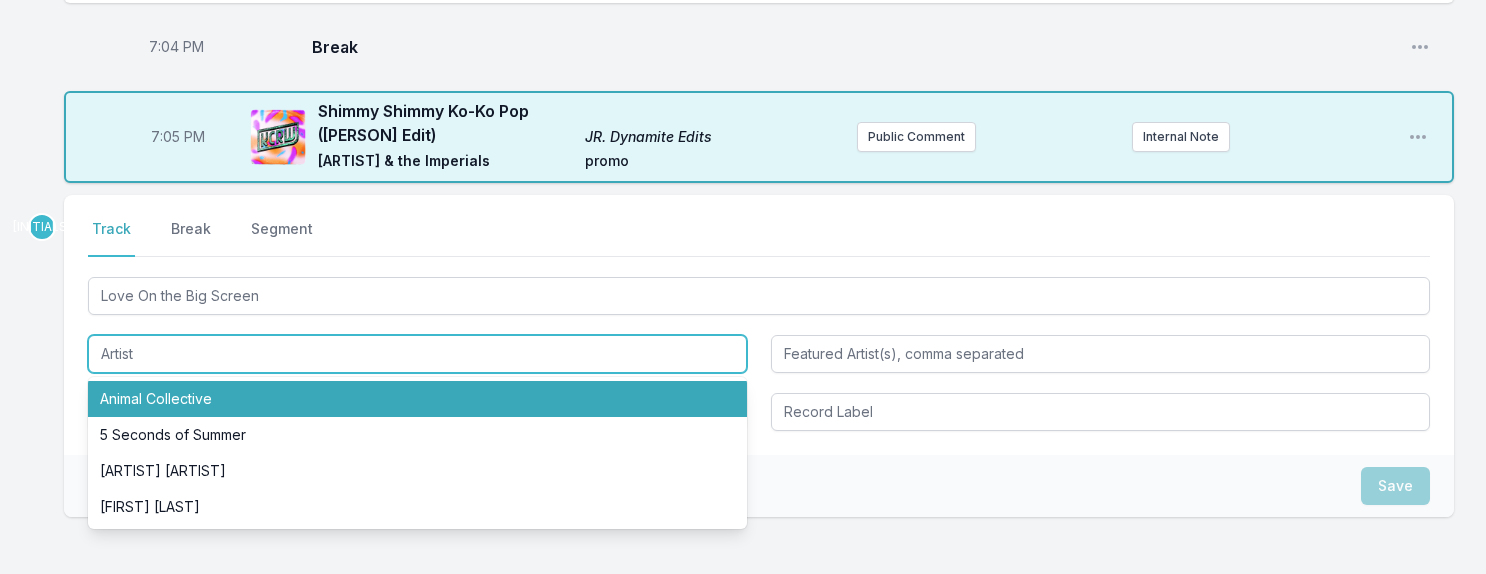 click on "Animal Collective" at bounding box center (417, 399) 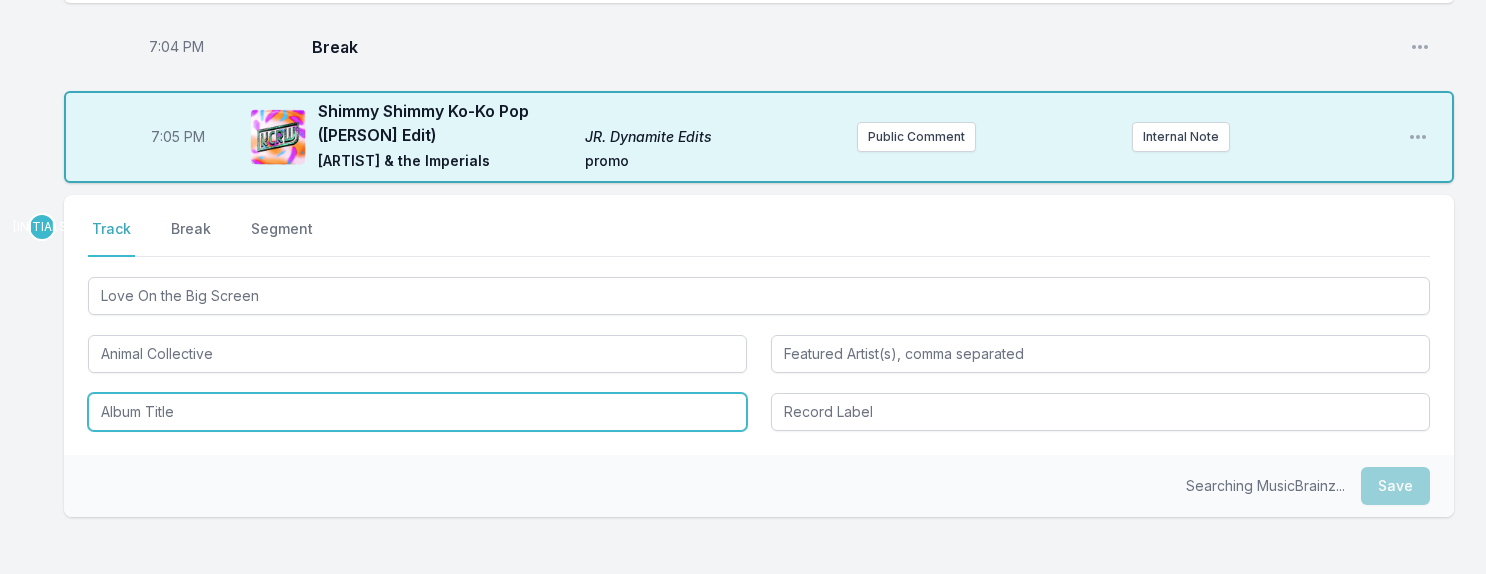 click at bounding box center (417, 412) 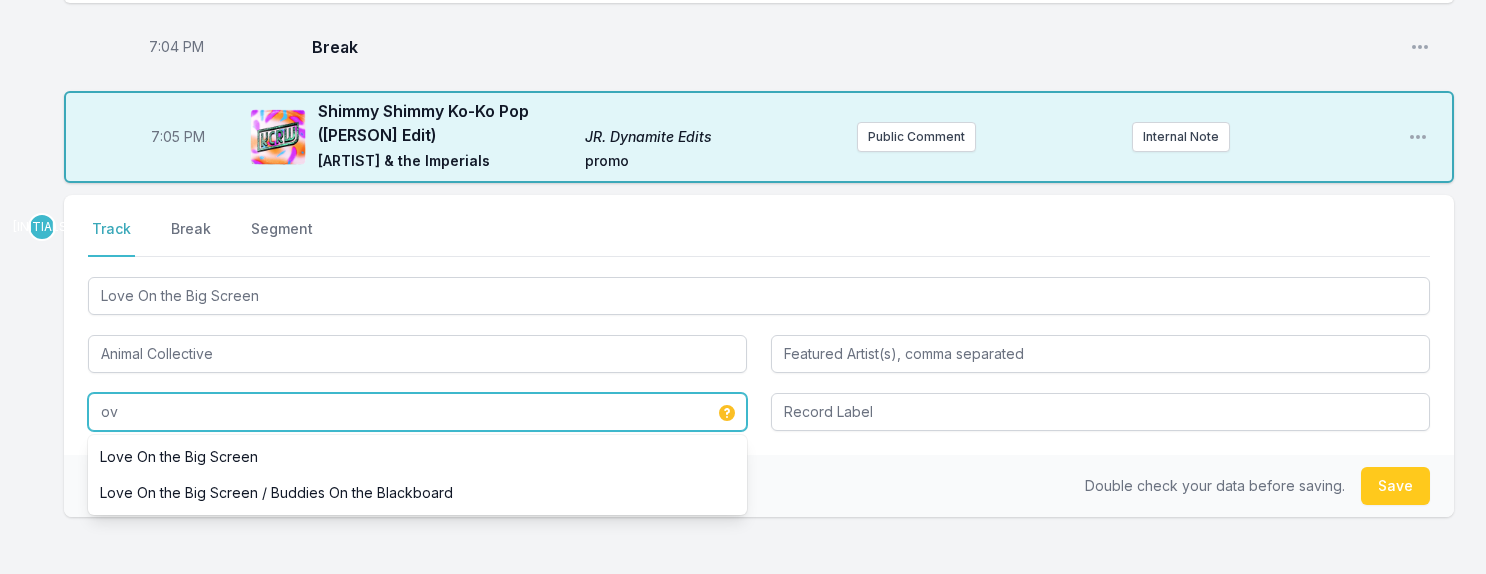 type on "o" 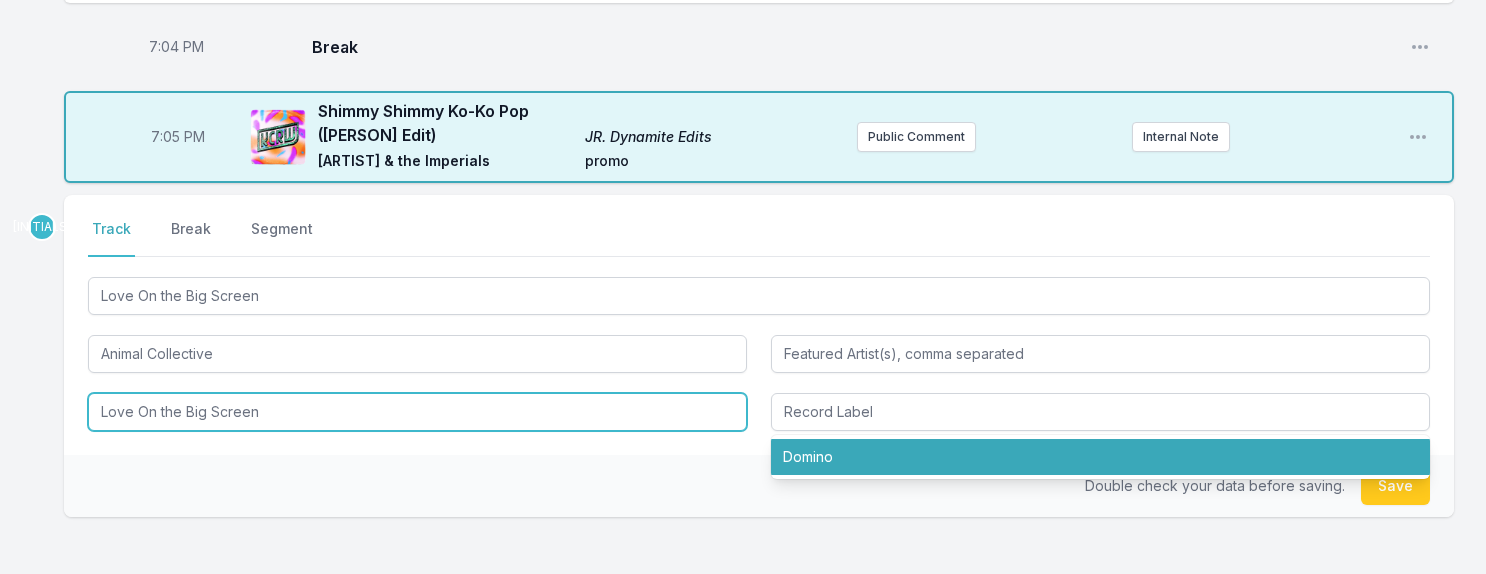 click on "Love On the Big Screen" at bounding box center (417, 412) 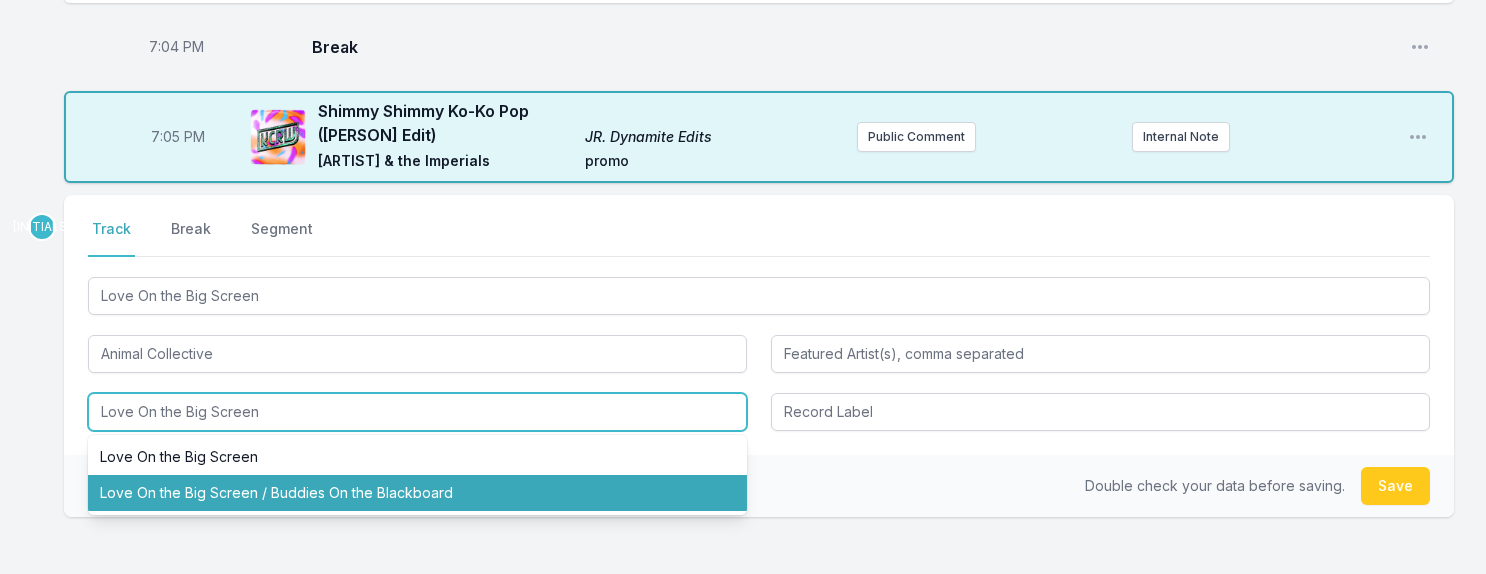 drag, startPoint x: 363, startPoint y: 459, endPoint x: 756, endPoint y: 381, distance: 400.6657 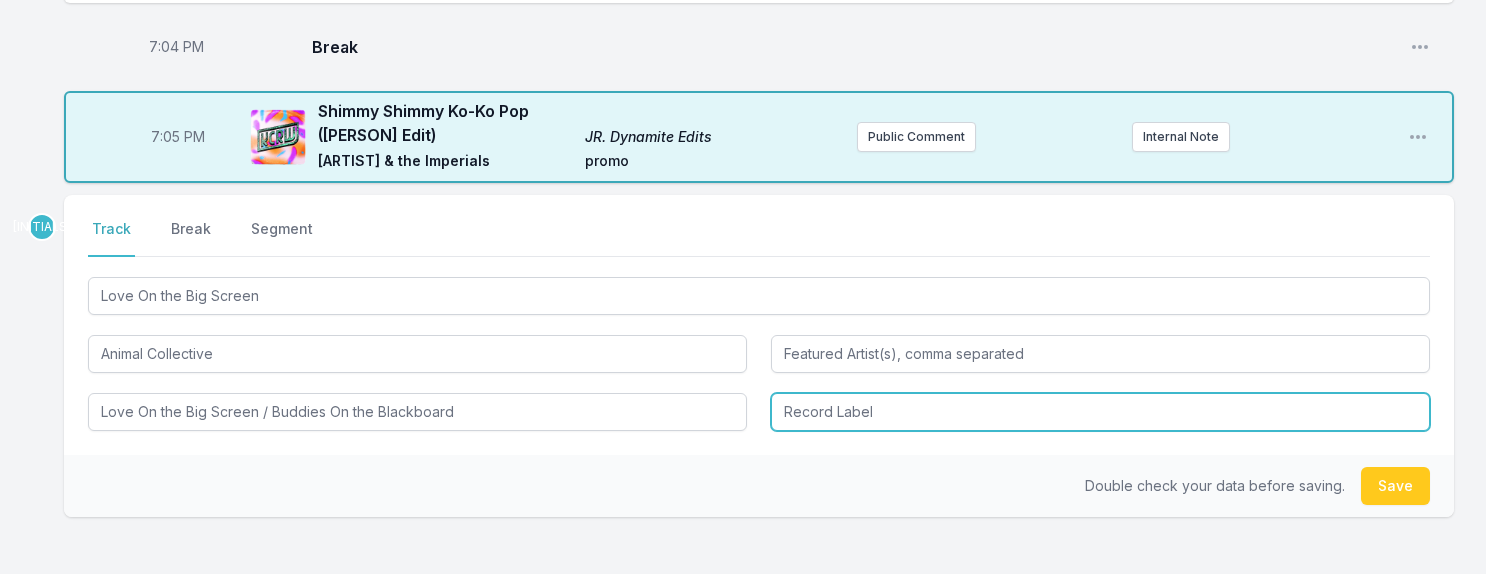 click at bounding box center (1100, 412) 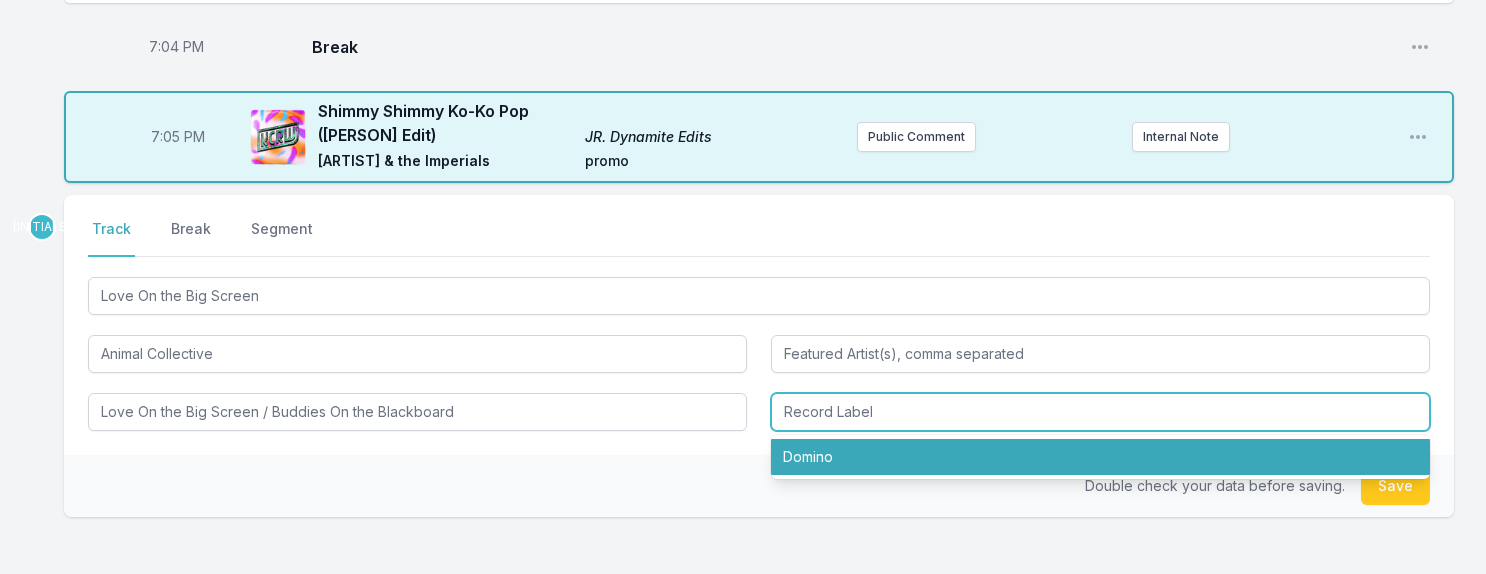 click on "Domino" at bounding box center (1100, 457) 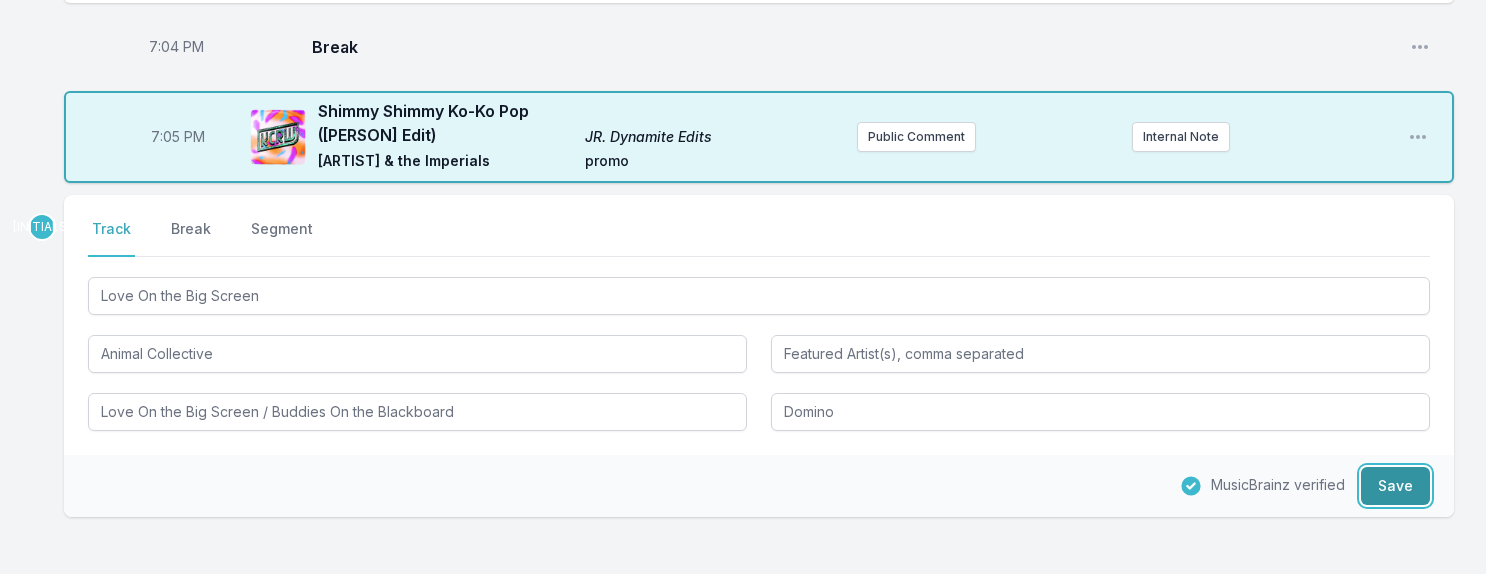 click on "Save" at bounding box center [1395, 486] 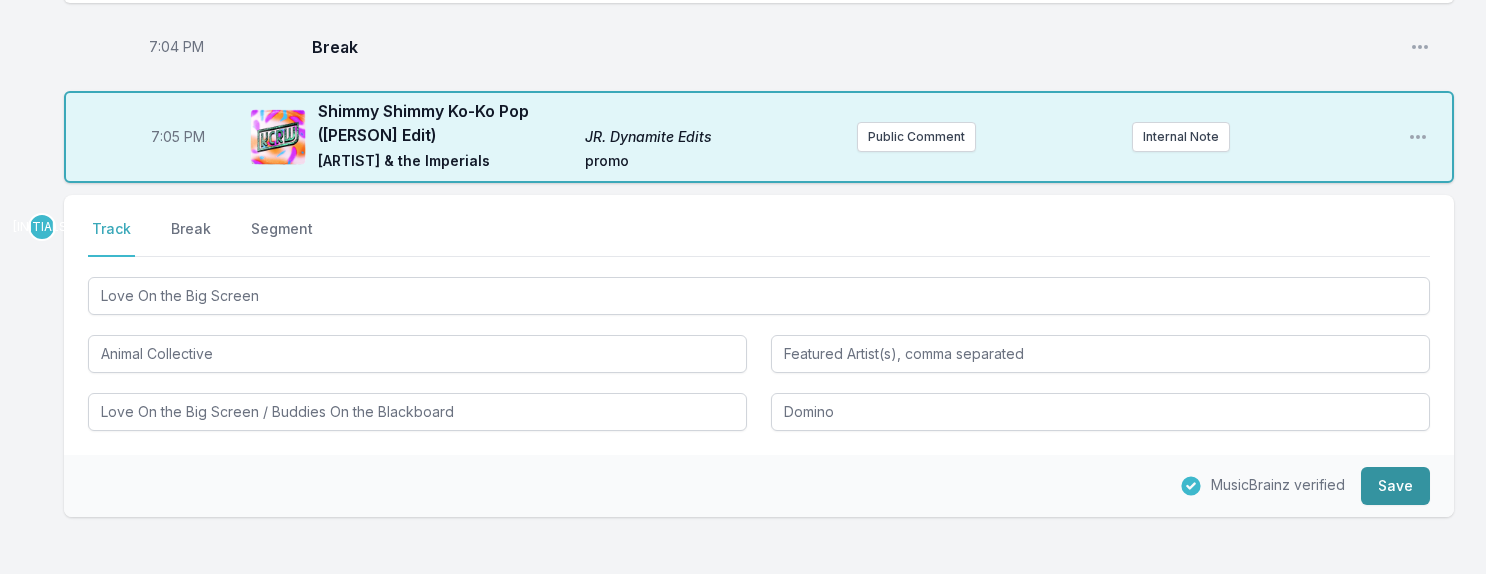 type 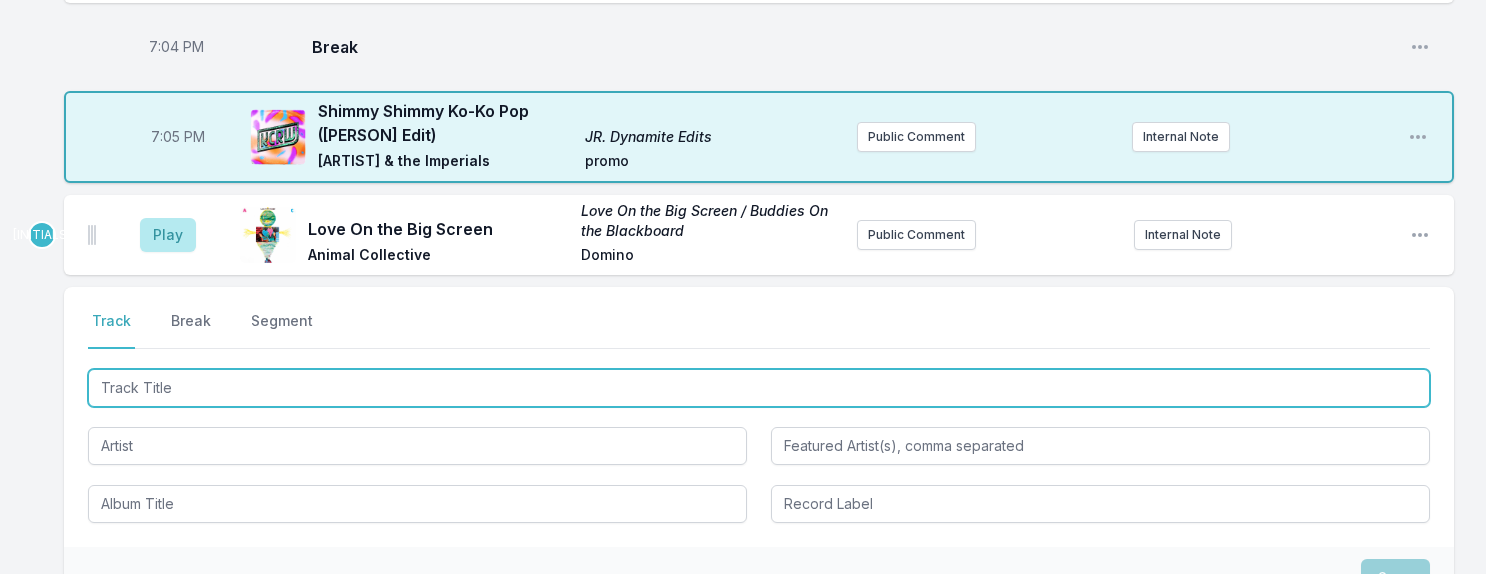 click at bounding box center (759, 388) 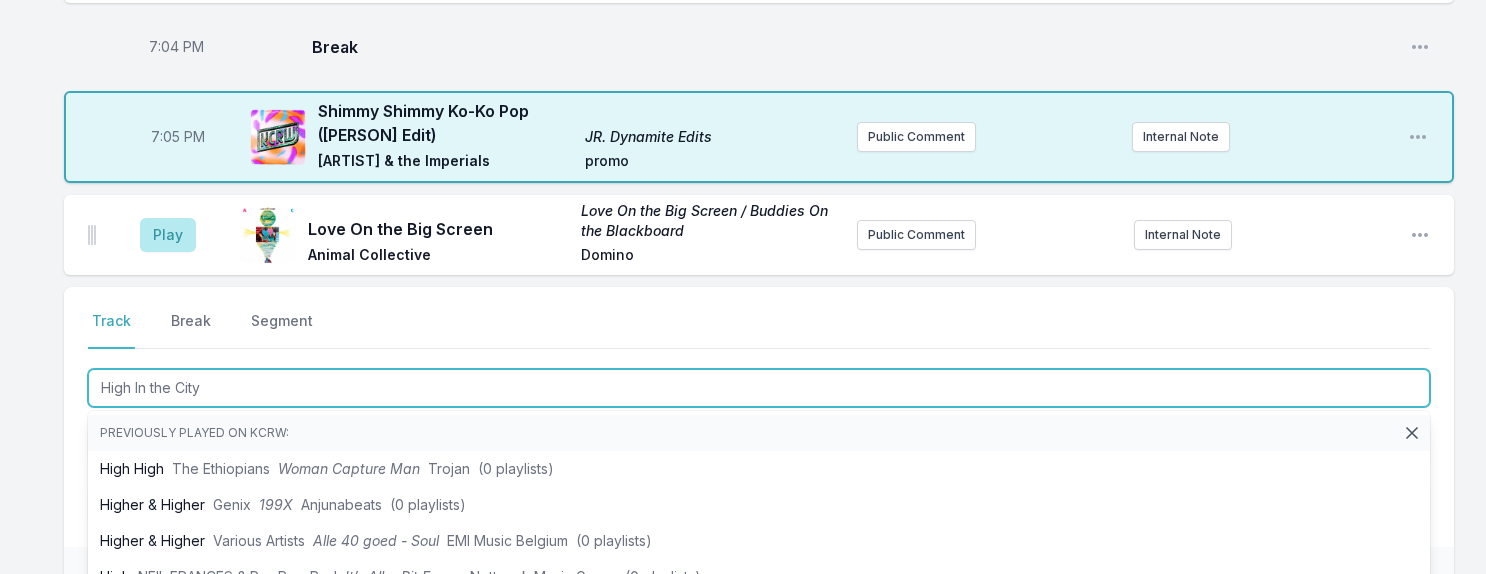 type on "High In the City" 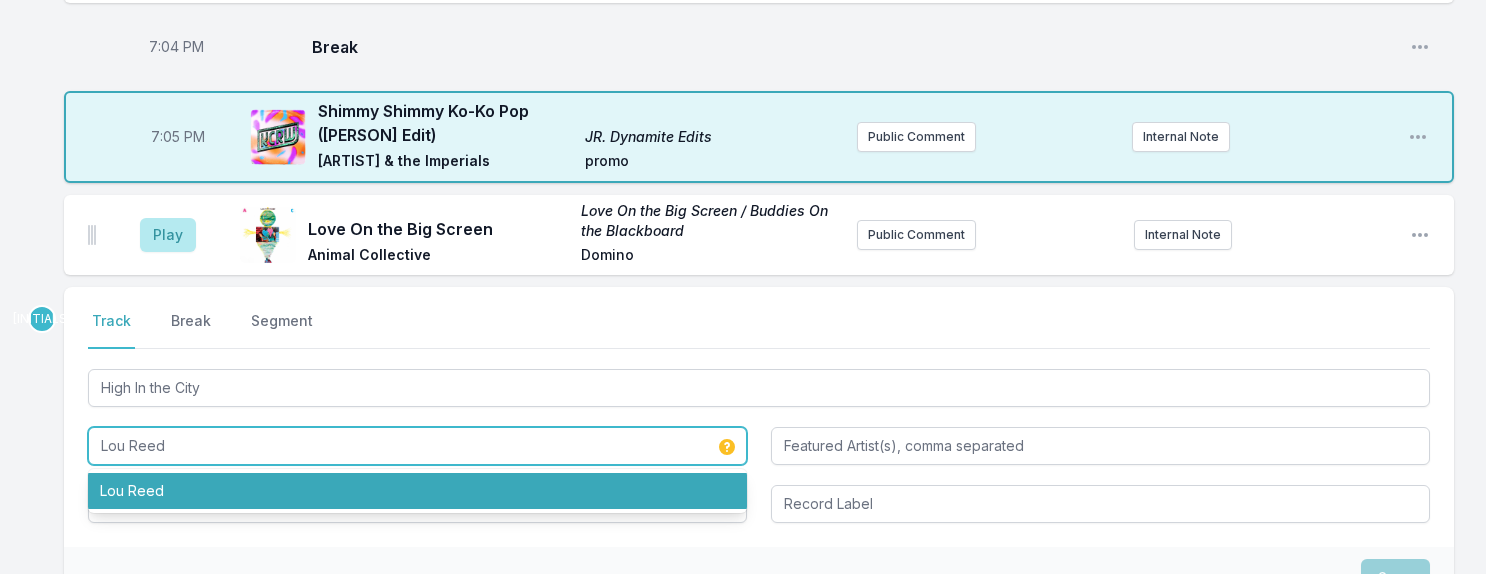 click on "Lou Reed" at bounding box center (417, 491) 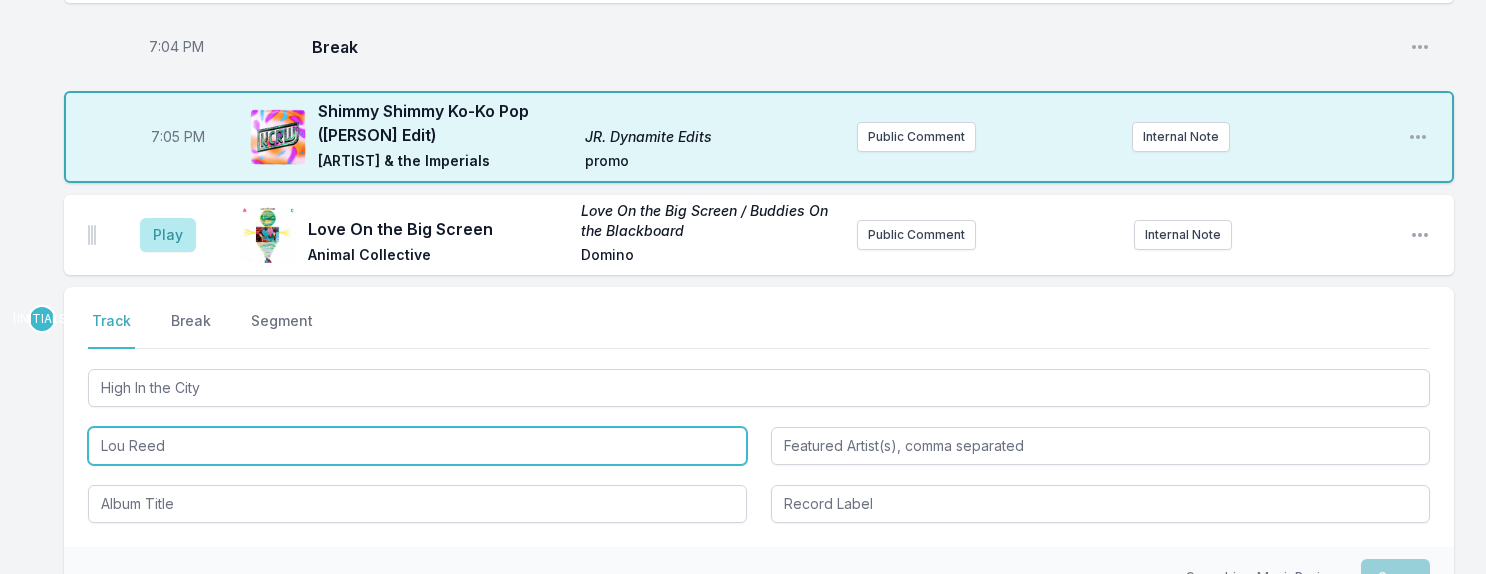 type on "Lou Reed" 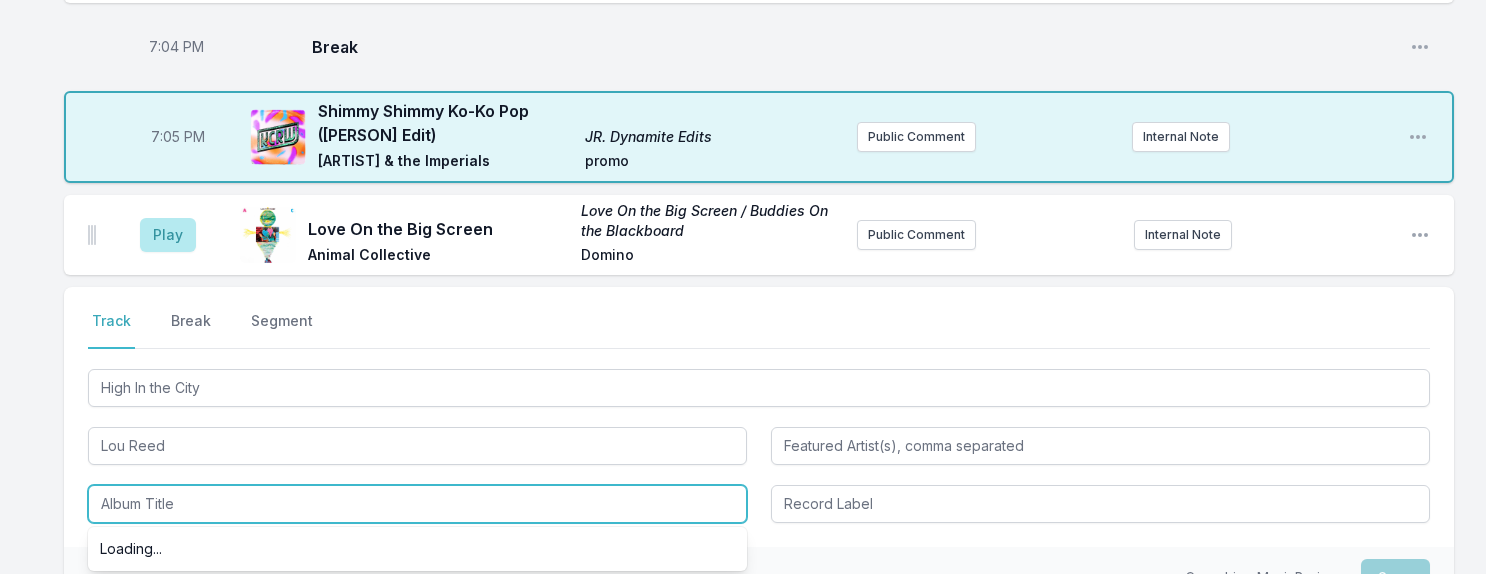 click at bounding box center [417, 504] 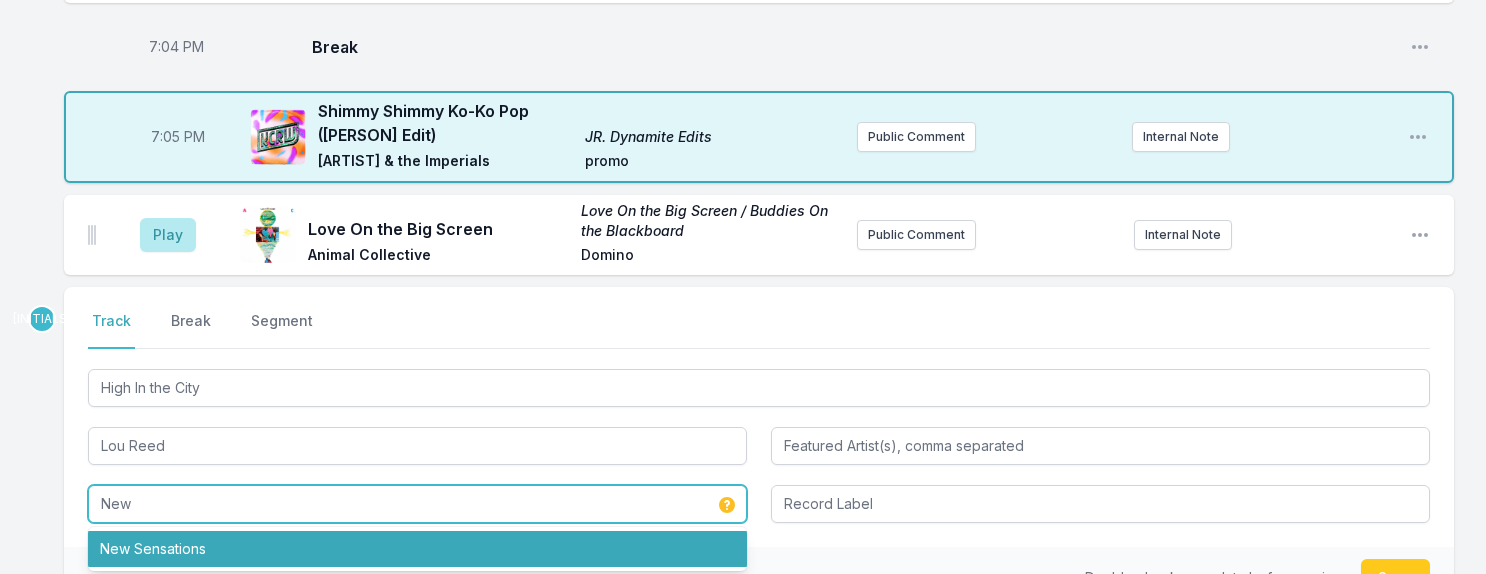 click on "New Sensations" at bounding box center (417, 549) 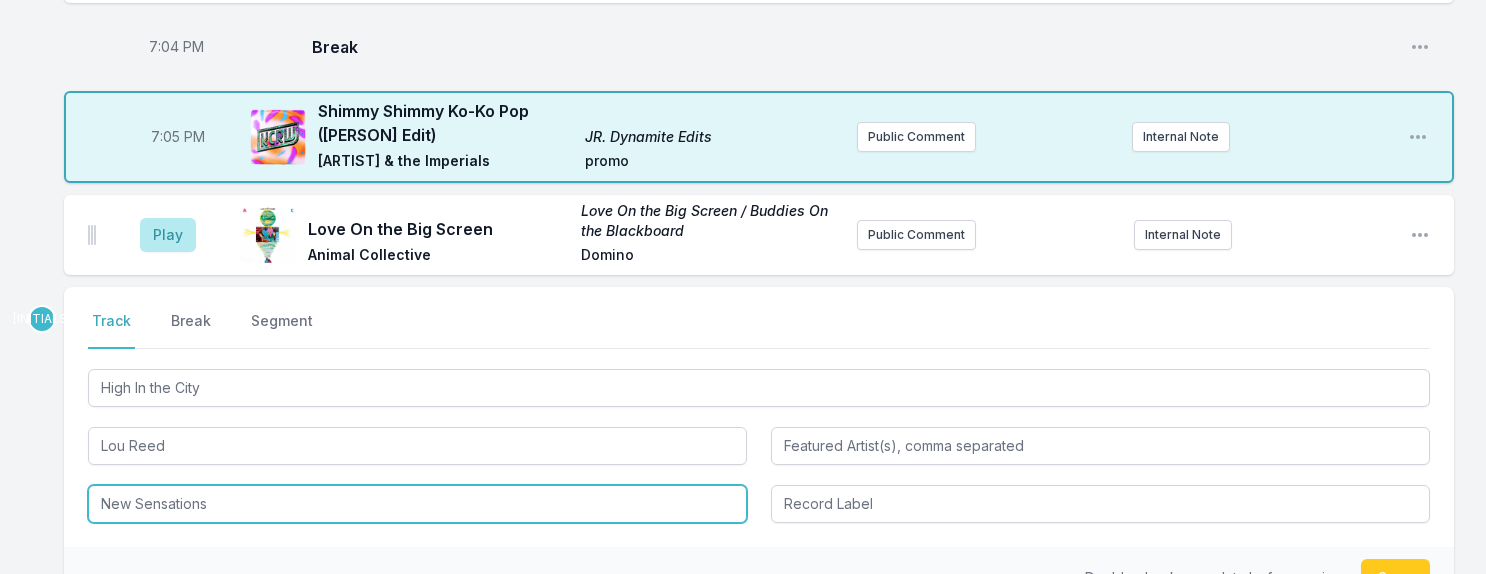 type on "New Sensations" 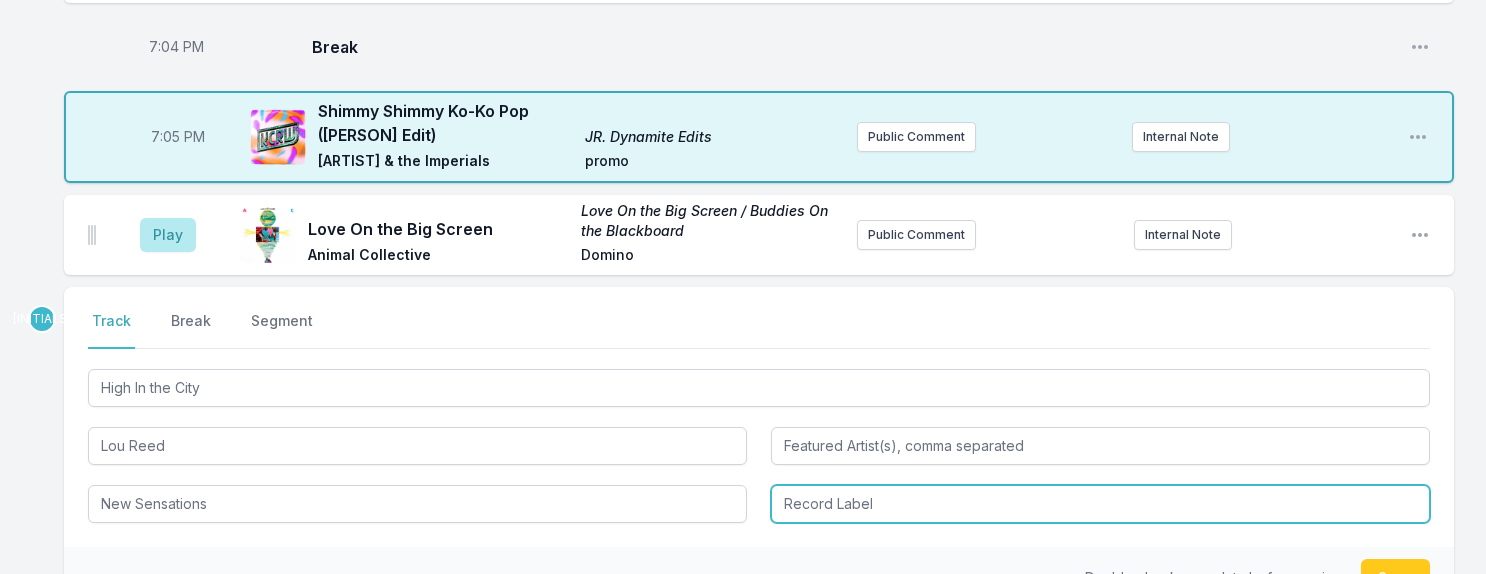 click at bounding box center [1100, 504] 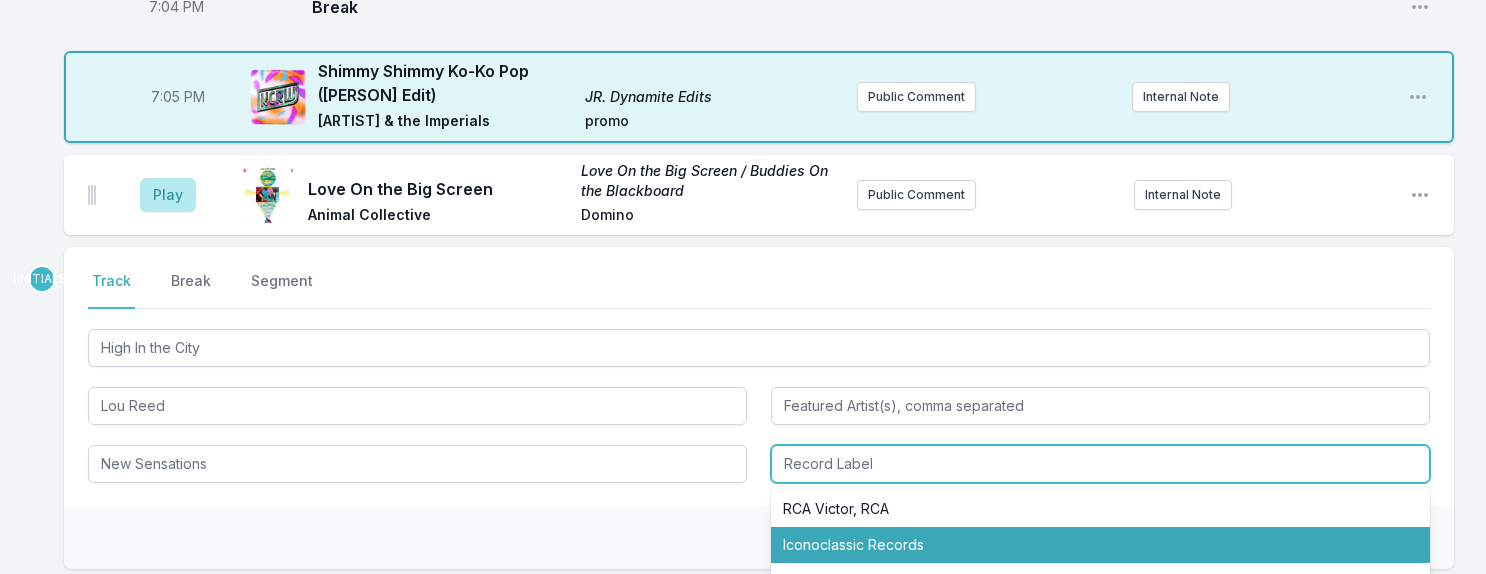 scroll, scrollTop: 1988, scrollLeft: 0, axis: vertical 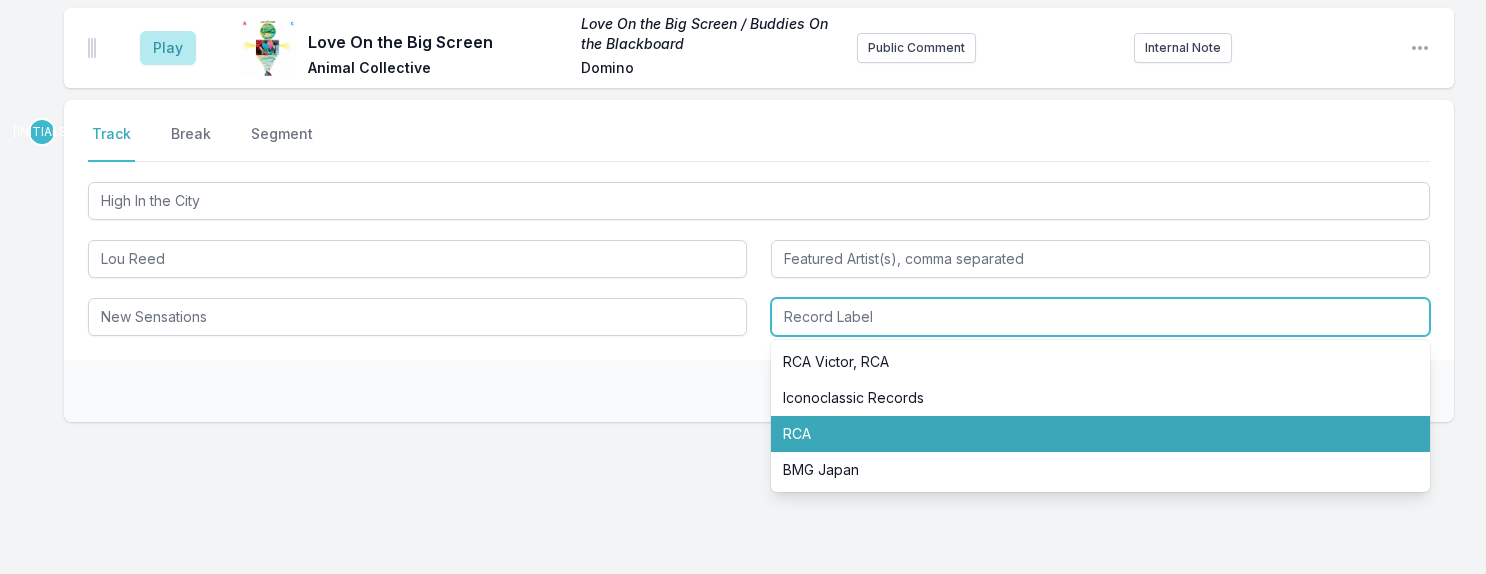 click on "RCA" at bounding box center [1100, 434] 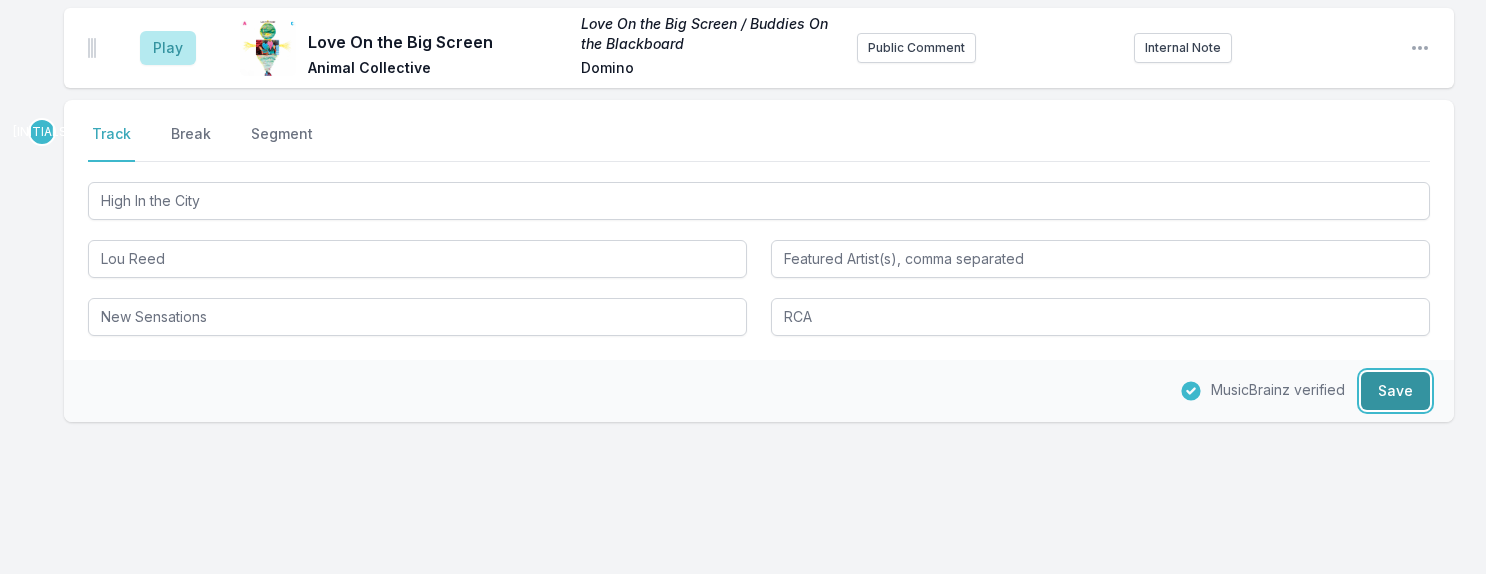 click on "Save" at bounding box center [1395, 391] 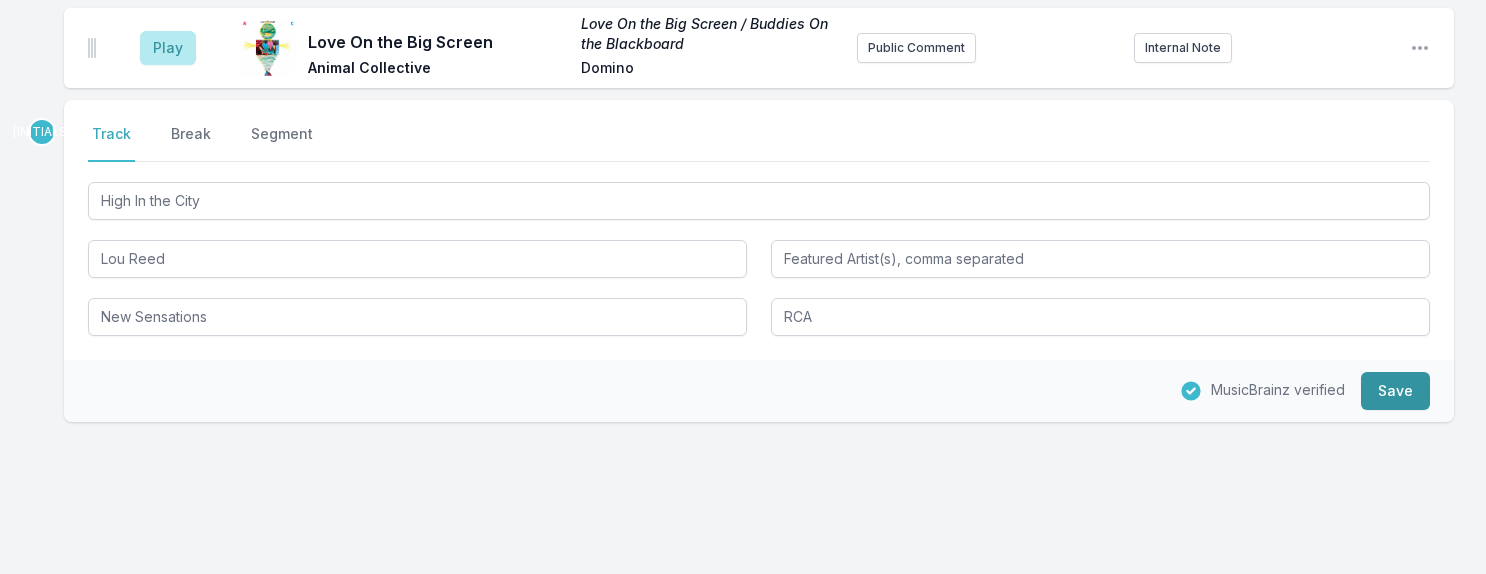 type 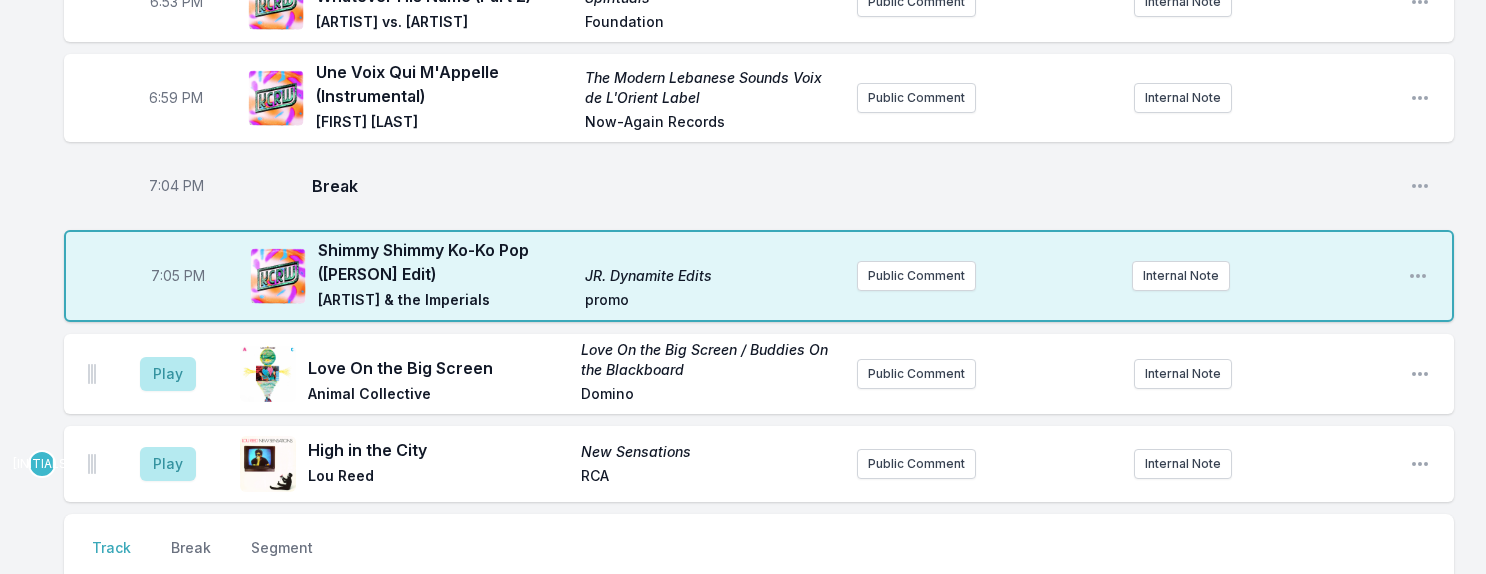 scroll, scrollTop: 1582, scrollLeft: 0, axis: vertical 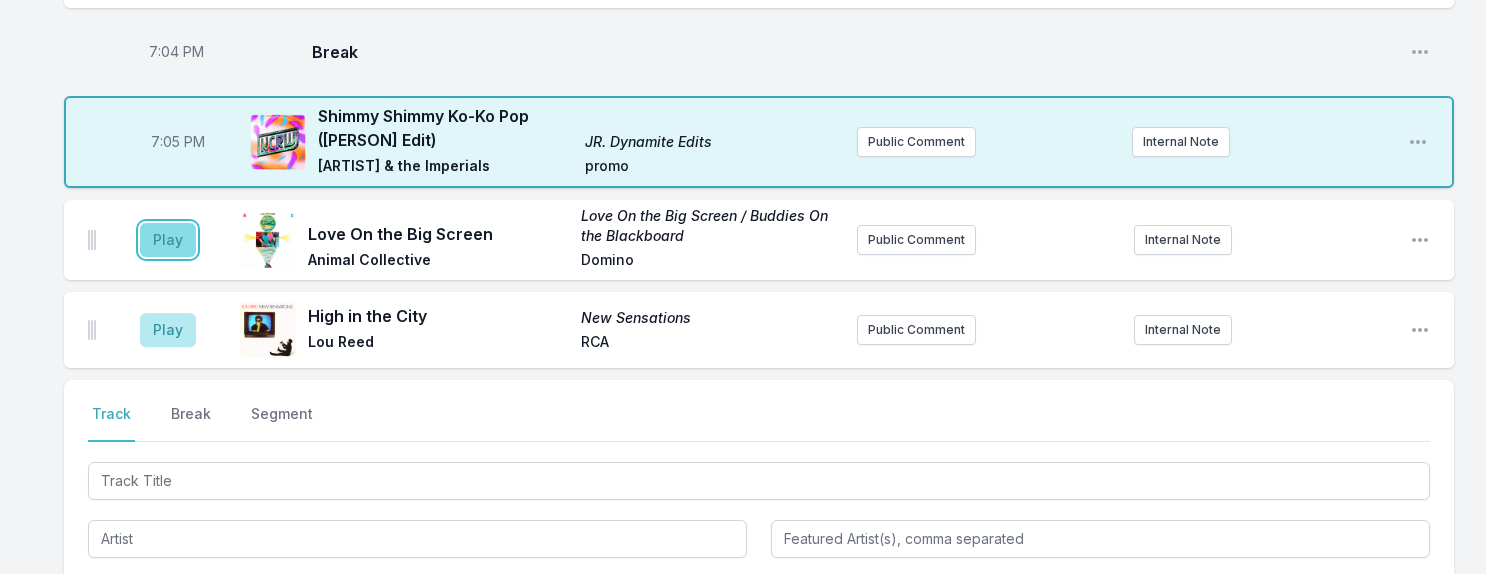 click on "Play" at bounding box center [168, 240] 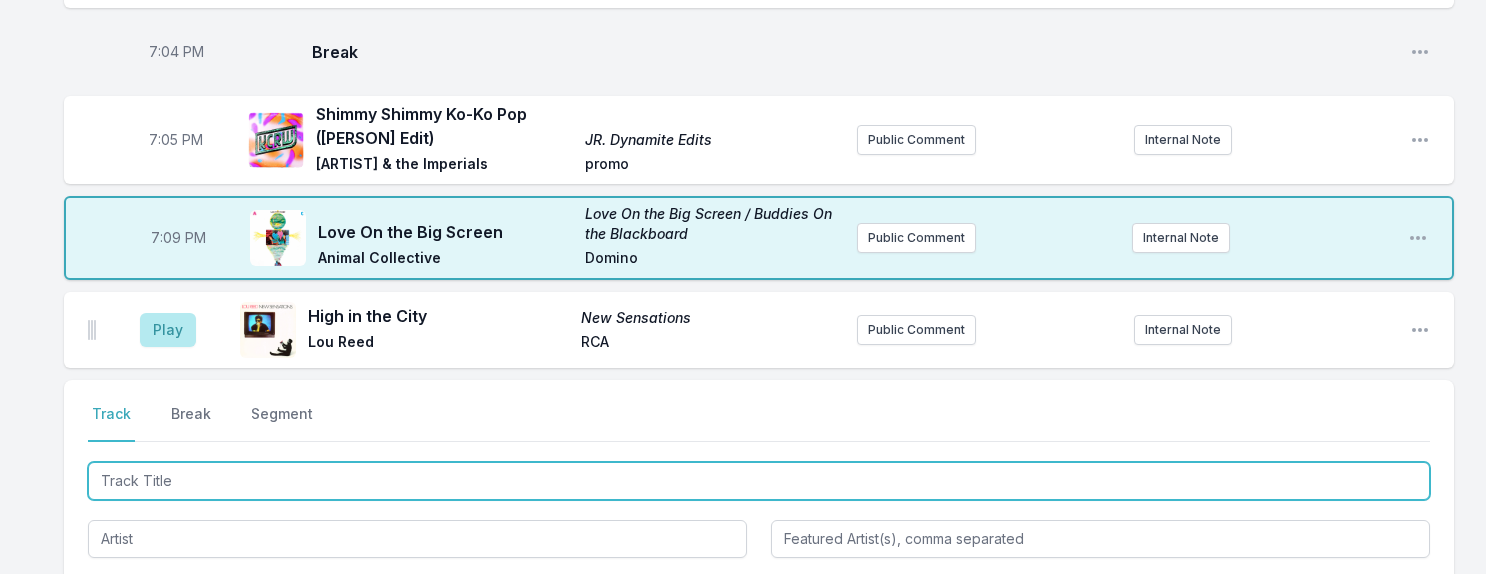 click at bounding box center (759, 481) 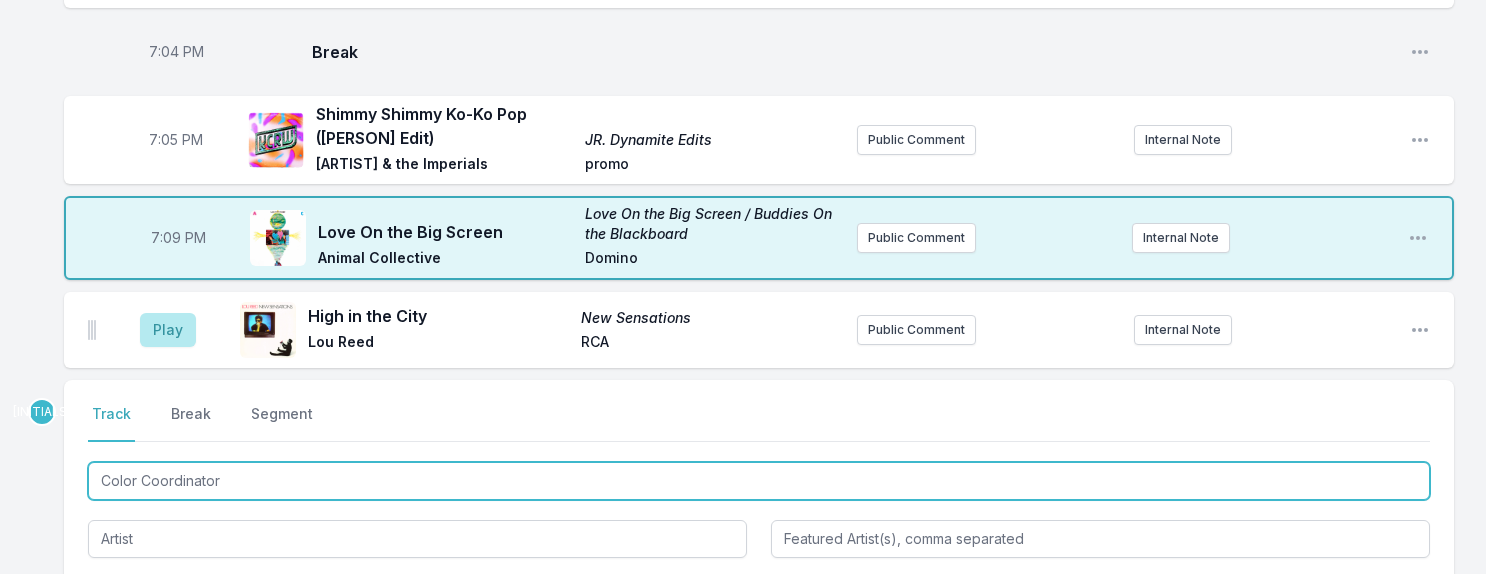 type on "Color Coordinator" 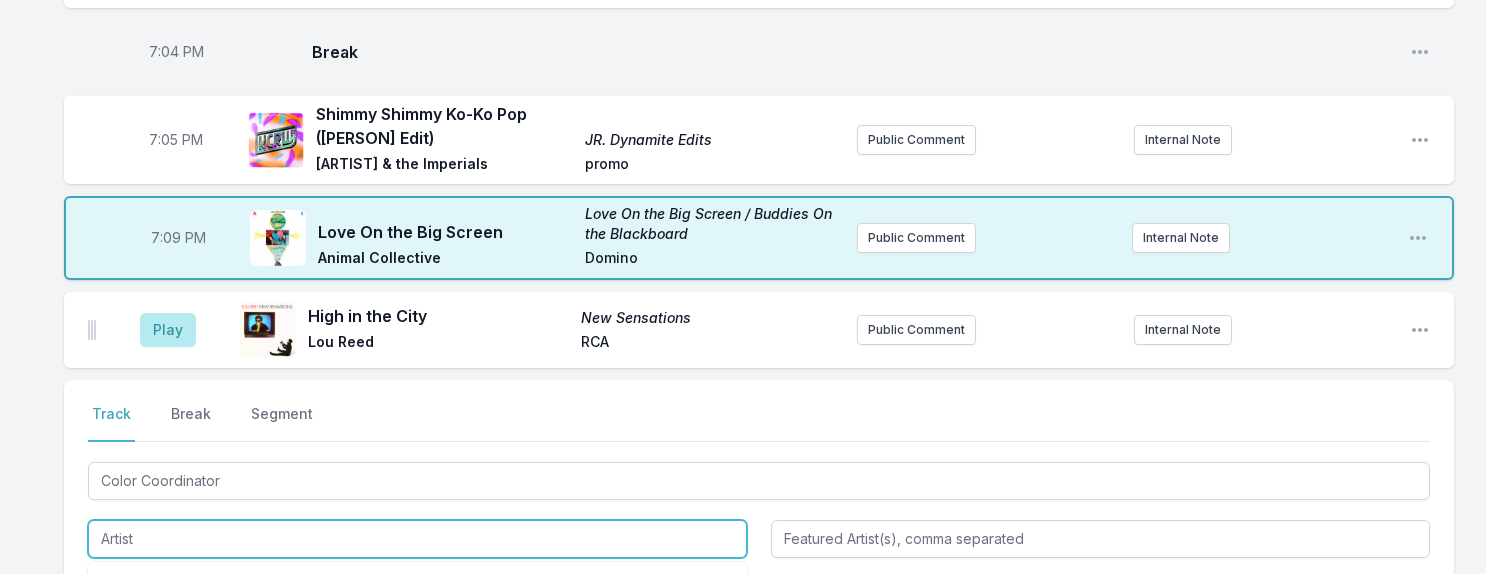 click at bounding box center [417, 539] 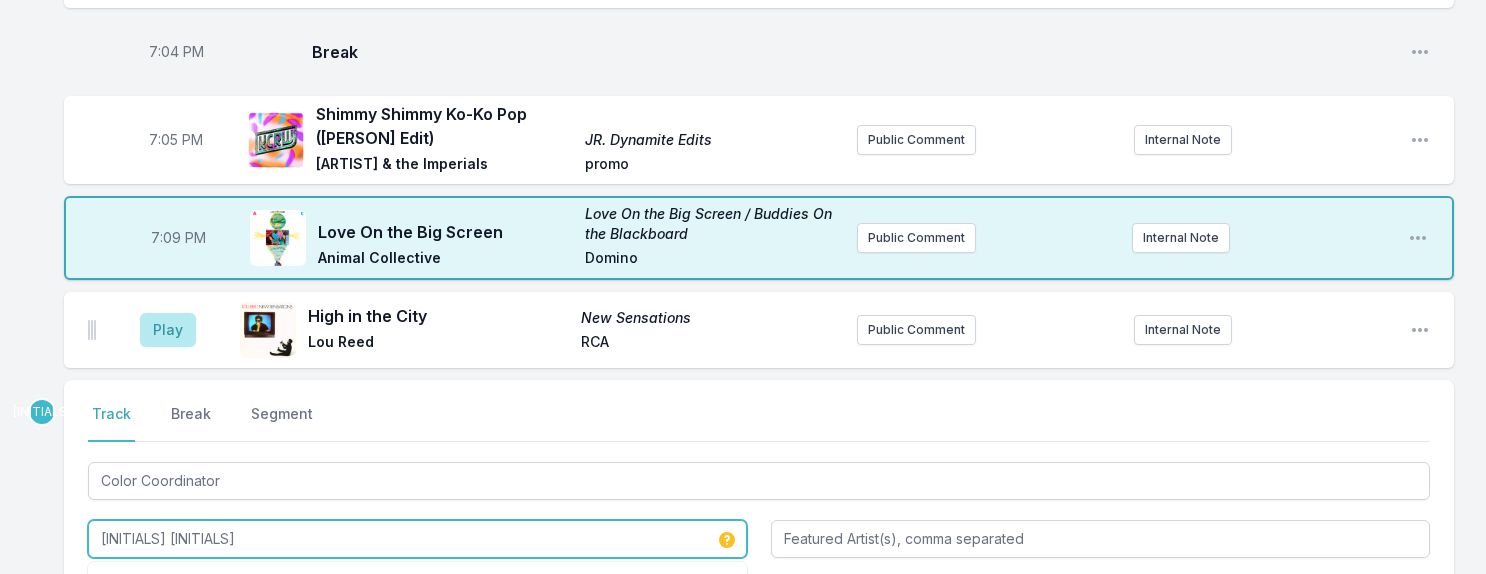 type on "[INITIALS] [INITIALS]" 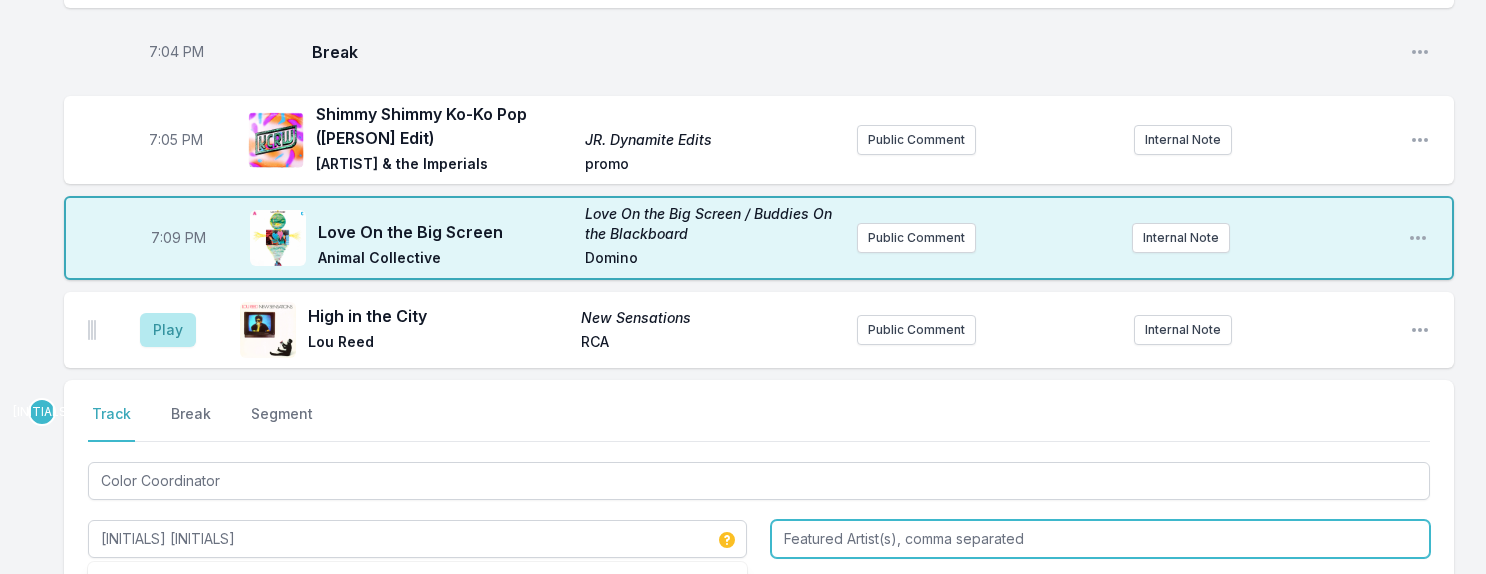 click at bounding box center (1100, 539) 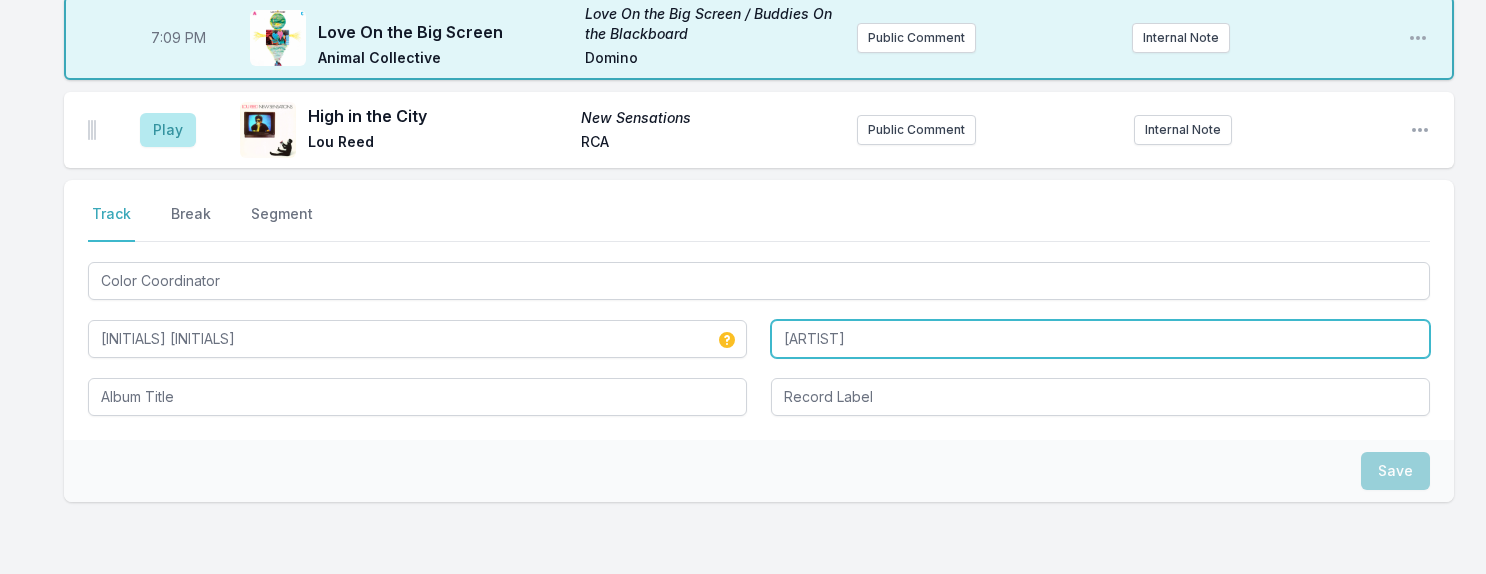 scroll, scrollTop: 2049, scrollLeft: 0, axis: vertical 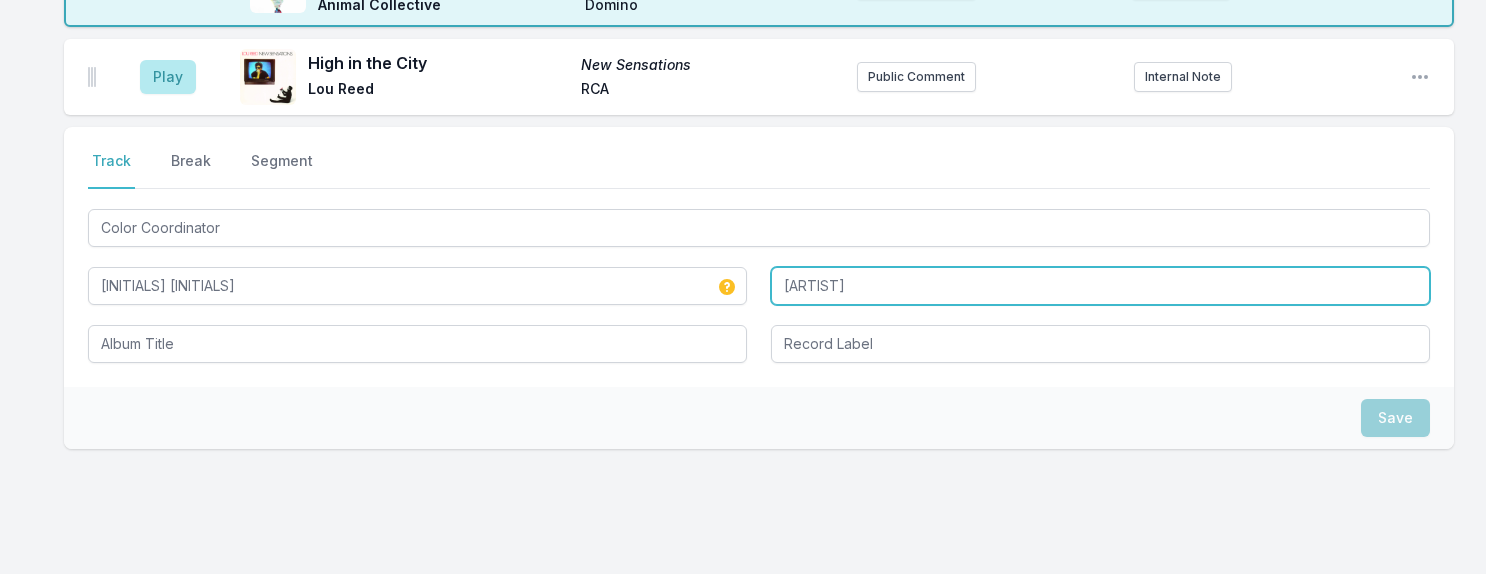type on "[ARTIST]" 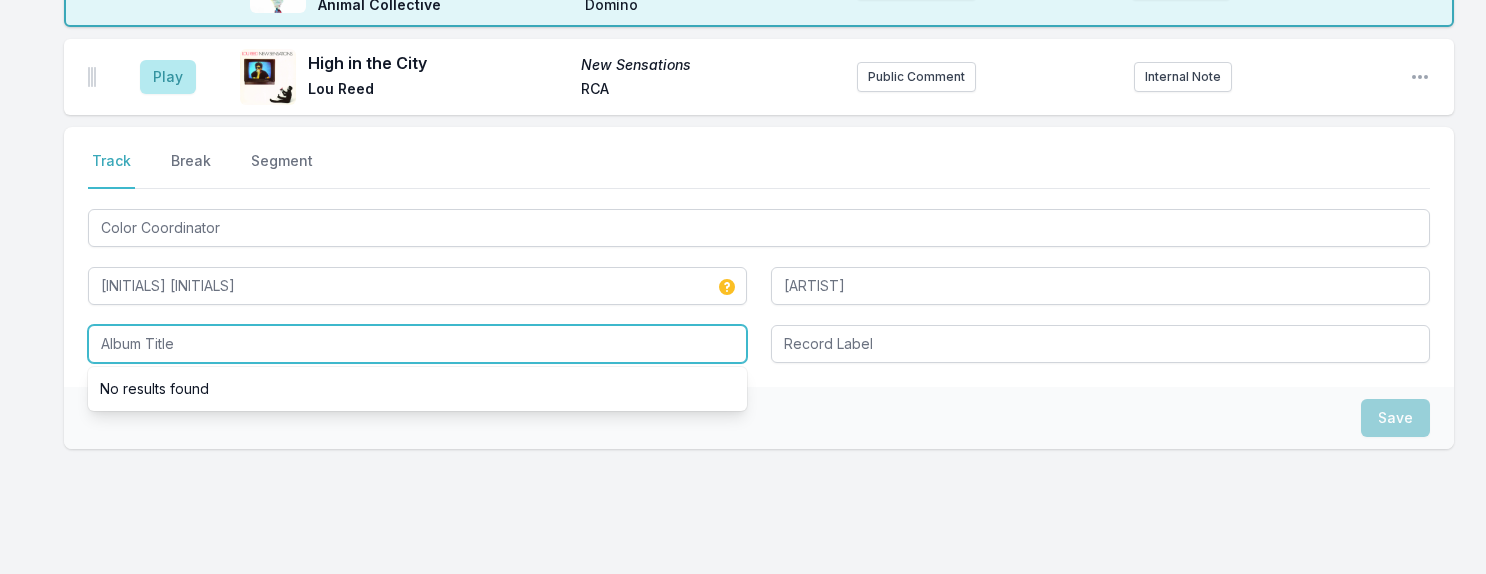 click at bounding box center (417, 344) 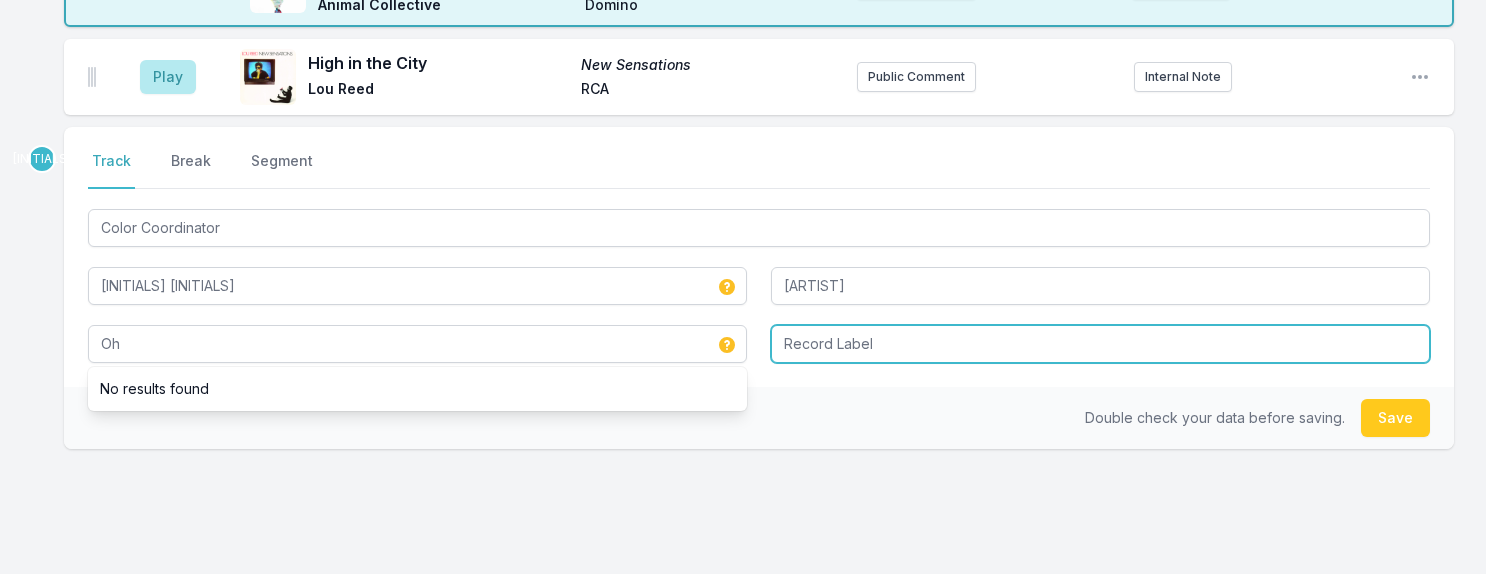 type on "Oh" 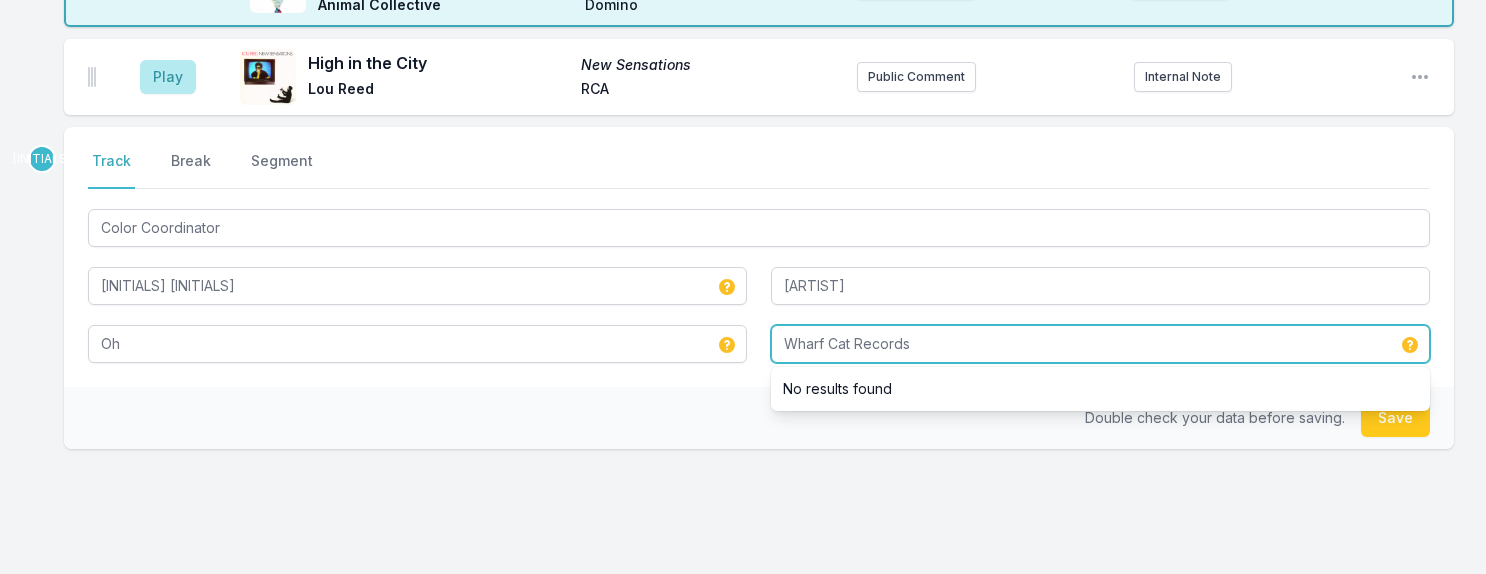 type on "Wharf Cat Records" 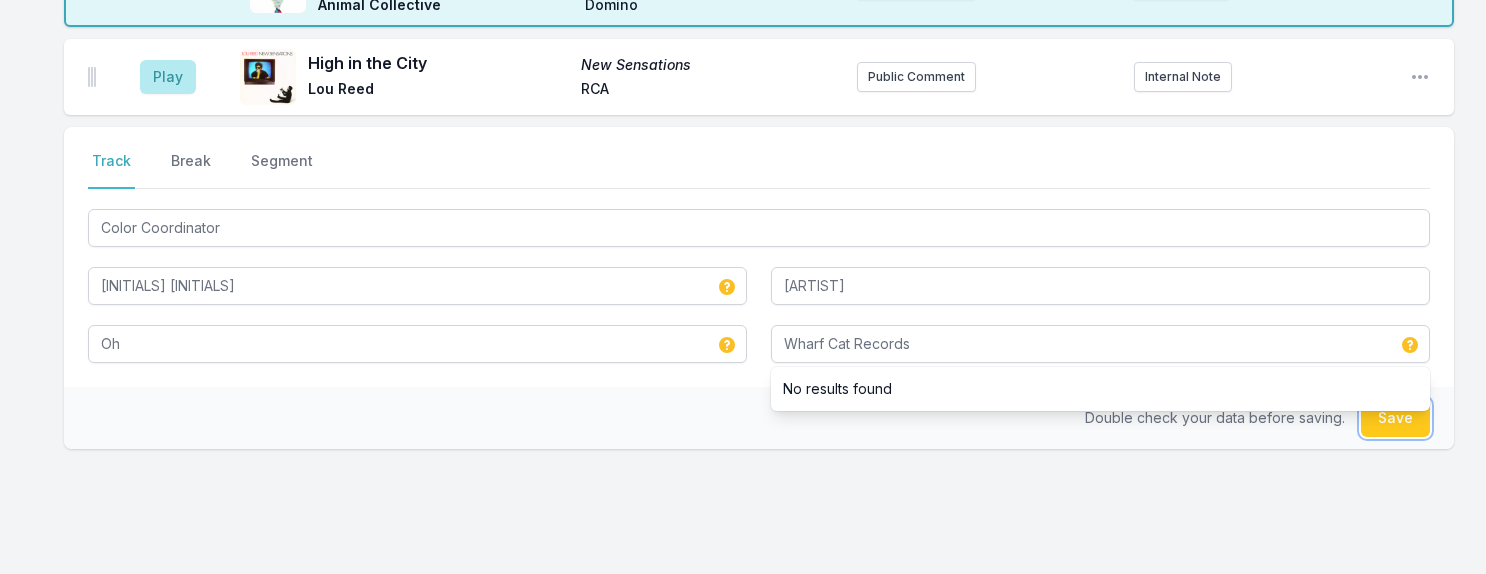 click on "Save" at bounding box center (1395, 418) 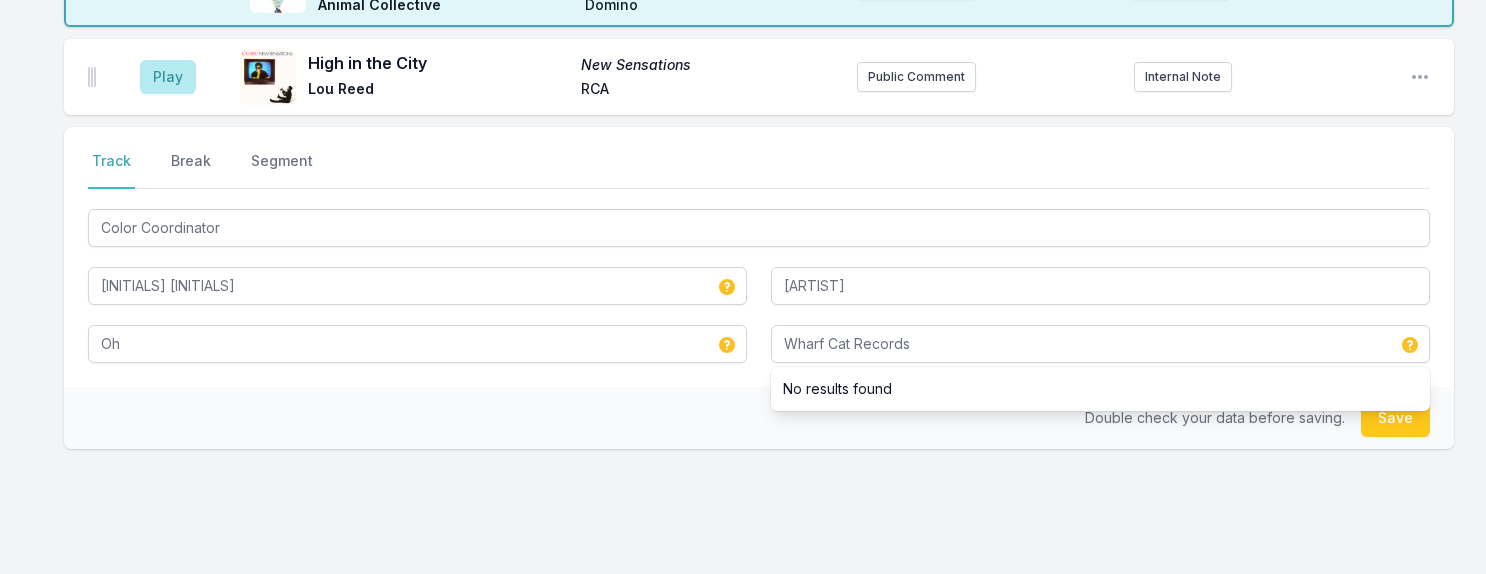 type 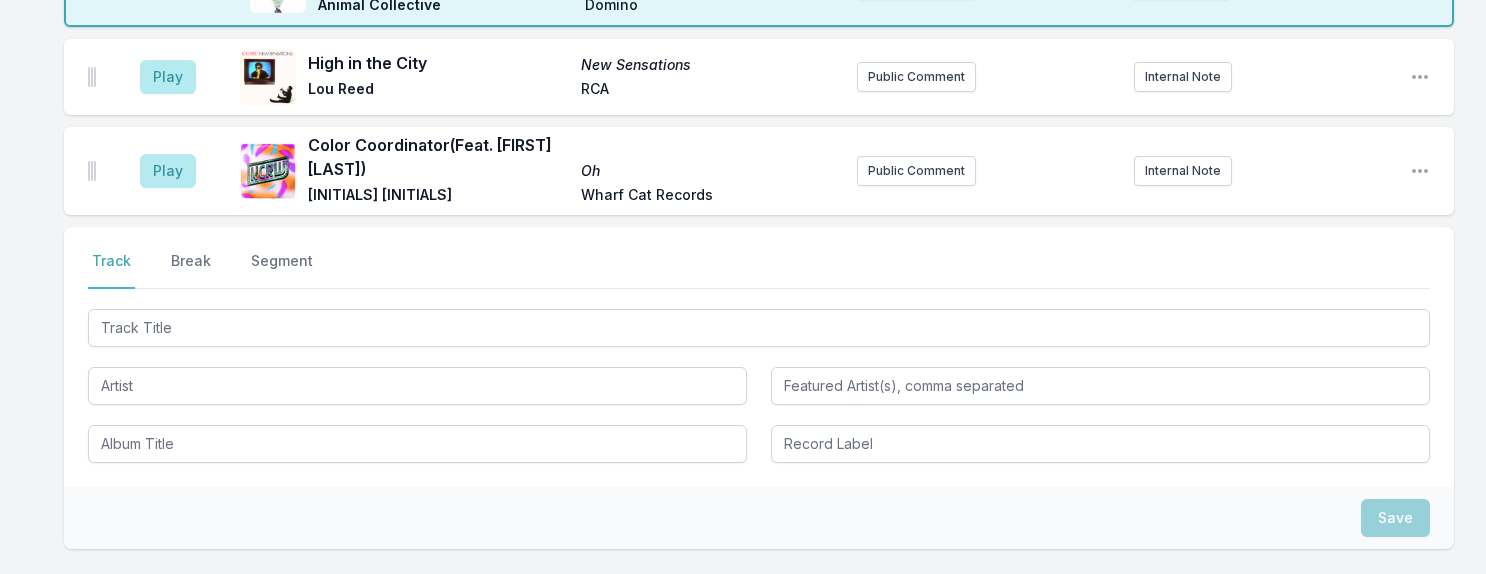 scroll, scrollTop: 2149, scrollLeft: 0, axis: vertical 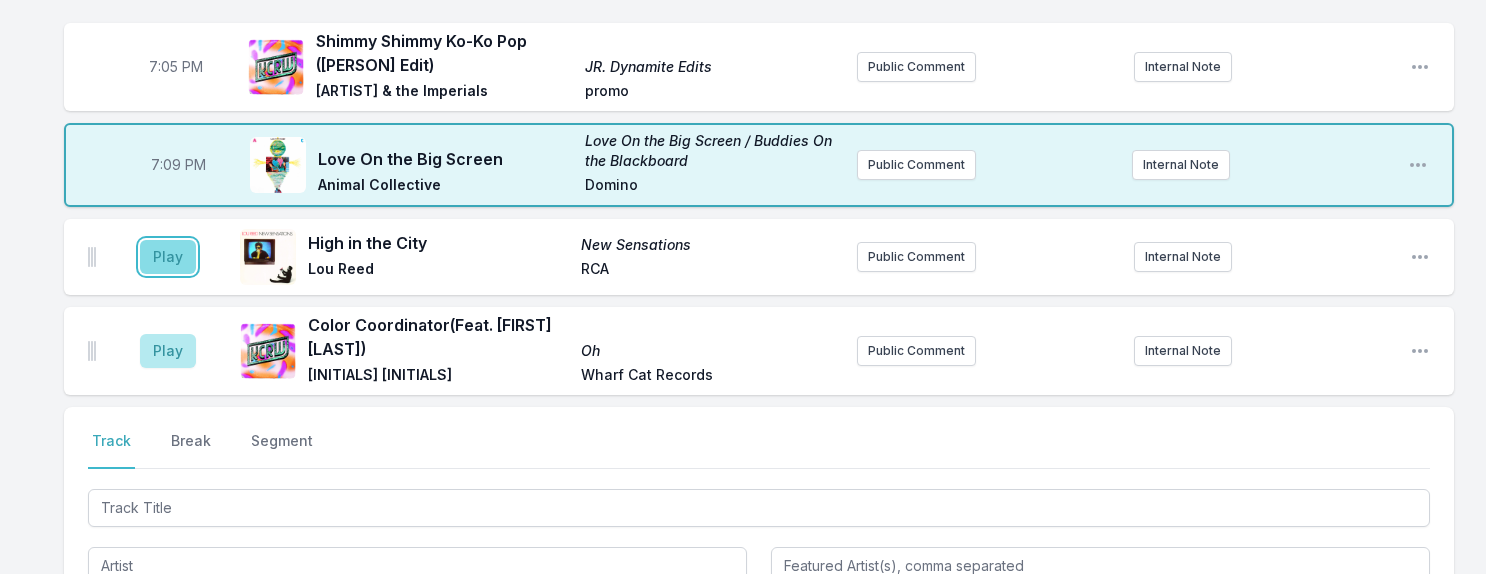 click on "Play" at bounding box center (168, 257) 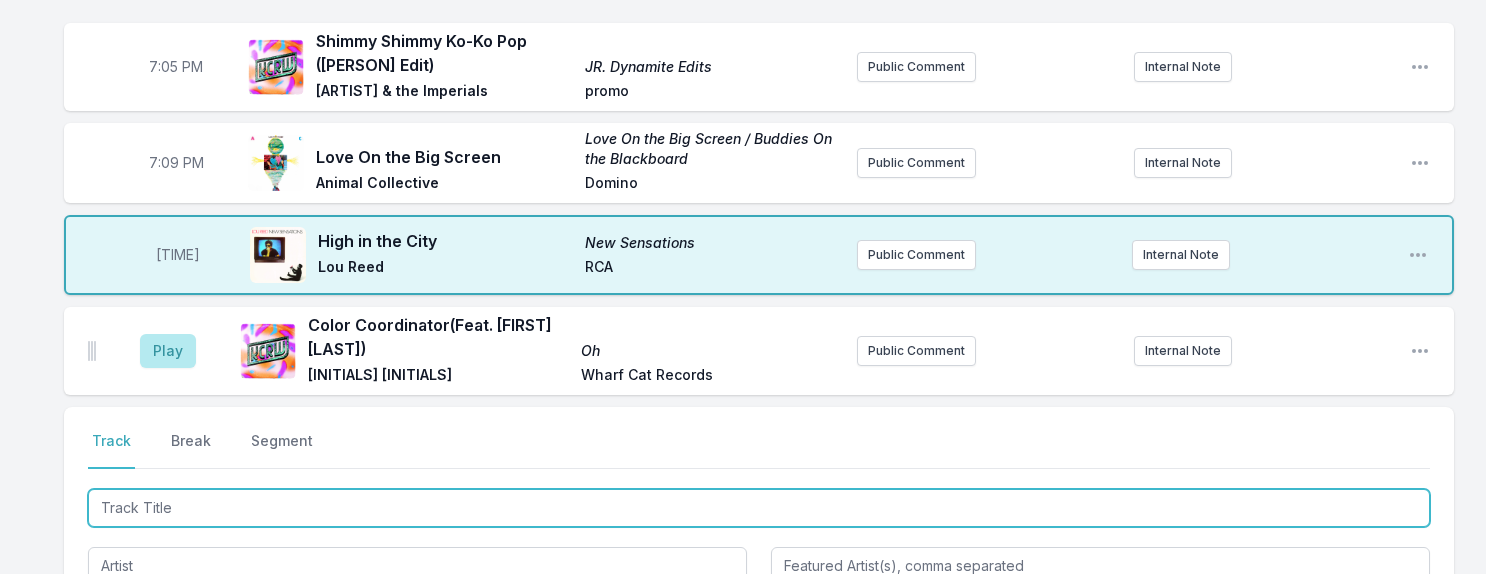 click at bounding box center (759, 508) 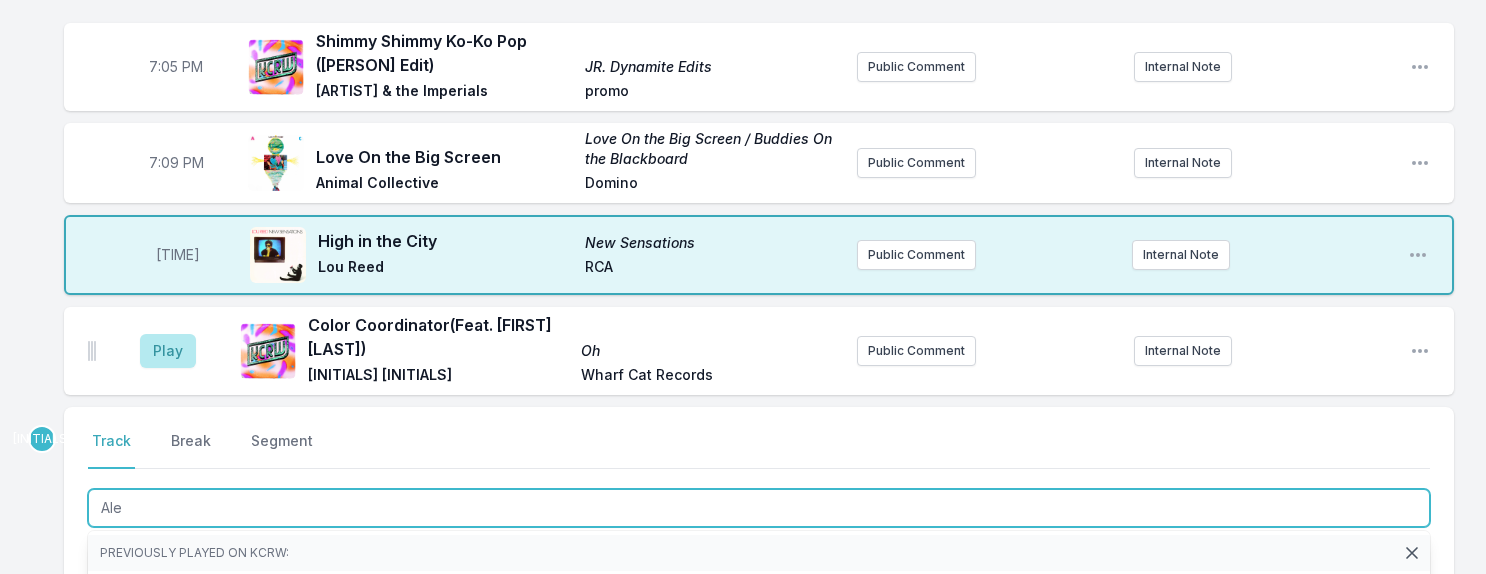 type on "Ale" 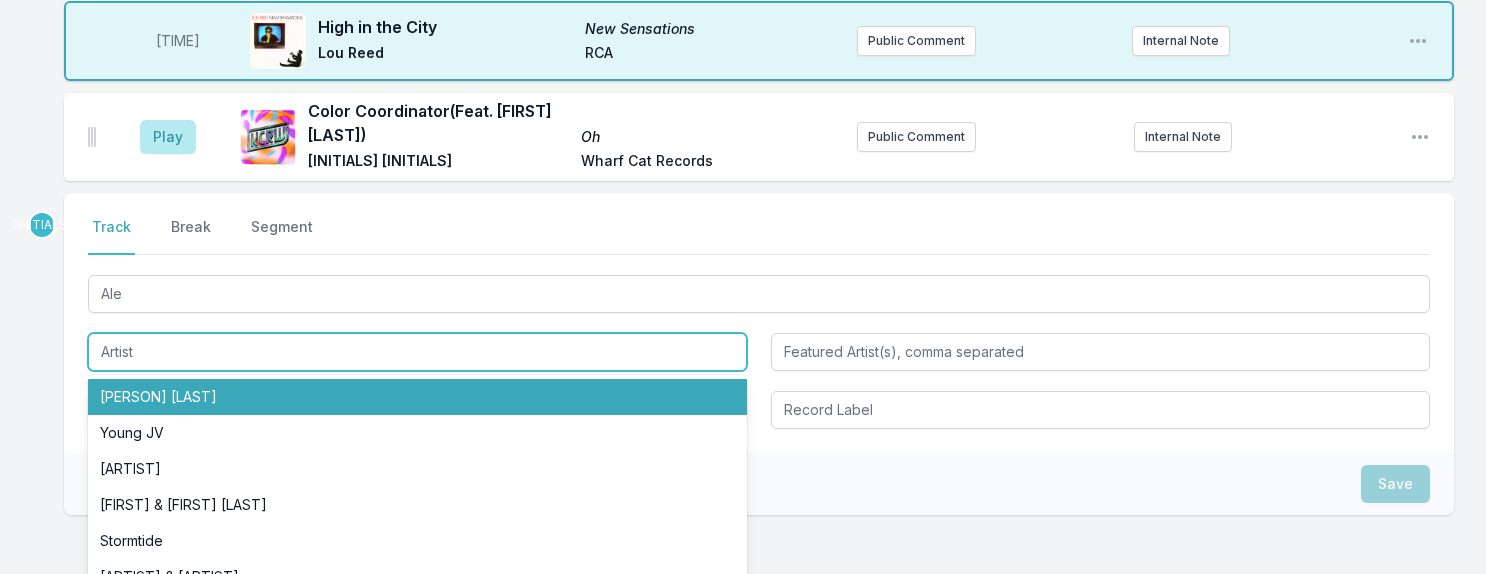 scroll, scrollTop: 2109, scrollLeft: 0, axis: vertical 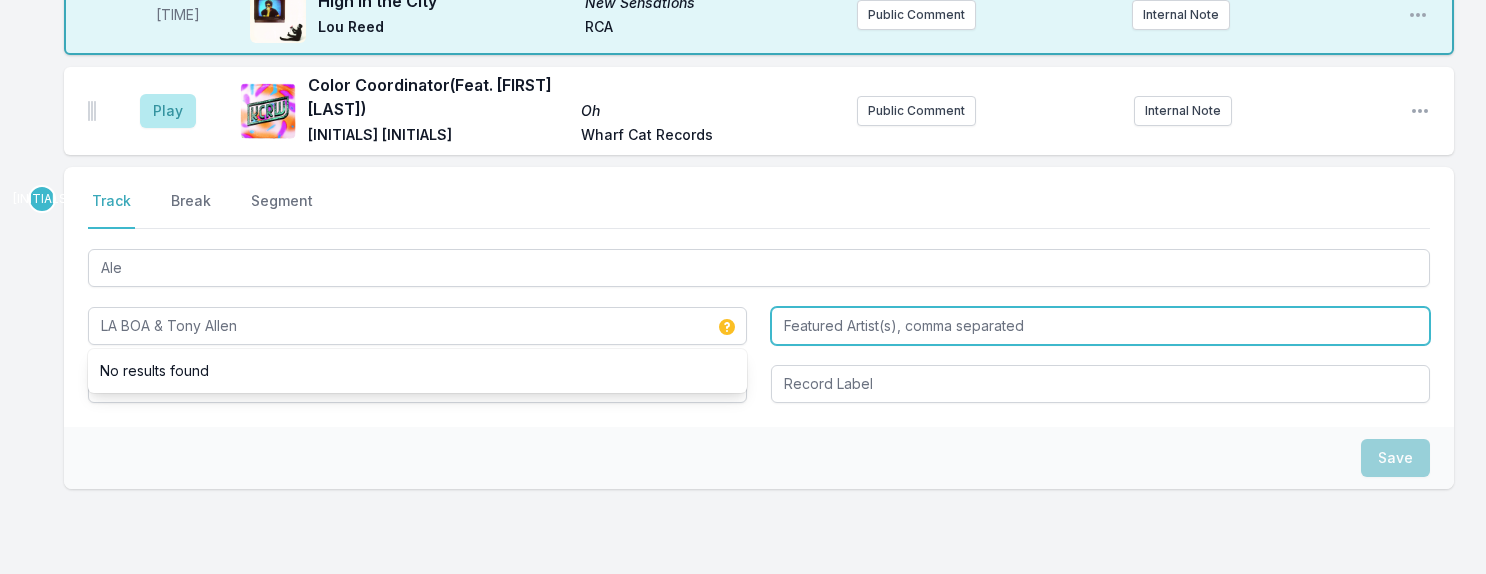 type on "LA BOA & Tony Allen" 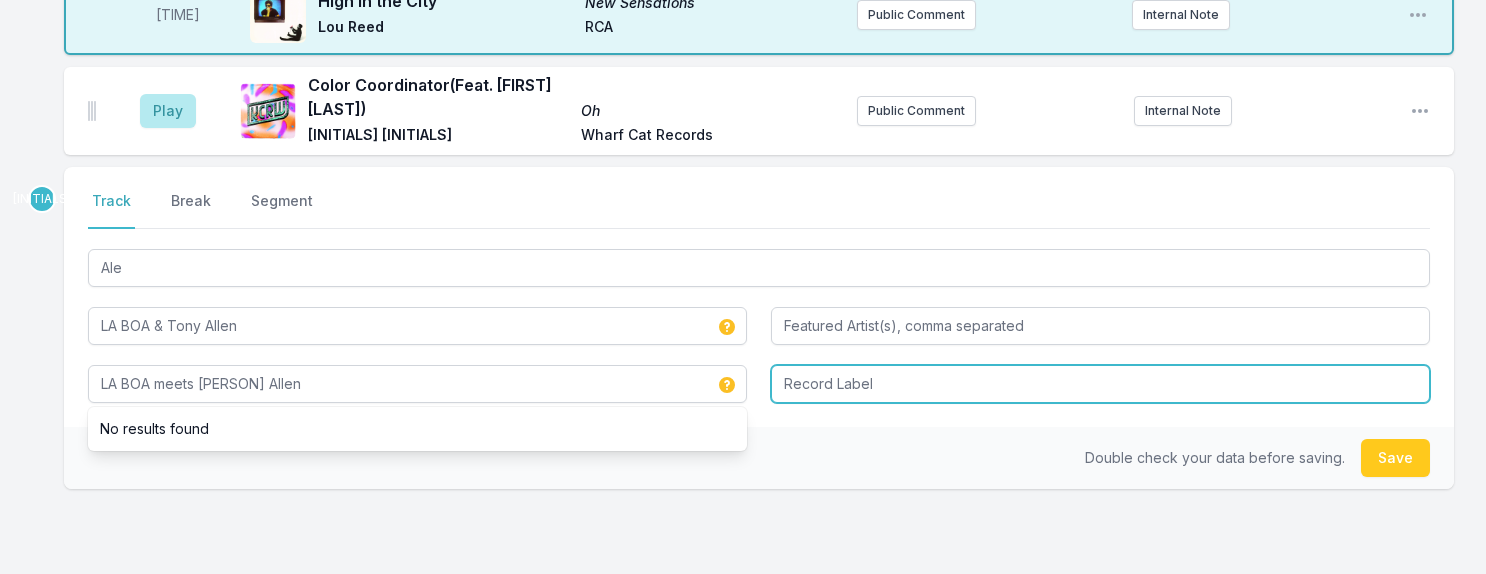 type on "LA BOA meets [PERSON] Allen" 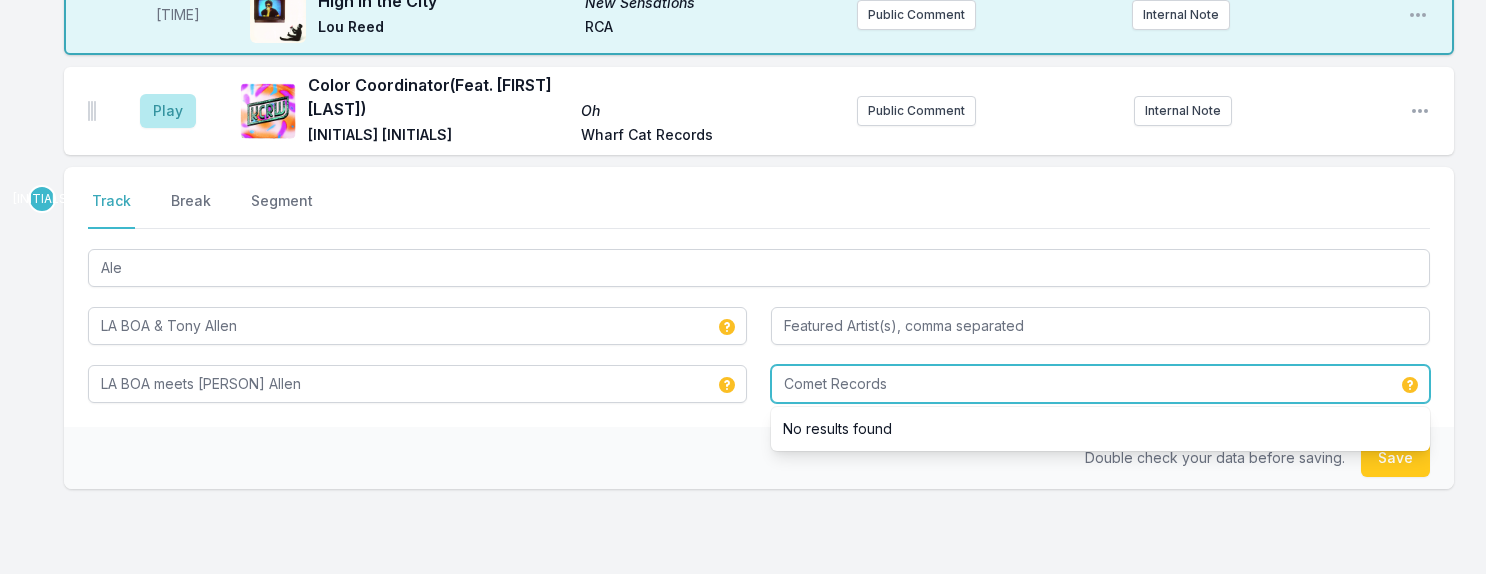 type on "Comet Records" 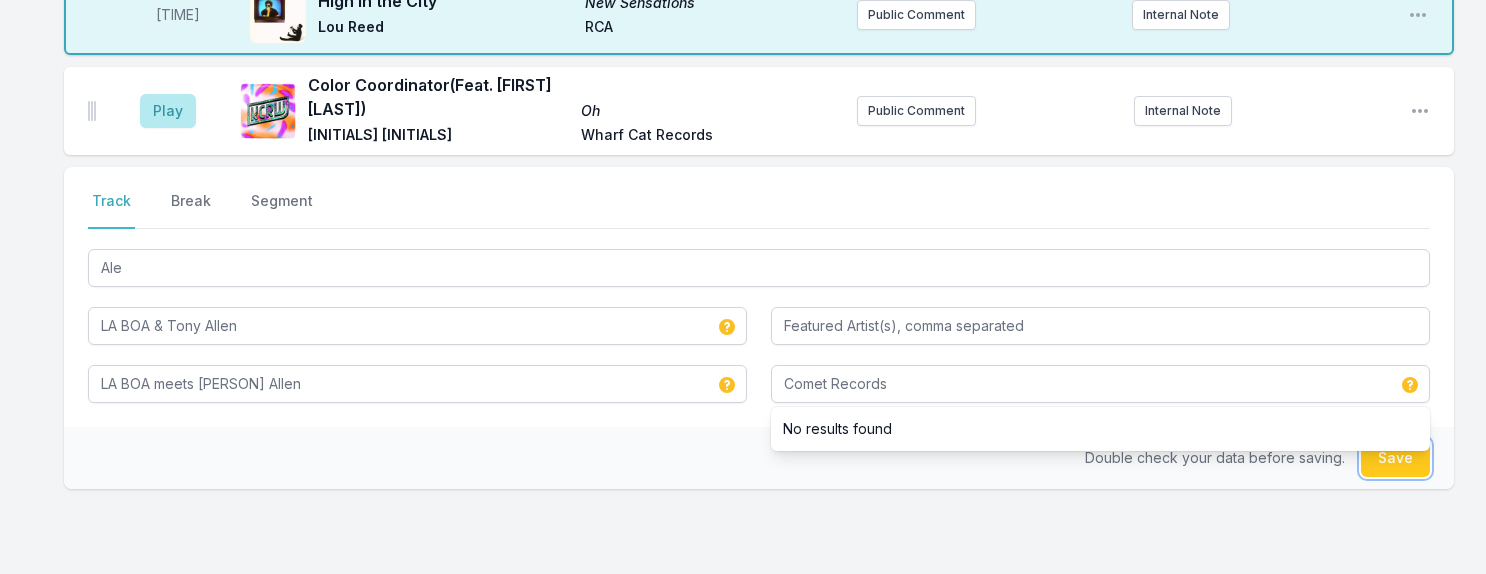 click on "Save" at bounding box center (1395, 458) 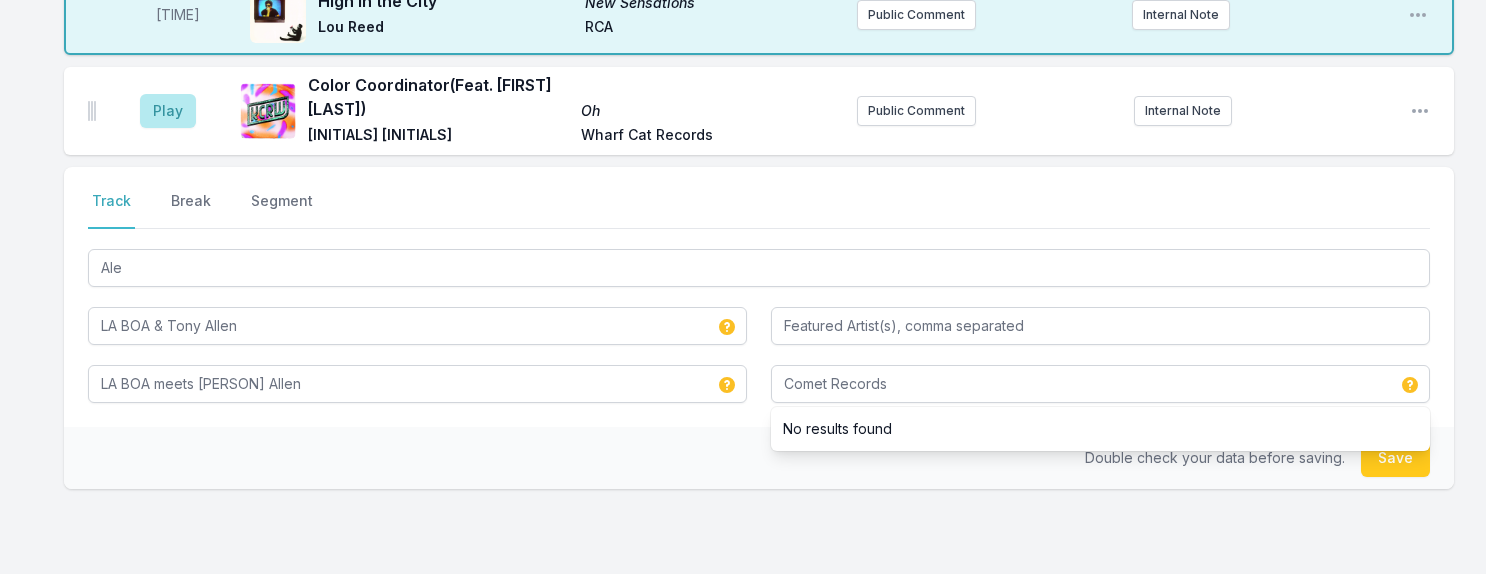 type 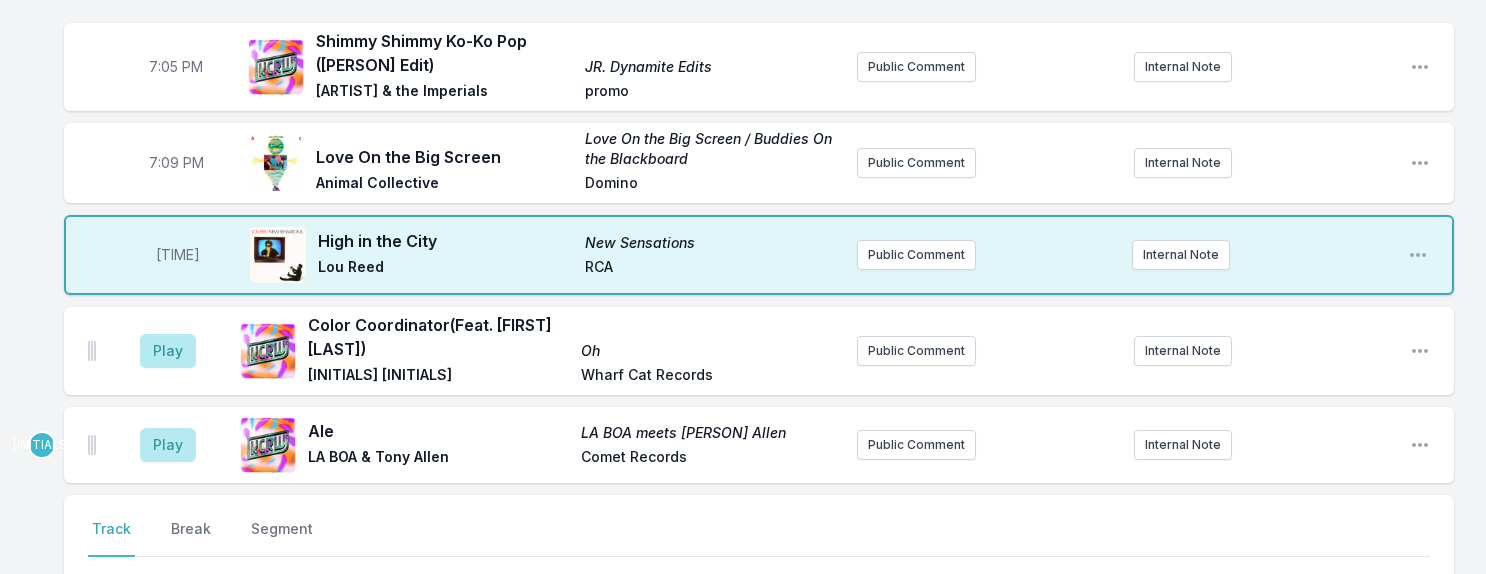 scroll, scrollTop: 1829, scrollLeft: 0, axis: vertical 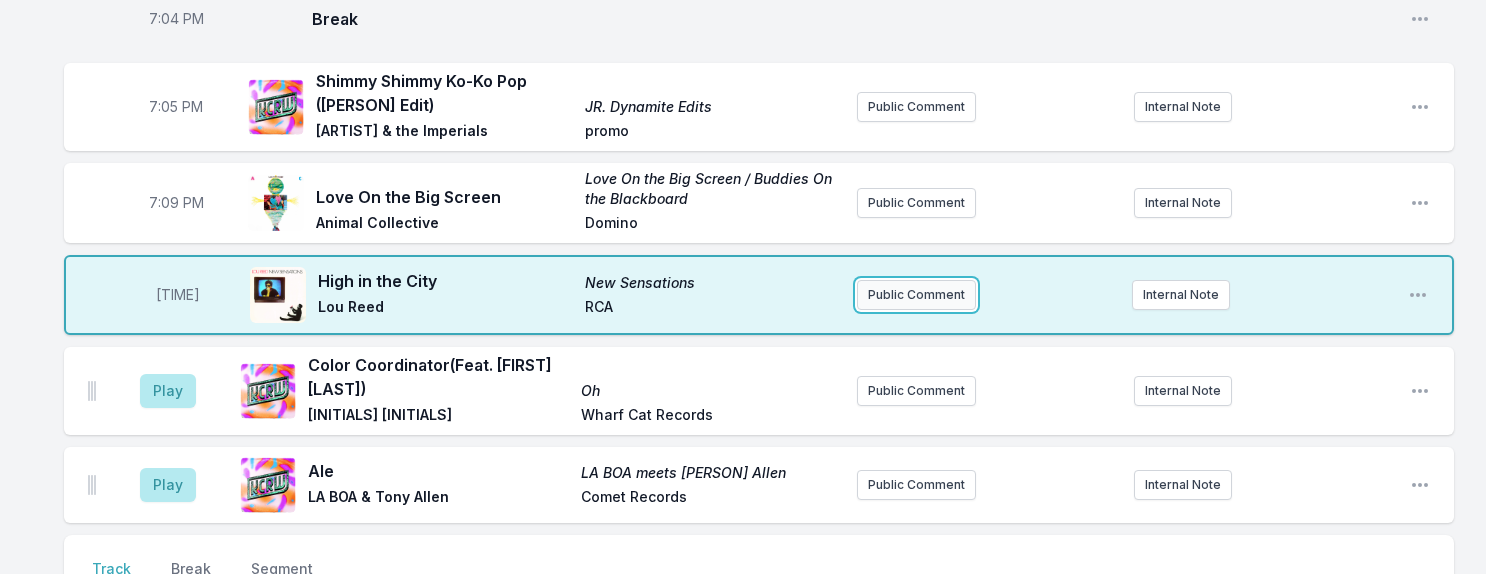 click on "Public Comment" at bounding box center (916, 295) 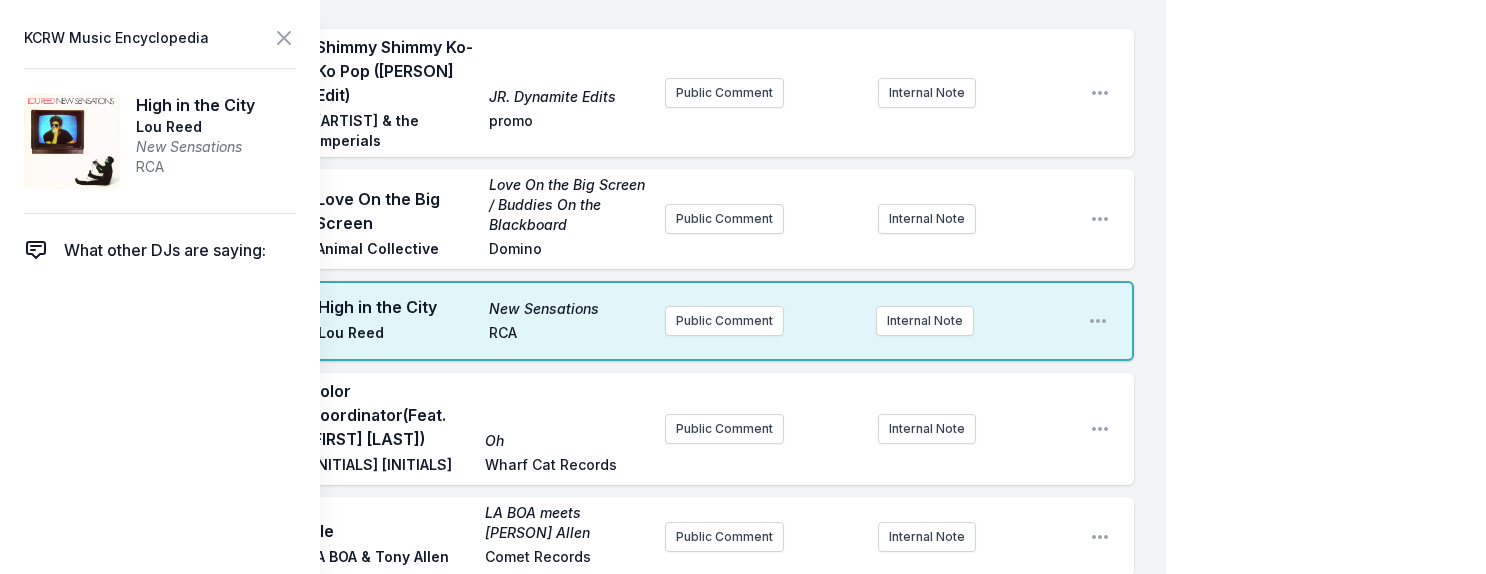 scroll, scrollTop: 2176, scrollLeft: 0, axis: vertical 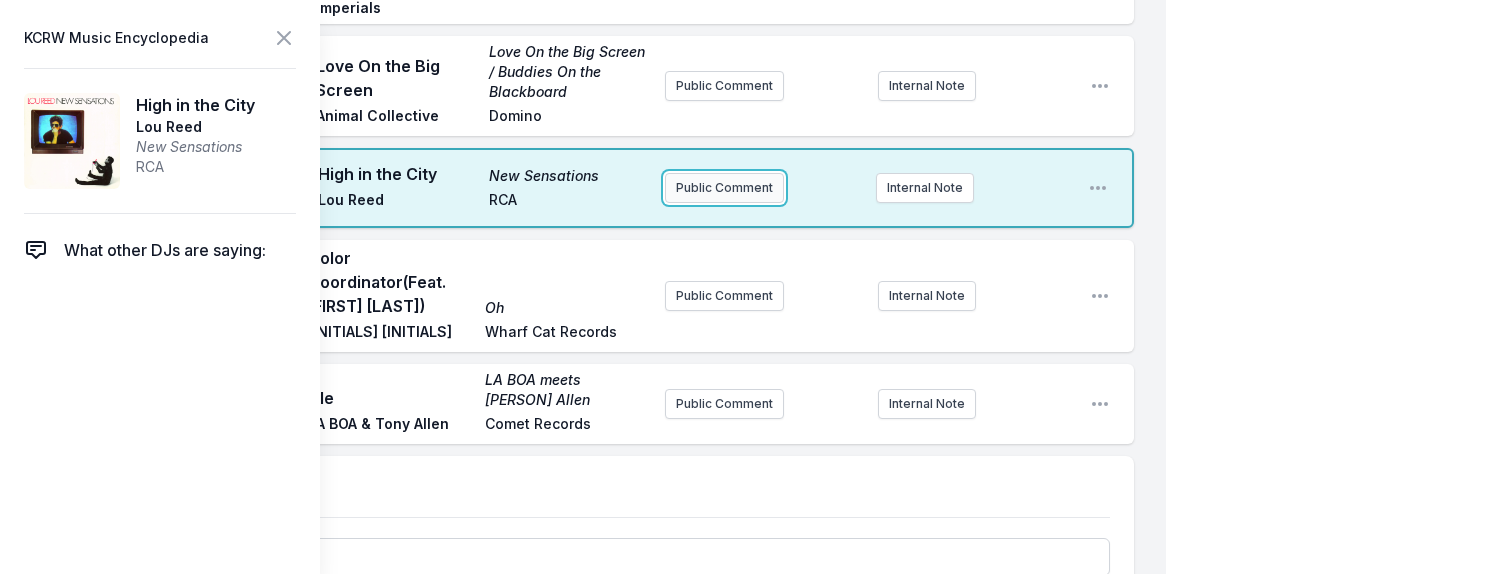 click on "Public Comment" at bounding box center (724, 188) 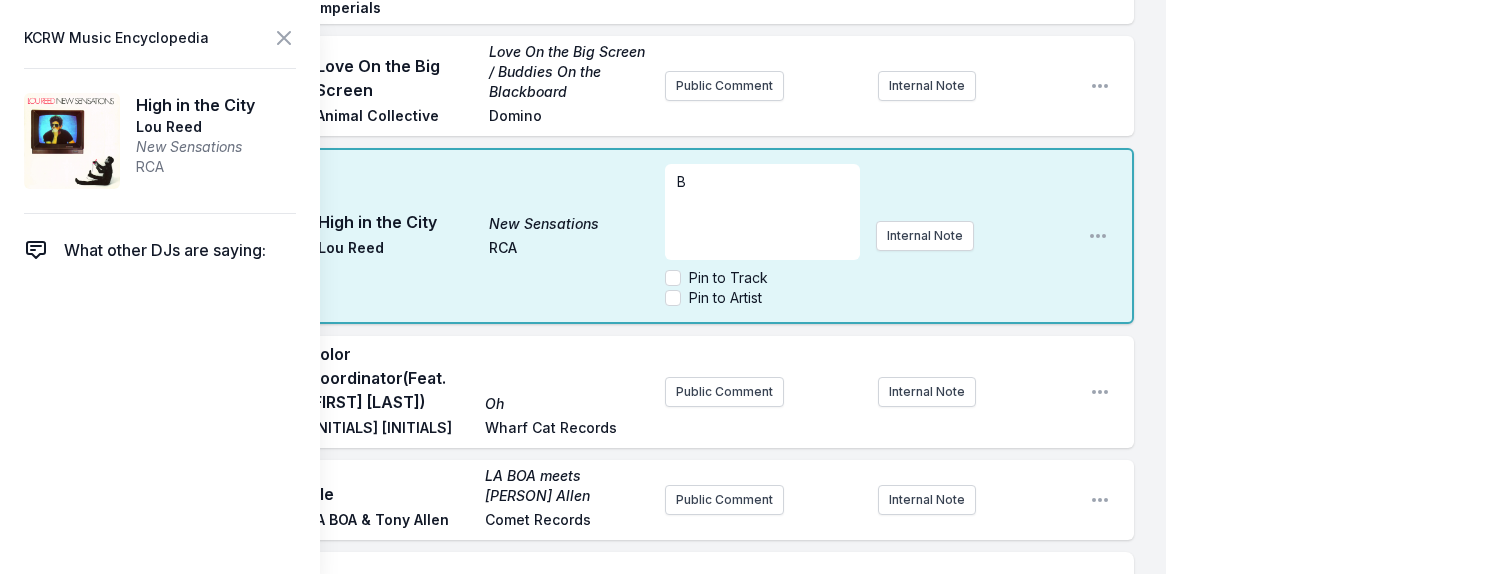 type 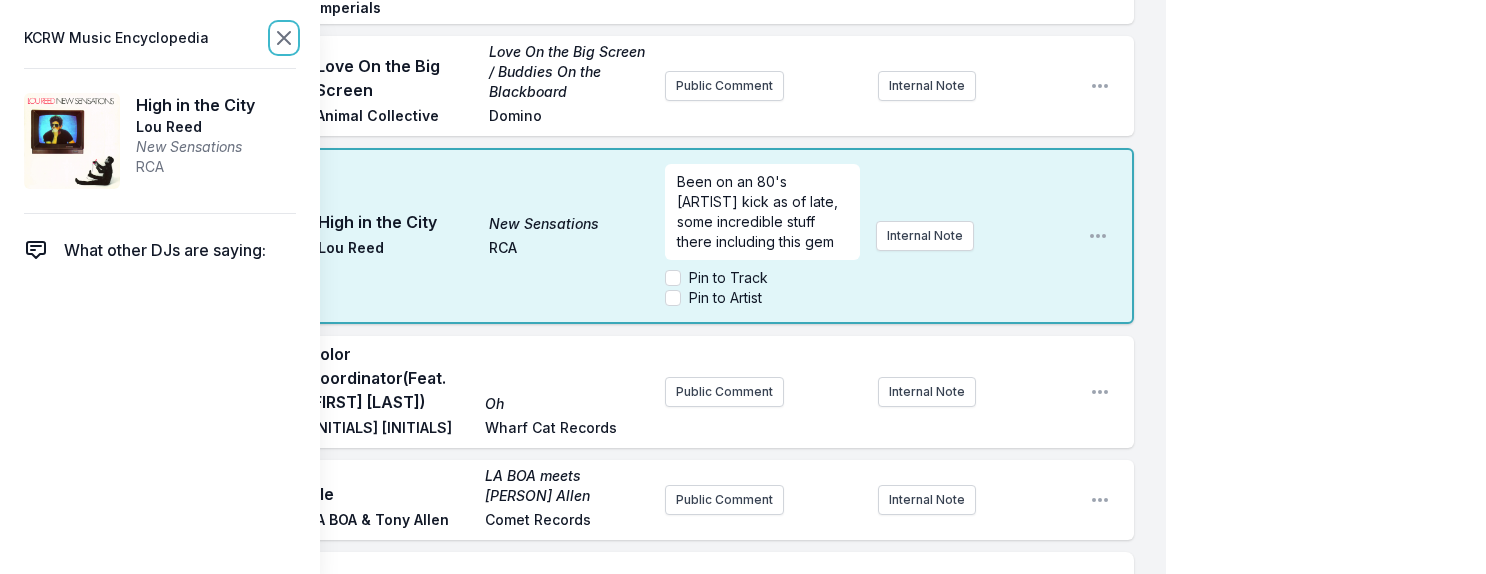 click 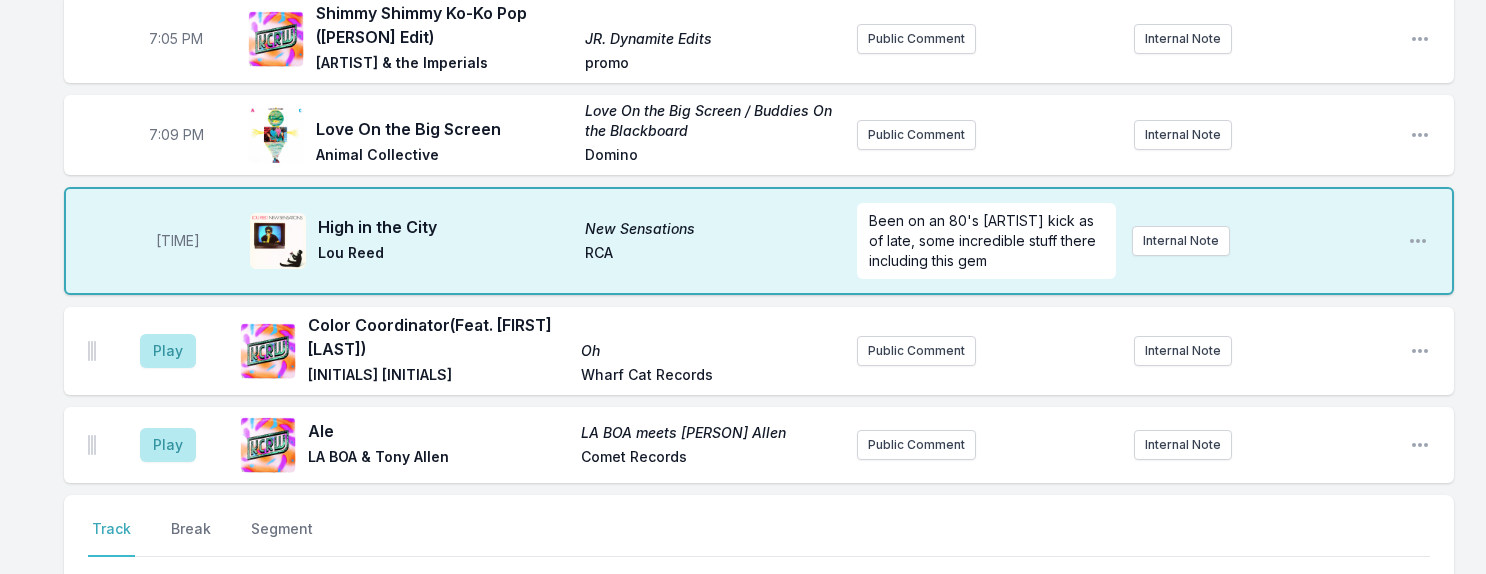 scroll, scrollTop: 1883, scrollLeft: 0, axis: vertical 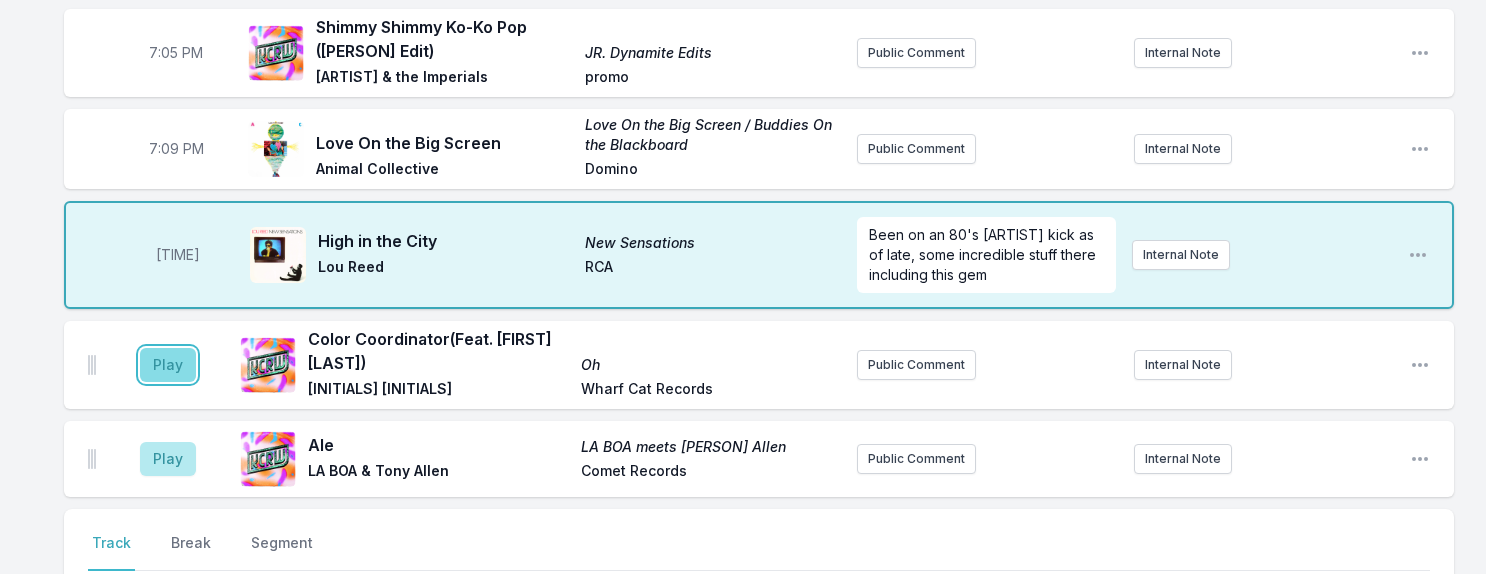 click on "Play" at bounding box center [168, 365] 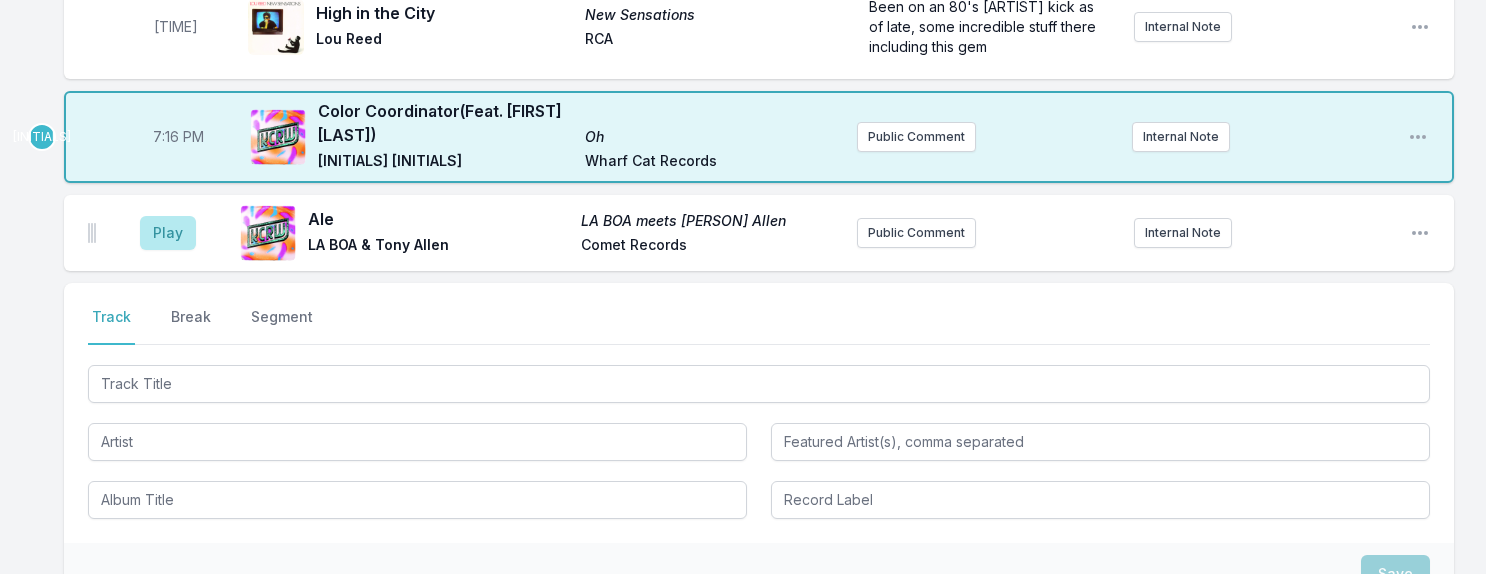 scroll, scrollTop: 2123, scrollLeft: 0, axis: vertical 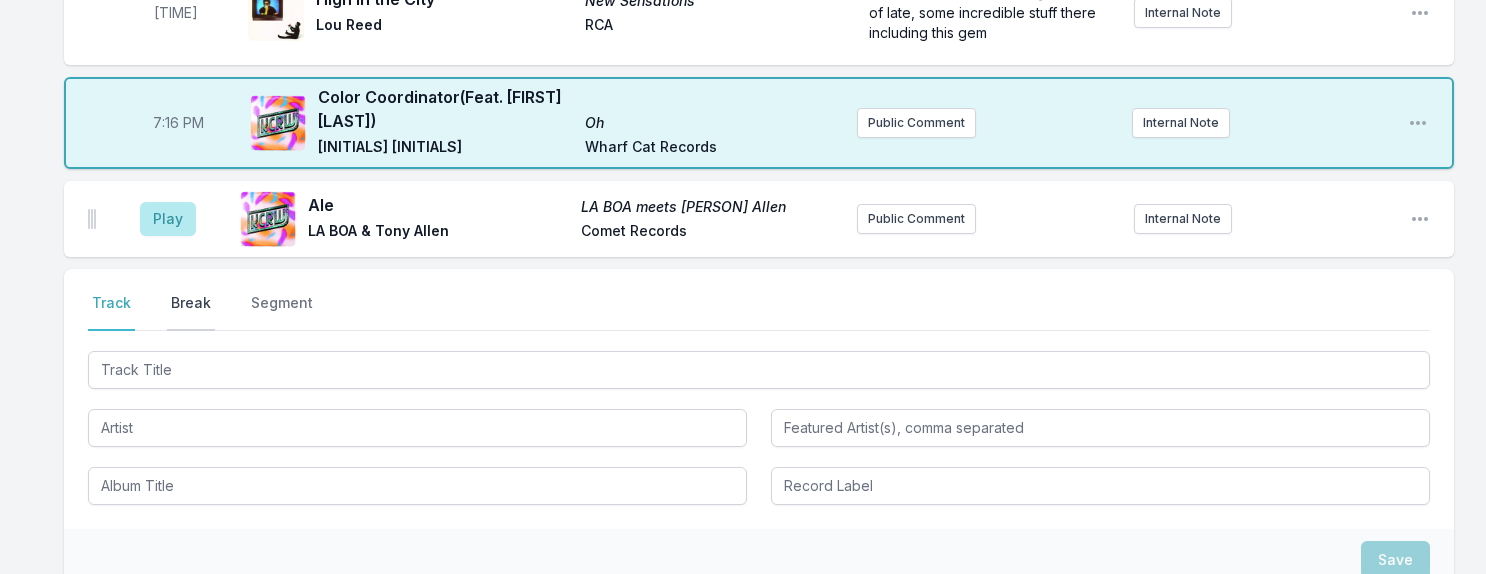 click on "Break" at bounding box center (191, 312) 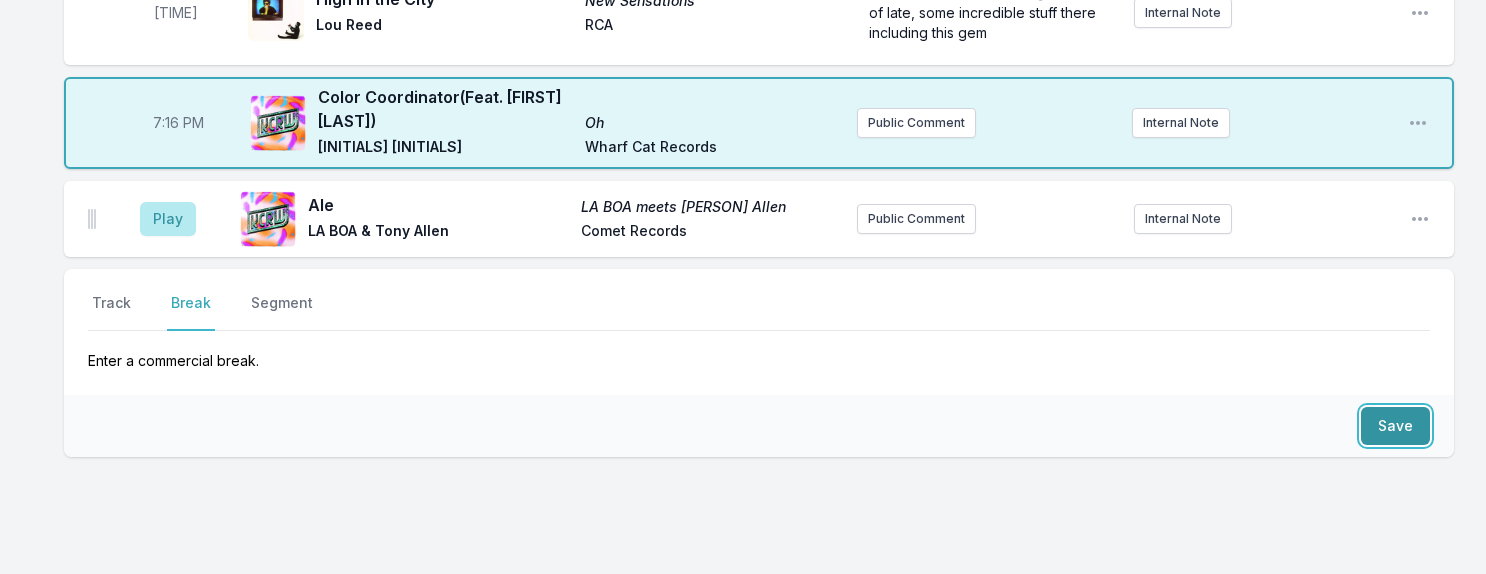 click on "Save" at bounding box center (1395, 426) 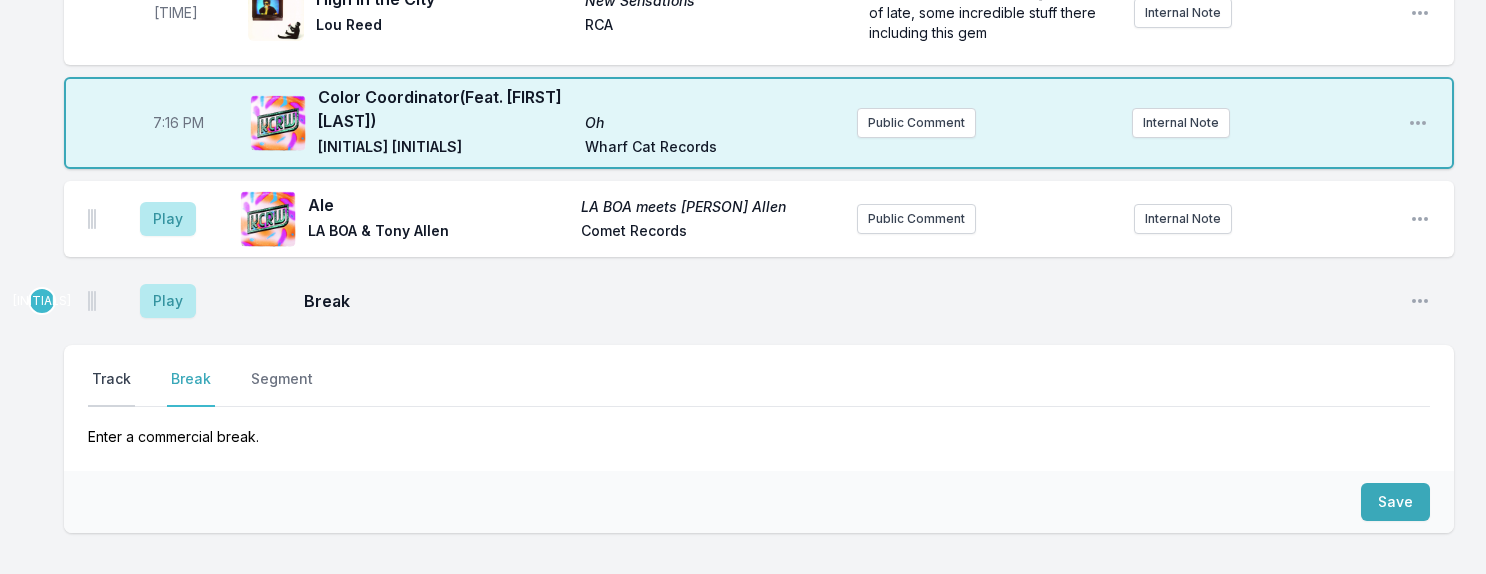 click on "Track" at bounding box center [111, 388] 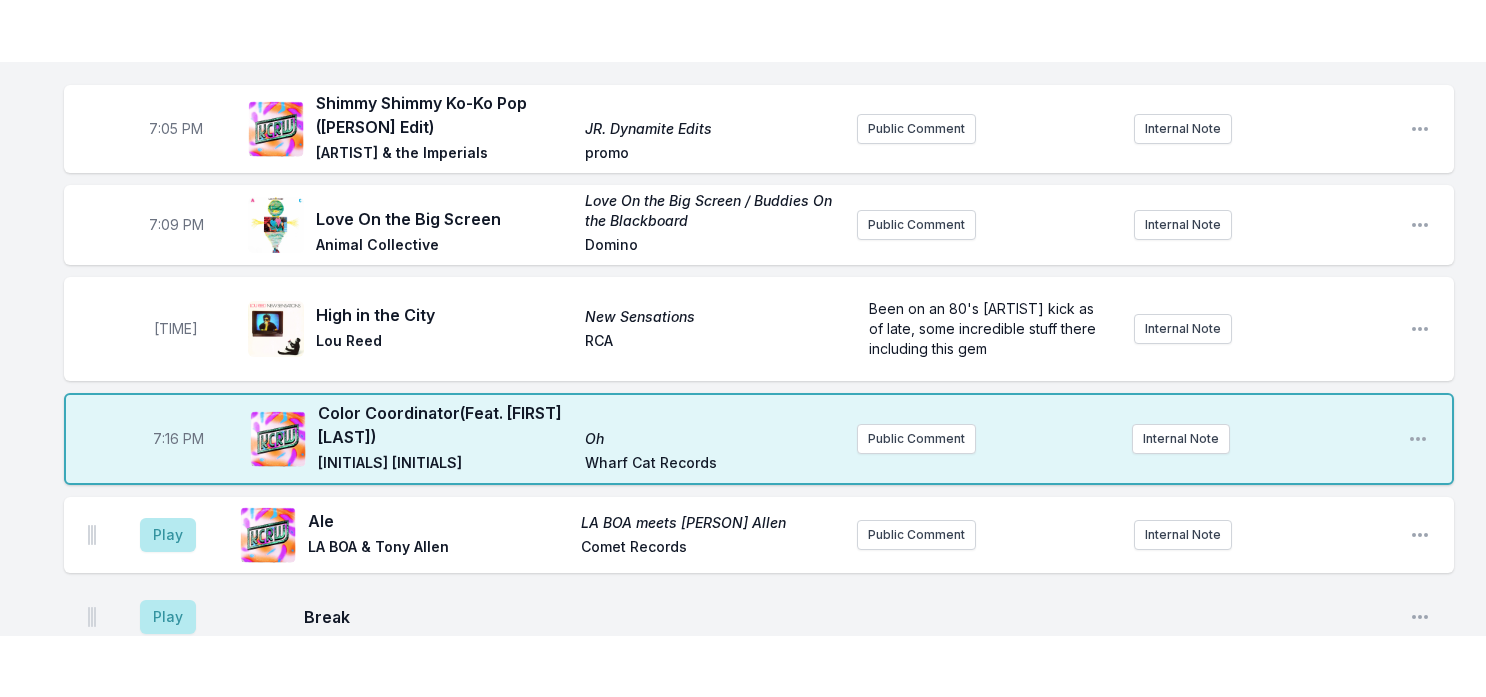 scroll, scrollTop: 1829, scrollLeft: 0, axis: vertical 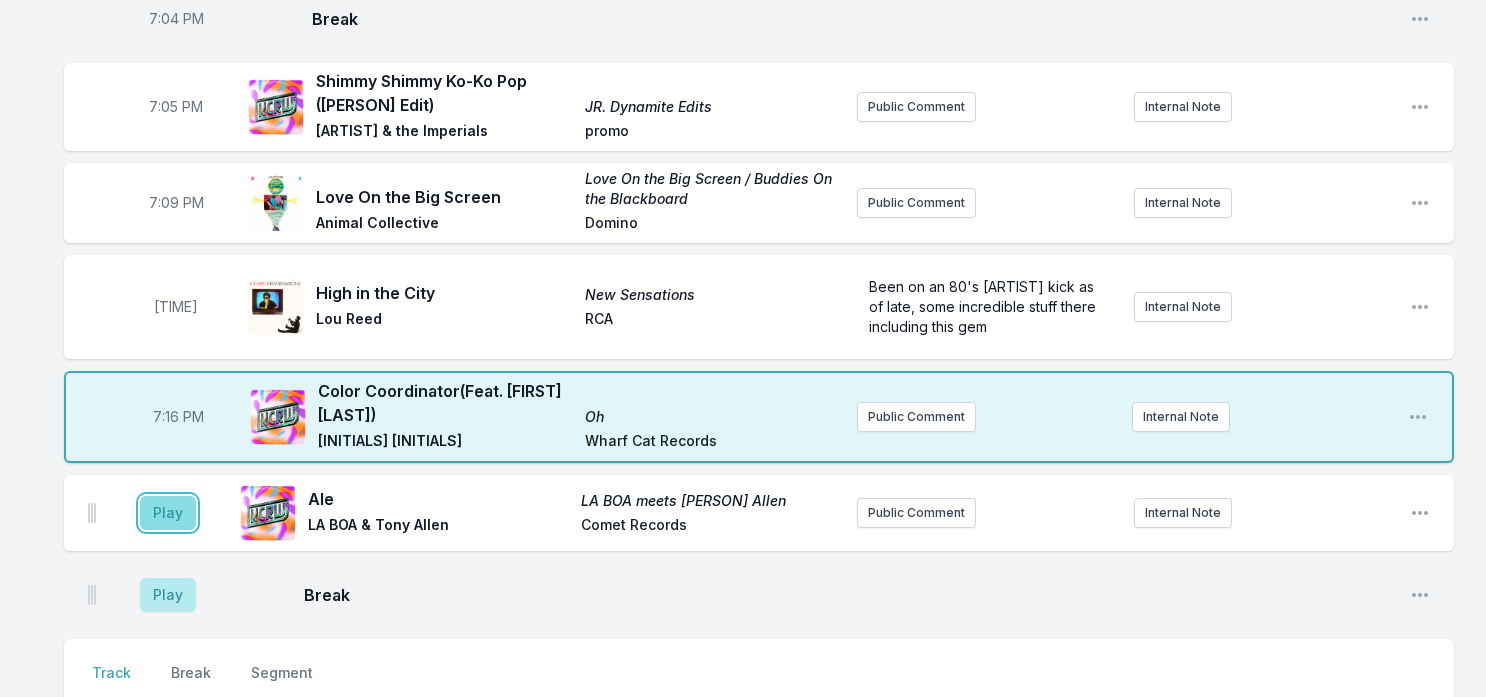 click on "Play" at bounding box center (168, 513) 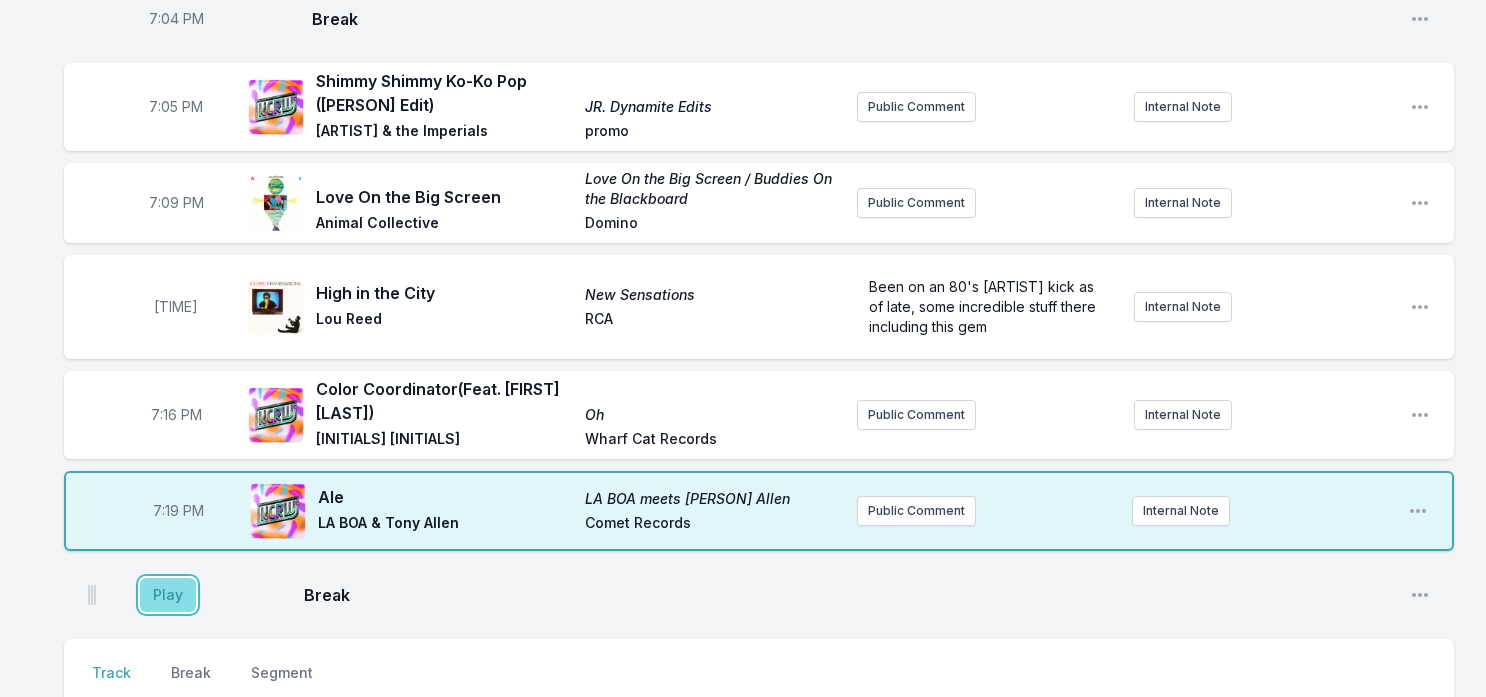 click on "Play" at bounding box center (168, 595) 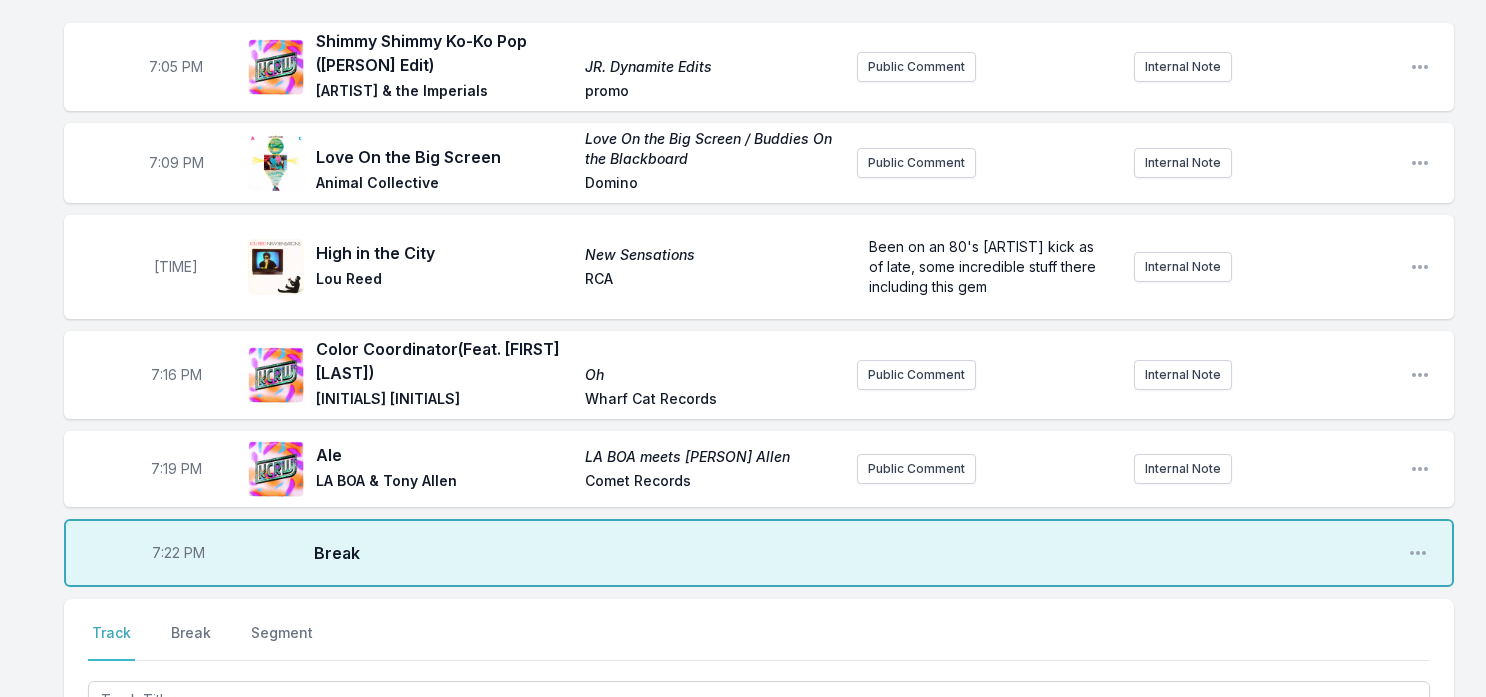 scroll, scrollTop: 2016, scrollLeft: 0, axis: vertical 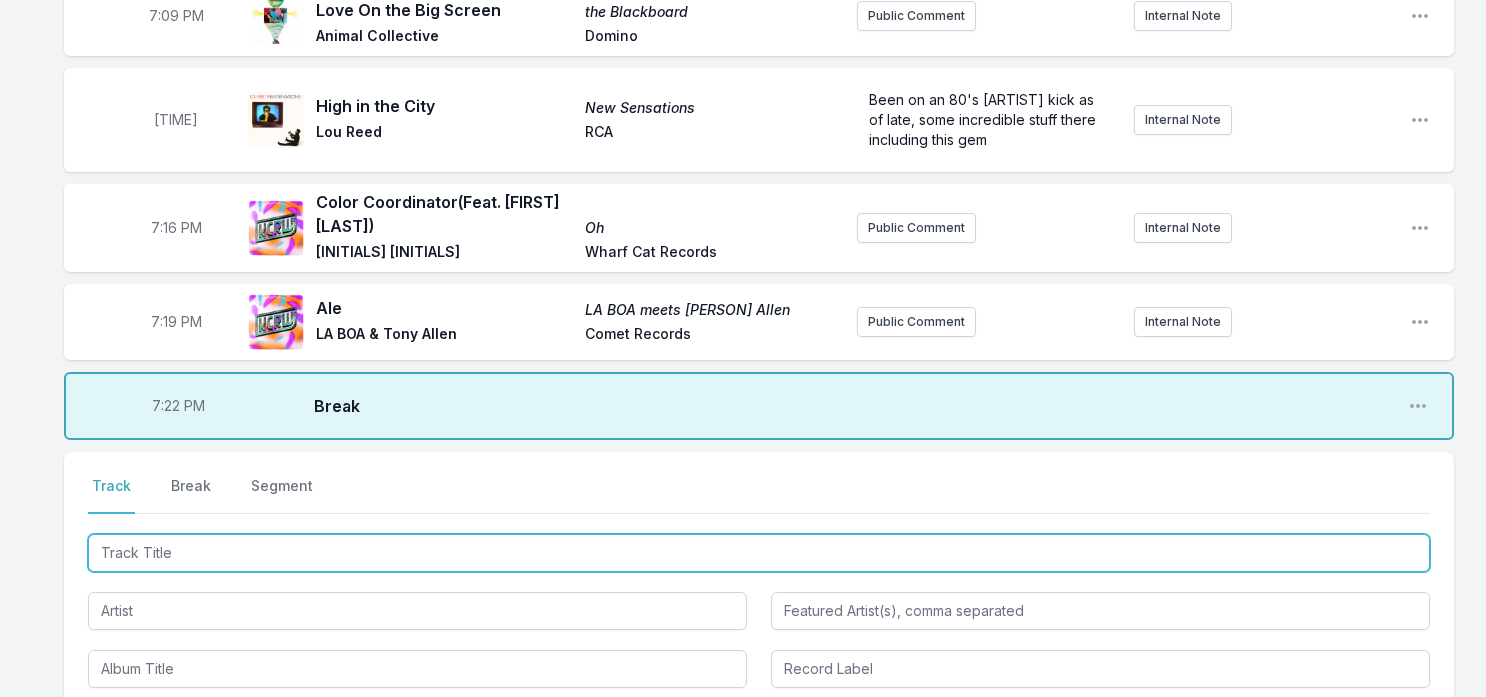 click at bounding box center (759, 553) 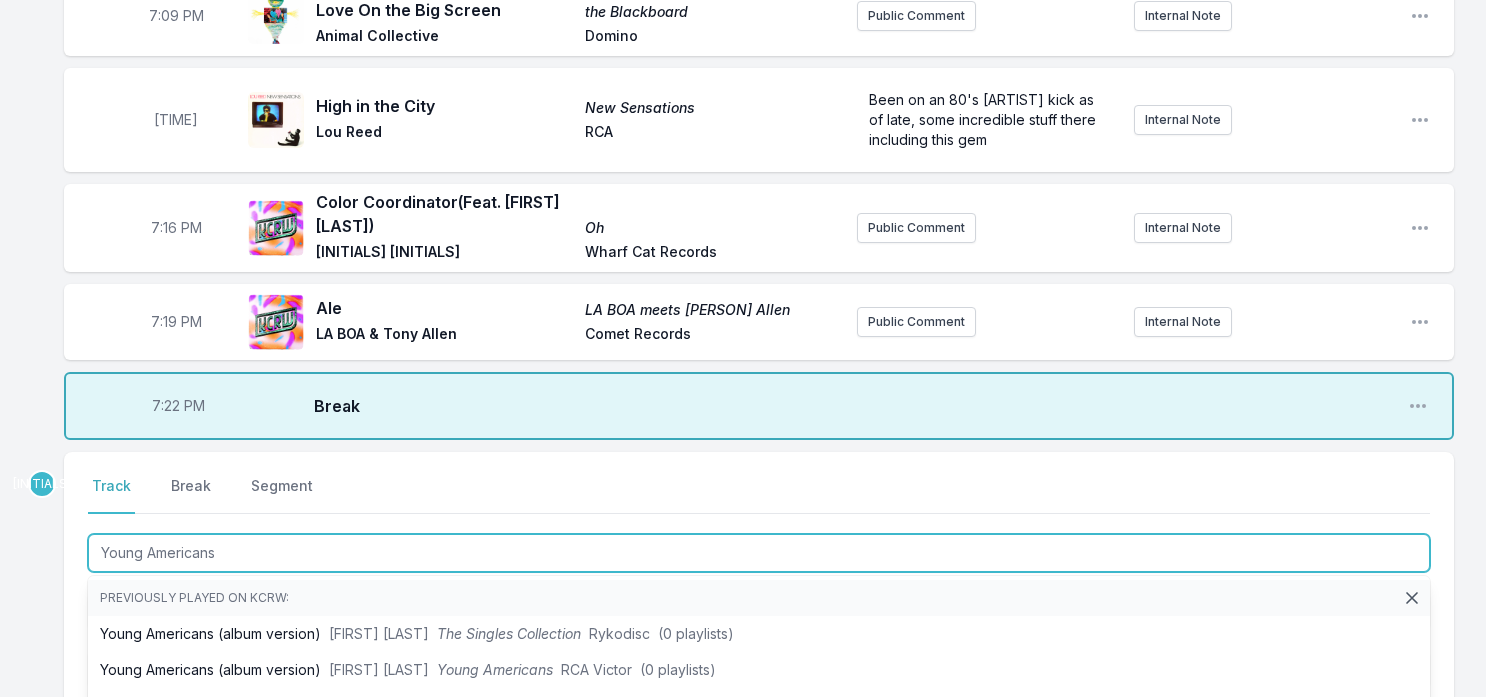 type on "Young Americans" 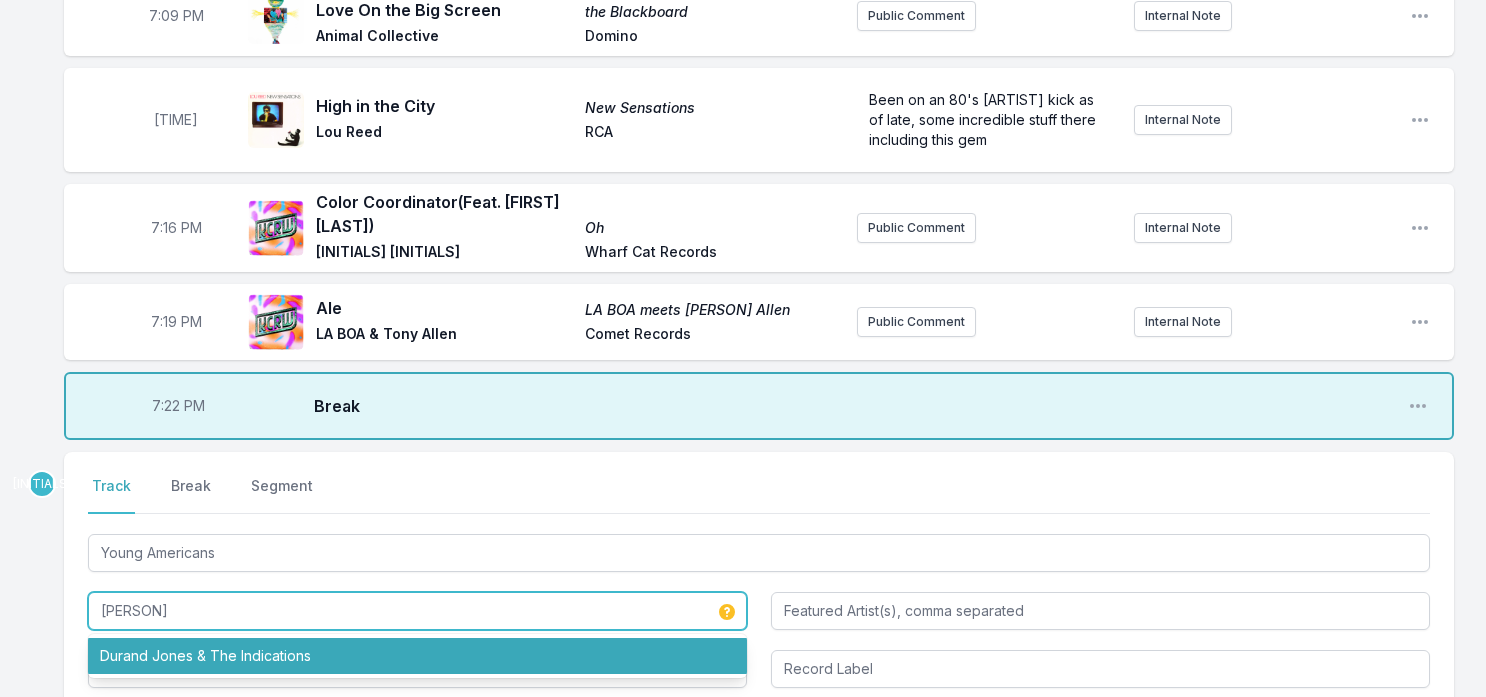 click on "Durand Jones & The Indications" at bounding box center (417, 656) 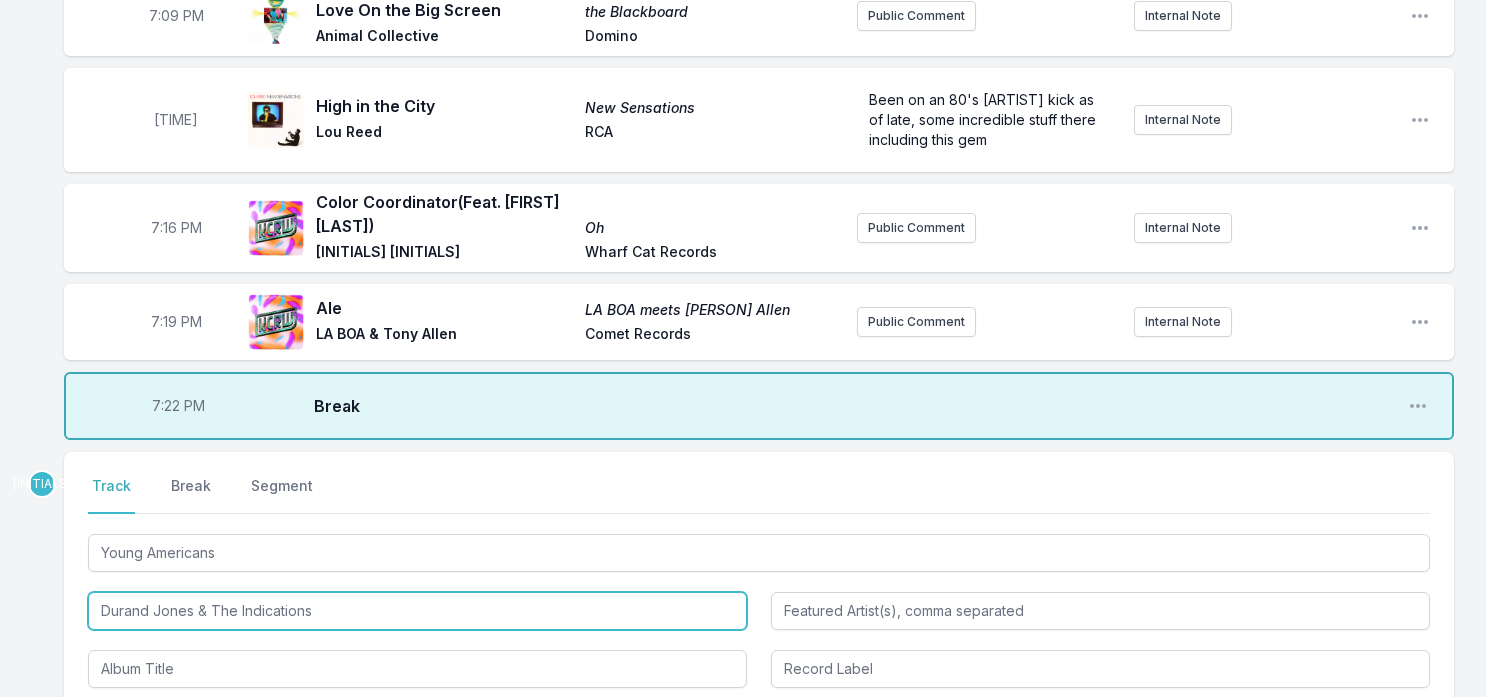 type on "Durand Jones & The Indications" 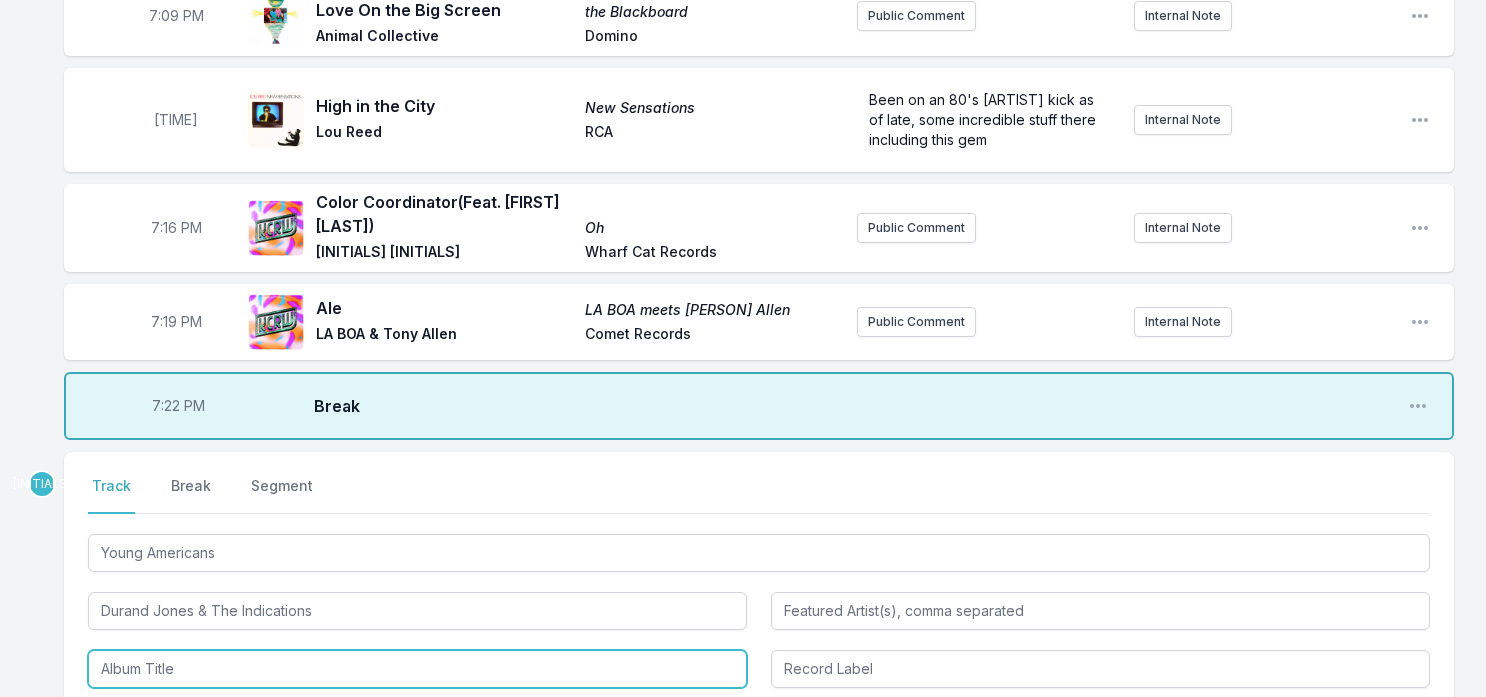 click at bounding box center (417, 669) 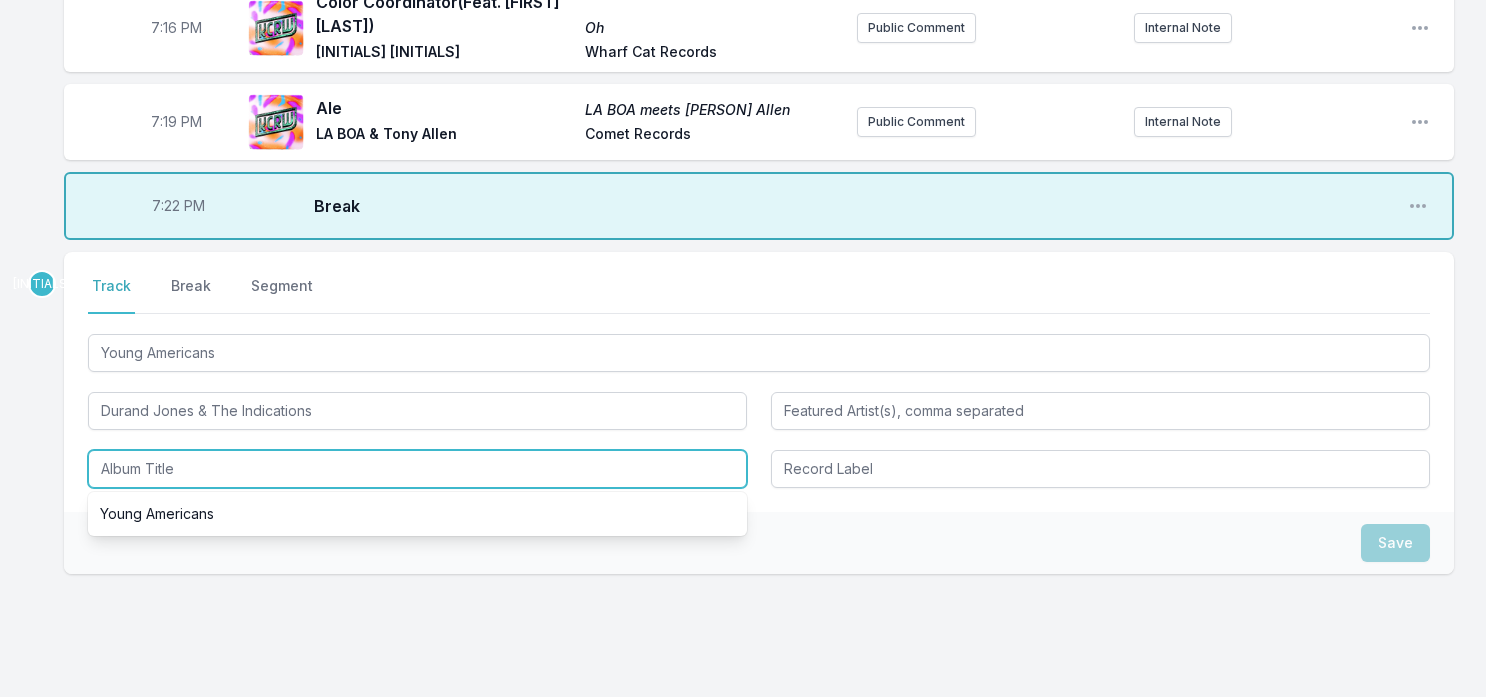 scroll, scrollTop: 2257, scrollLeft: 0, axis: vertical 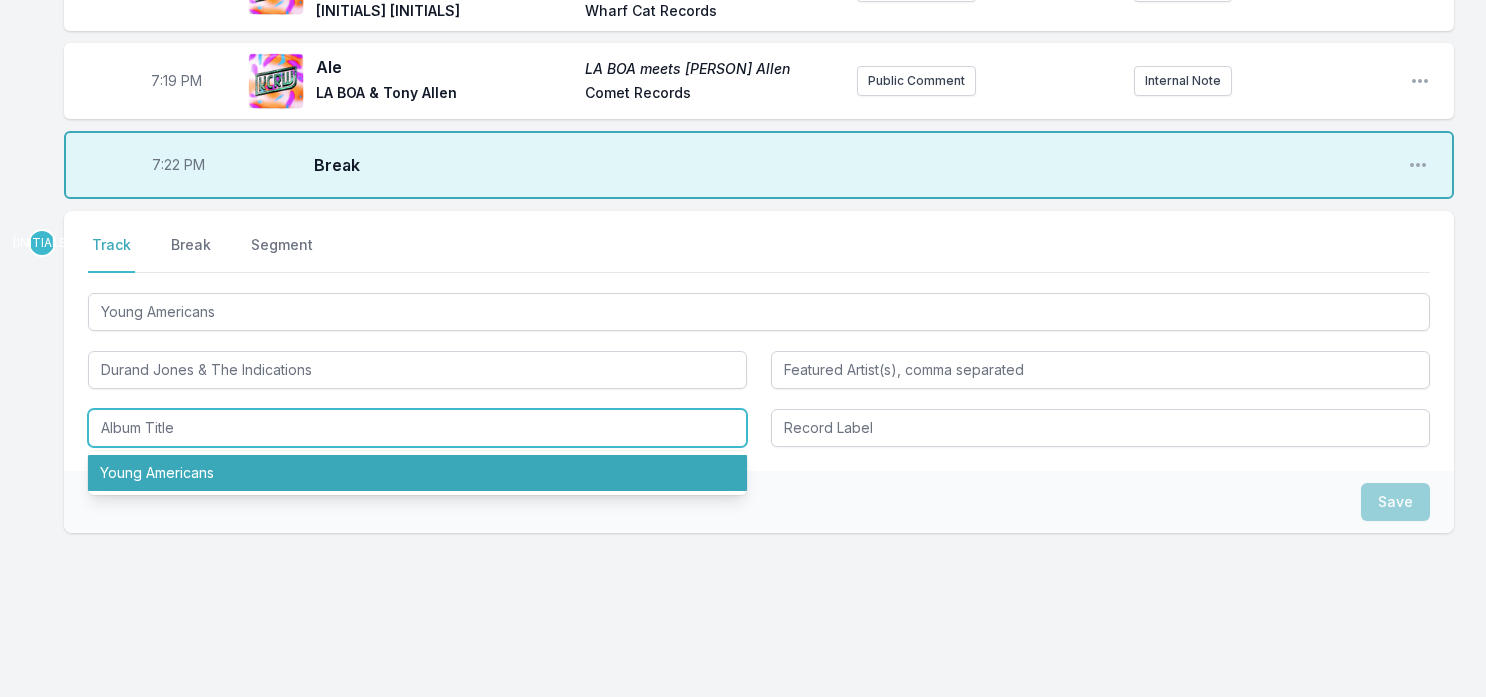 click on "Young Americans" at bounding box center [417, 473] 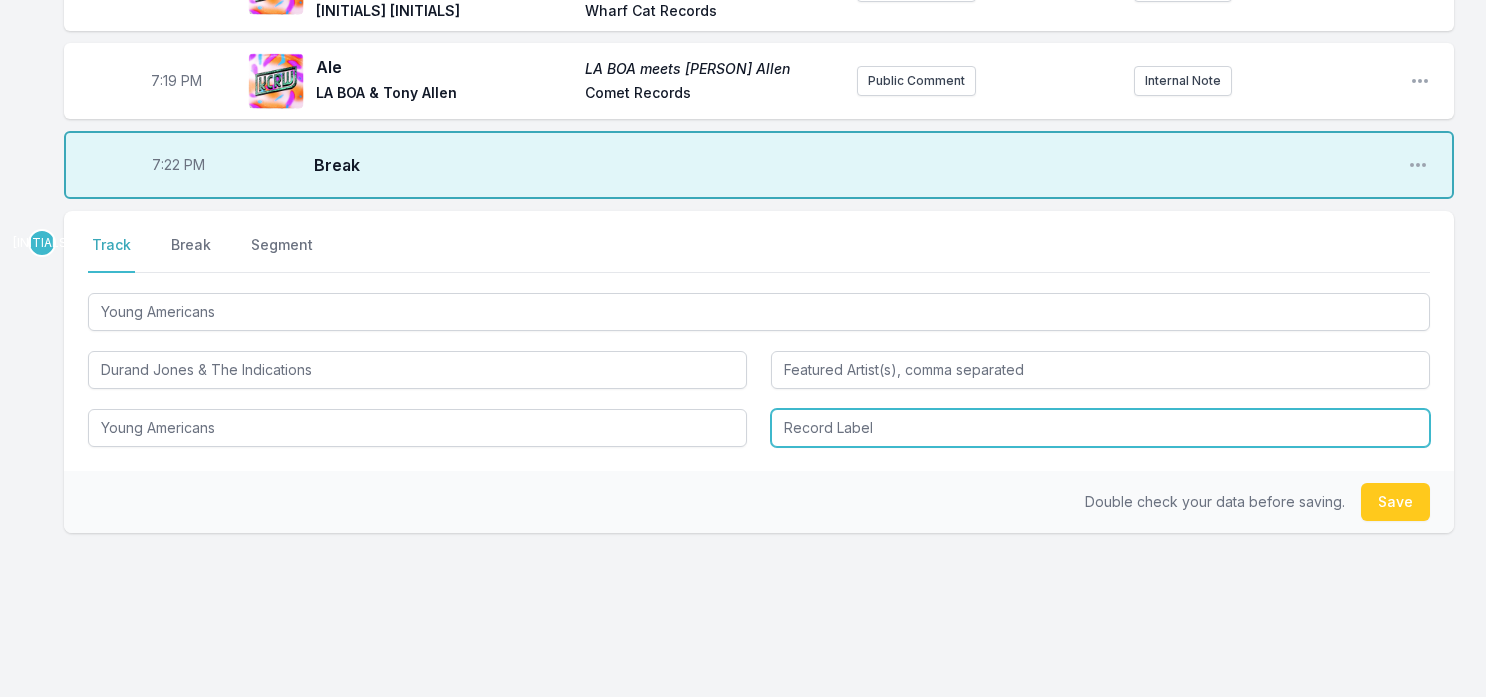 click at bounding box center (1100, 428) 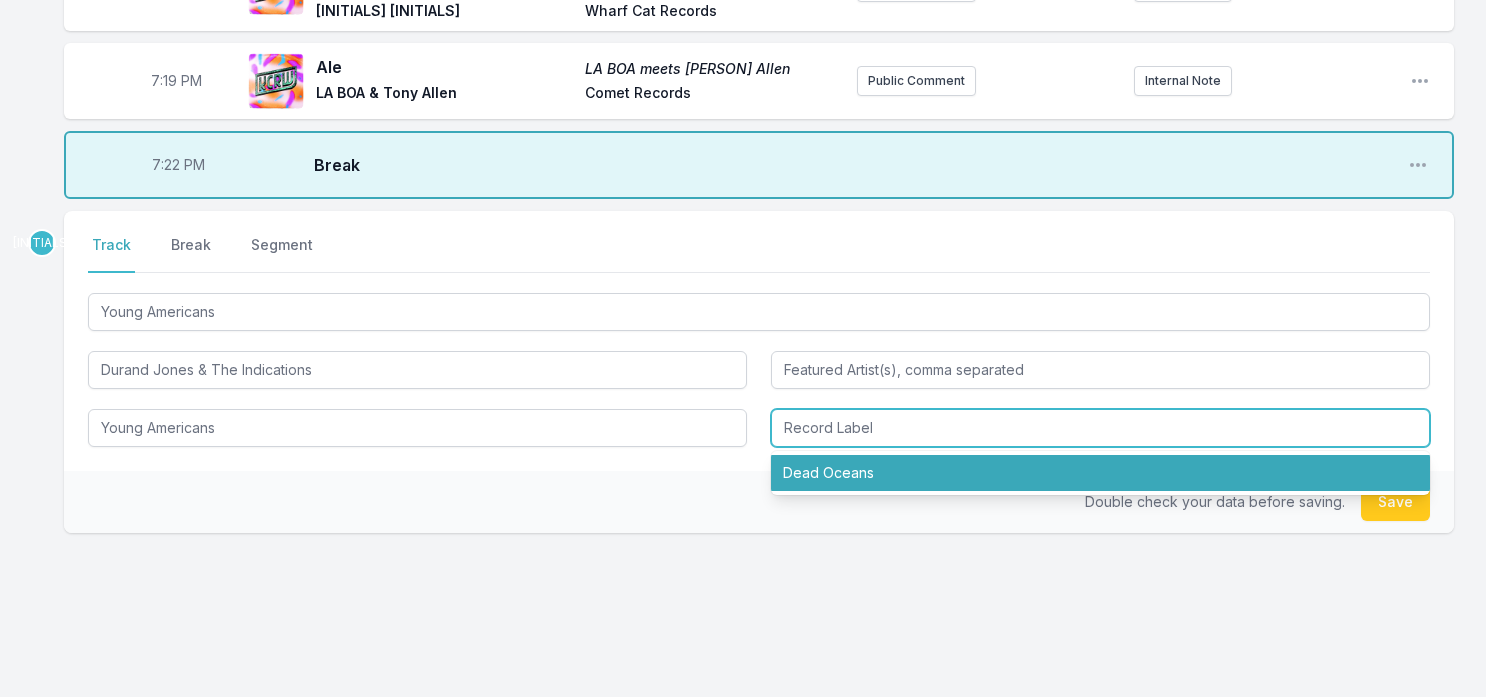 click on "Dead Oceans" at bounding box center [1100, 473] 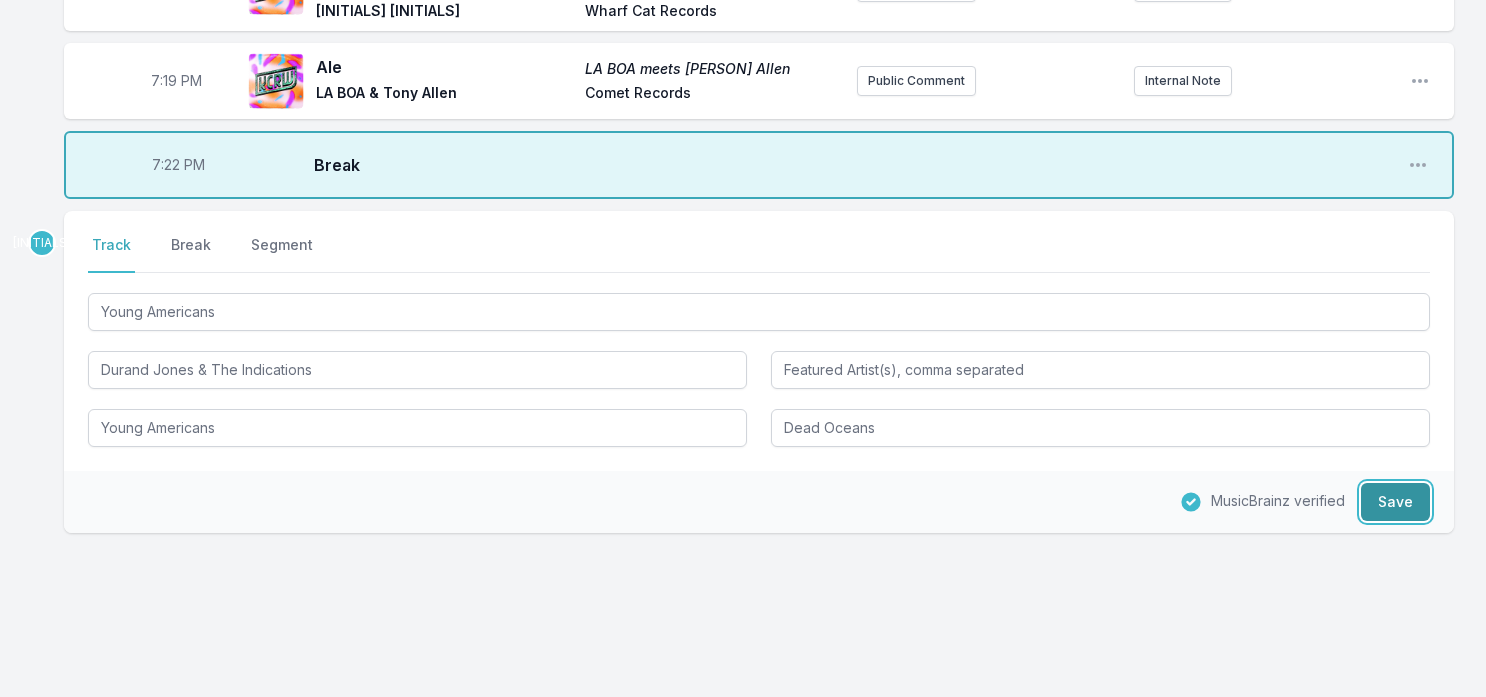 click on "Save" at bounding box center (1395, 502) 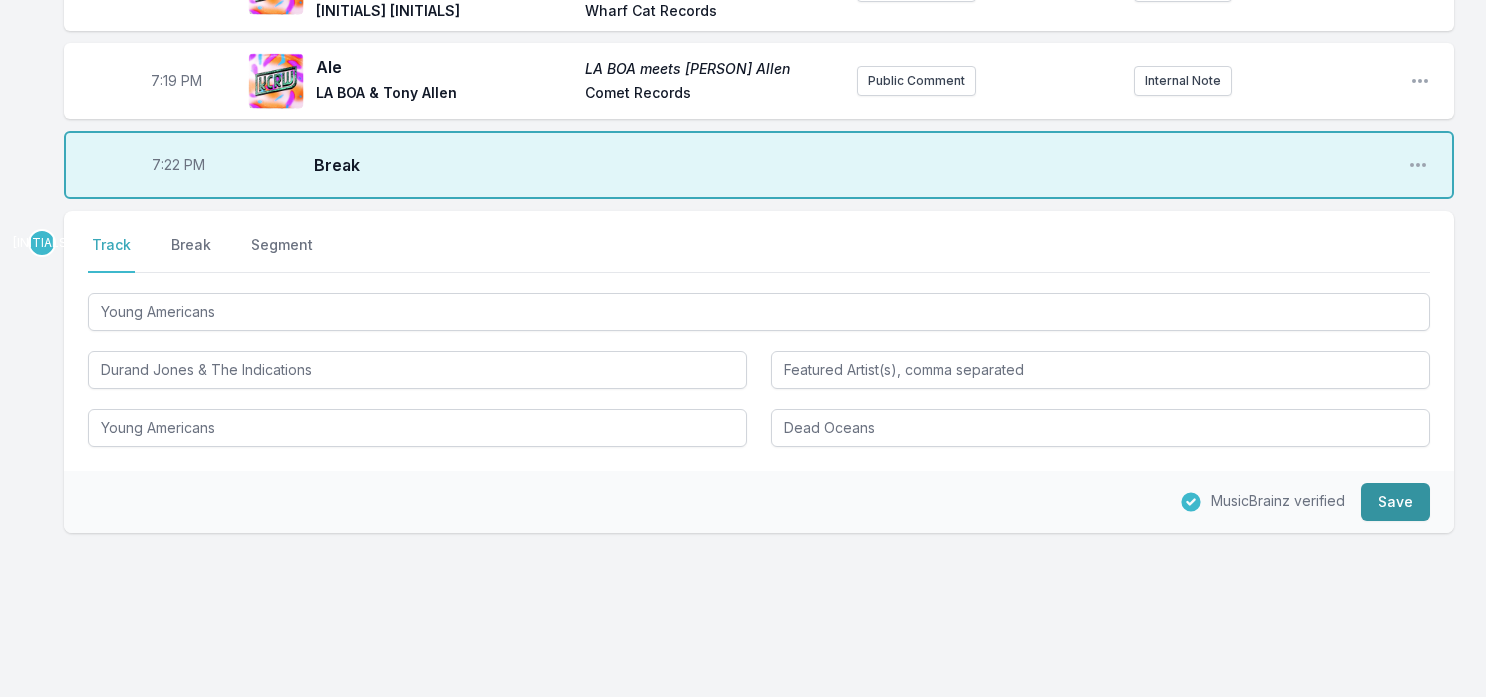 type 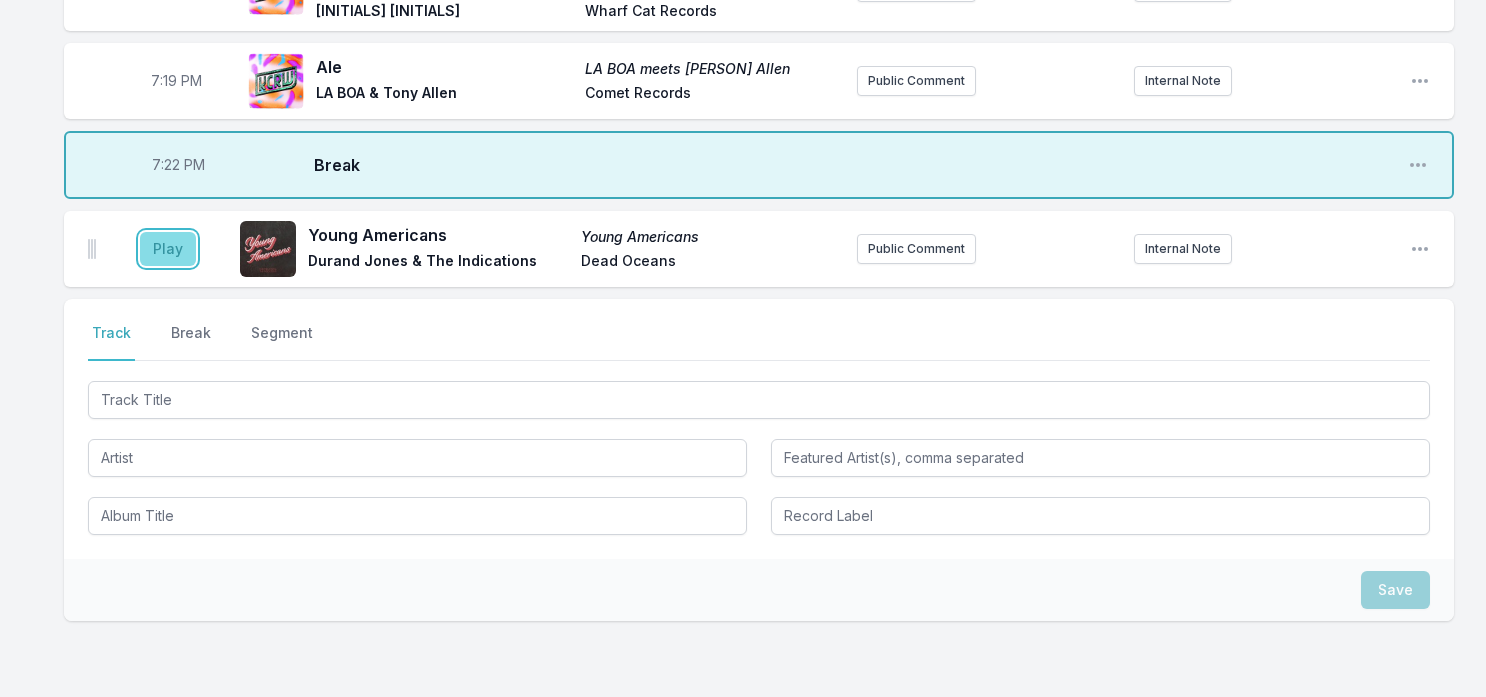 click on "Play" at bounding box center [168, 249] 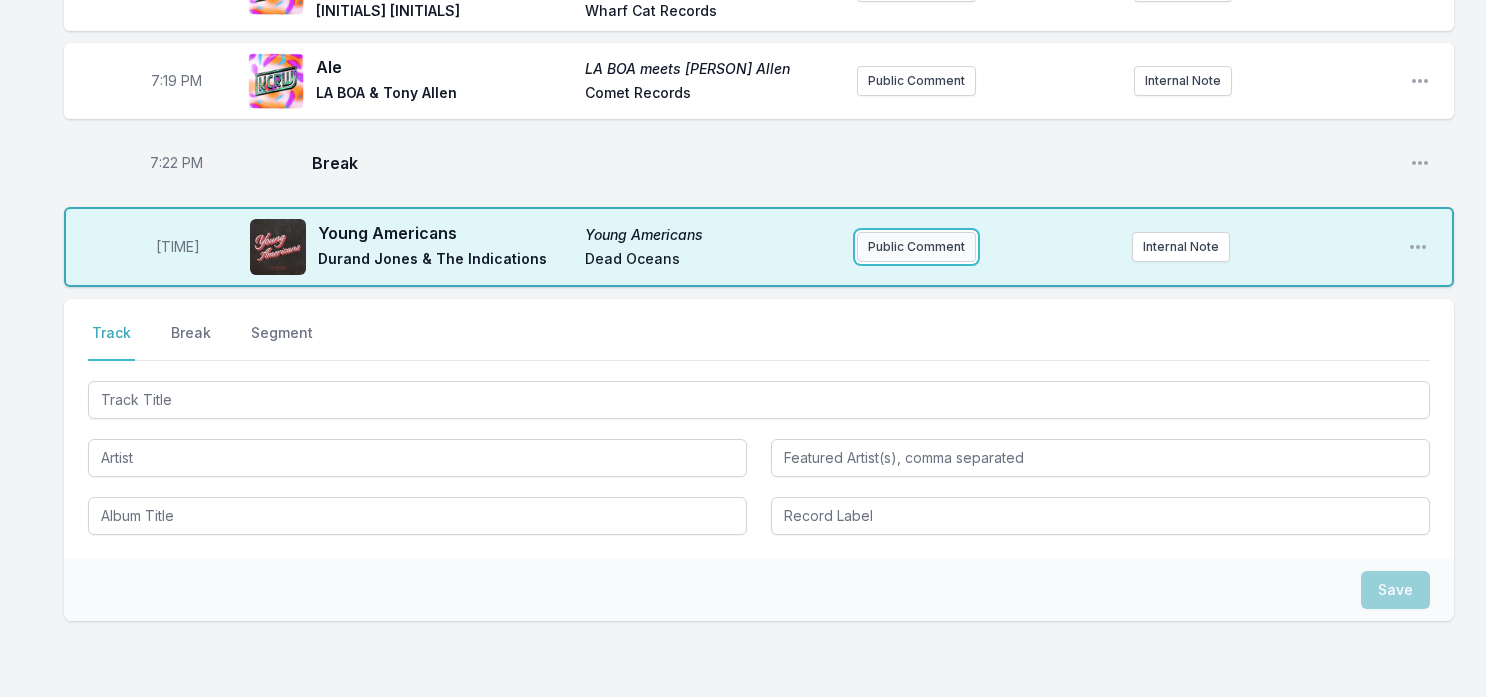 click on "Public Comment" at bounding box center [916, 247] 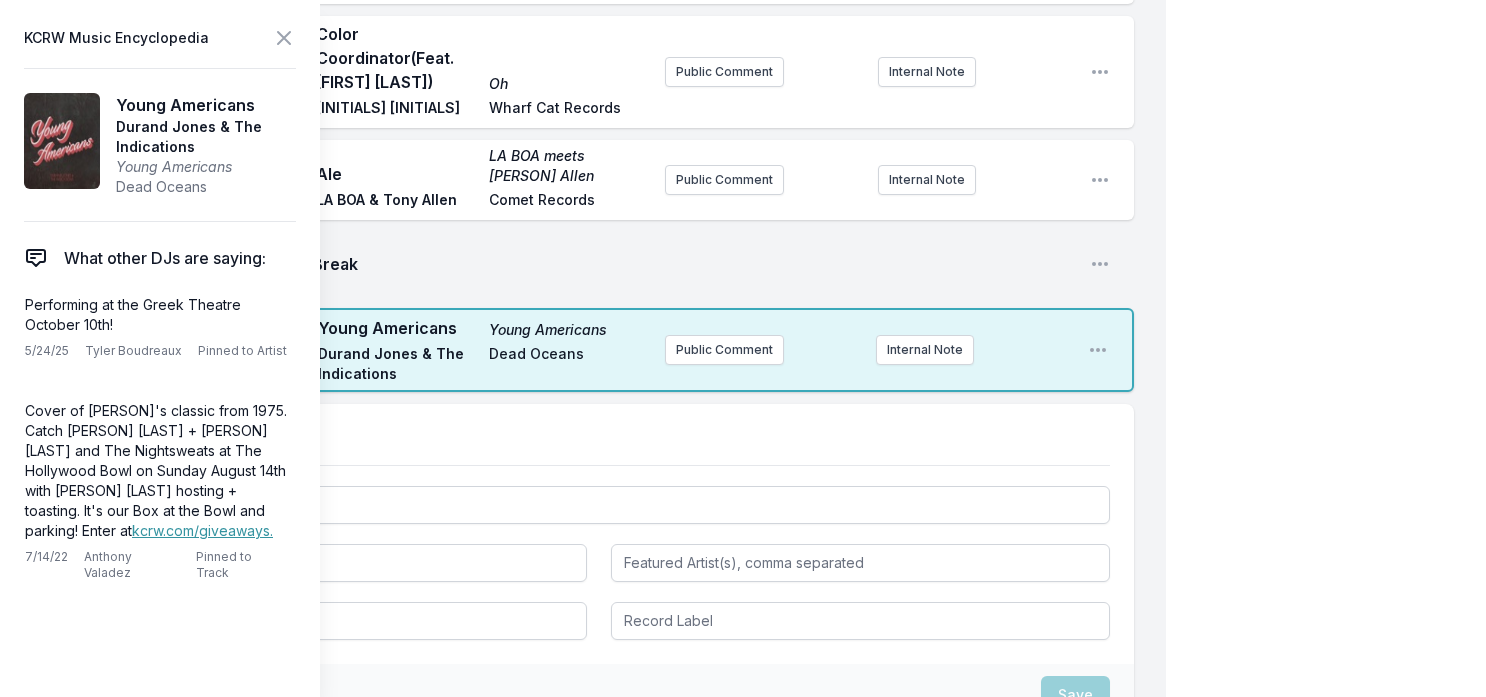 scroll, scrollTop: 2497, scrollLeft: 0, axis: vertical 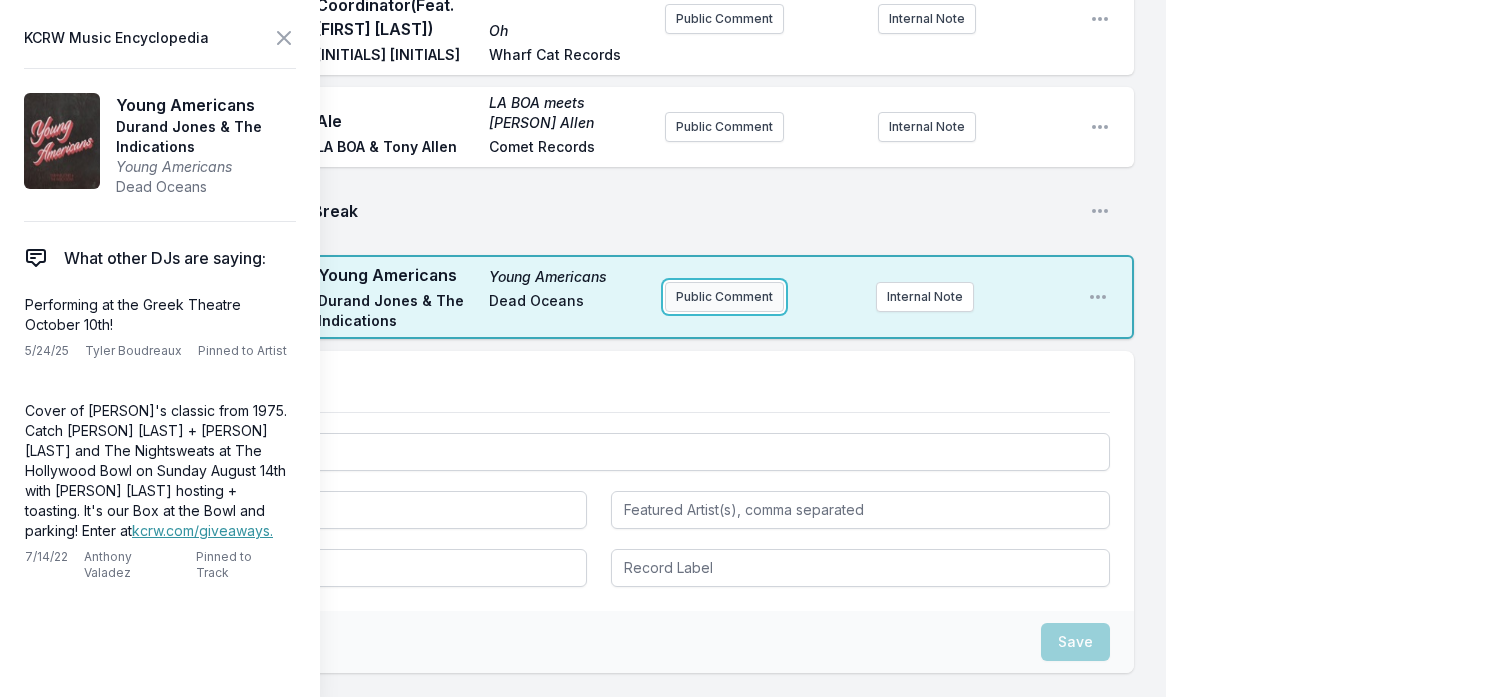 click on "Public Comment" at bounding box center [724, 297] 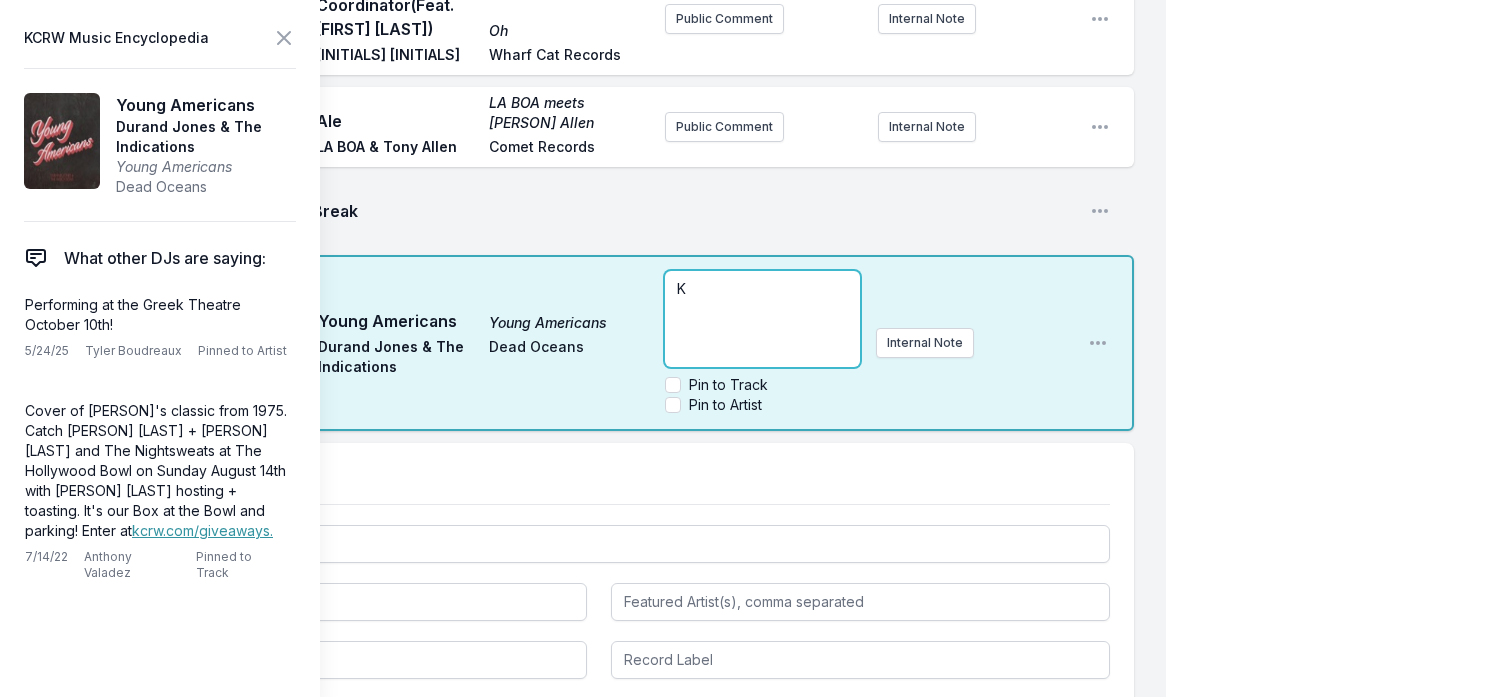 type 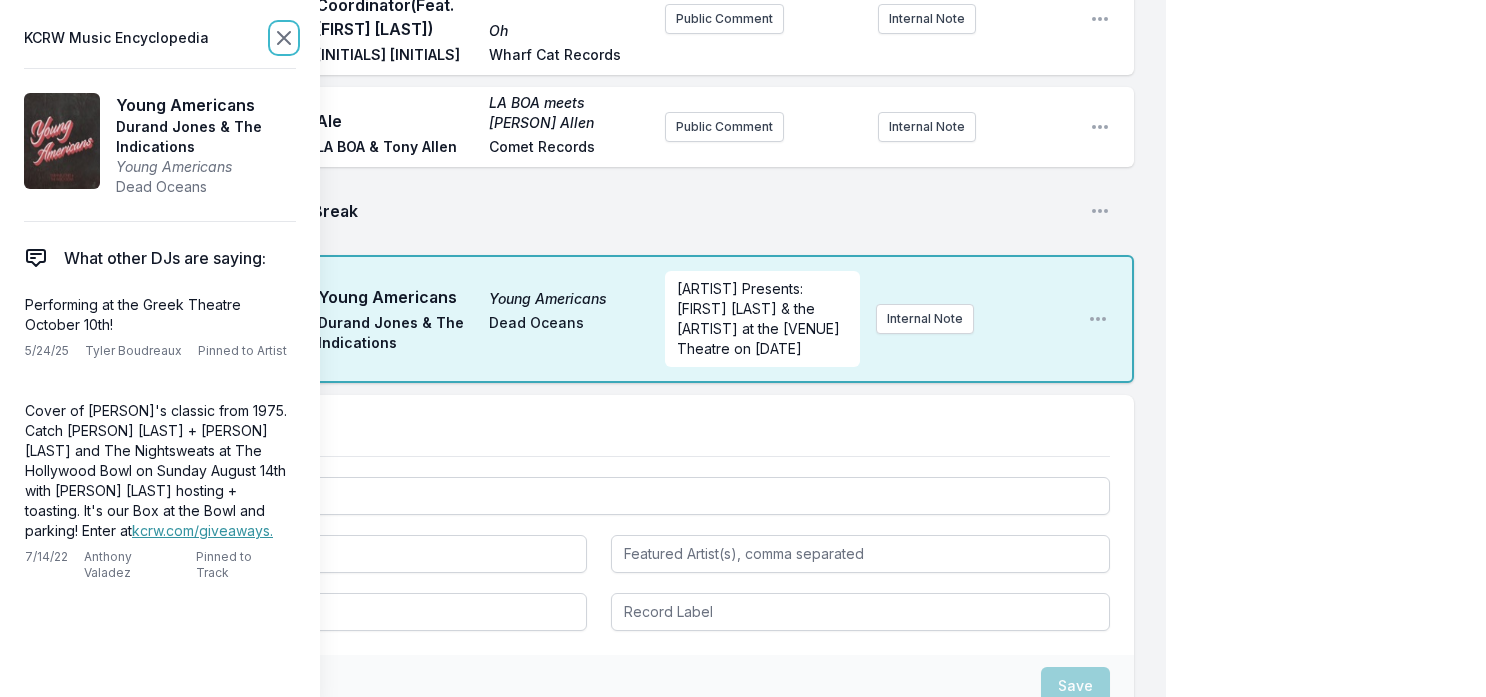 click 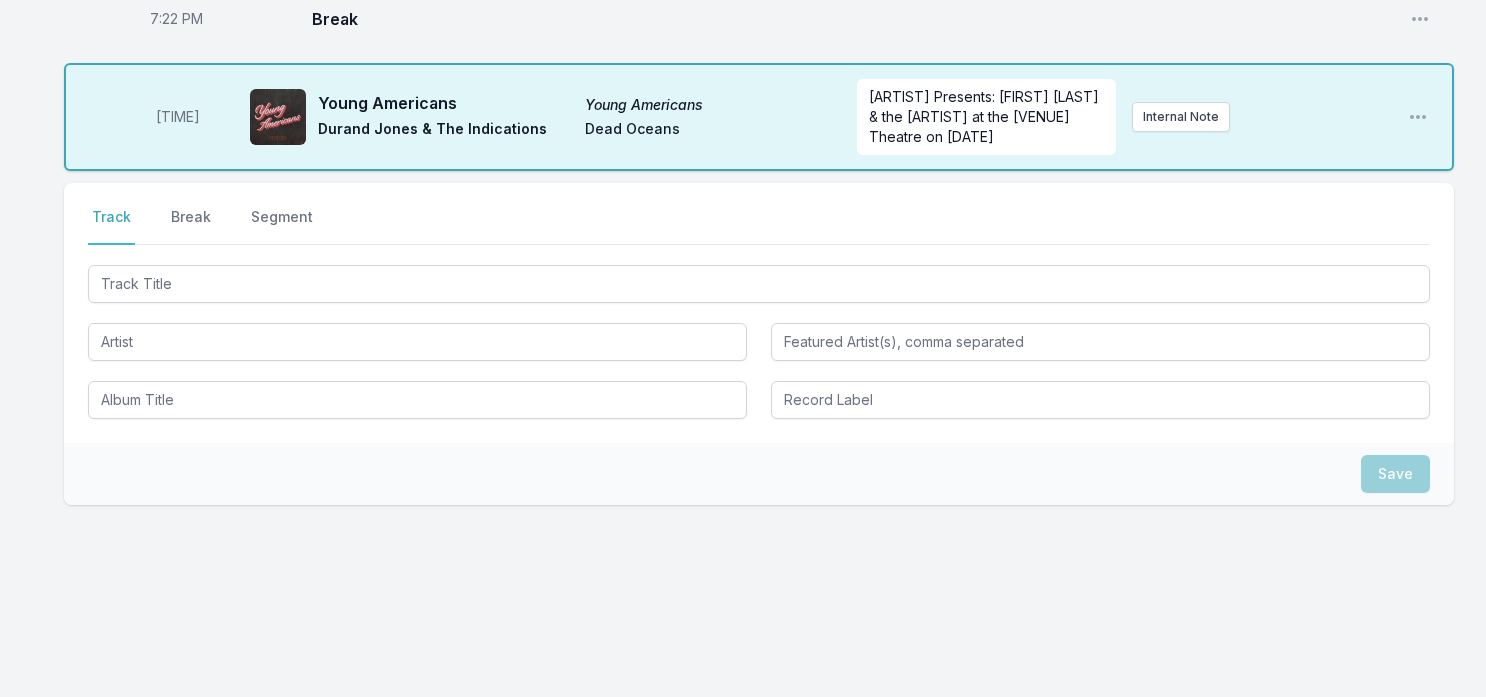 scroll, scrollTop: 2373, scrollLeft: 0, axis: vertical 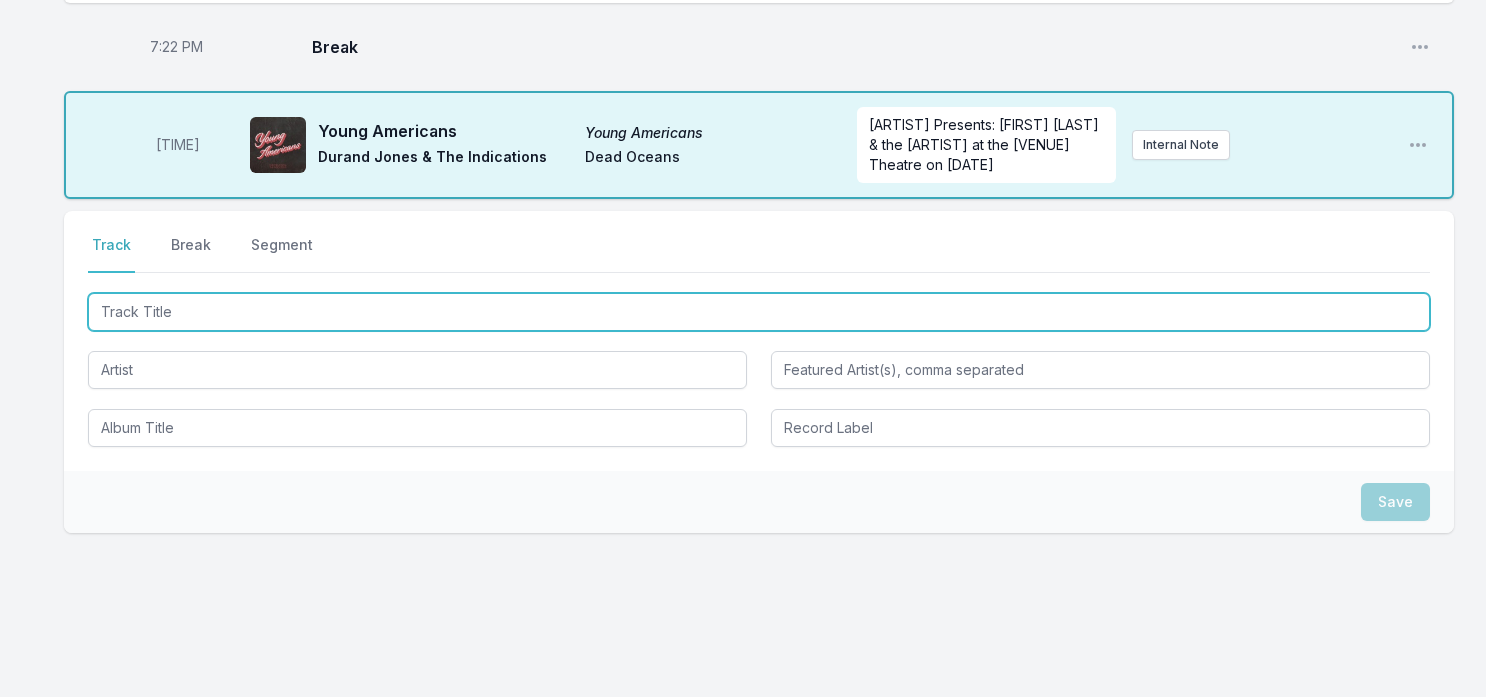 click at bounding box center (759, 312) 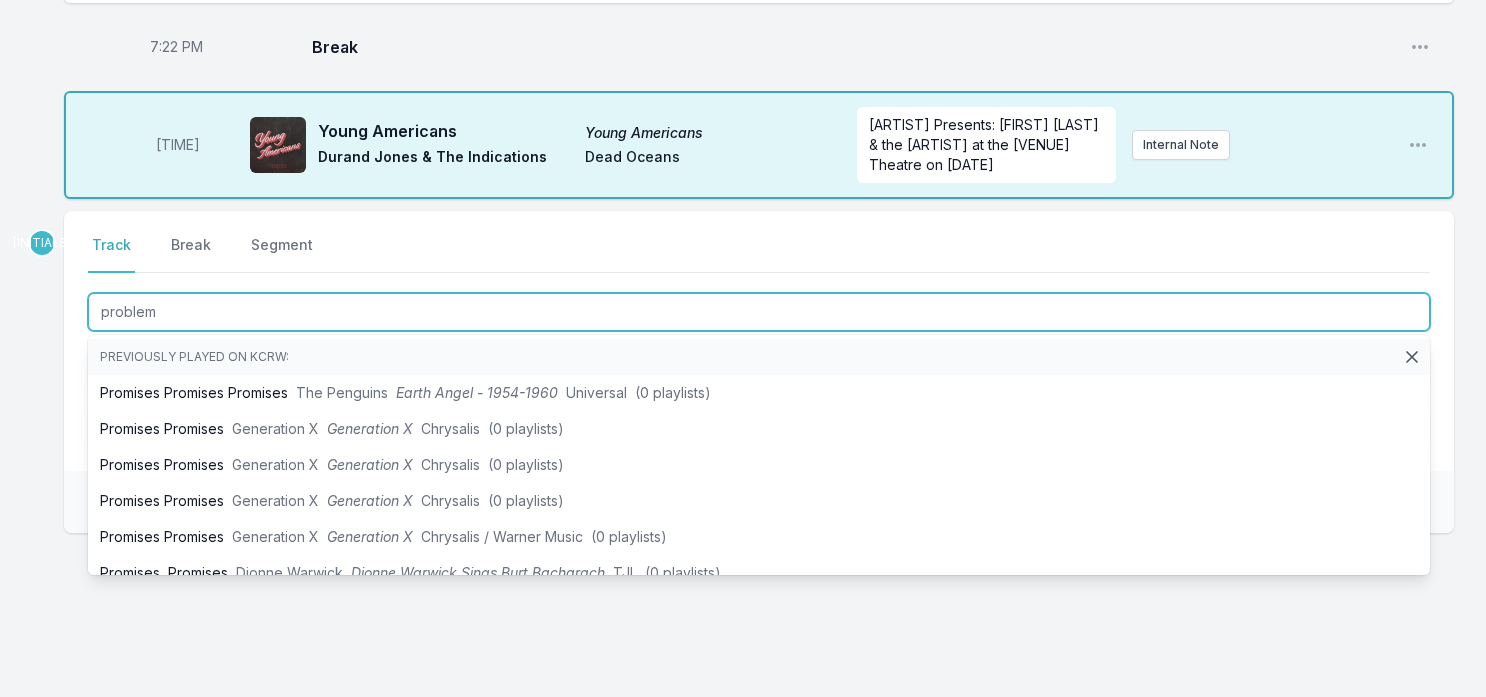 type on "problems" 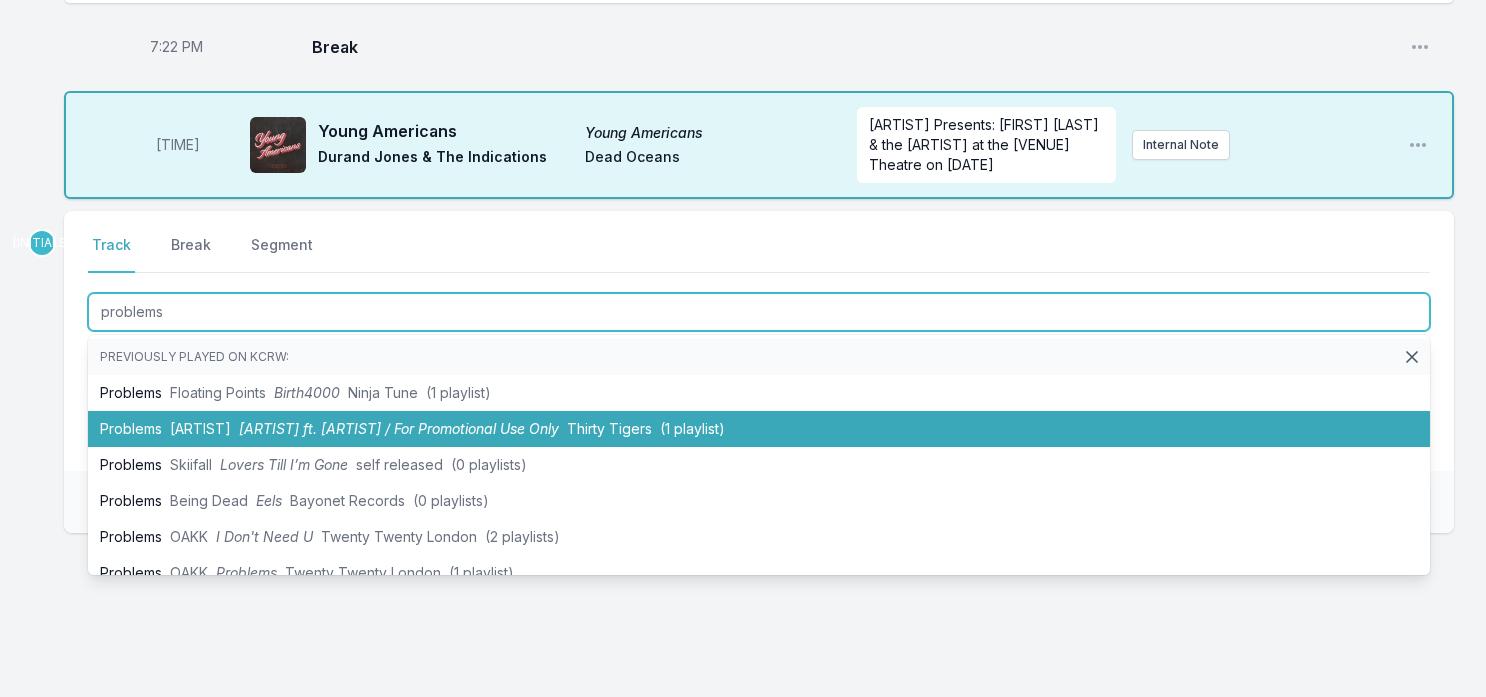 click on "[ARTIST] ft. [ARTIST] / For Promotional Use Only" at bounding box center (399, 428) 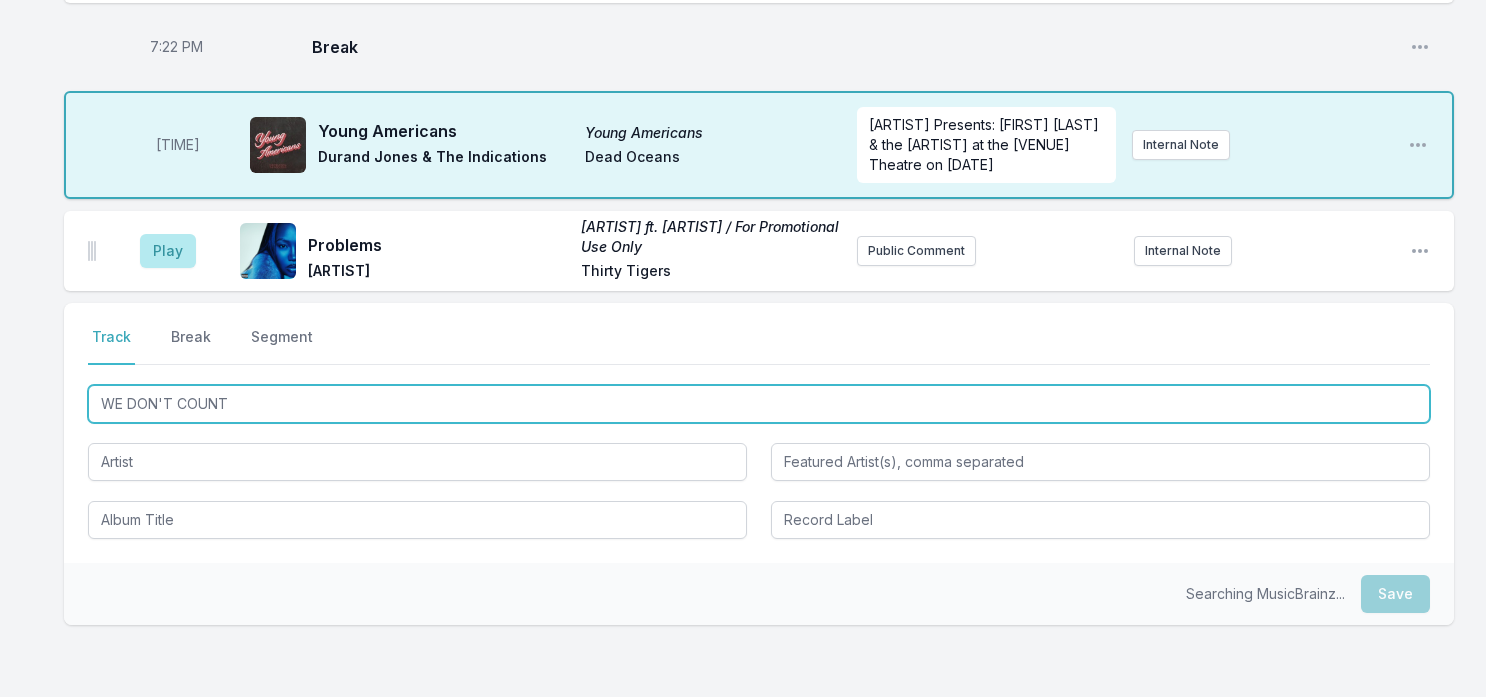 type on "WE DON'T COUNT" 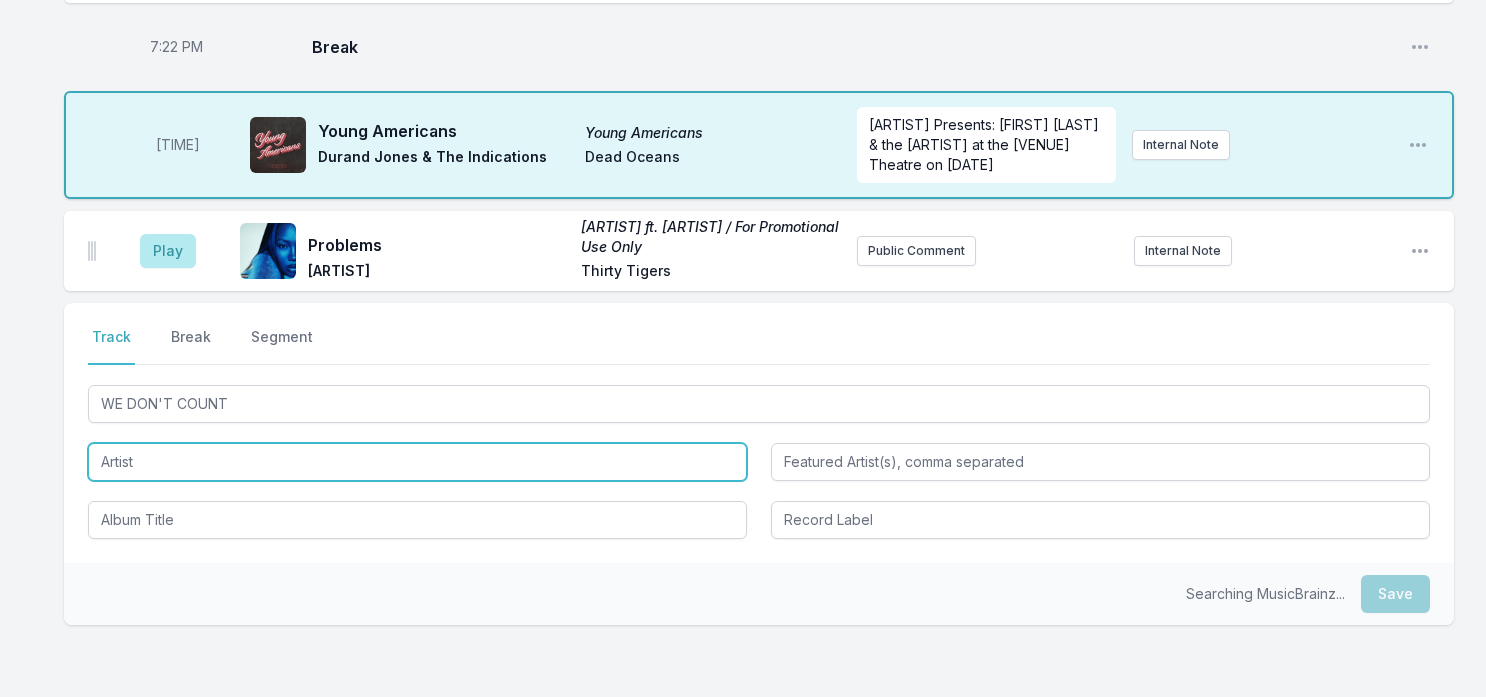 click at bounding box center [417, 462] 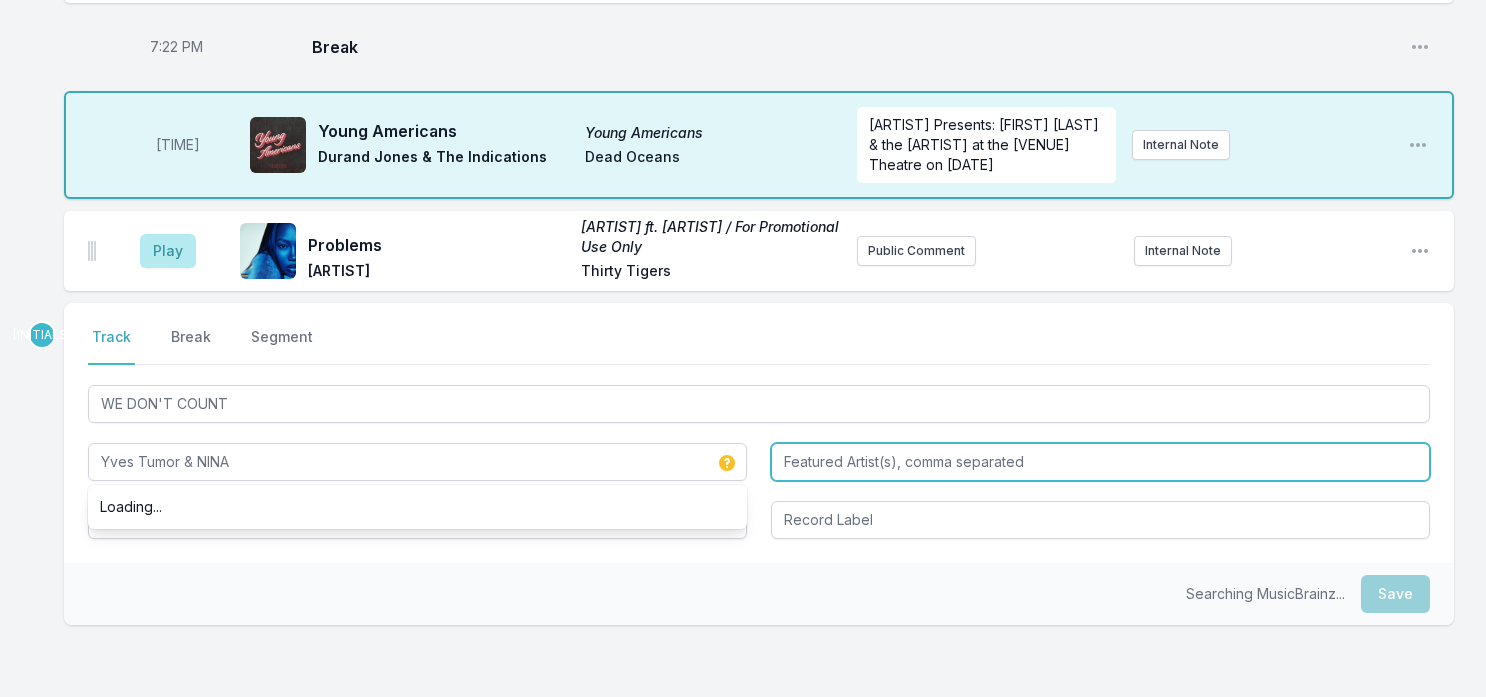 type on "Yves Tumor & NINA" 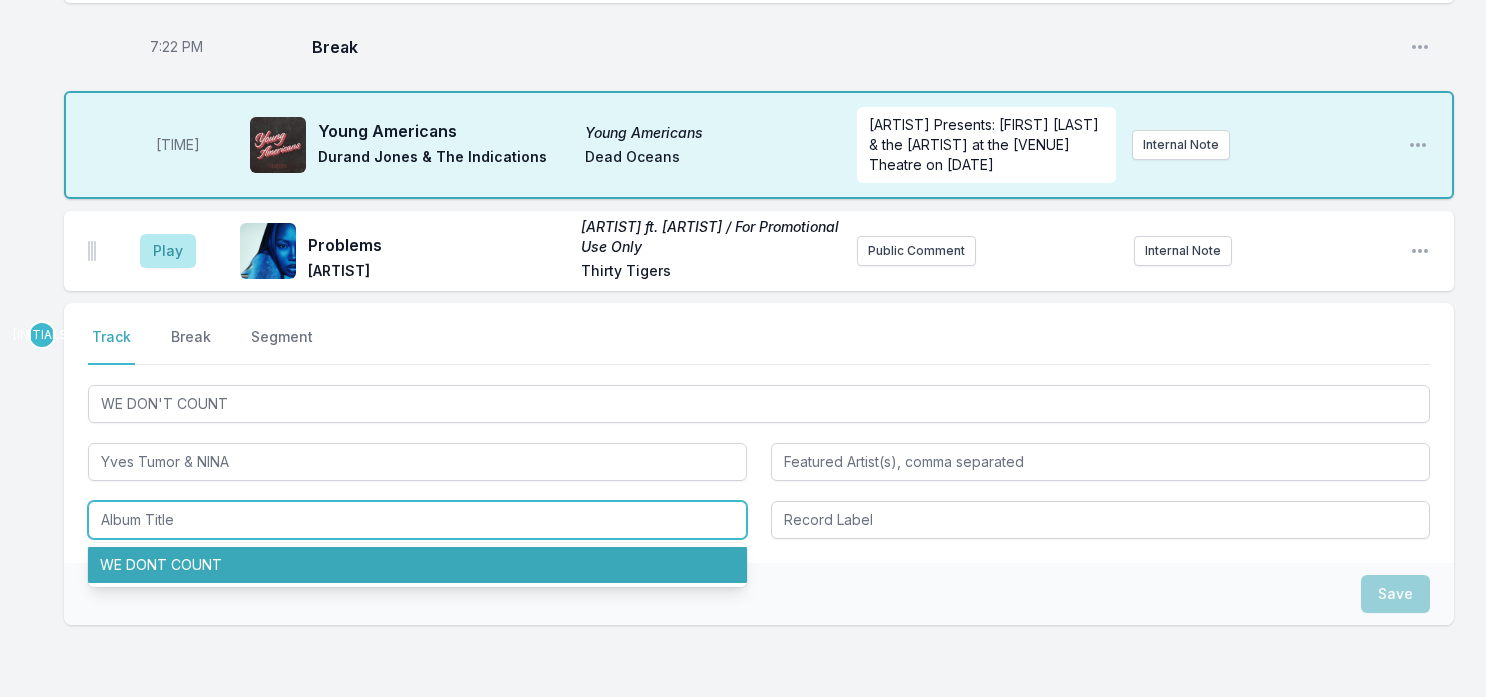 click on "WE DONT COUNT" at bounding box center [417, 565] 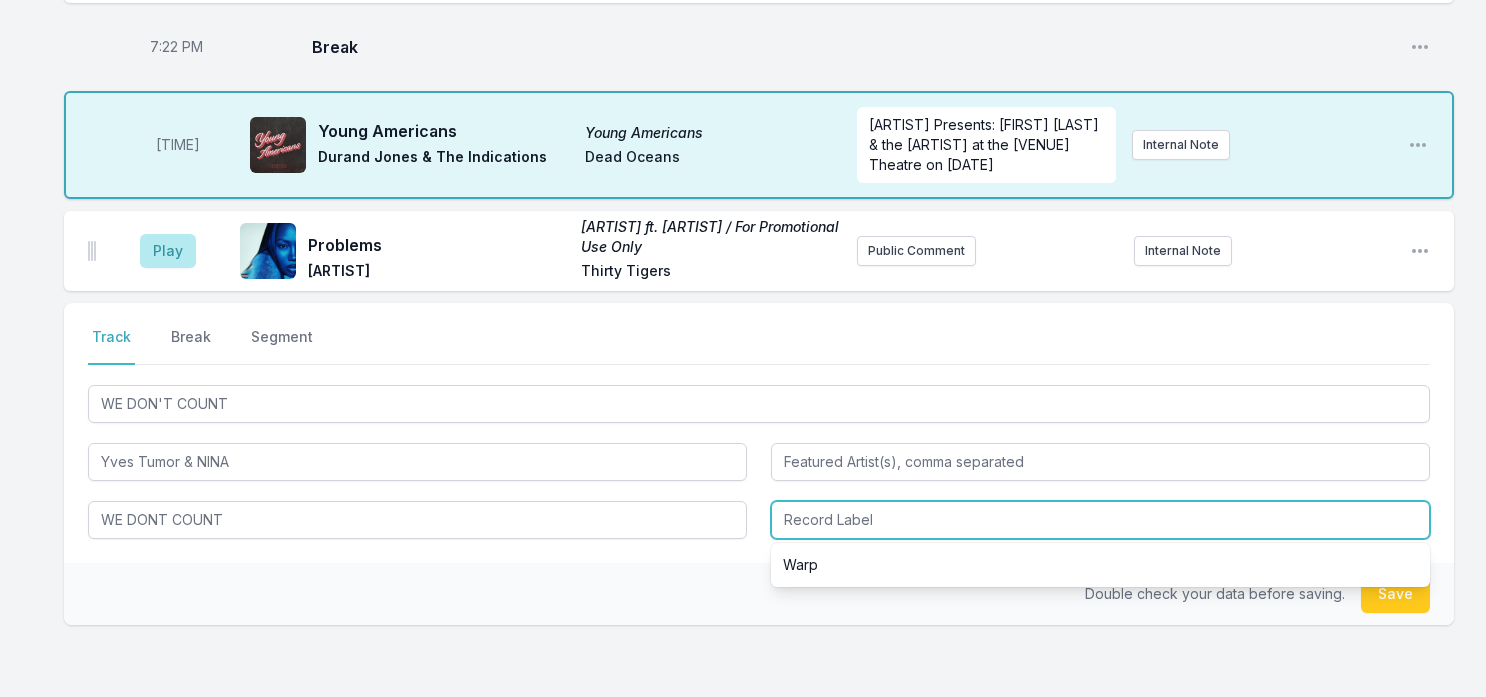 click at bounding box center [1100, 520] 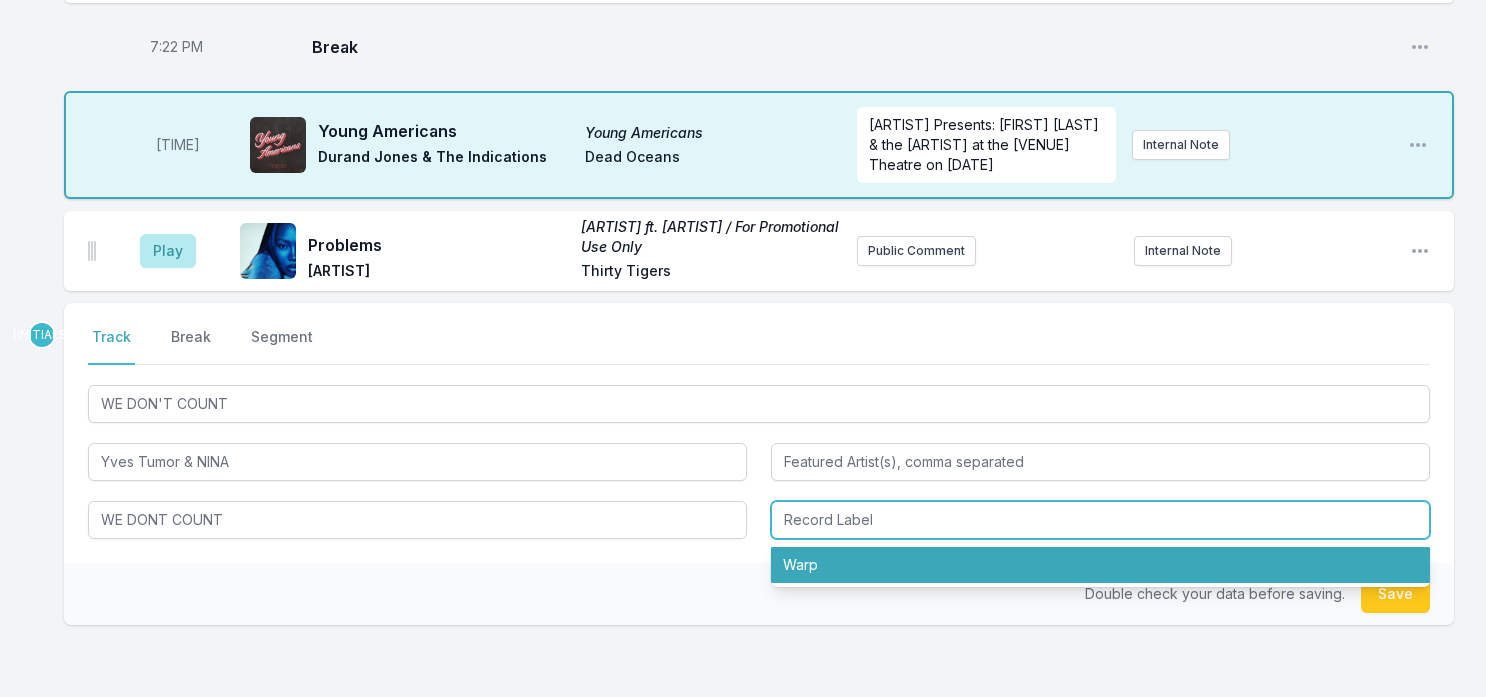 click on "Warp" at bounding box center (1100, 565) 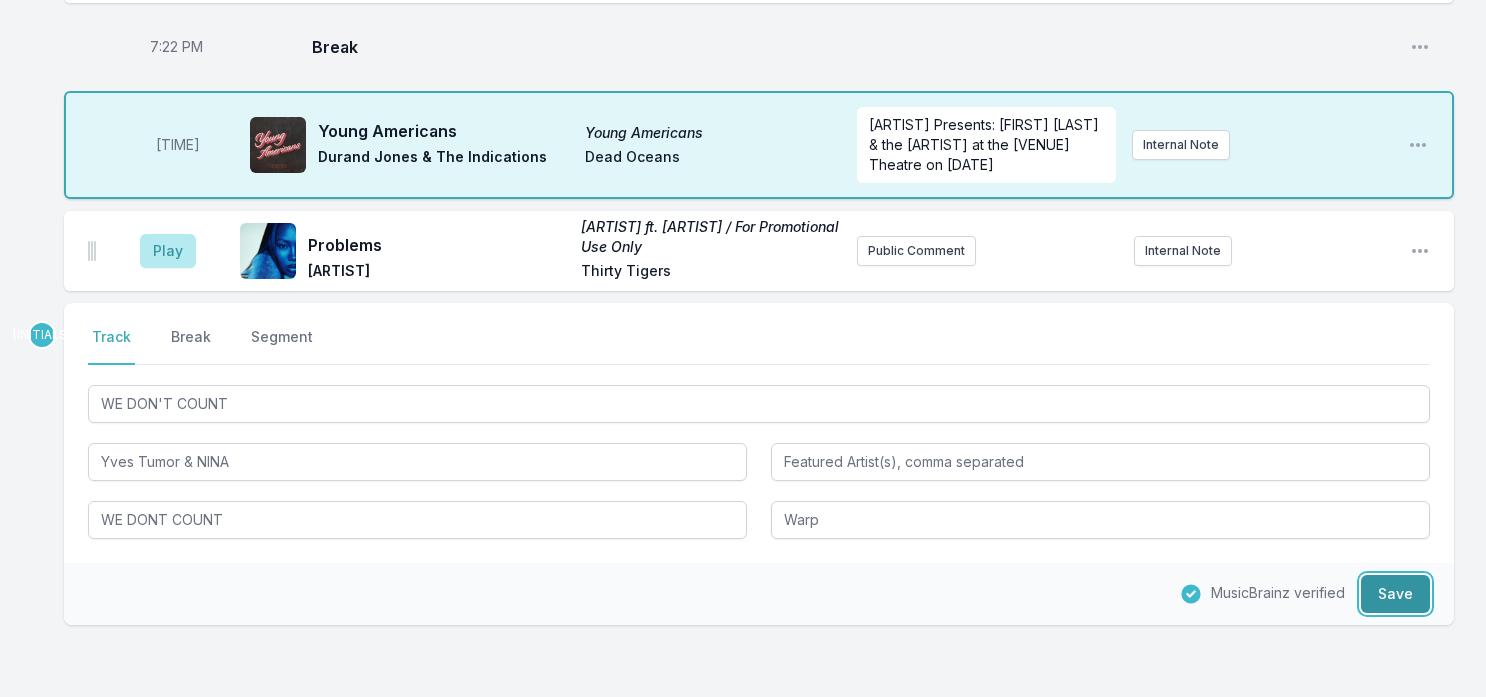 click on "Save" at bounding box center (1395, 594) 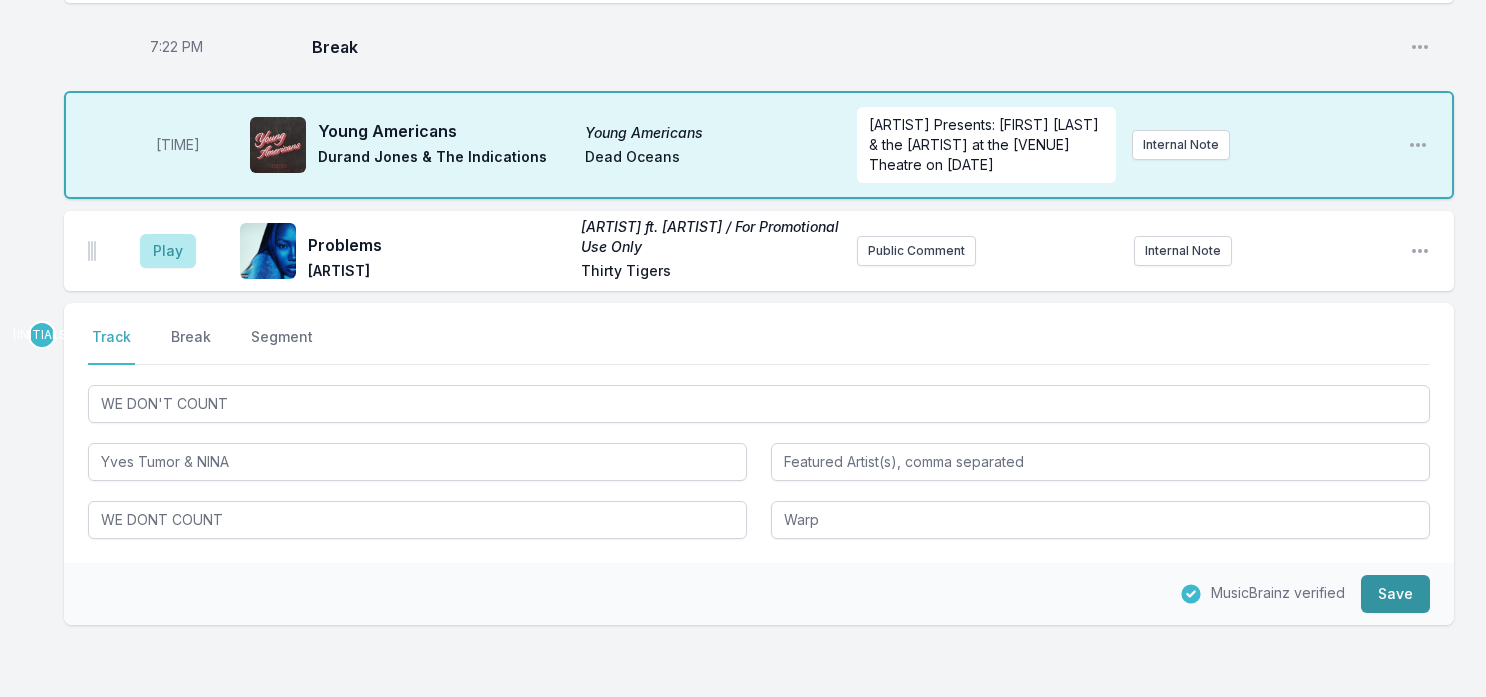 type 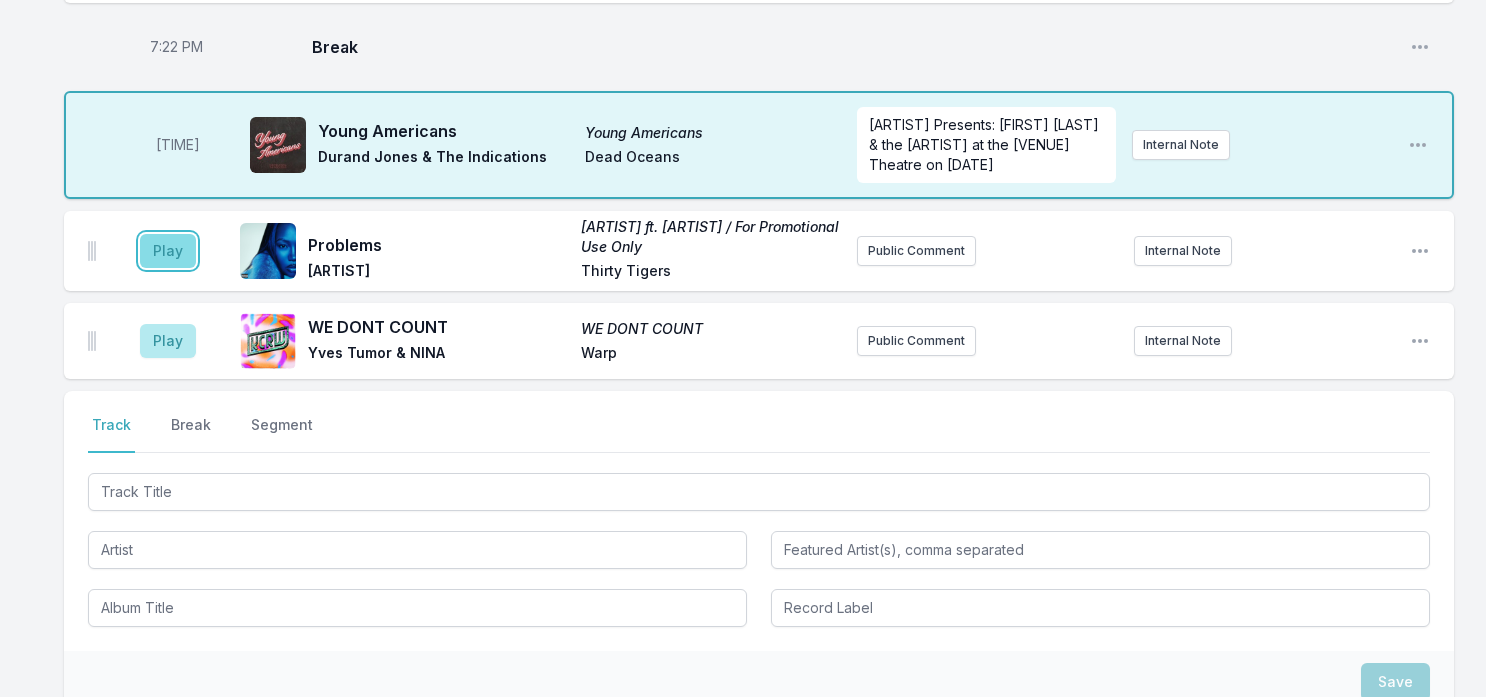 click on "Play" at bounding box center (168, 251) 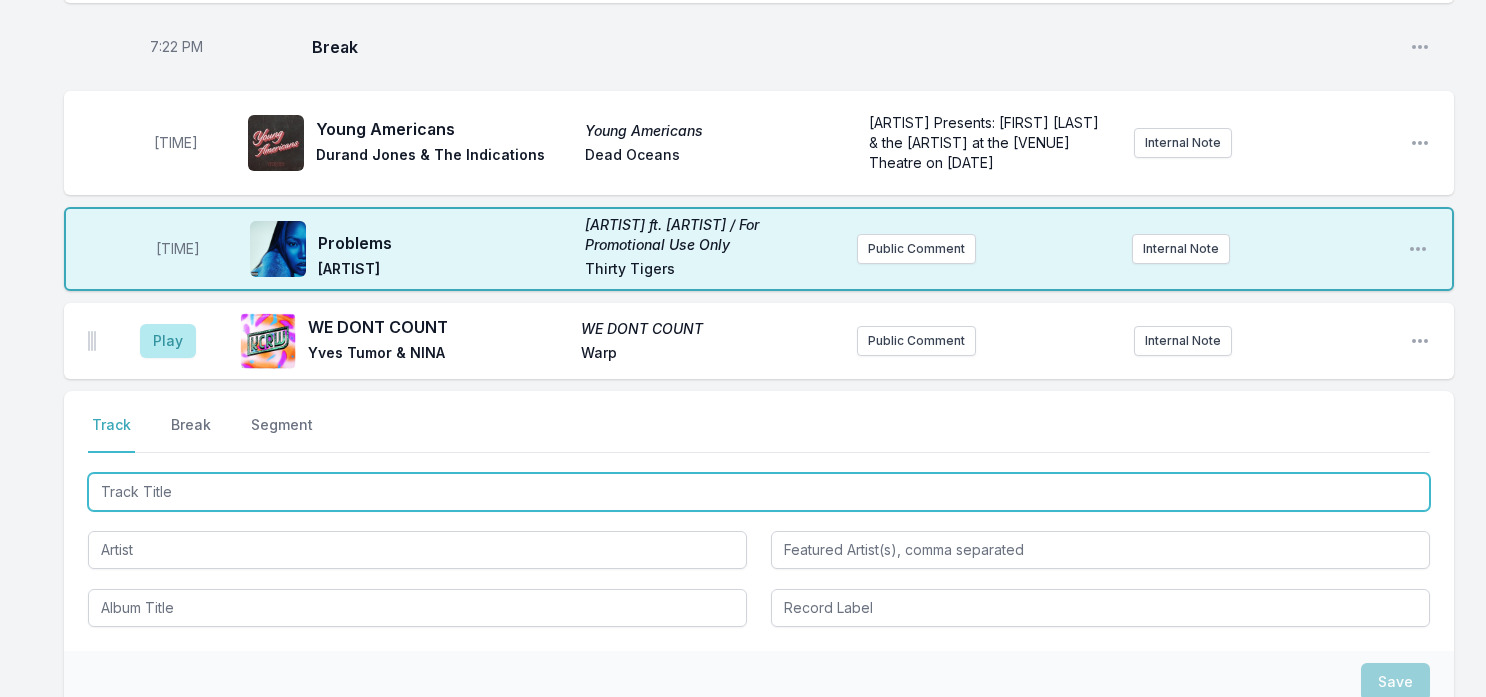 click at bounding box center (759, 492) 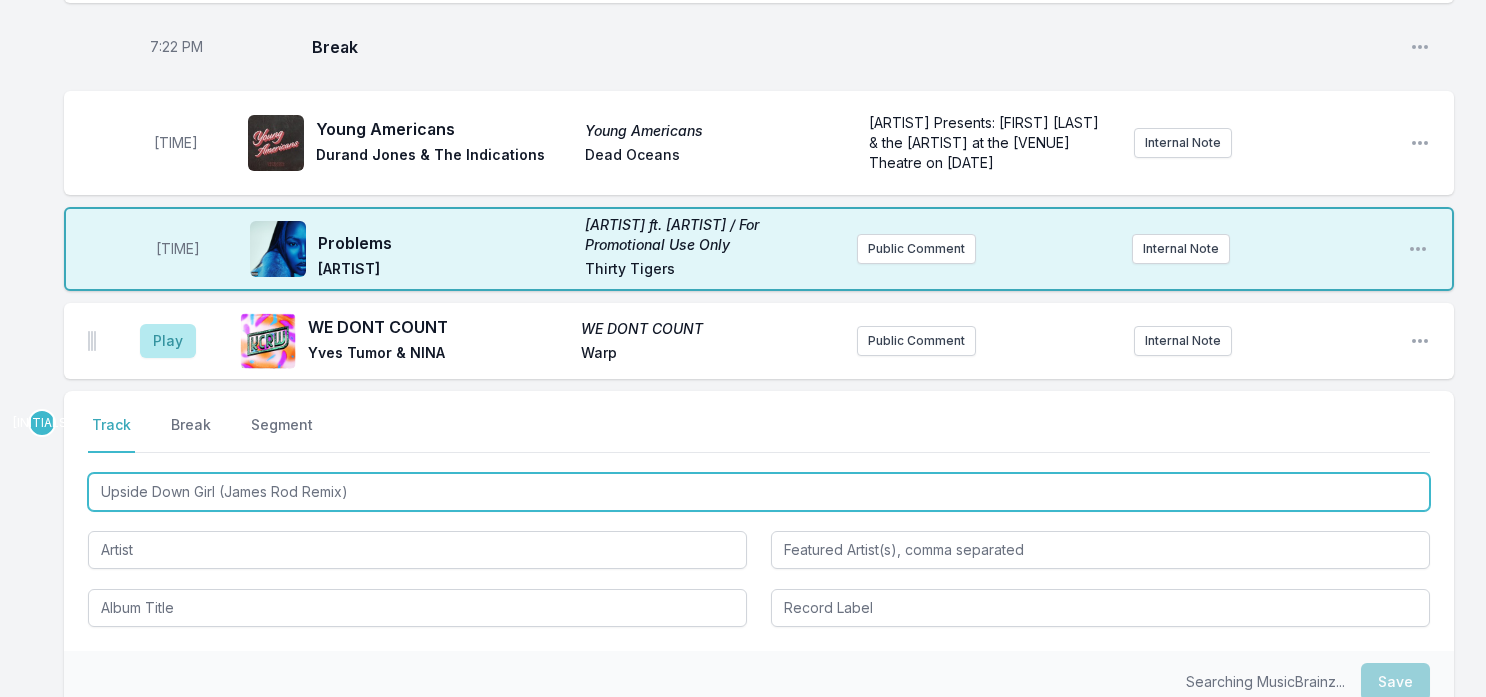 type on "Upside Down Girl (James Rod Remix)" 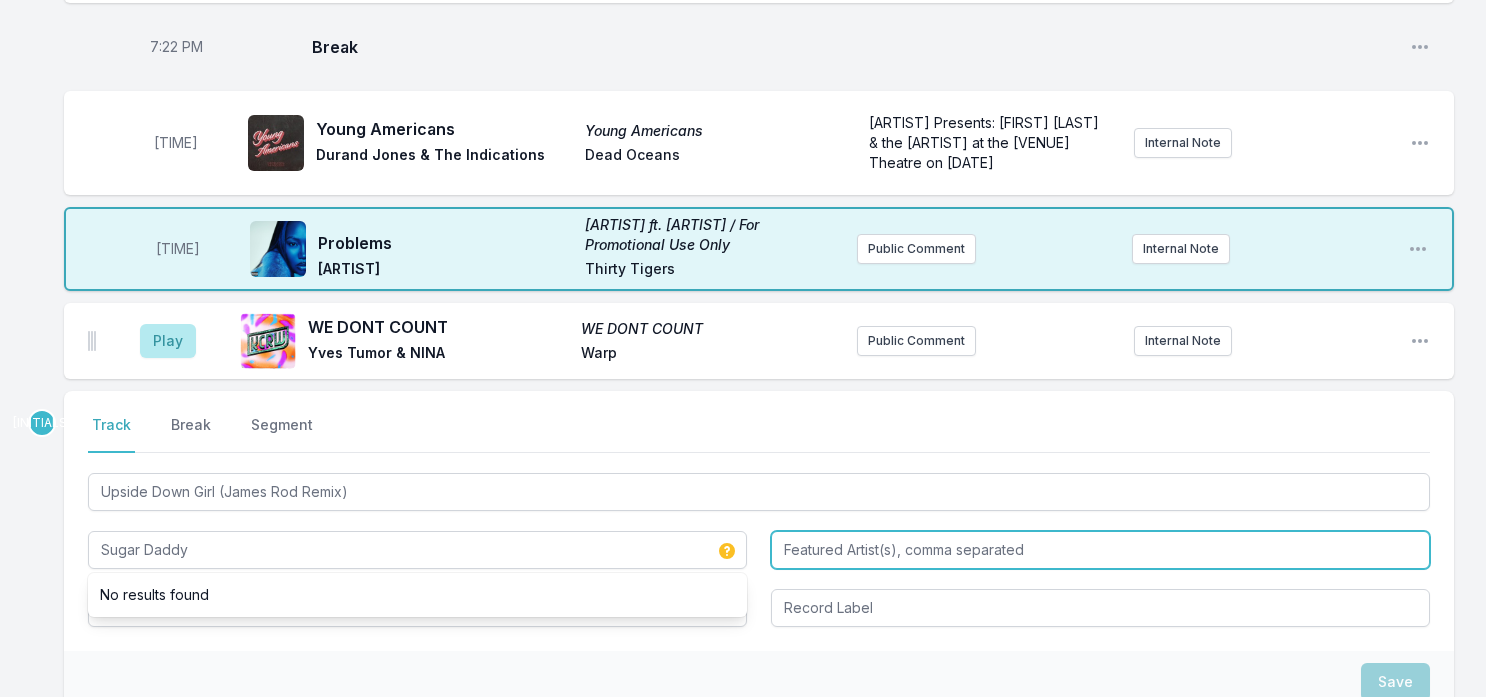 type on "Sugar Daddy" 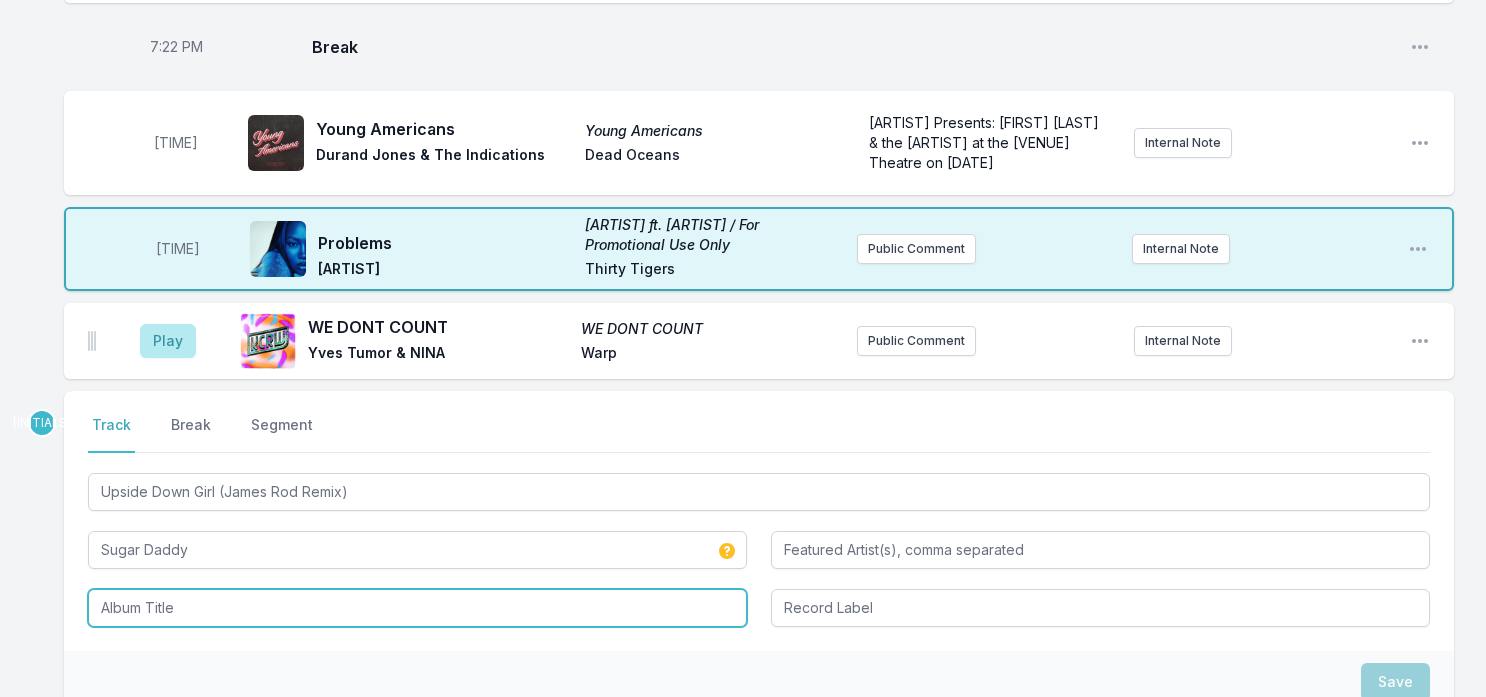 click at bounding box center (417, 608) 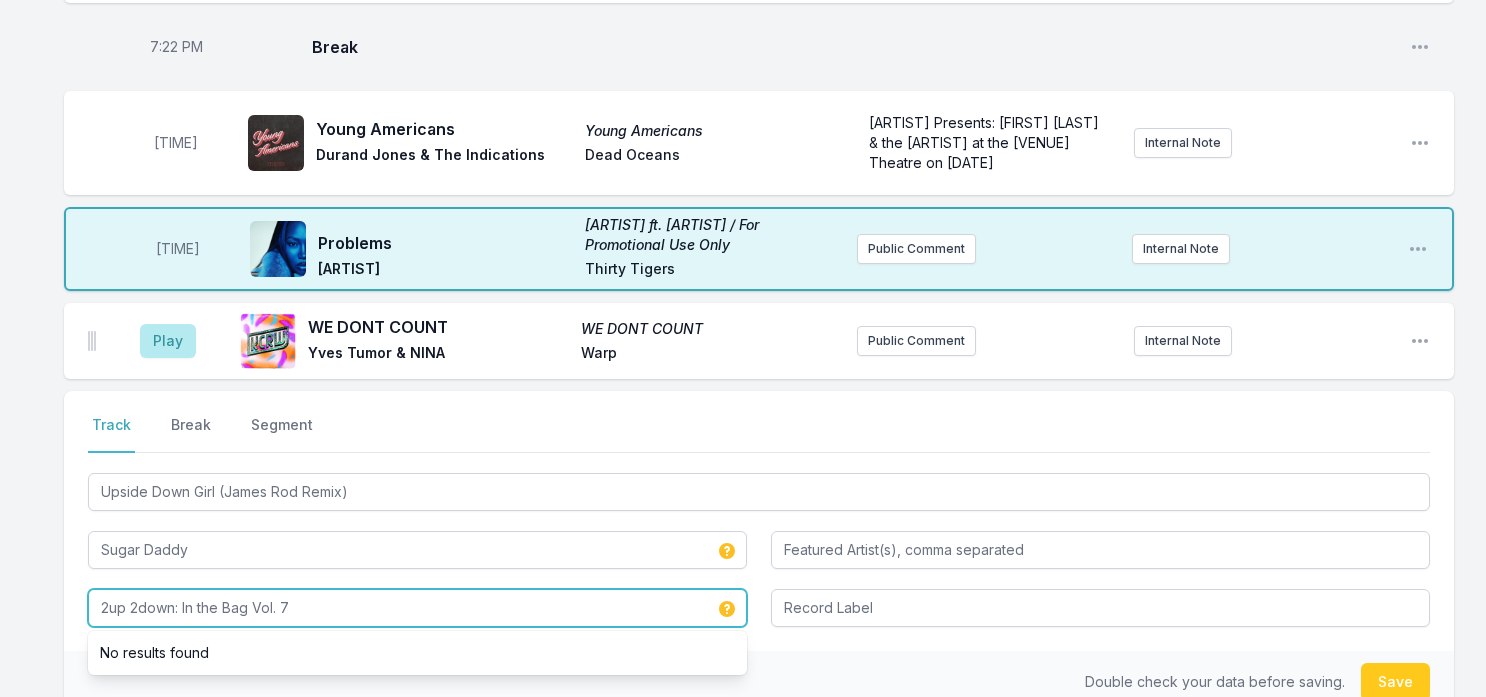 type on "2up 2down: In the Bag Vol. 7" 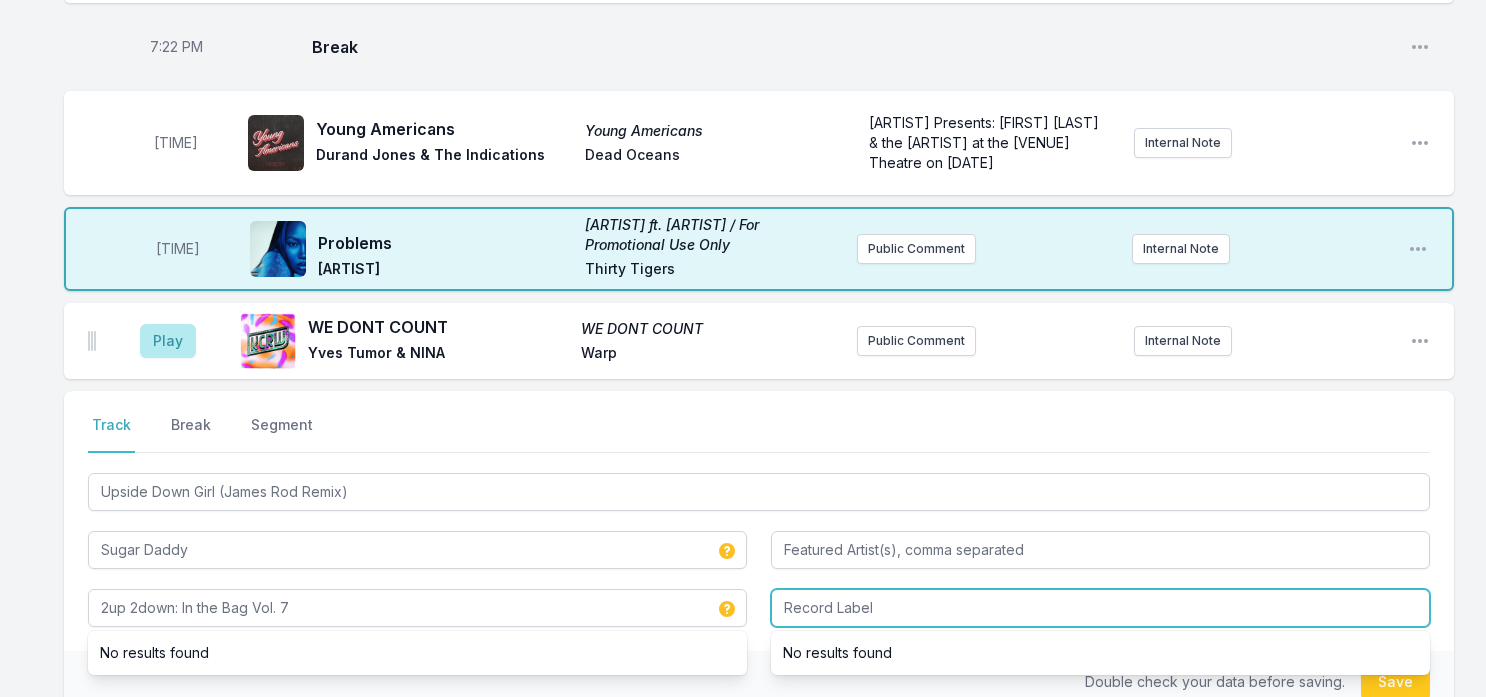 click at bounding box center [1100, 608] 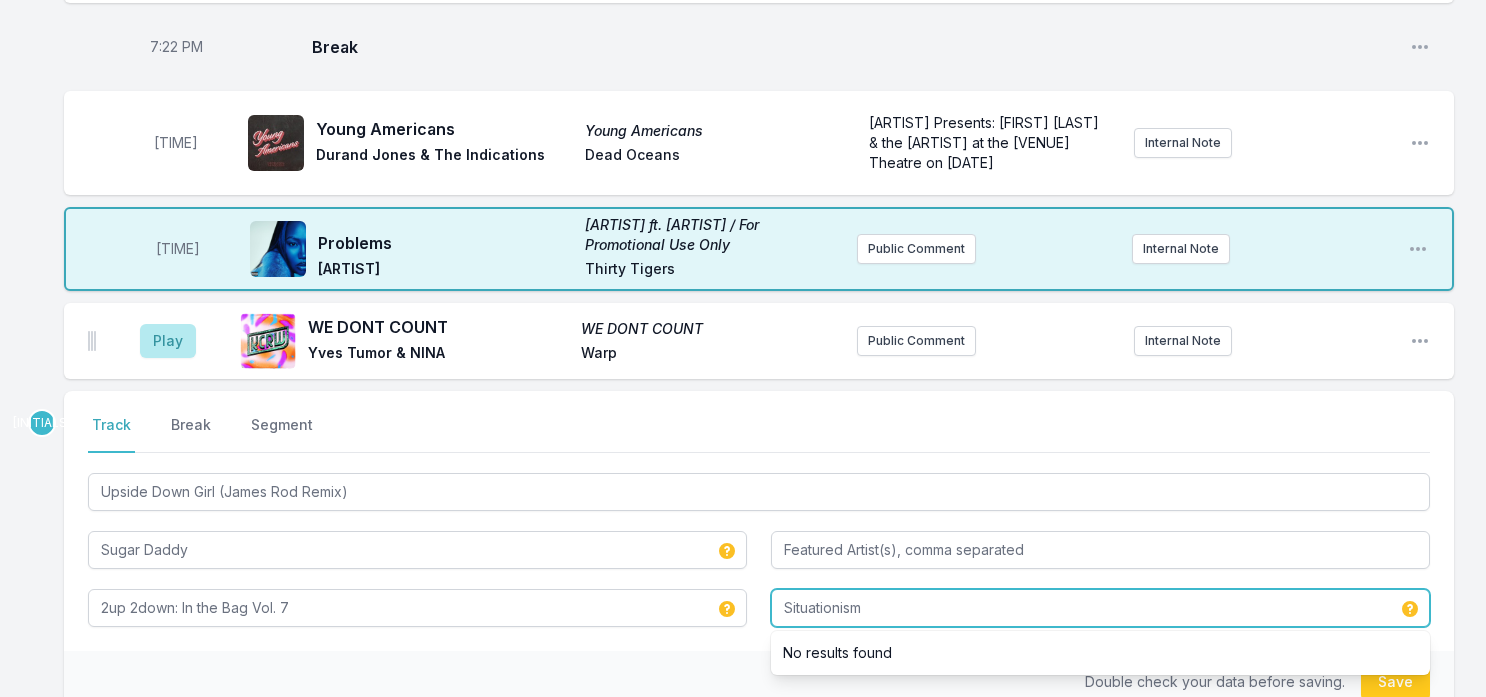 type on "Situationism" 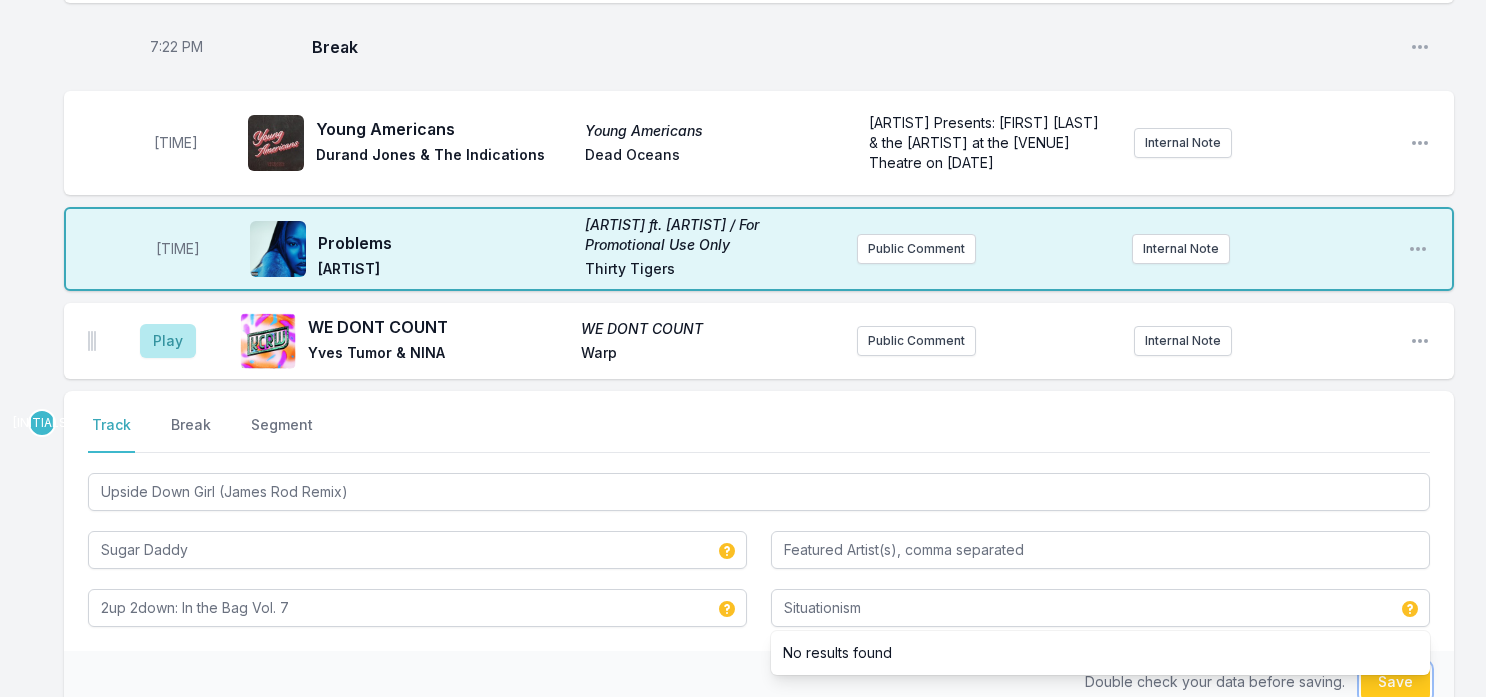 click on "Save" at bounding box center [1395, 682] 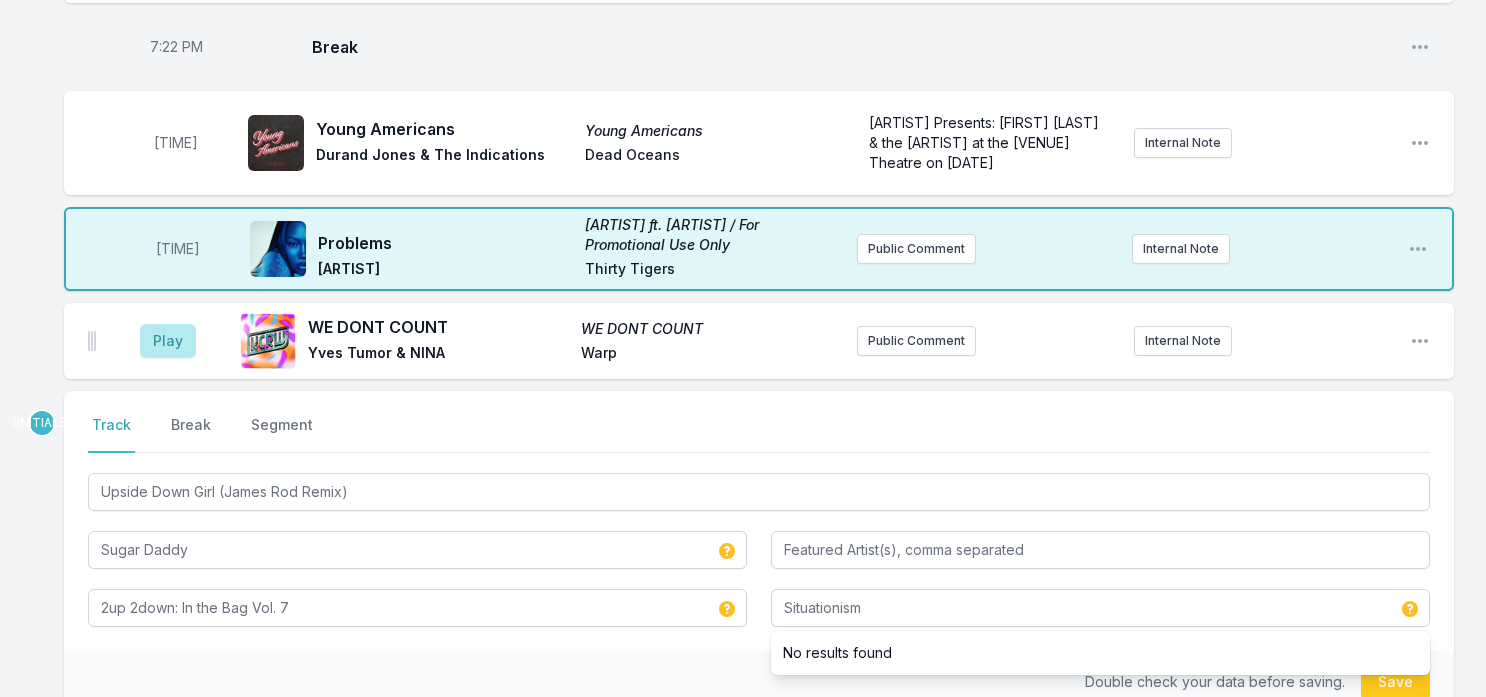 type 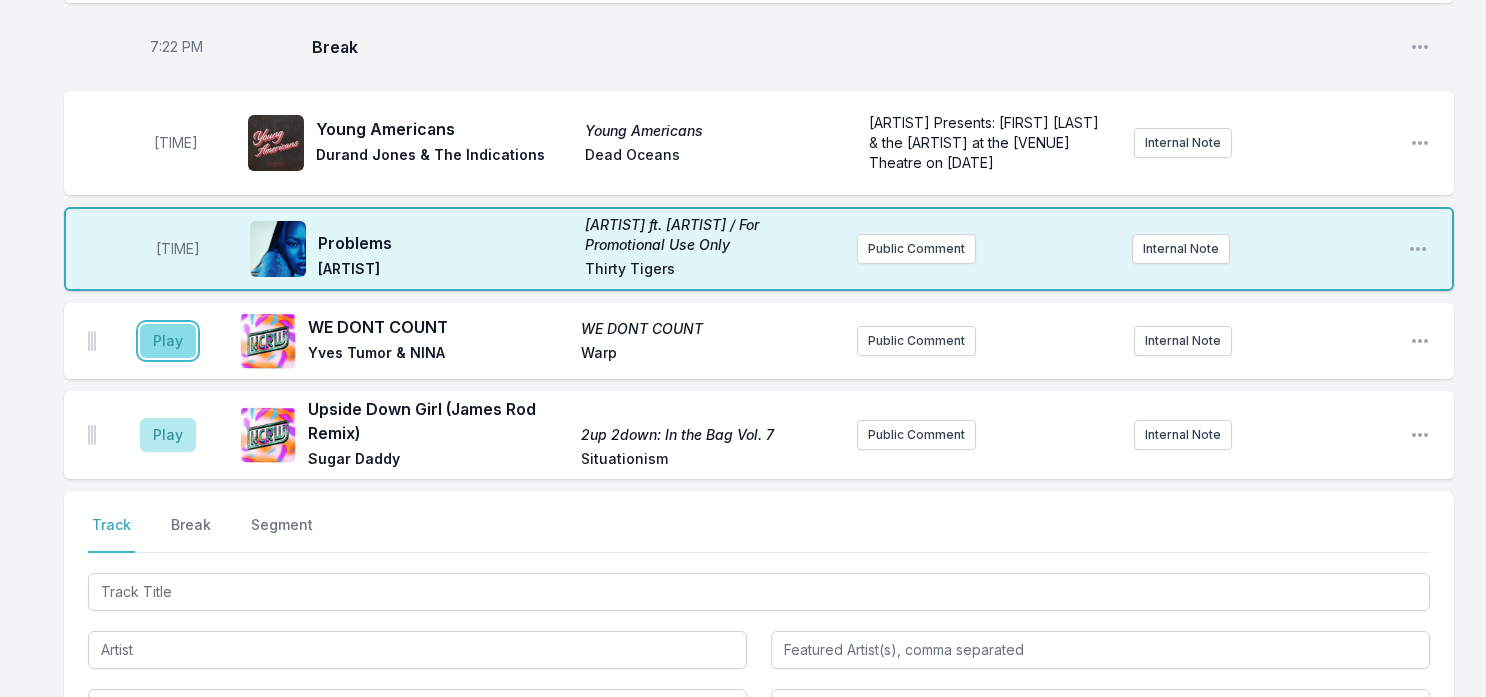 click on "Play" at bounding box center [168, 341] 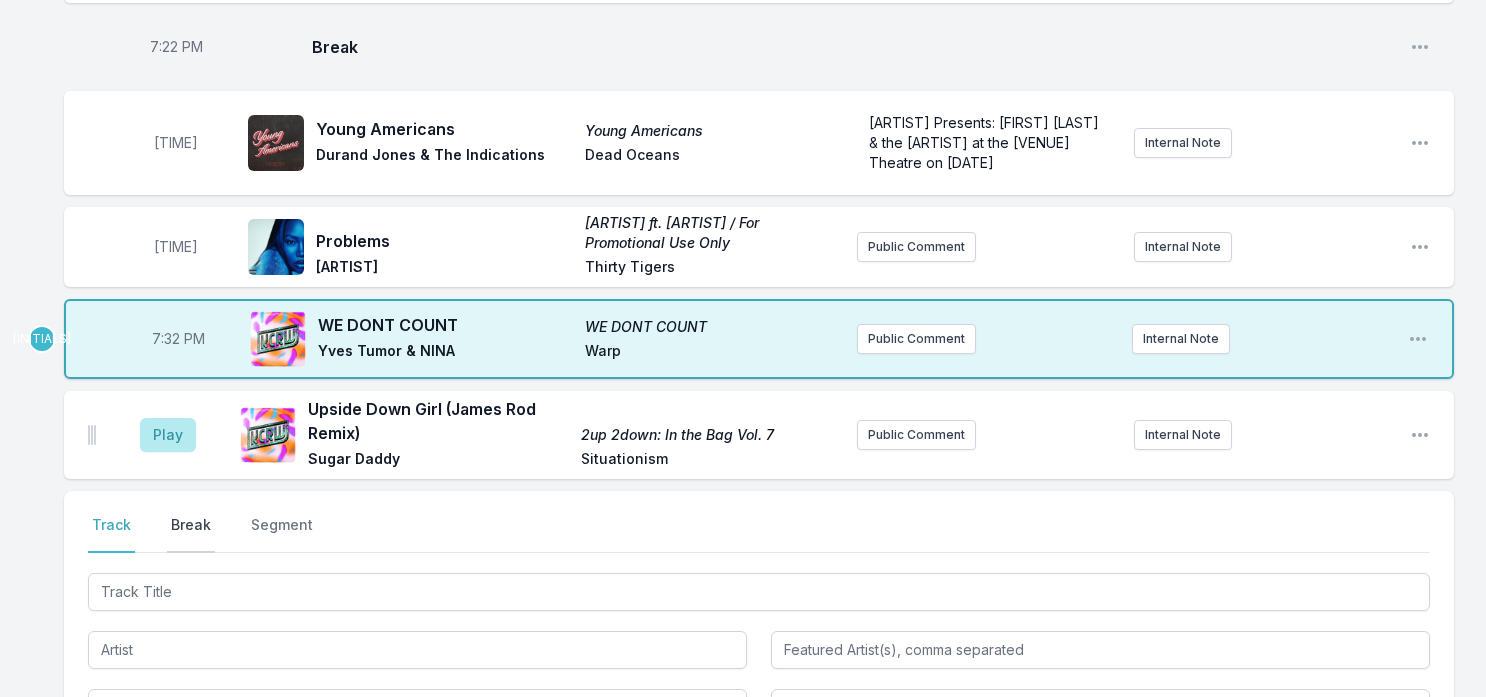 click on "Break" at bounding box center [191, 534] 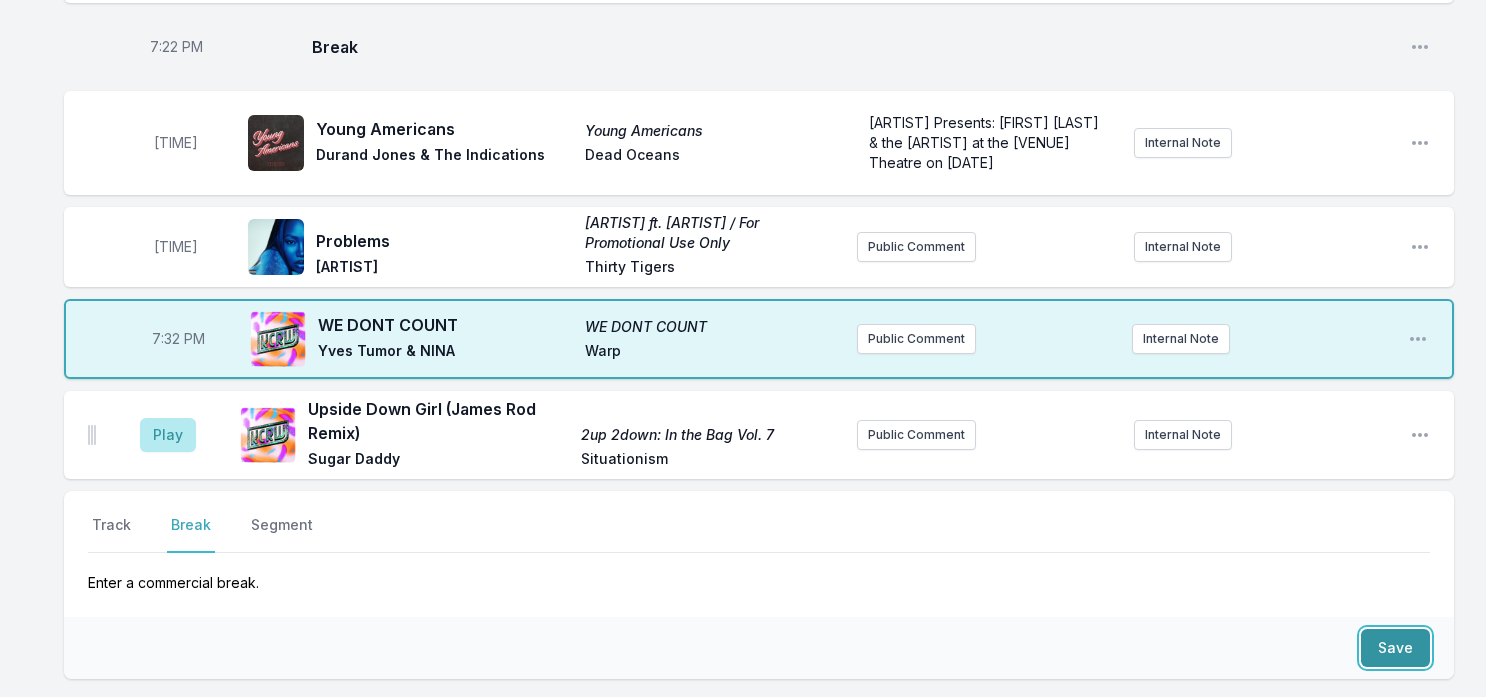click on "Save" at bounding box center (1395, 648) 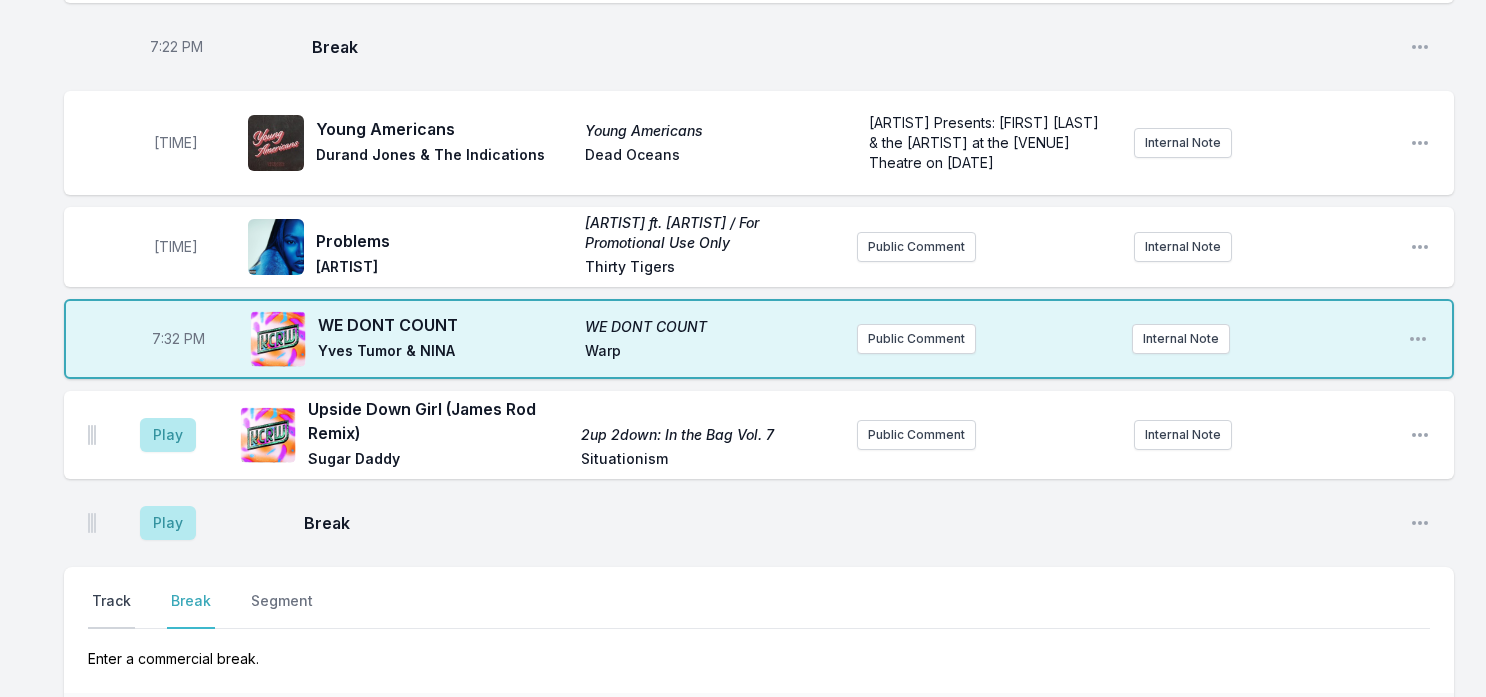 click on "Track" at bounding box center [111, 610] 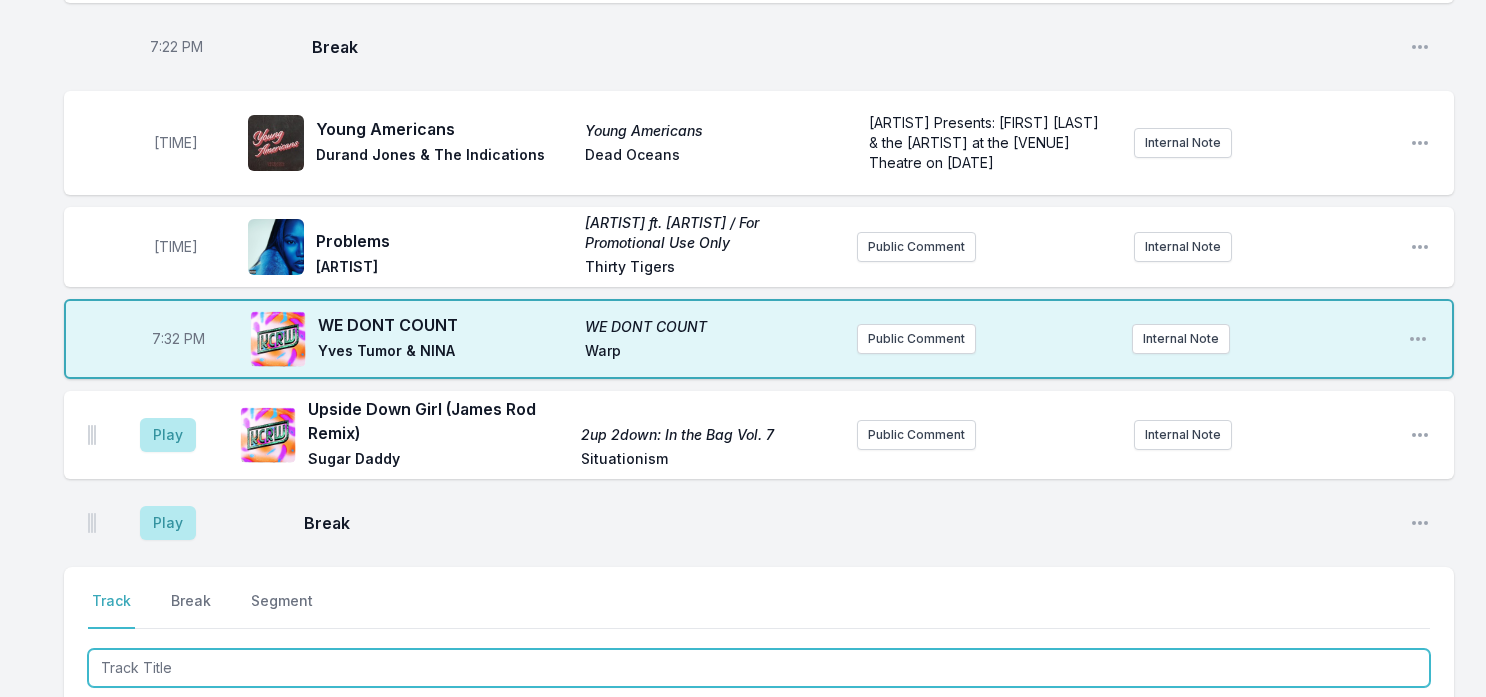 click at bounding box center (759, 668) 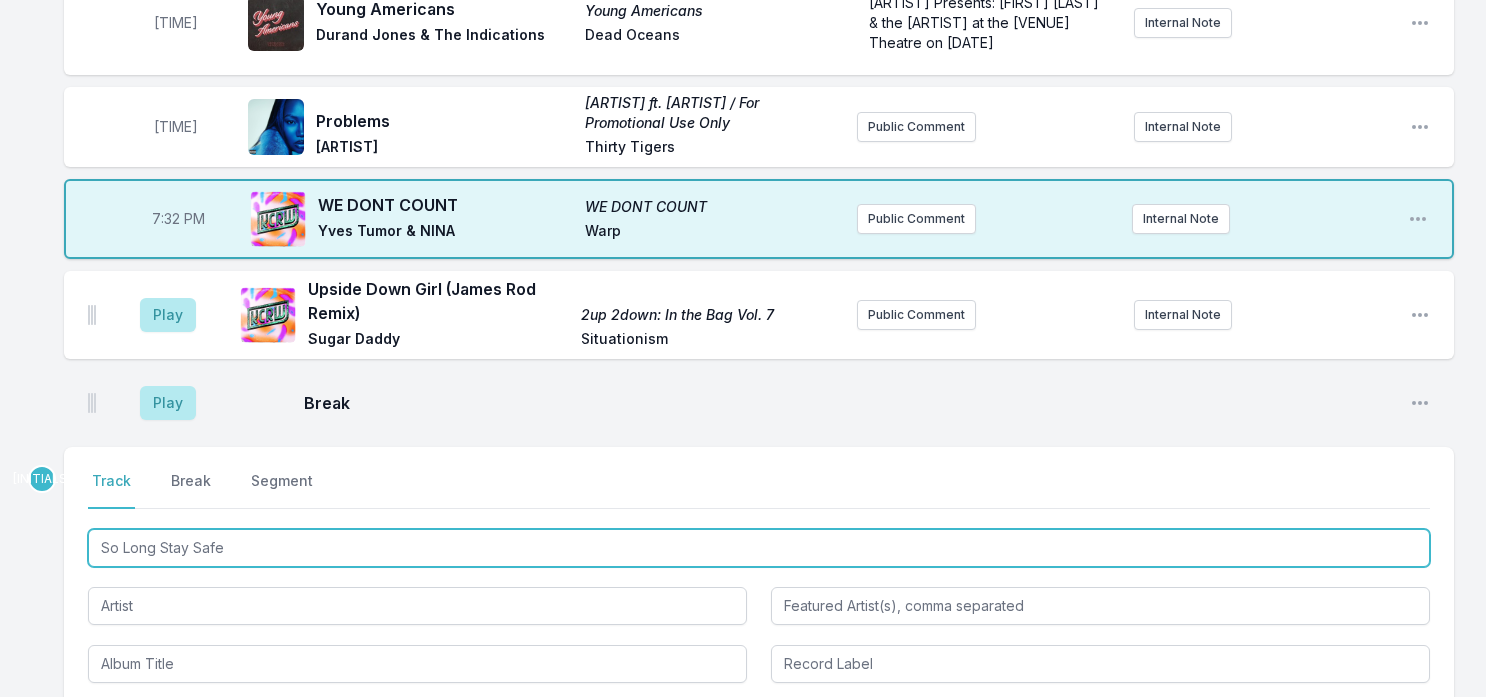 scroll, scrollTop: 2587, scrollLeft: 0, axis: vertical 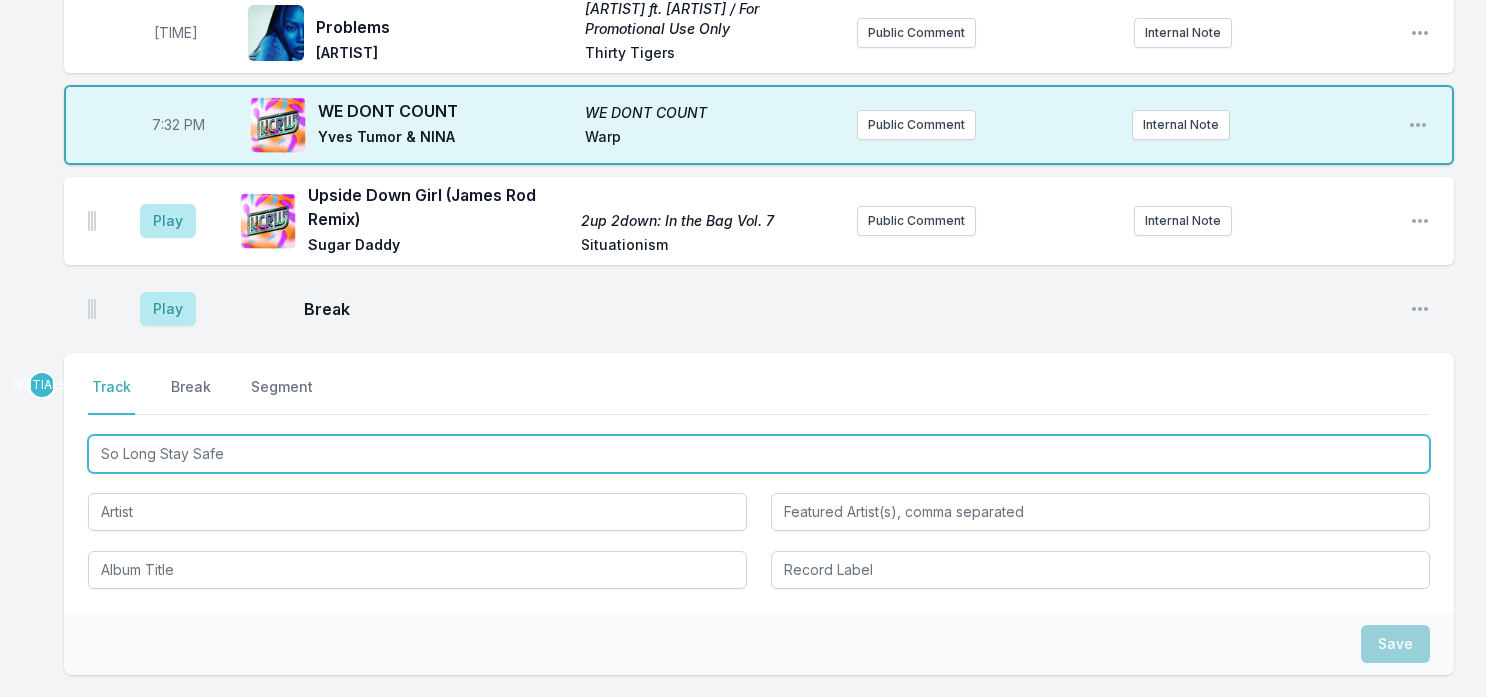 type on "So Long Stay Safe" 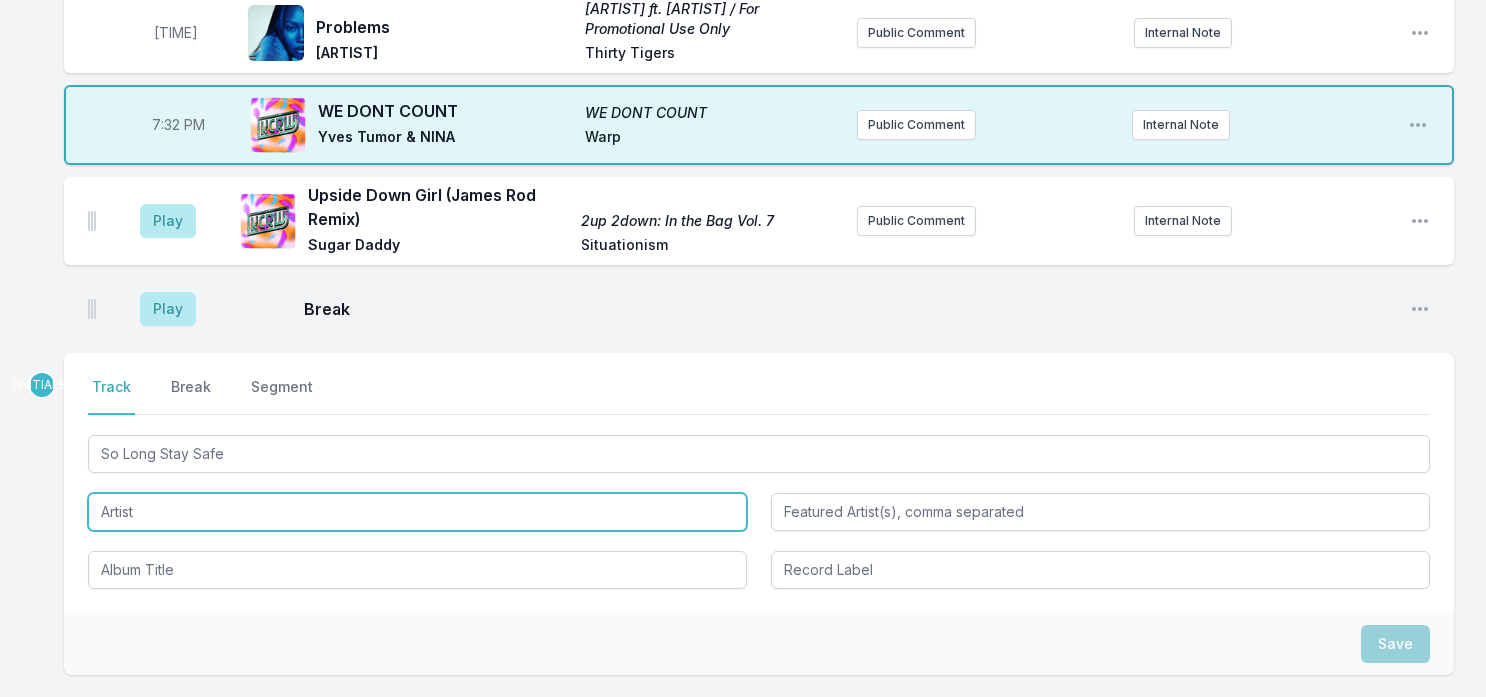 click at bounding box center (417, 512) 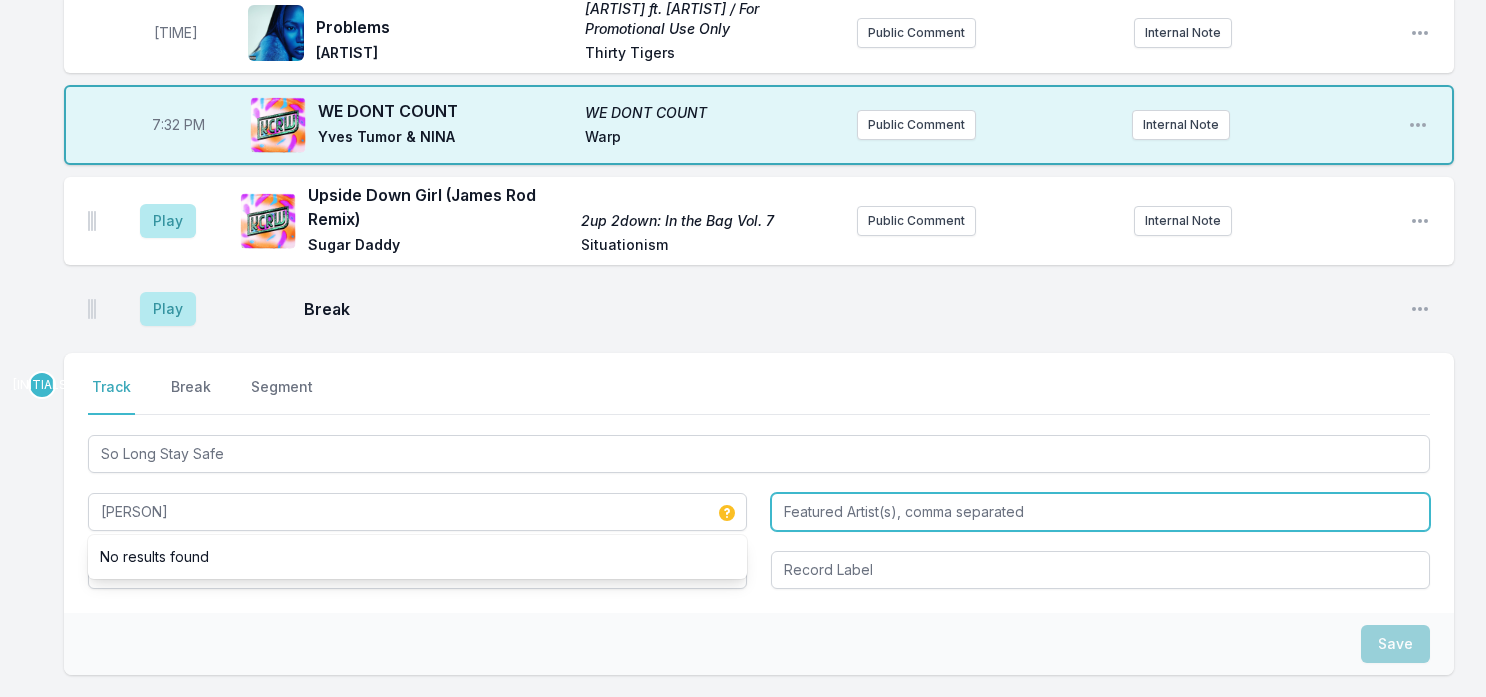 type on "[PERSON]" 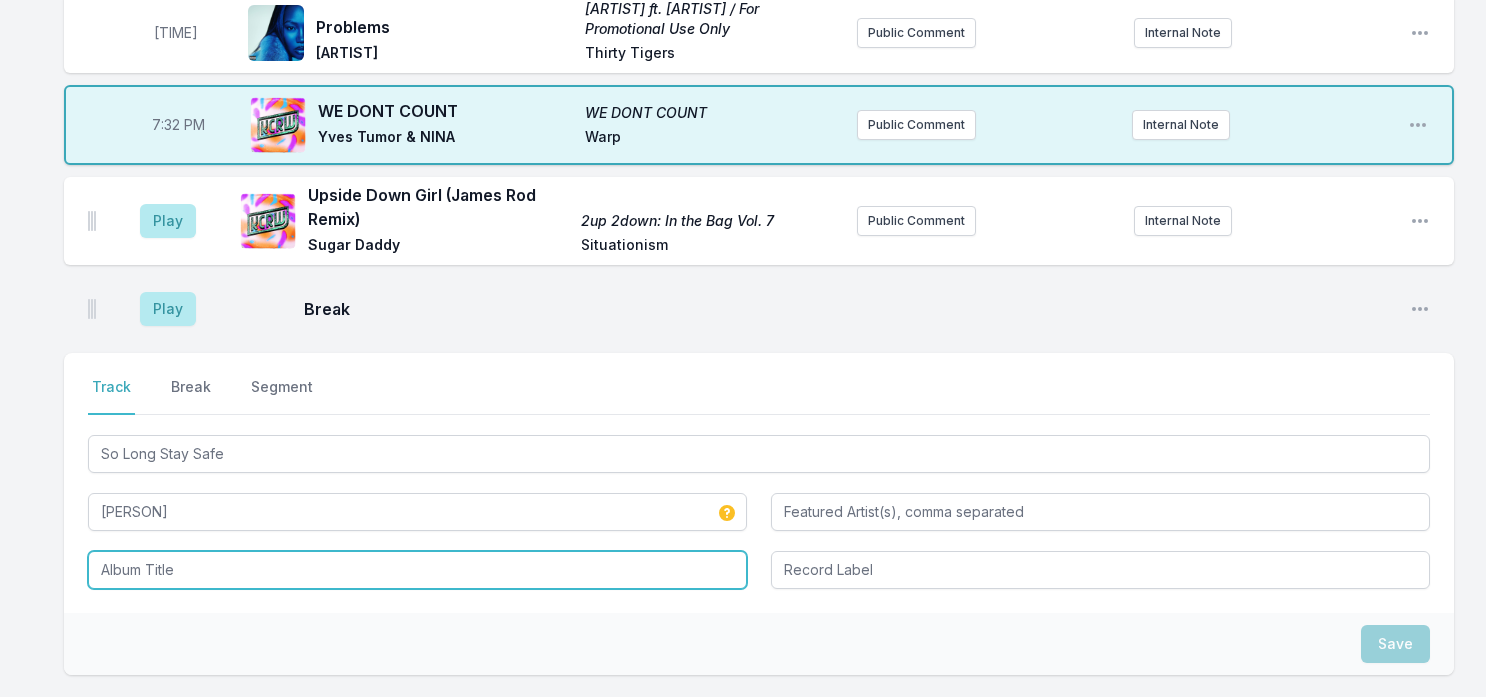 click at bounding box center (417, 570) 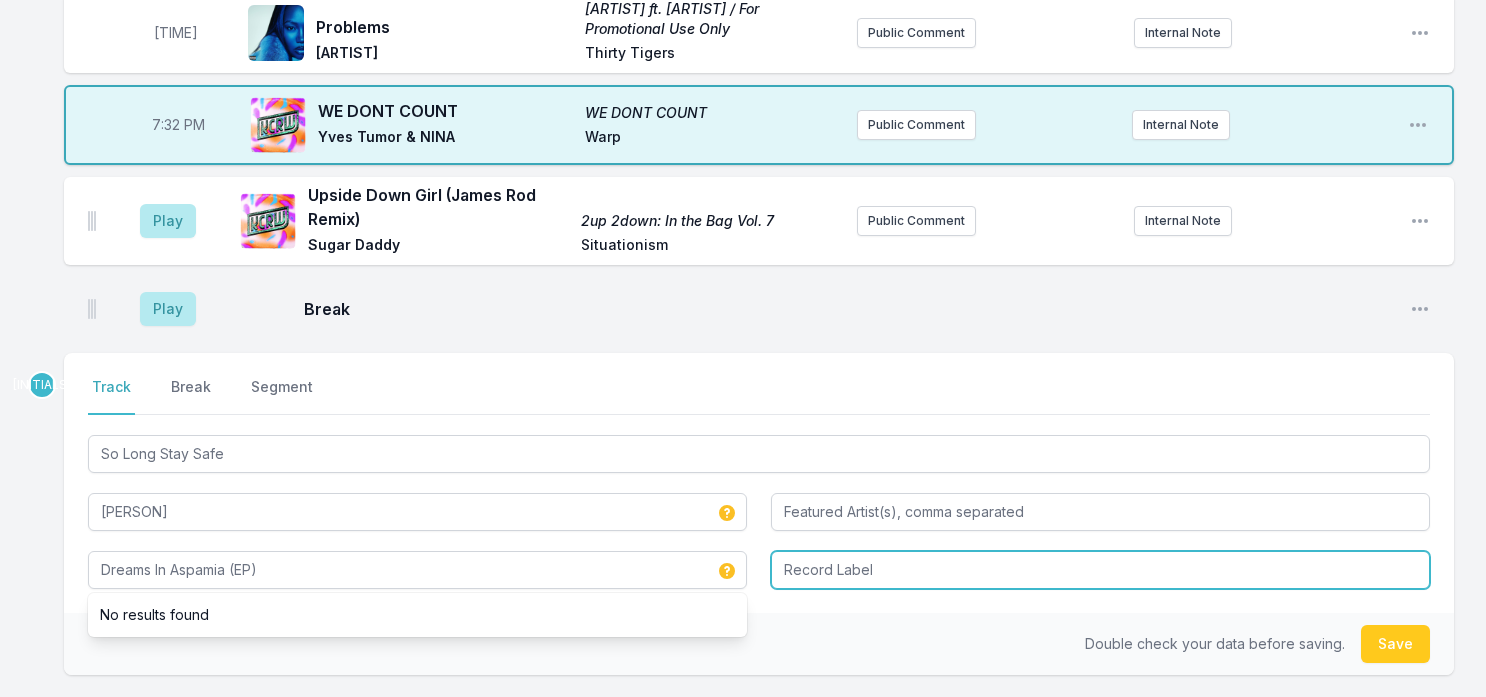 type on "Dreams In Aspamia (EP)" 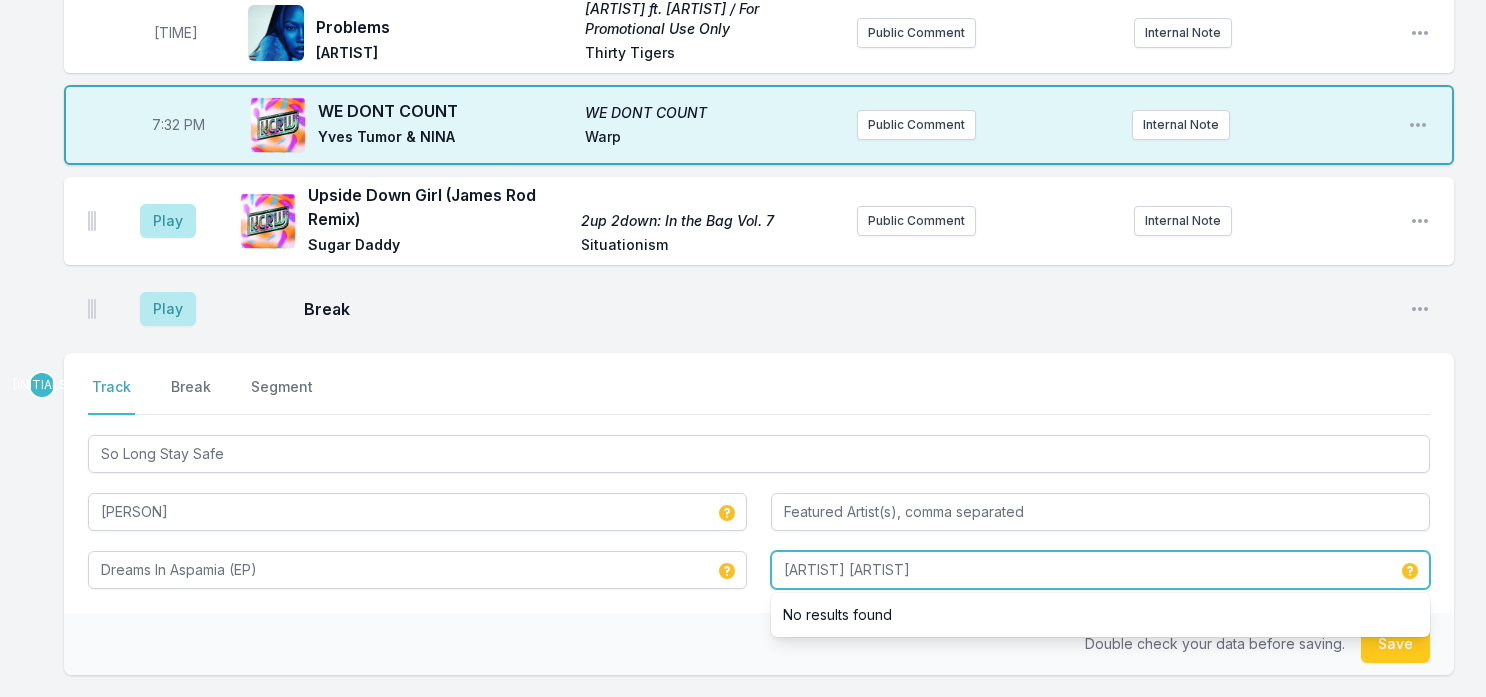 type on "[ARTIST] [ARTIST]" 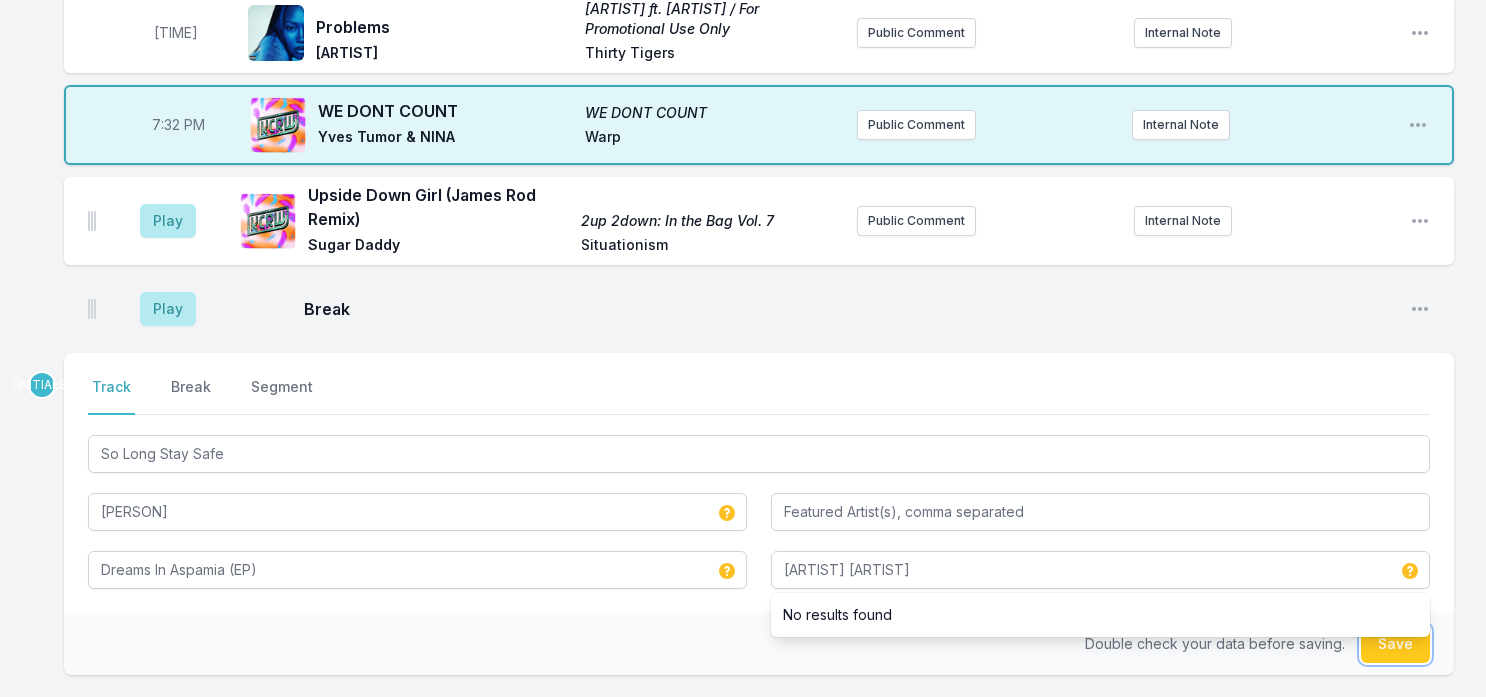 click on "Save" at bounding box center [1395, 644] 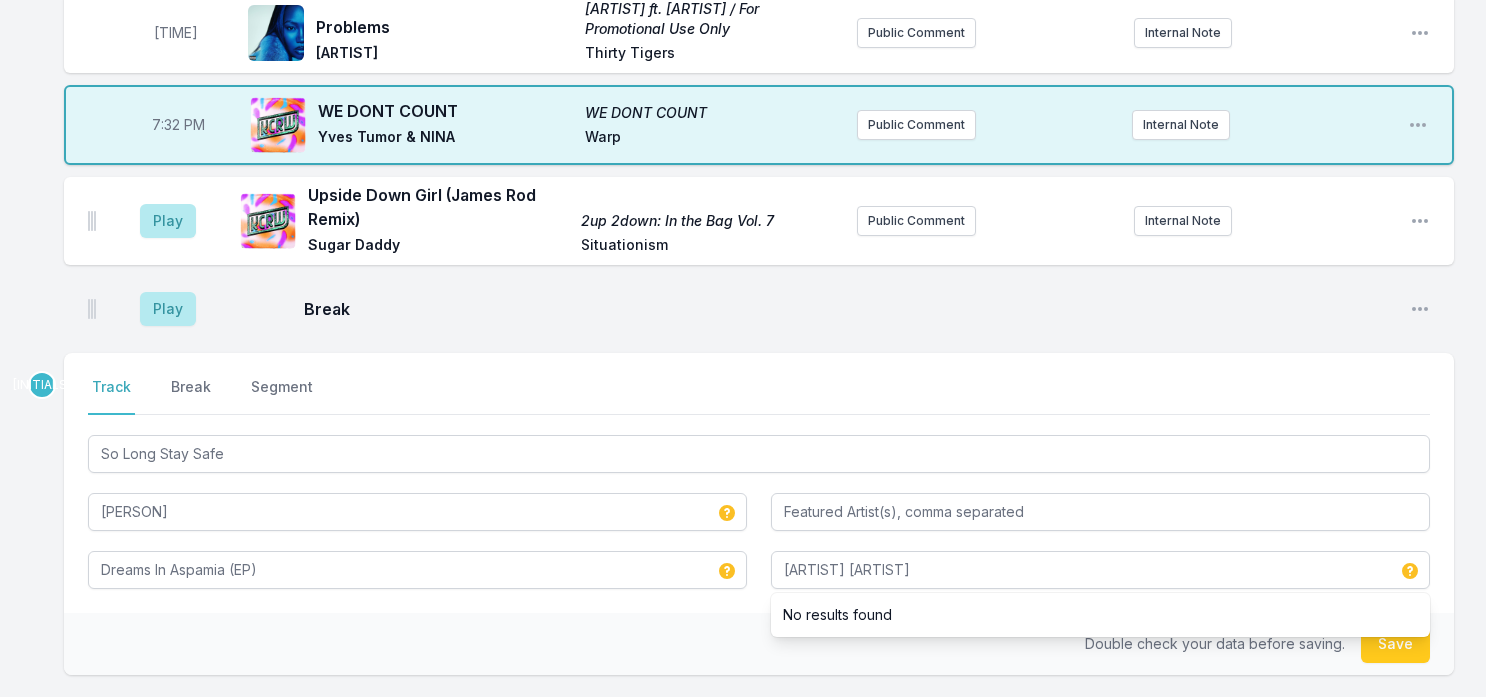 type 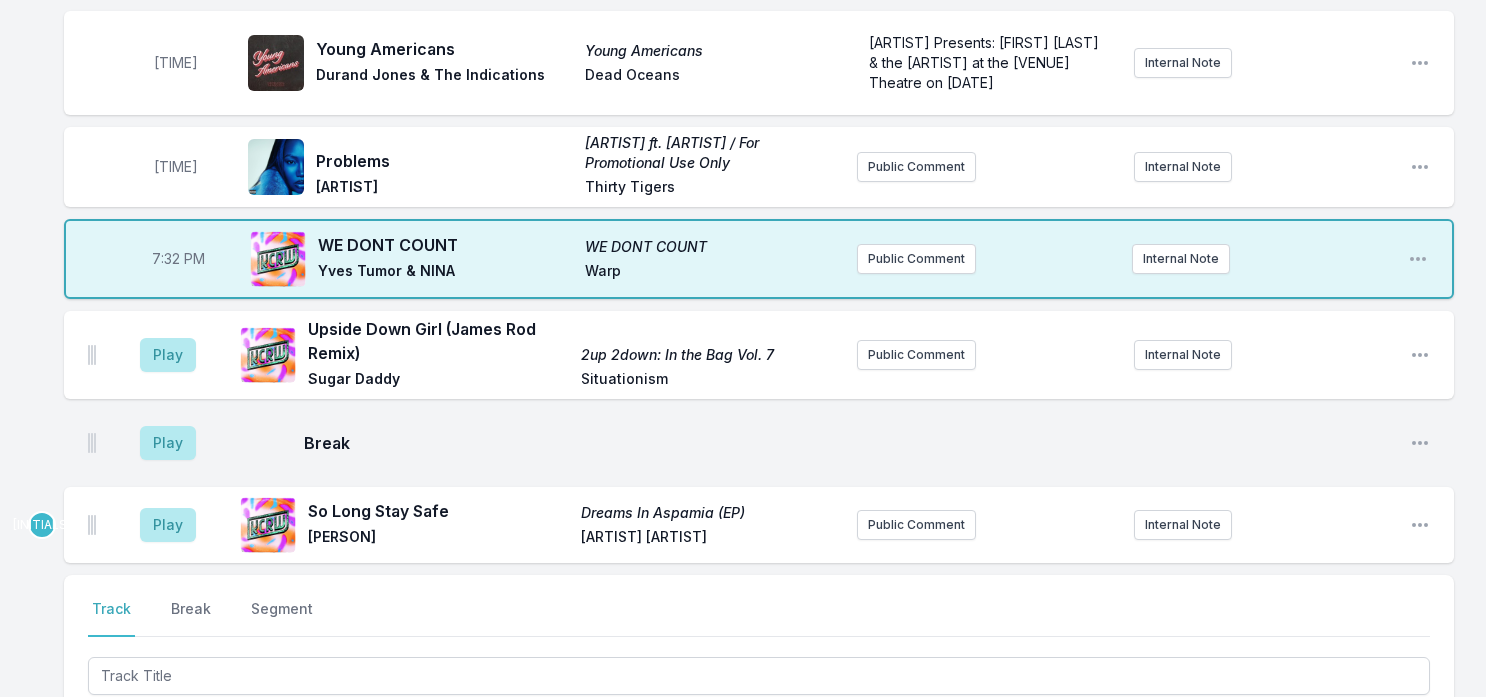 scroll, scrollTop: 2413, scrollLeft: 0, axis: vertical 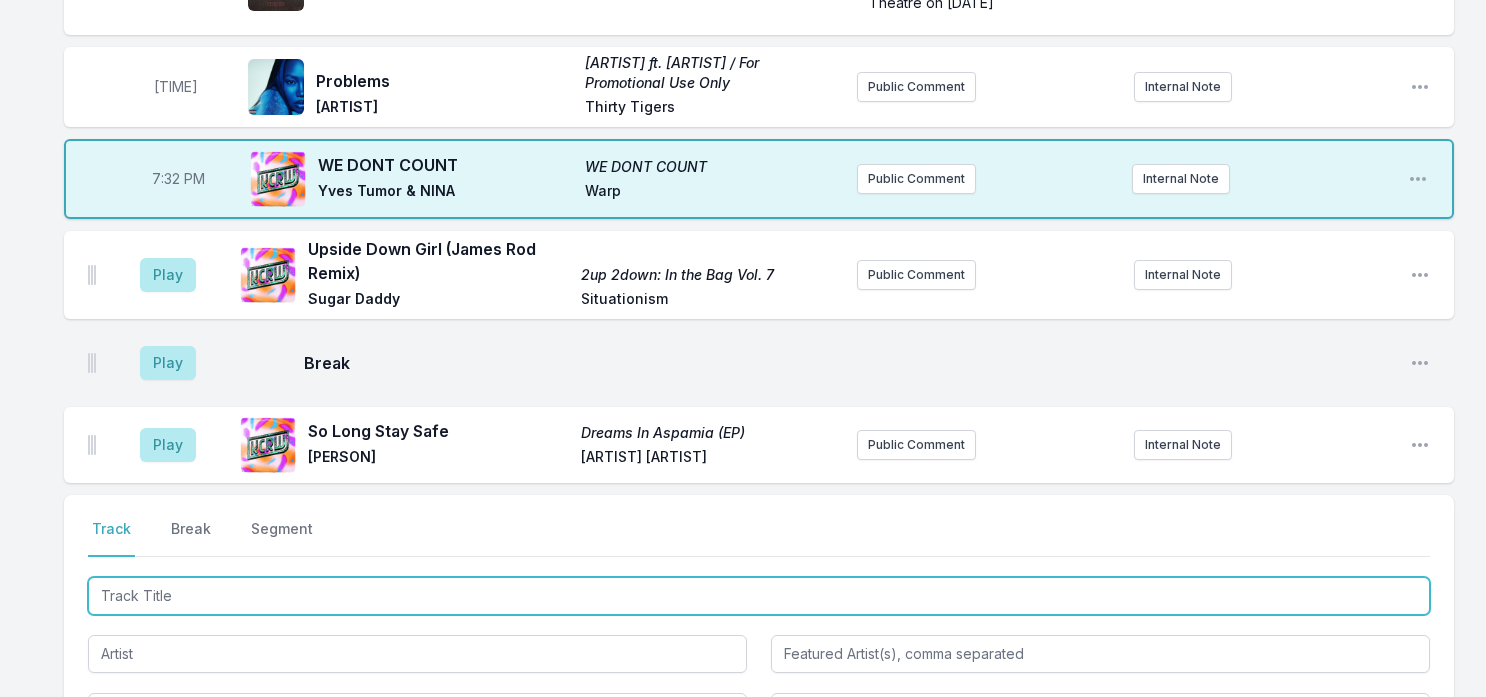 click at bounding box center [759, 596] 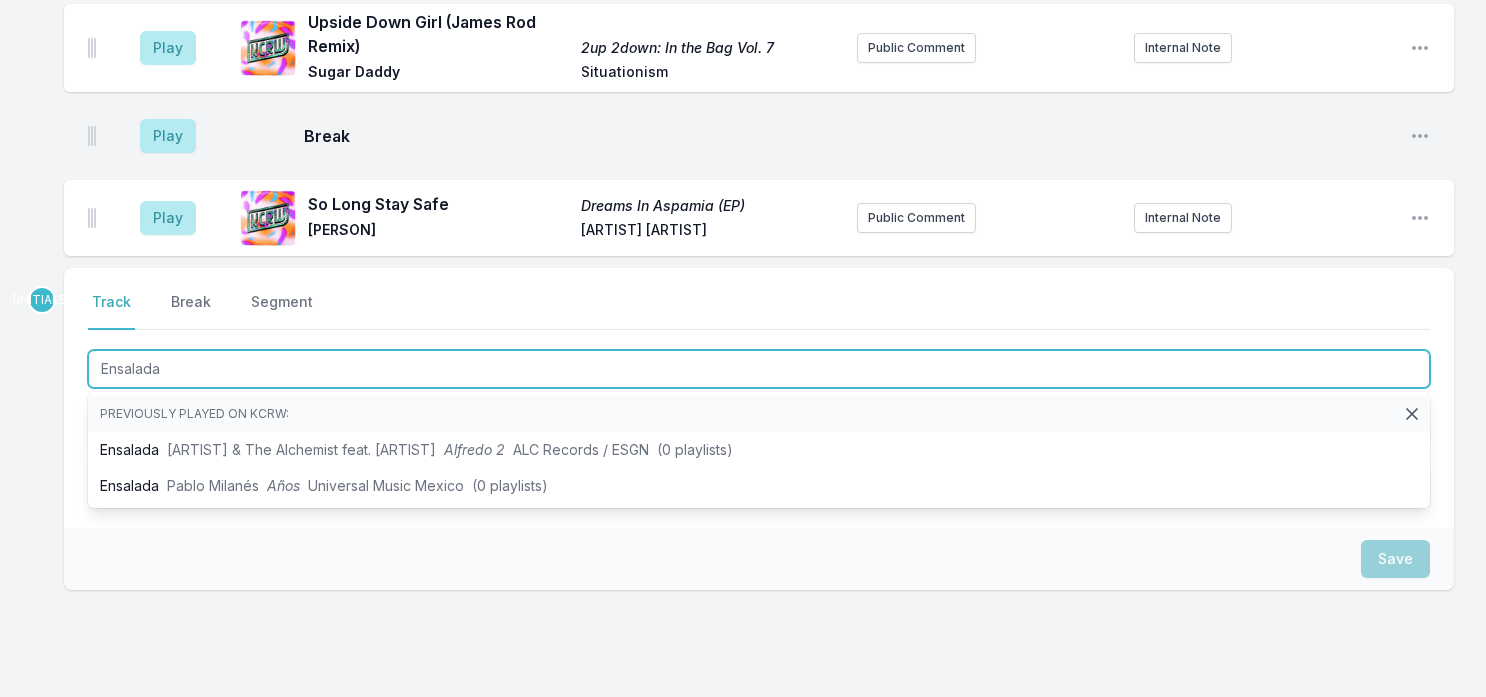scroll, scrollTop: 2787, scrollLeft: 0, axis: vertical 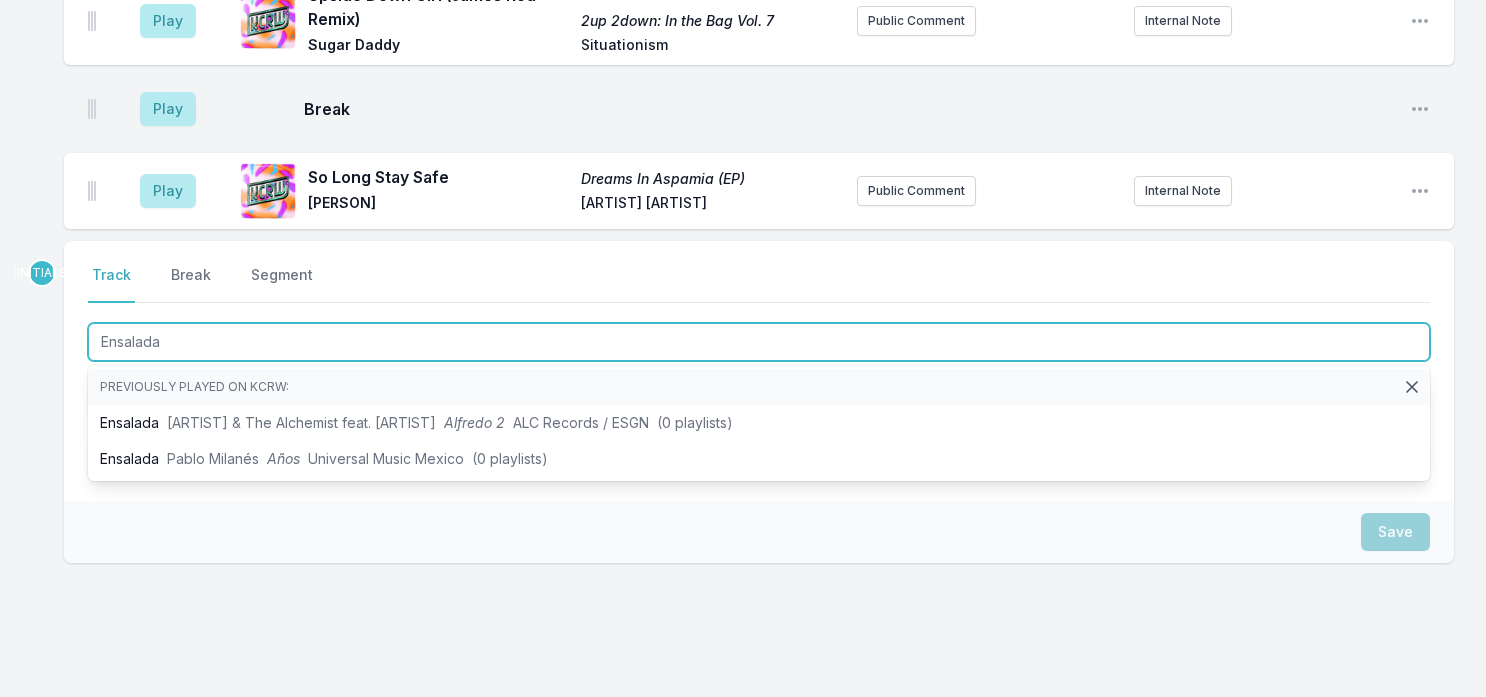 type on "Ensalada" 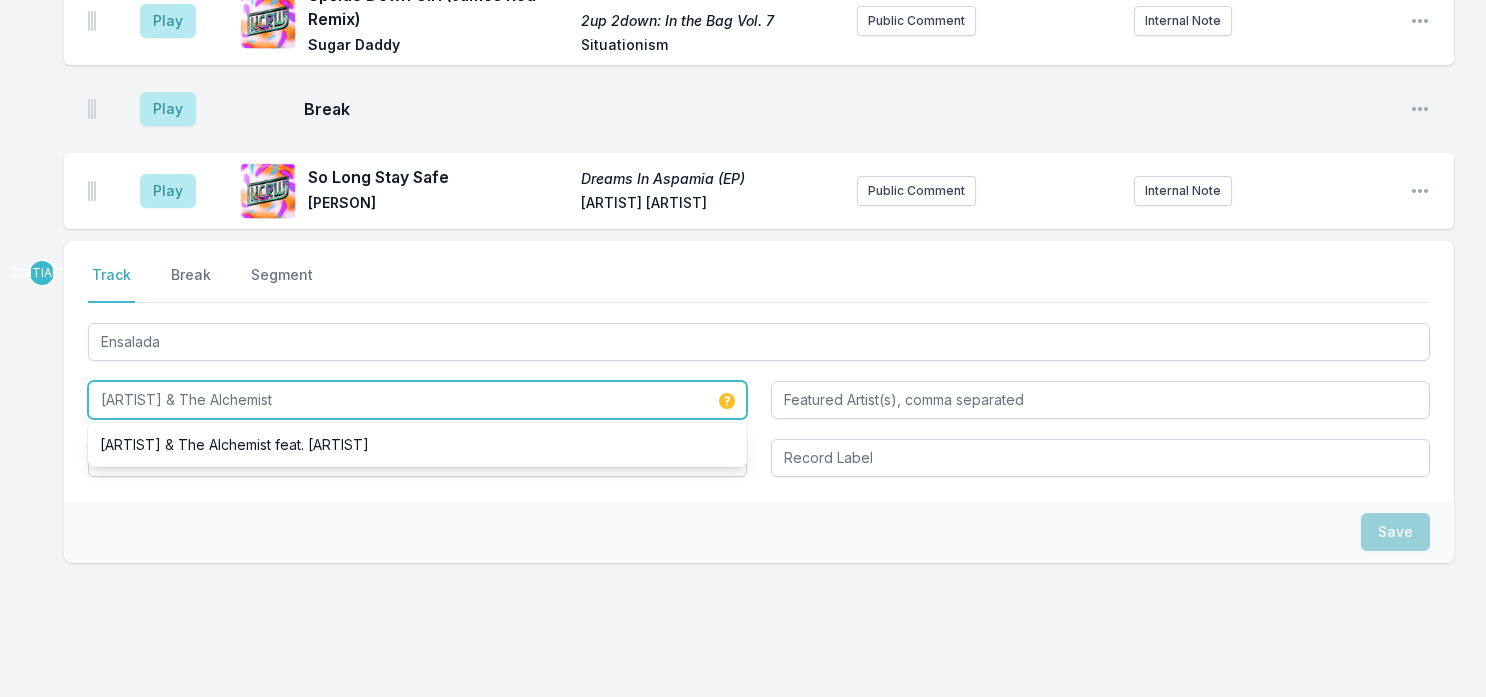 type on "[ARTIST] & The Alchemist" 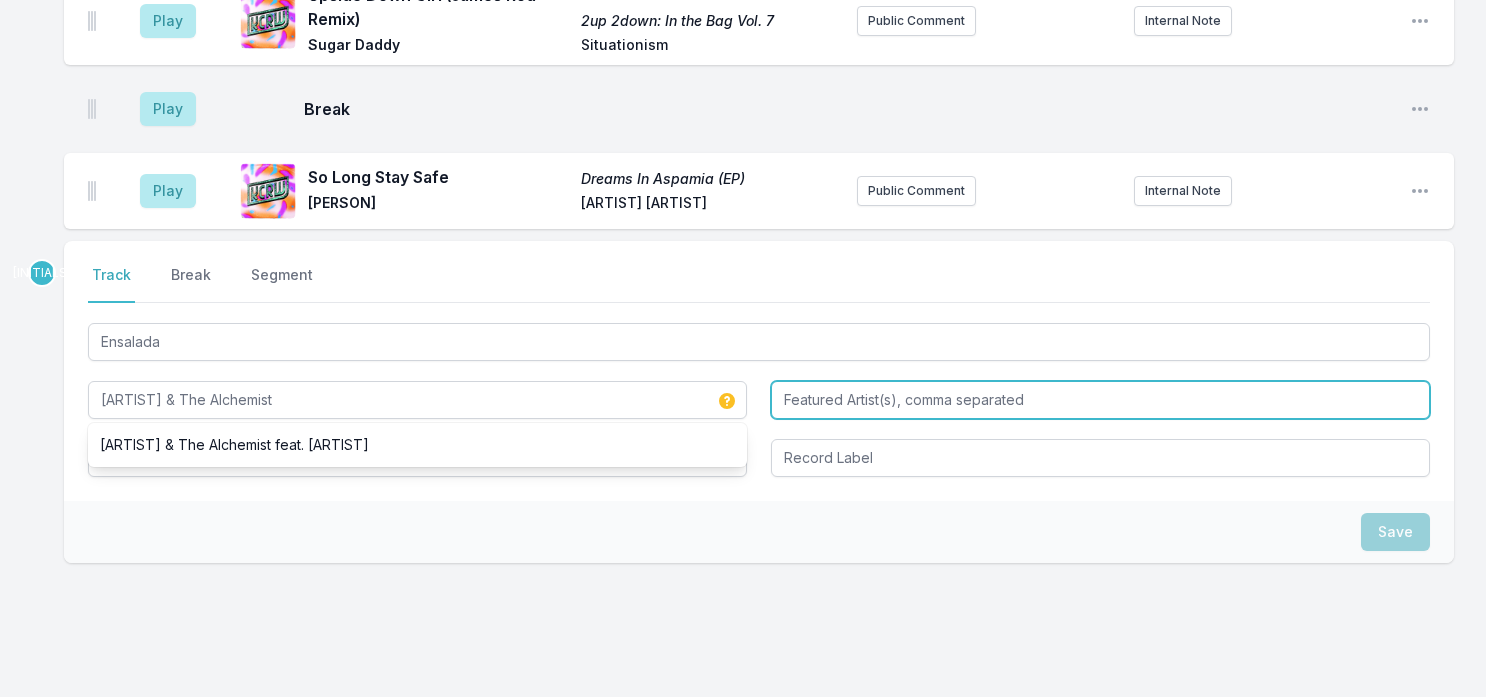 click at bounding box center (1100, 400) 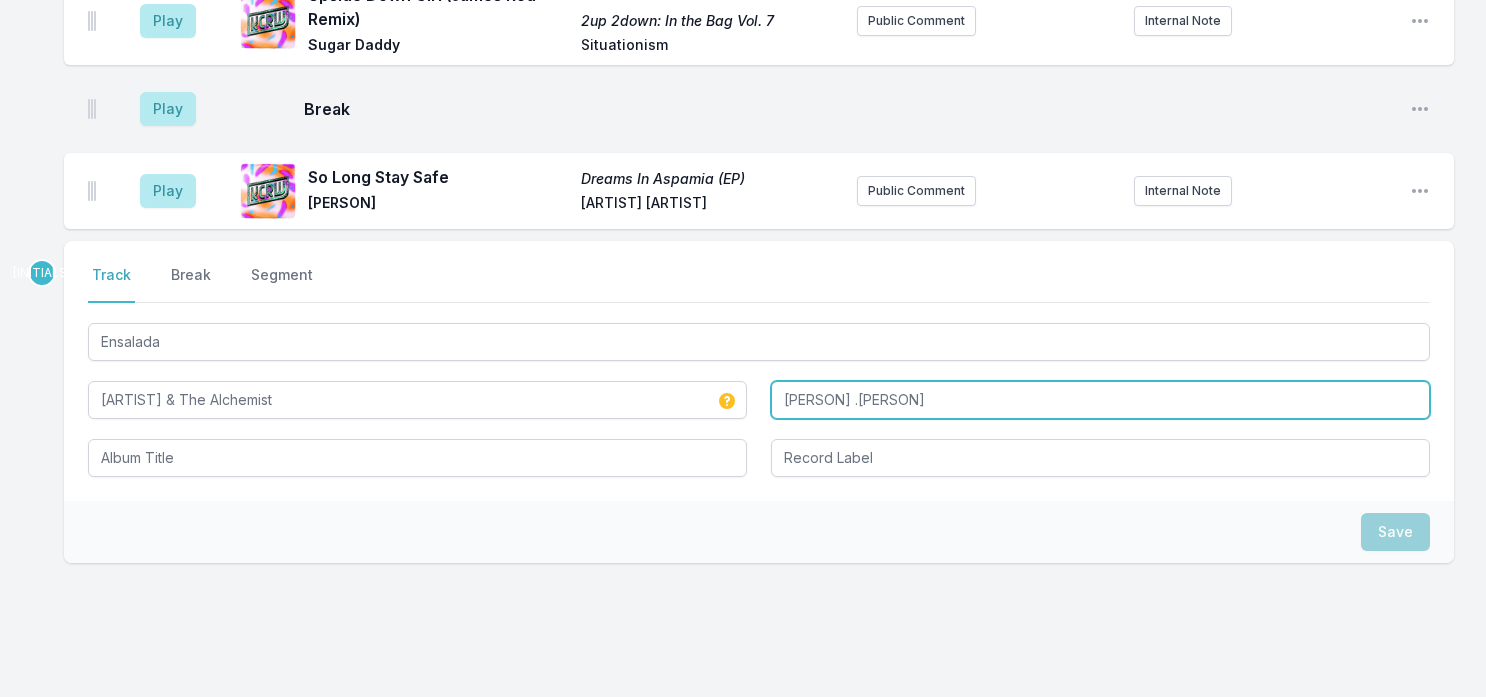 type on "[PERSON] .[PERSON]" 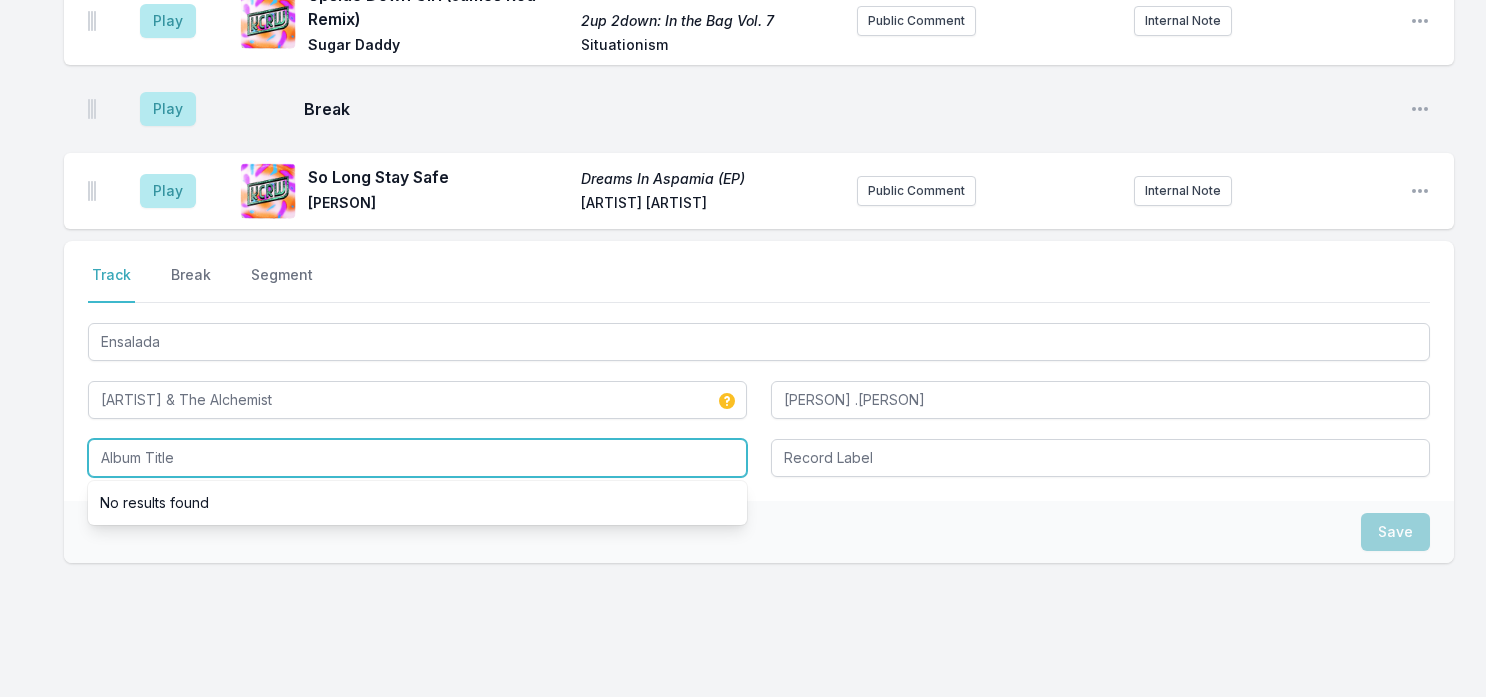 click at bounding box center [417, 458] 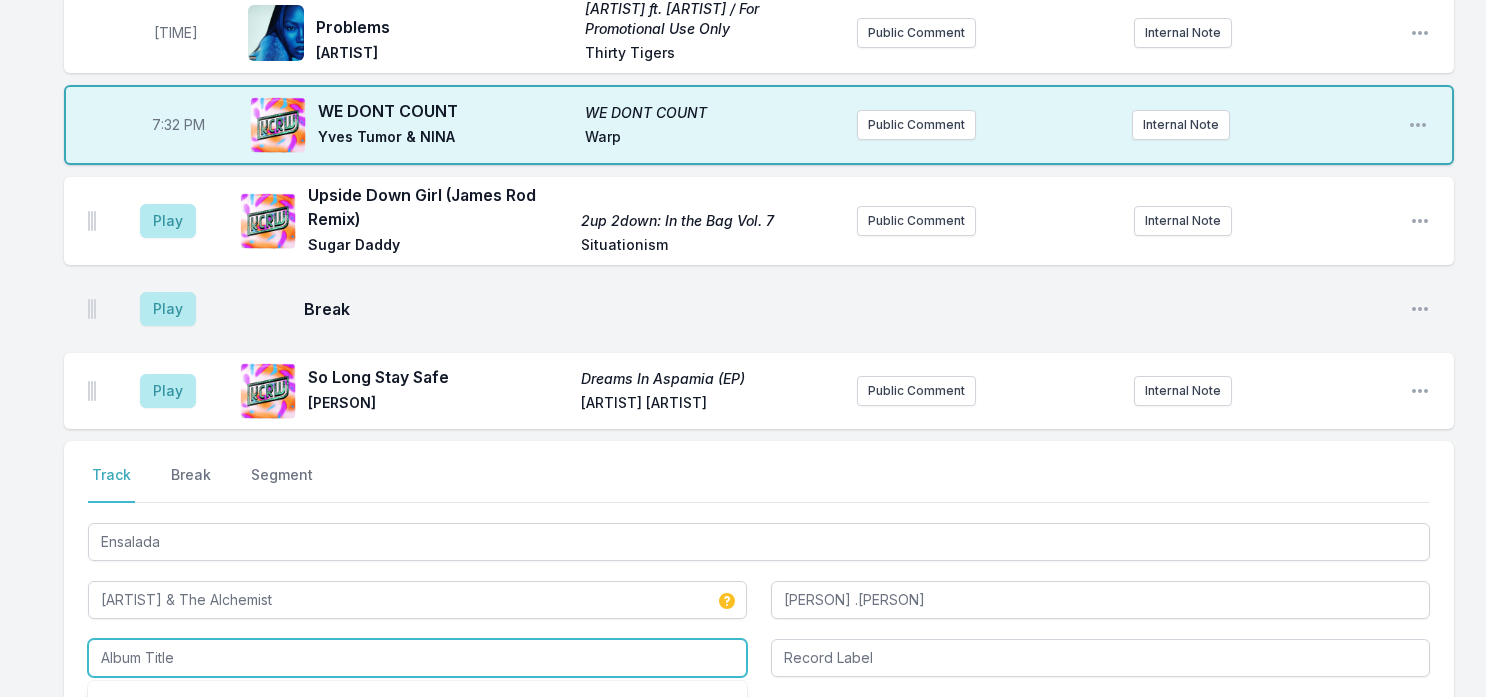 scroll, scrollTop: 2560, scrollLeft: 0, axis: vertical 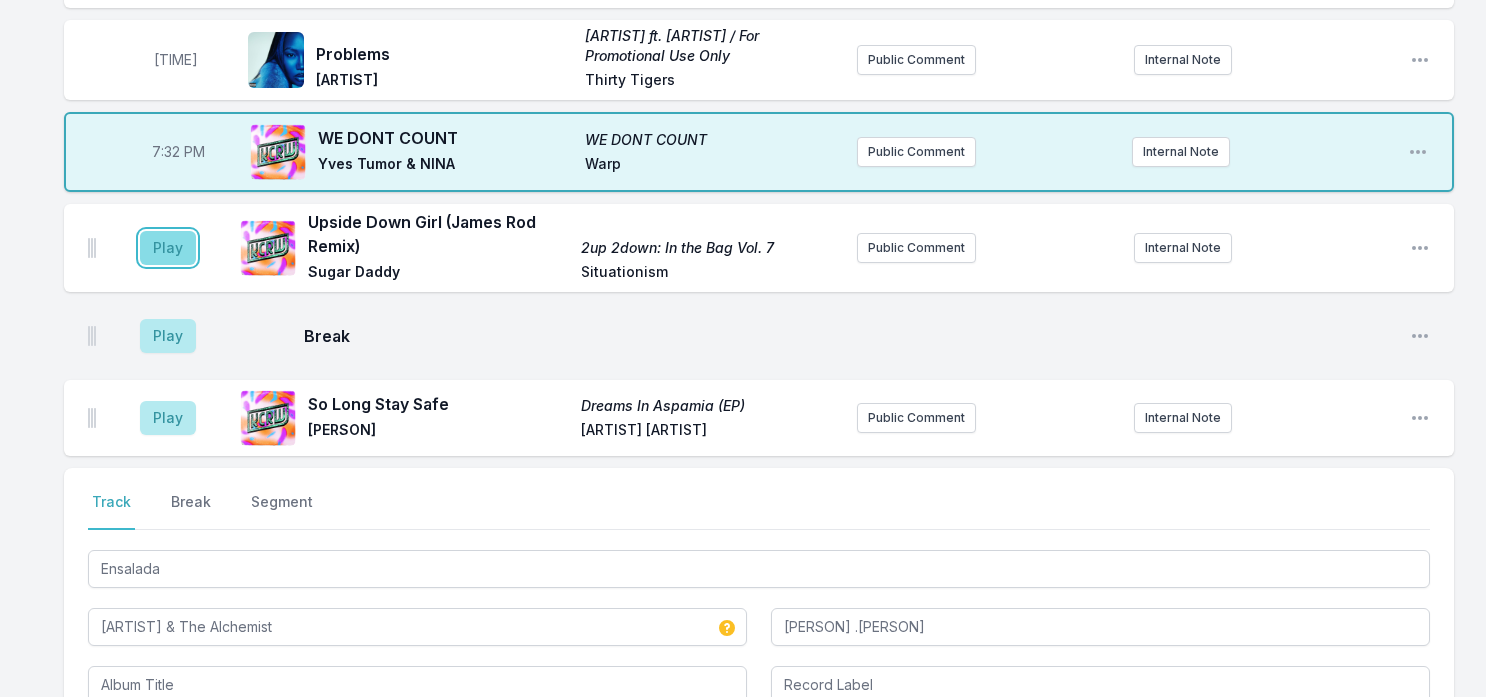 click on "Play" at bounding box center (168, 248) 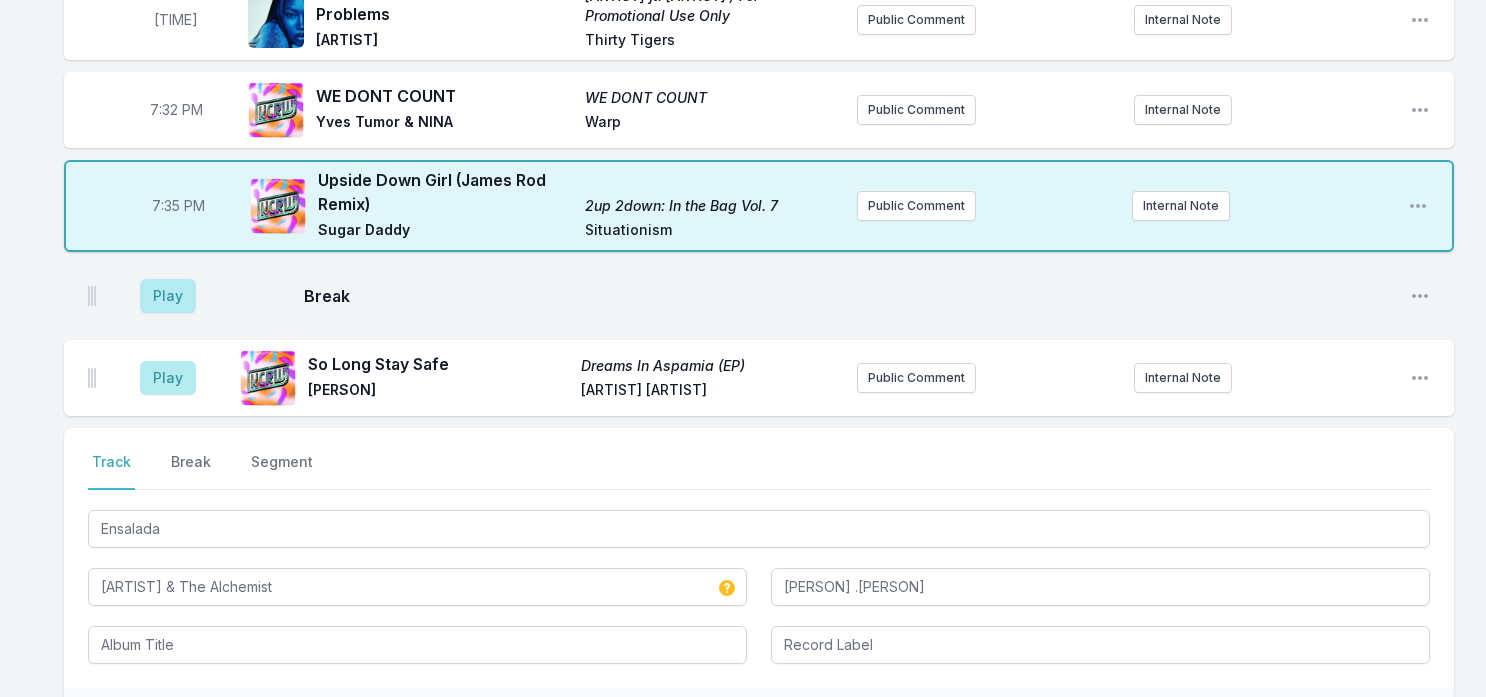 scroll, scrollTop: 2680, scrollLeft: 0, axis: vertical 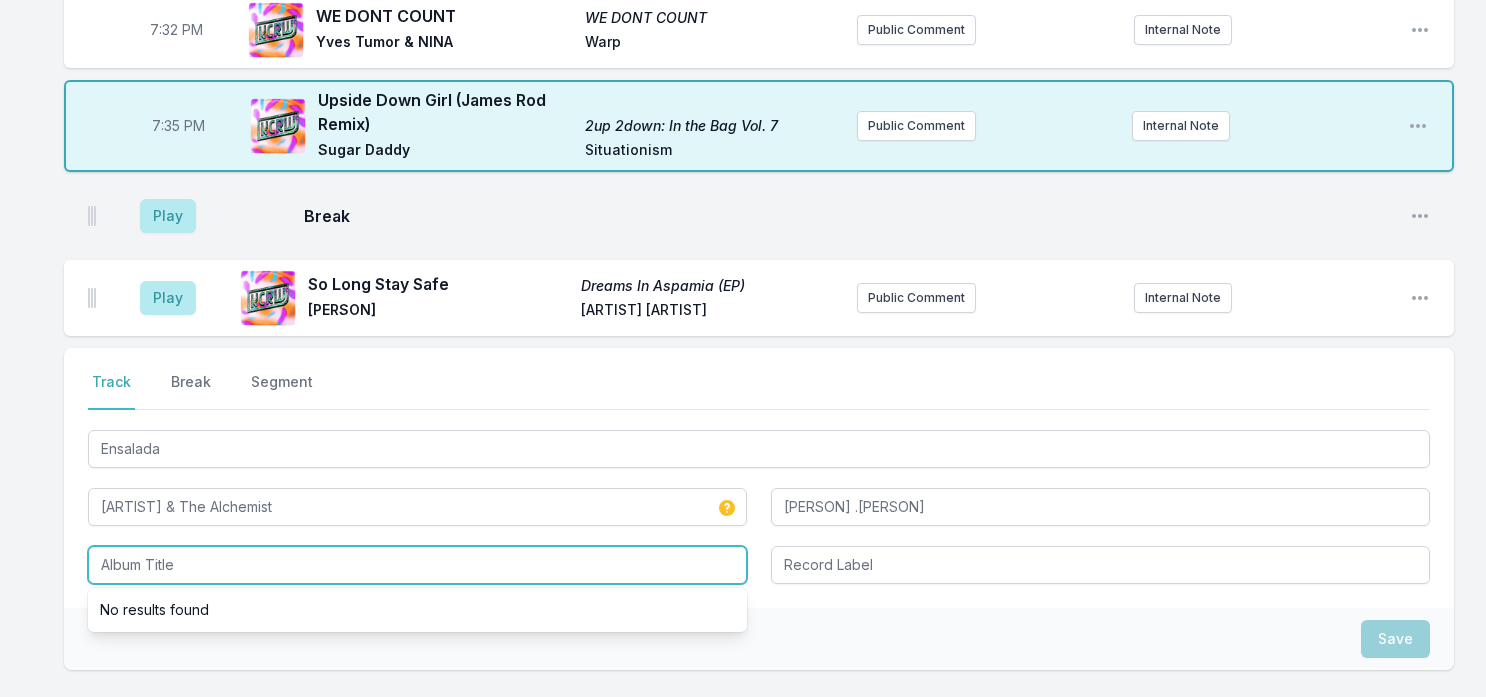 click at bounding box center (417, 565) 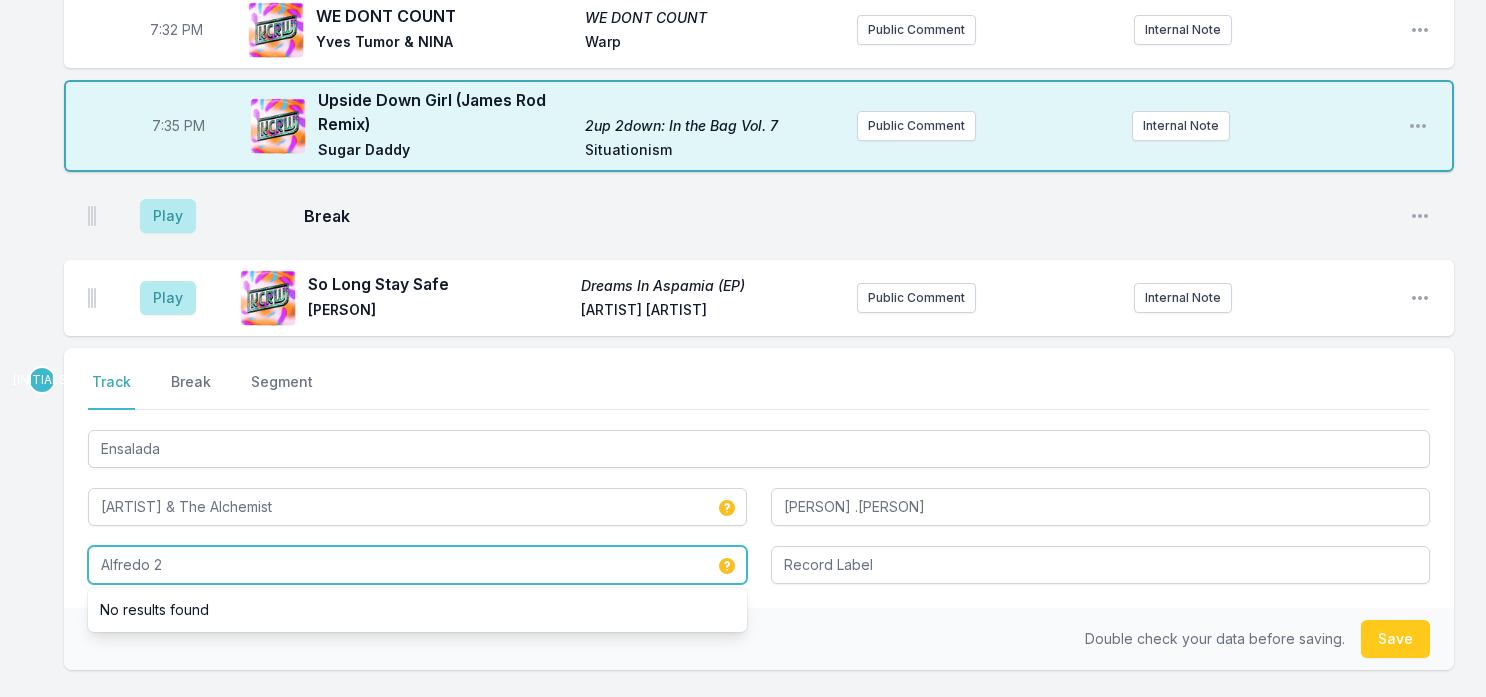 type on "Alfredo 2" 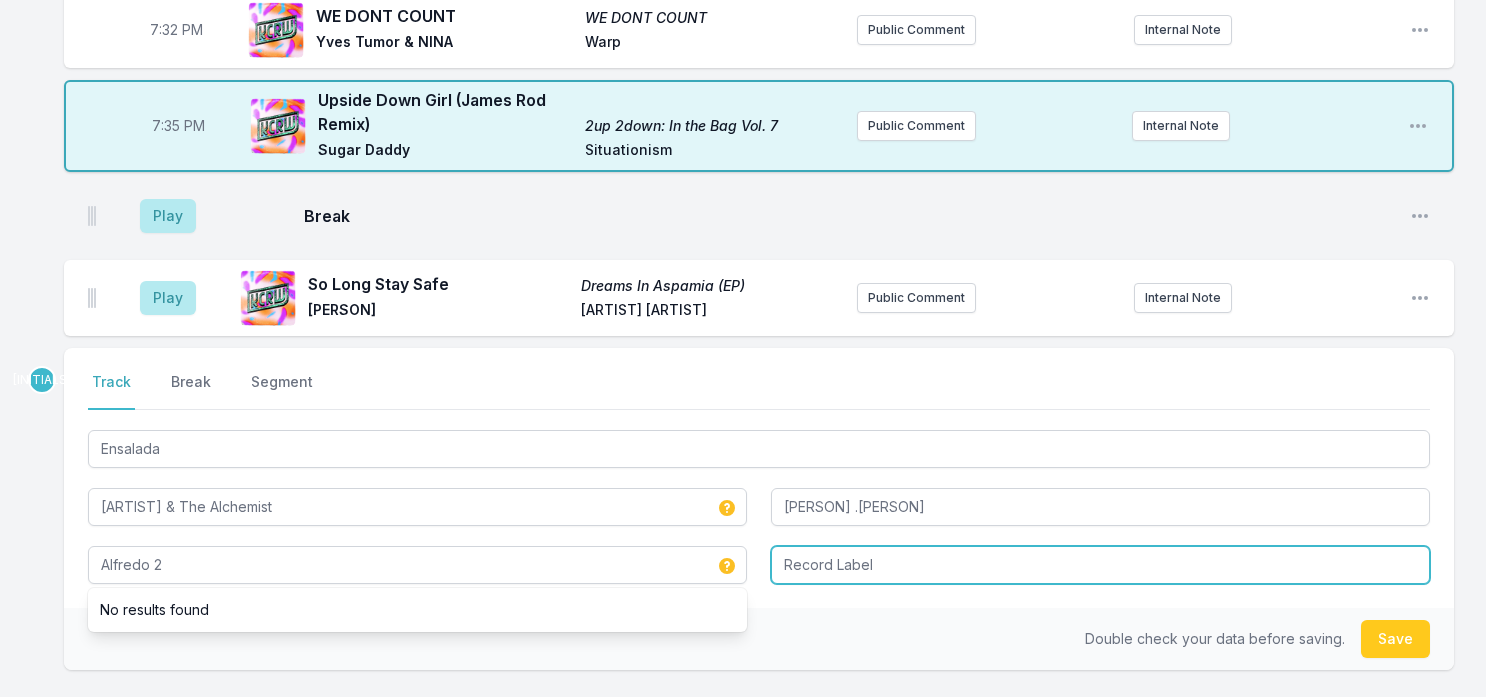 click at bounding box center [1100, 565] 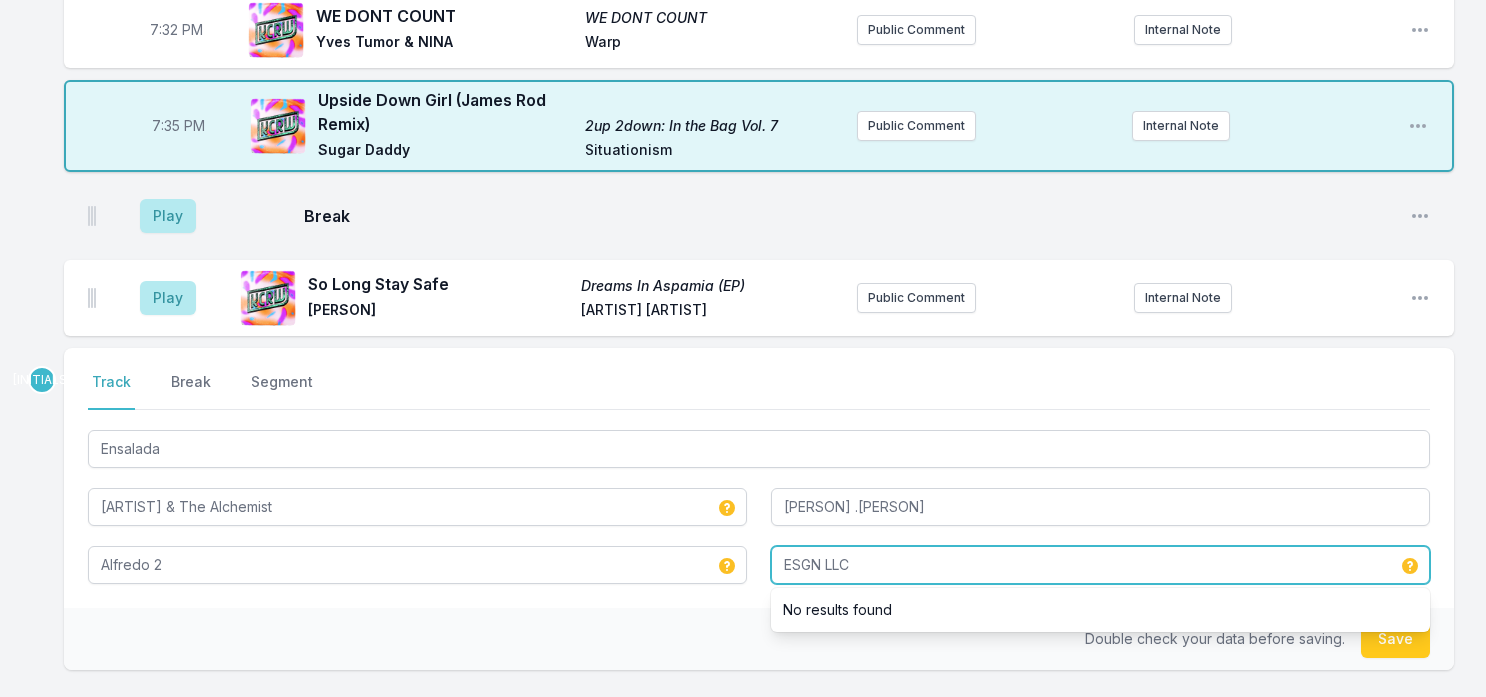type on "ESGN LLC" 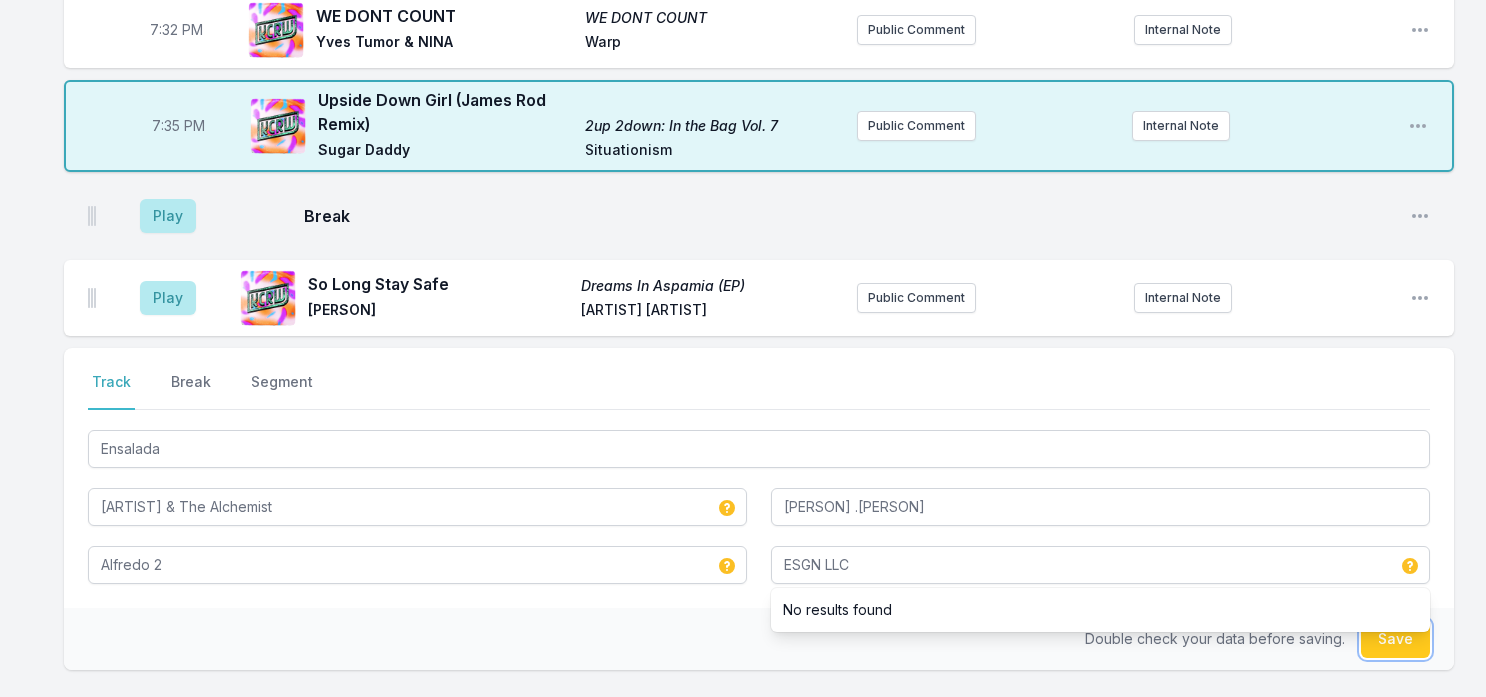 click on "Save" at bounding box center (1395, 639) 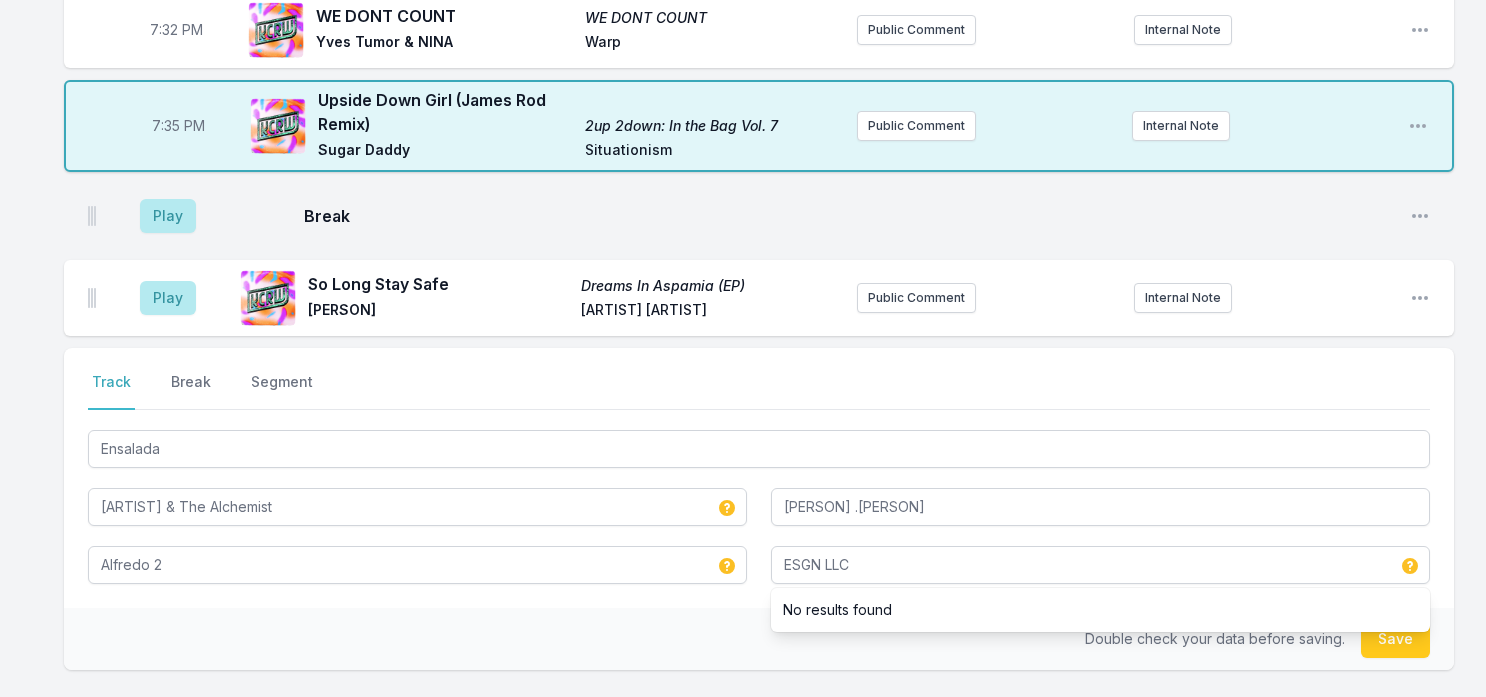 type 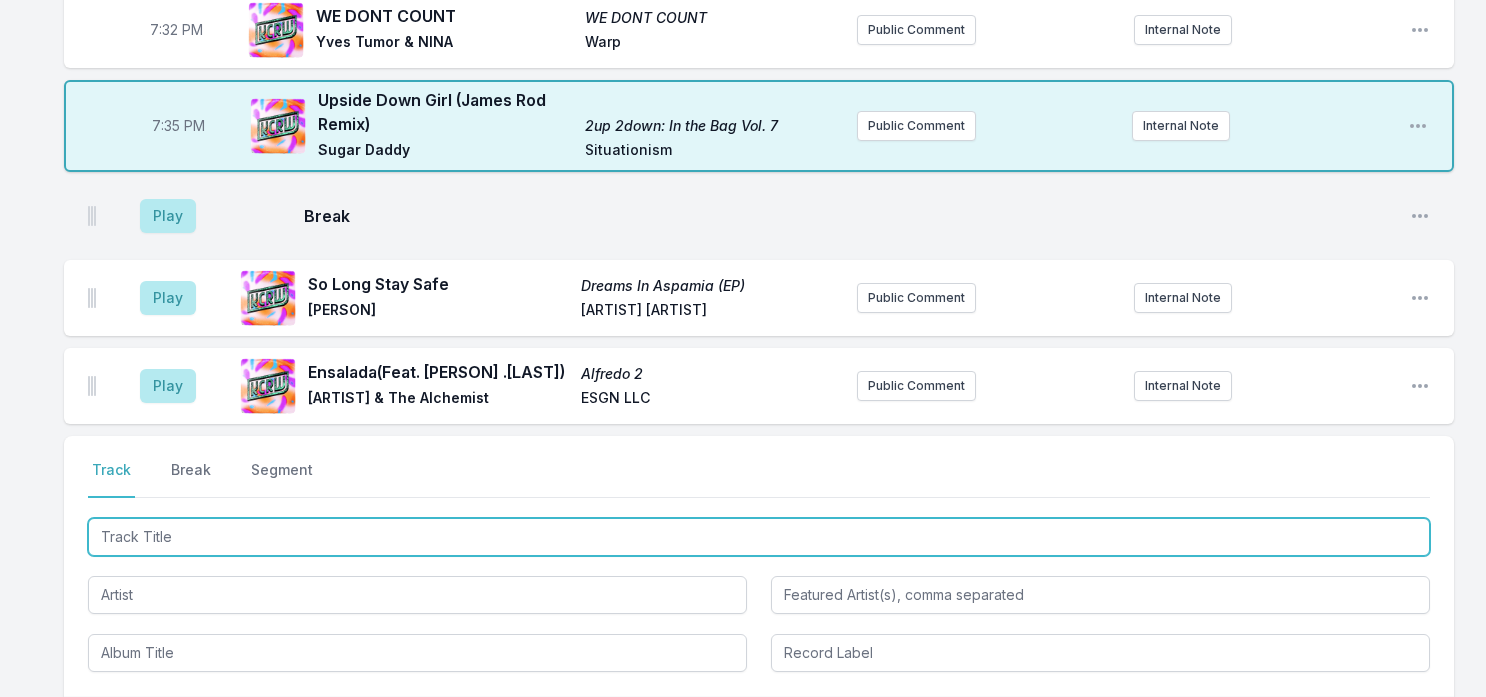 click at bounding box center (759, 537) 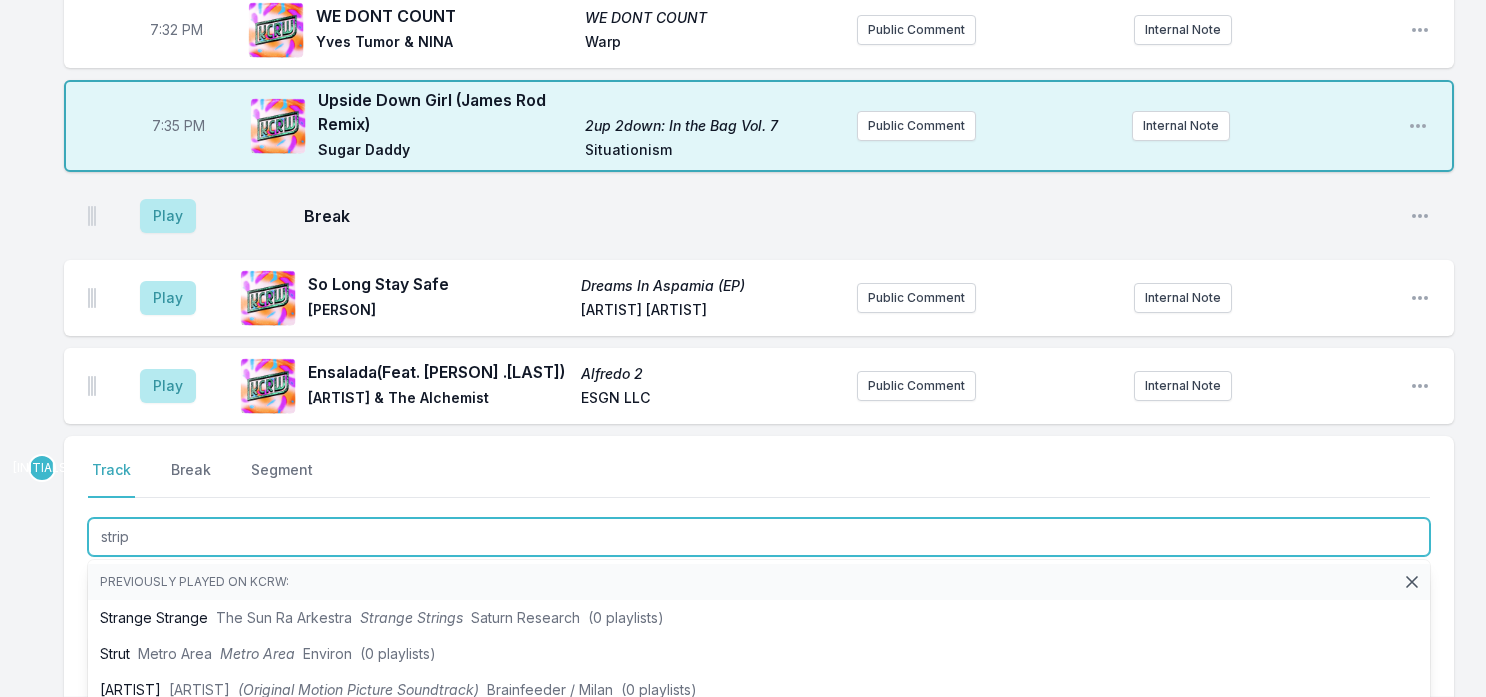 type on "stripe" 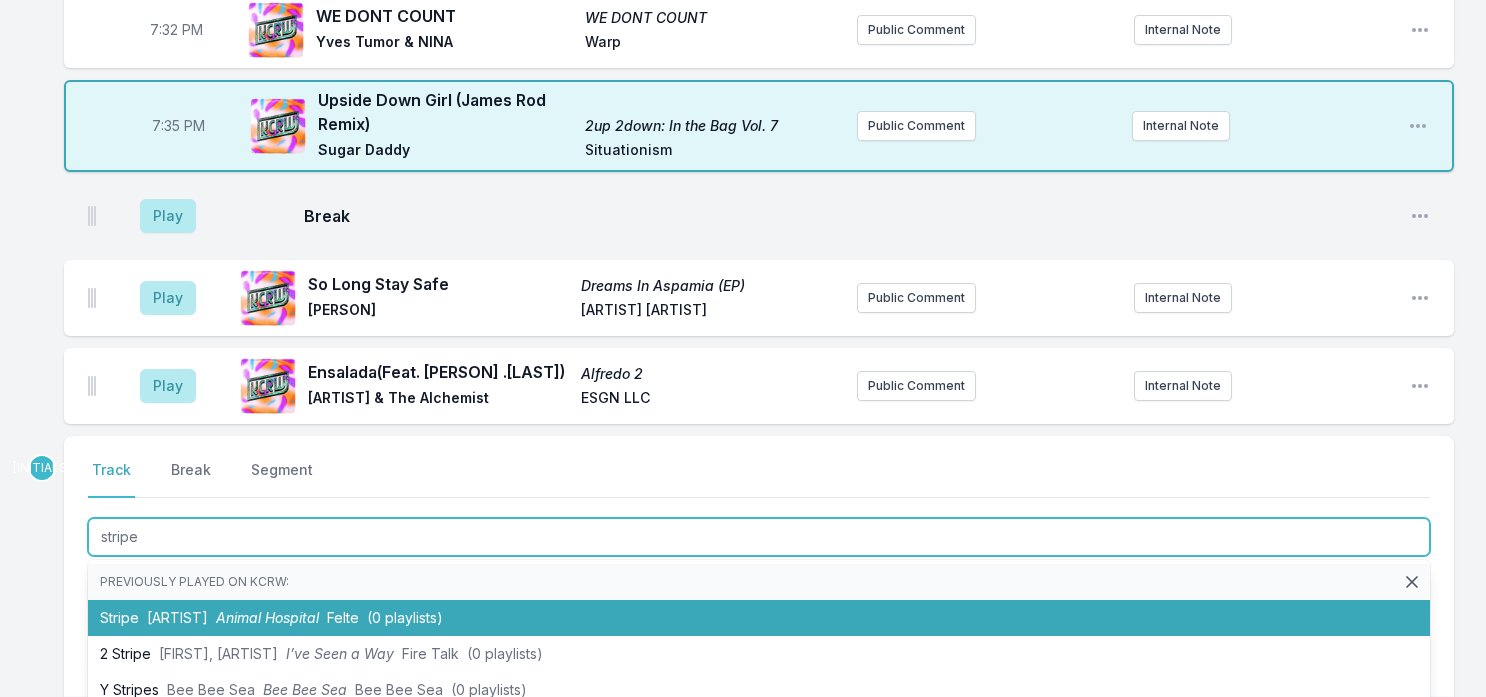 click on "Animal Hospital" at bounding box center (267, 617) 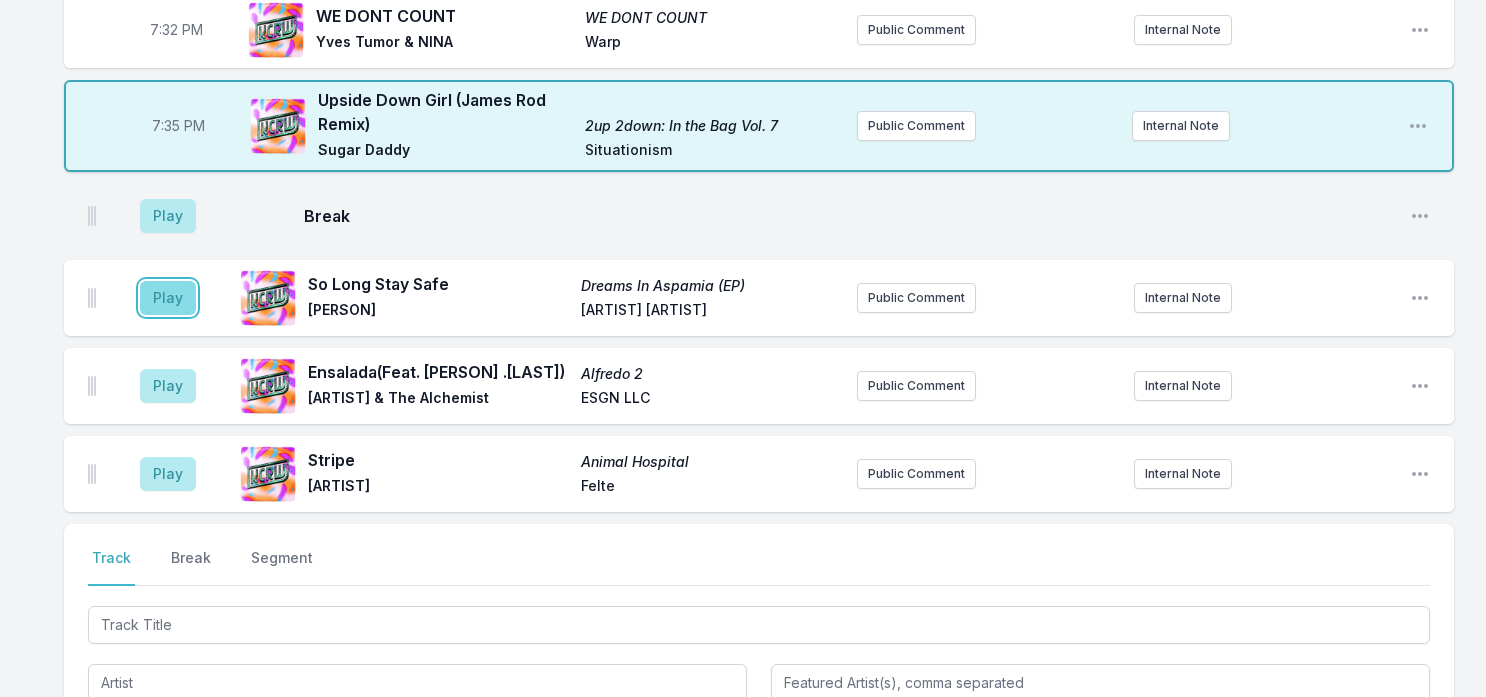 click on "Play" at bounding box center (168, 298) 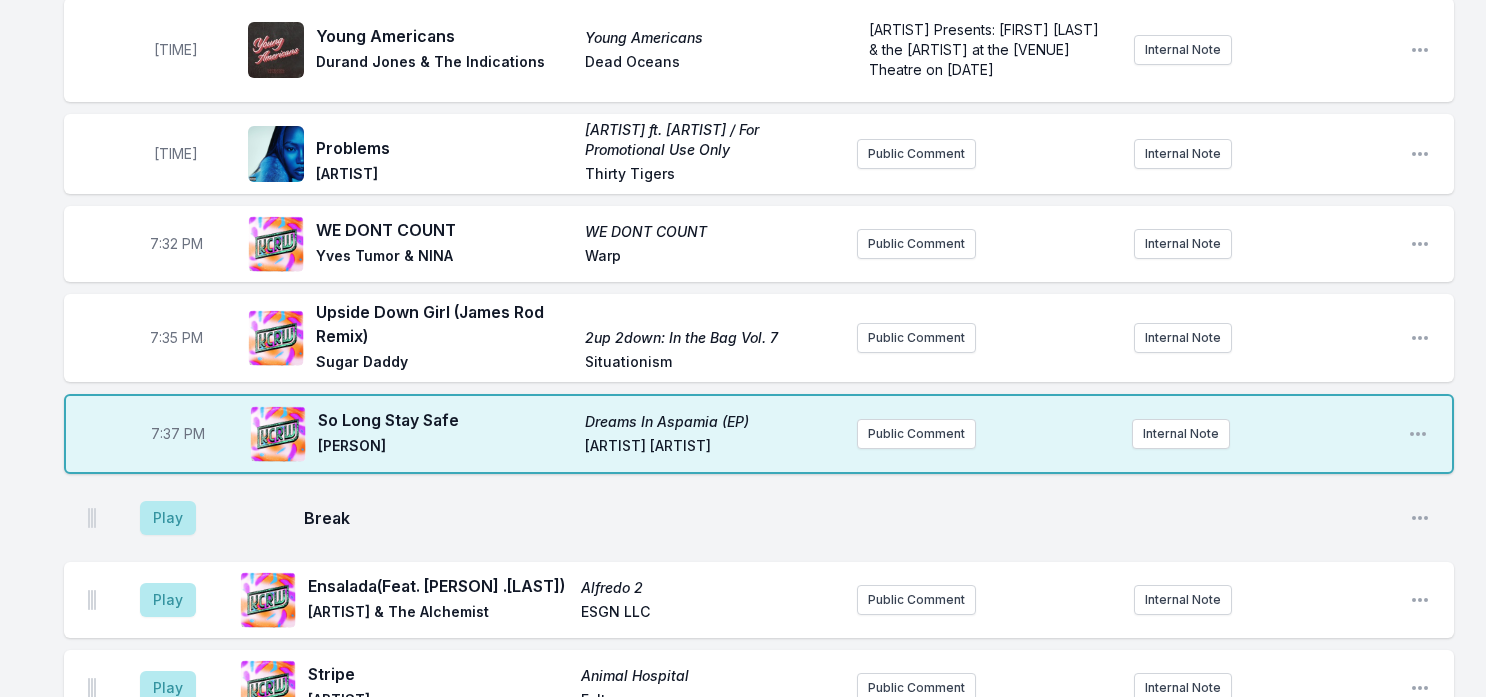 scroll, scrollTop: 2426, scrollLeft: 0, axis: vertical 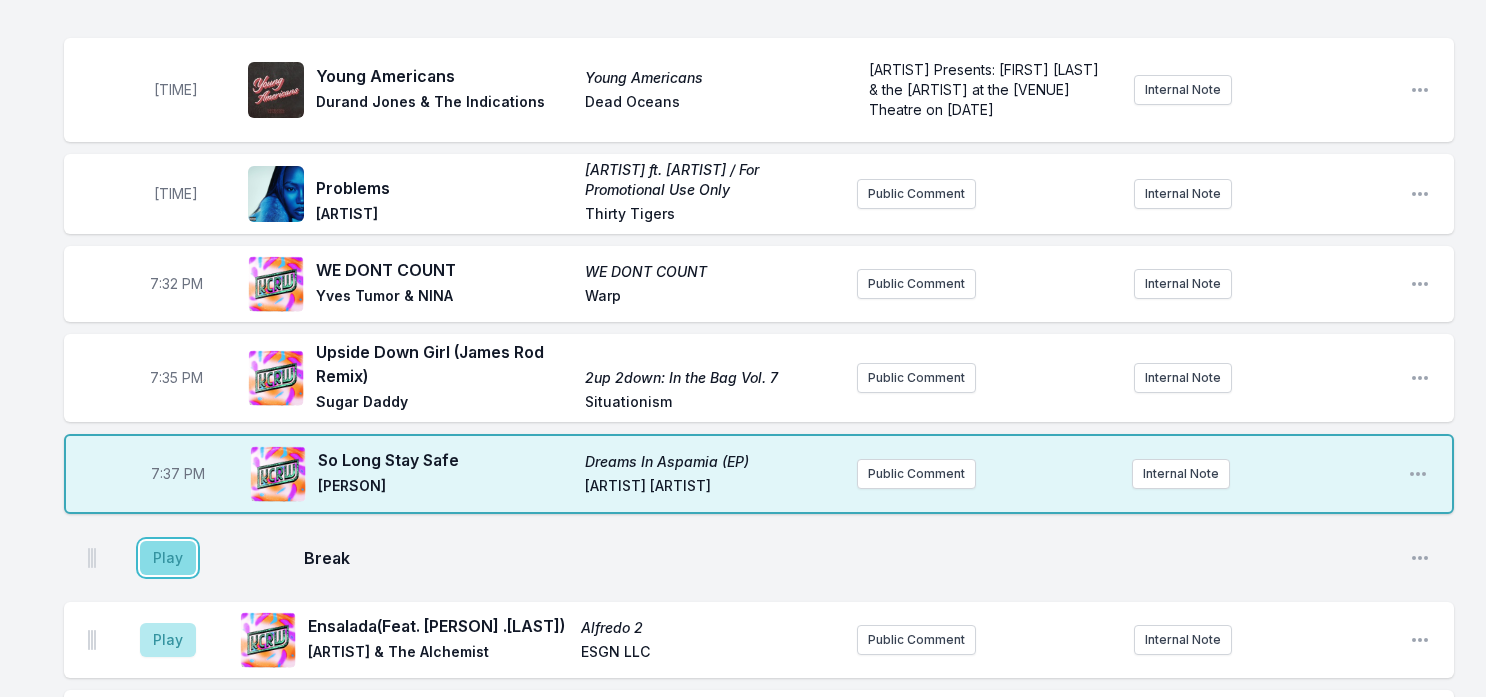click on "Play" at bounding box center [168, 558] 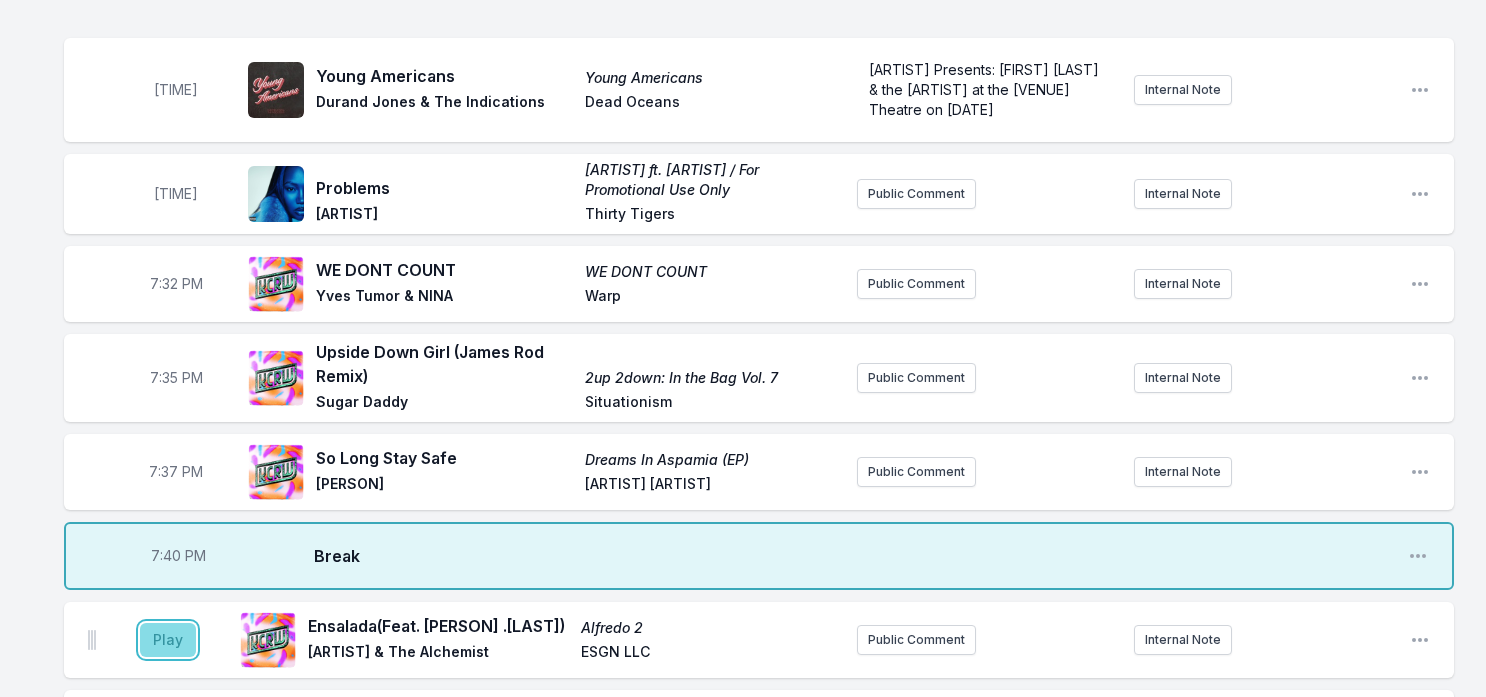 click on "Play" at bounding box center [168, 640] 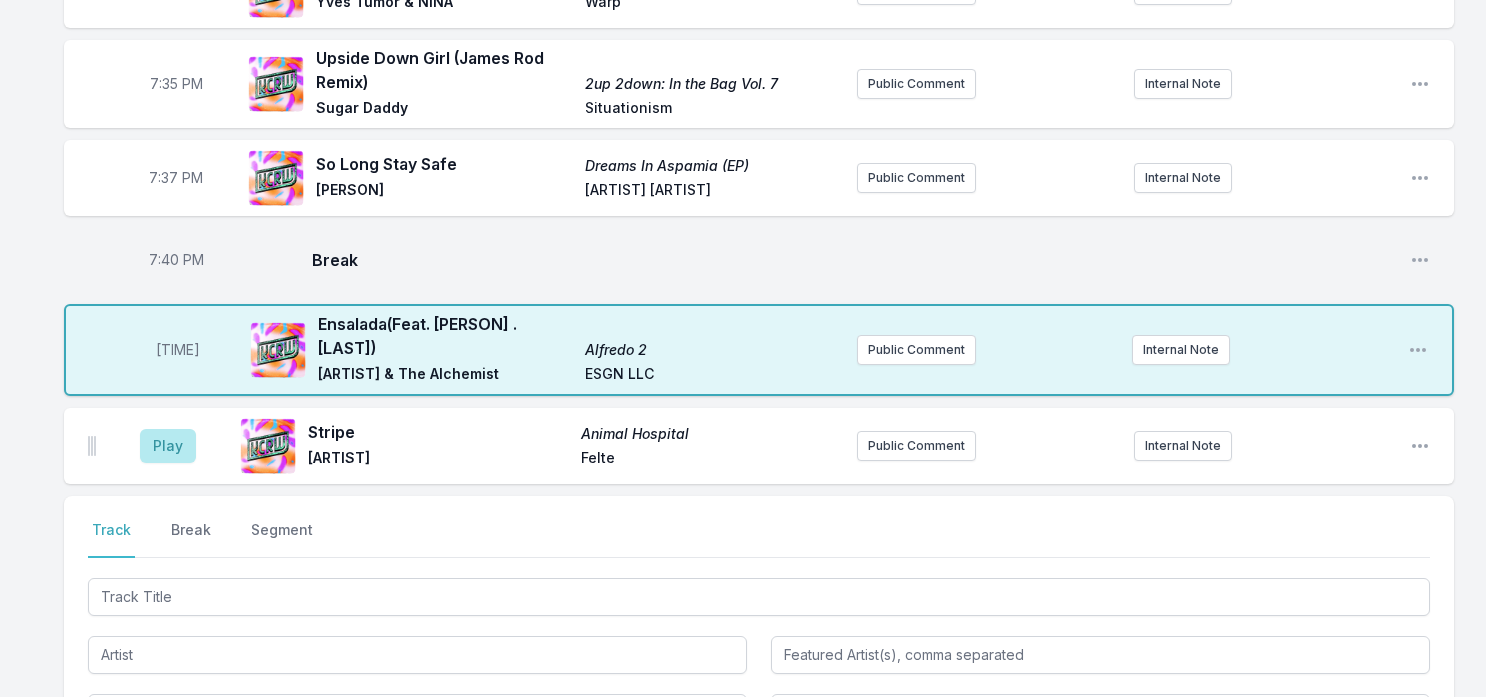 scroll, scrollTop: 2800, scrollLeft: 0, axis: vertical 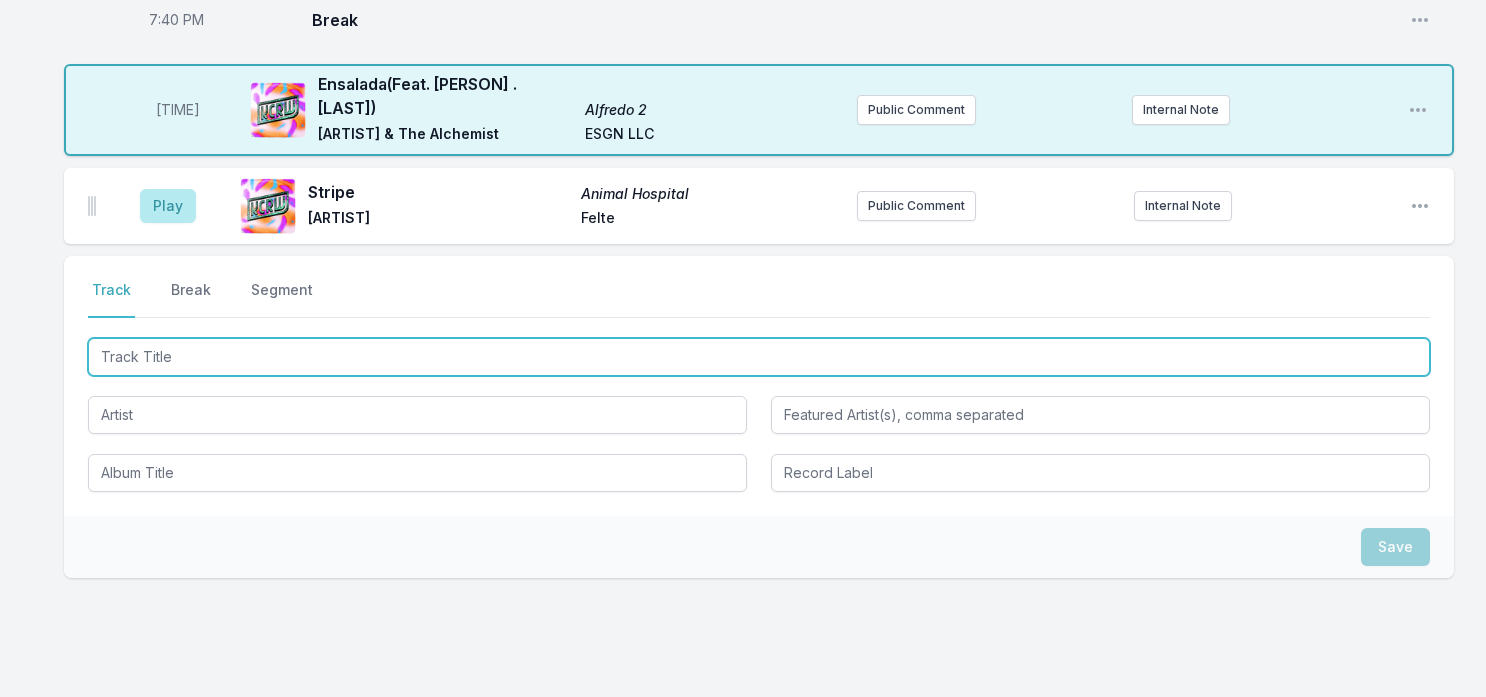 click at bounding box center (759, 357) 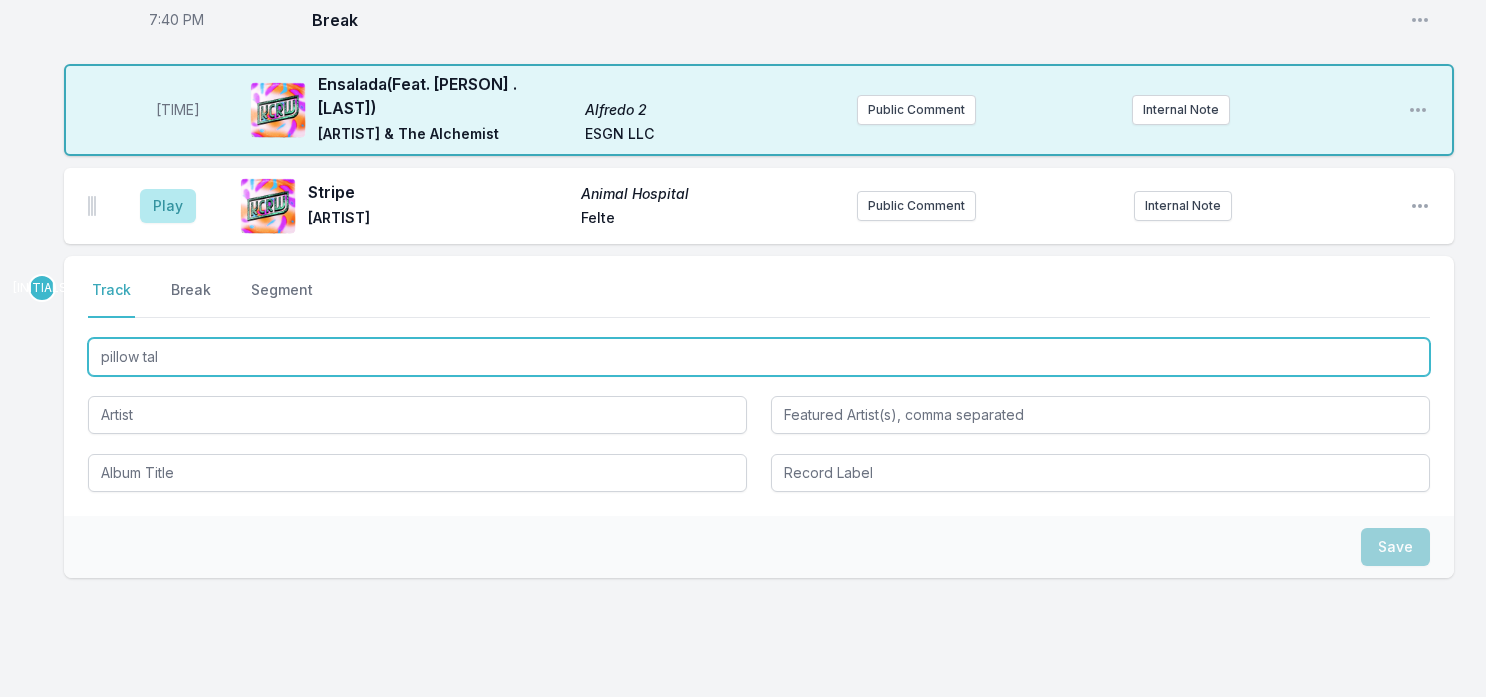 type on "pillow talk" 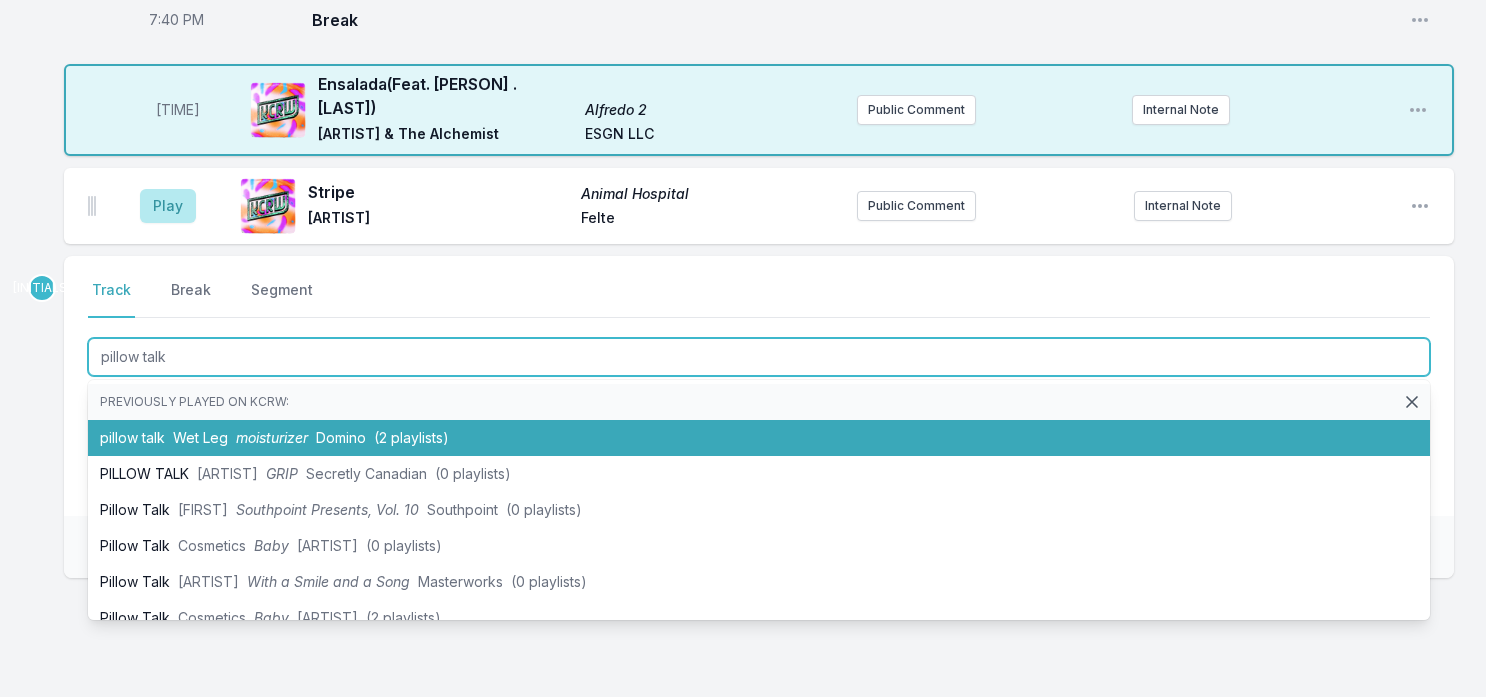 click on "moisturizer" at bounding box center [272, 437] 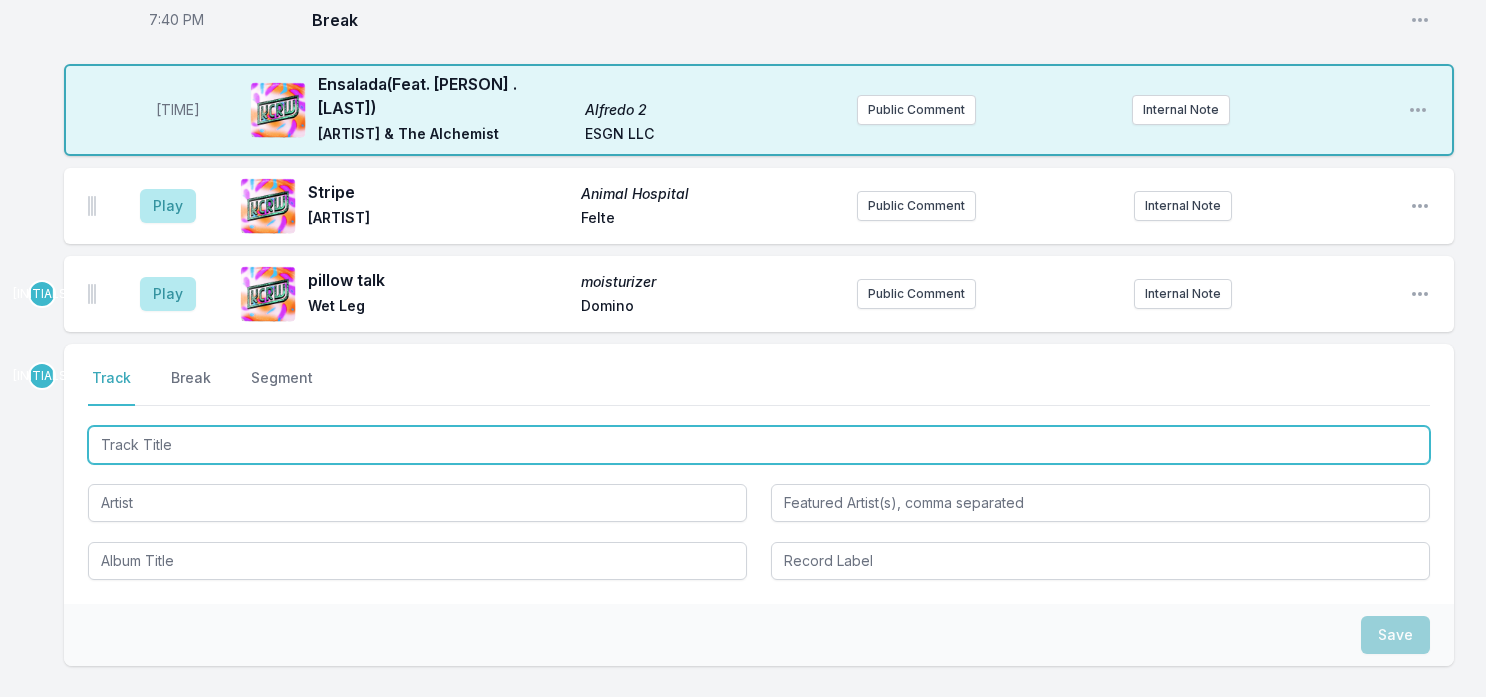 click at bounding box center (759, 445) 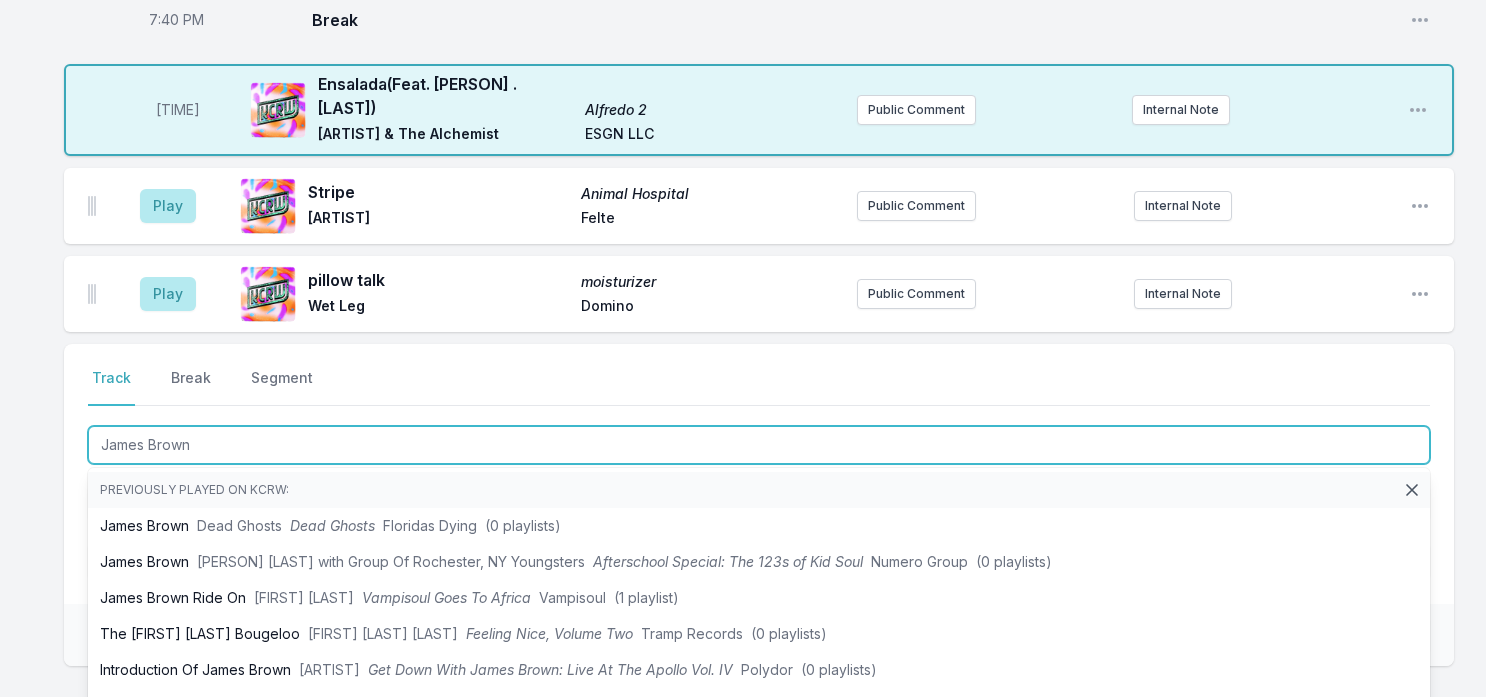 type on "James Brown" 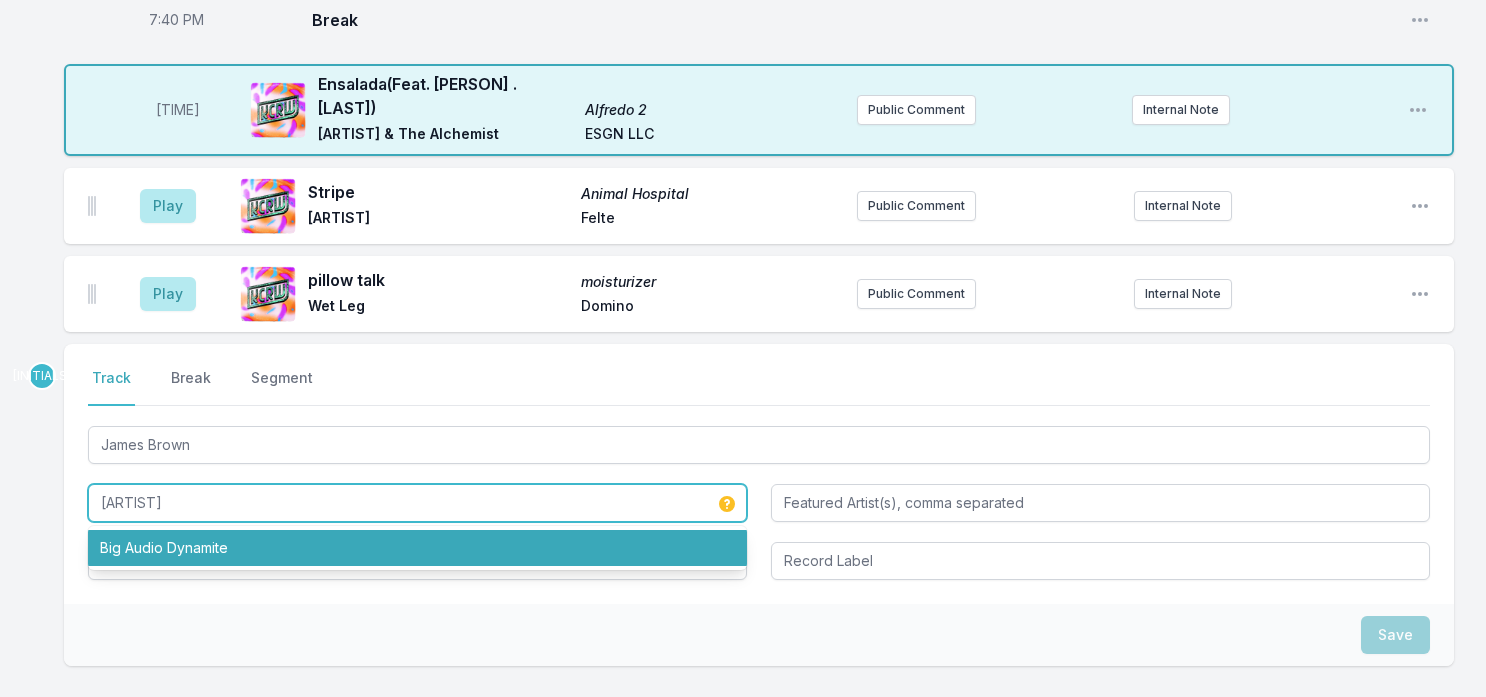 click on "Big Audio Dynamite" at bounding box center (417, 548) 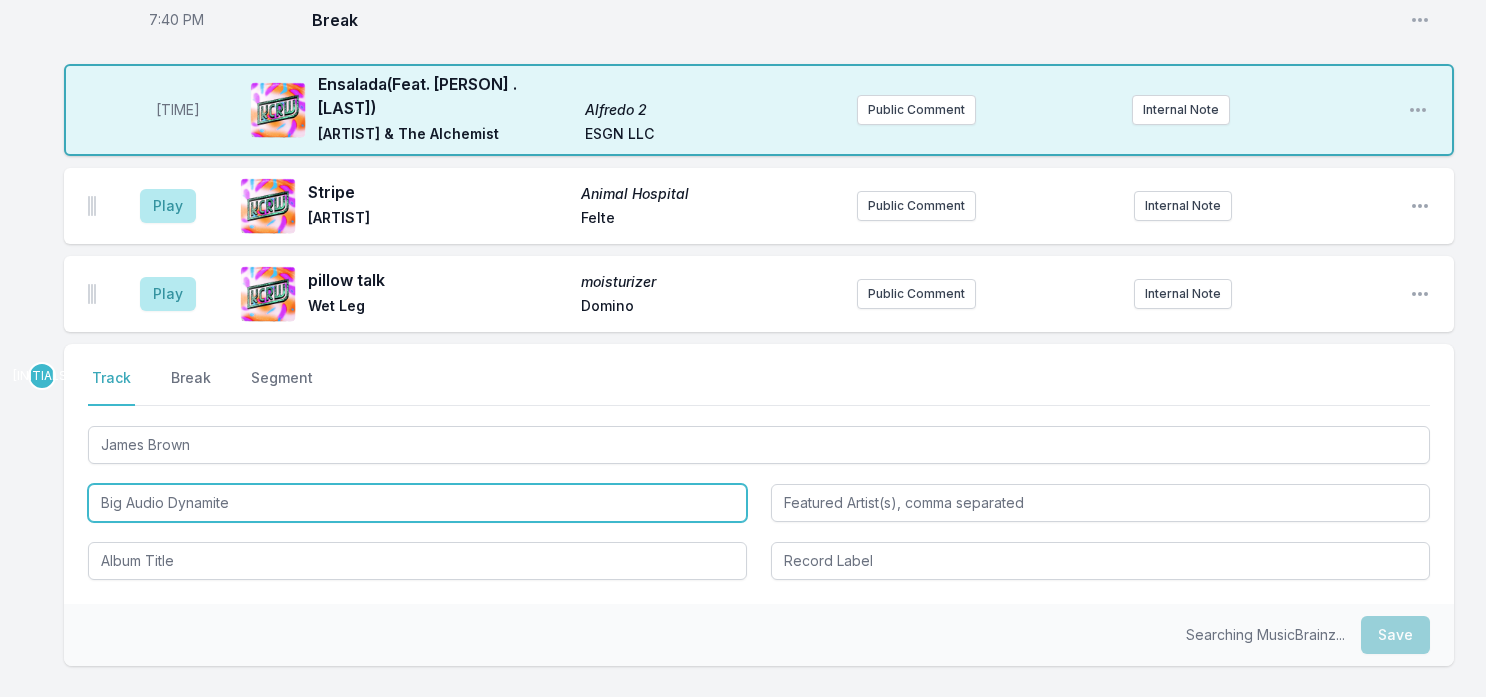 type on "Big Audio Dynamite" 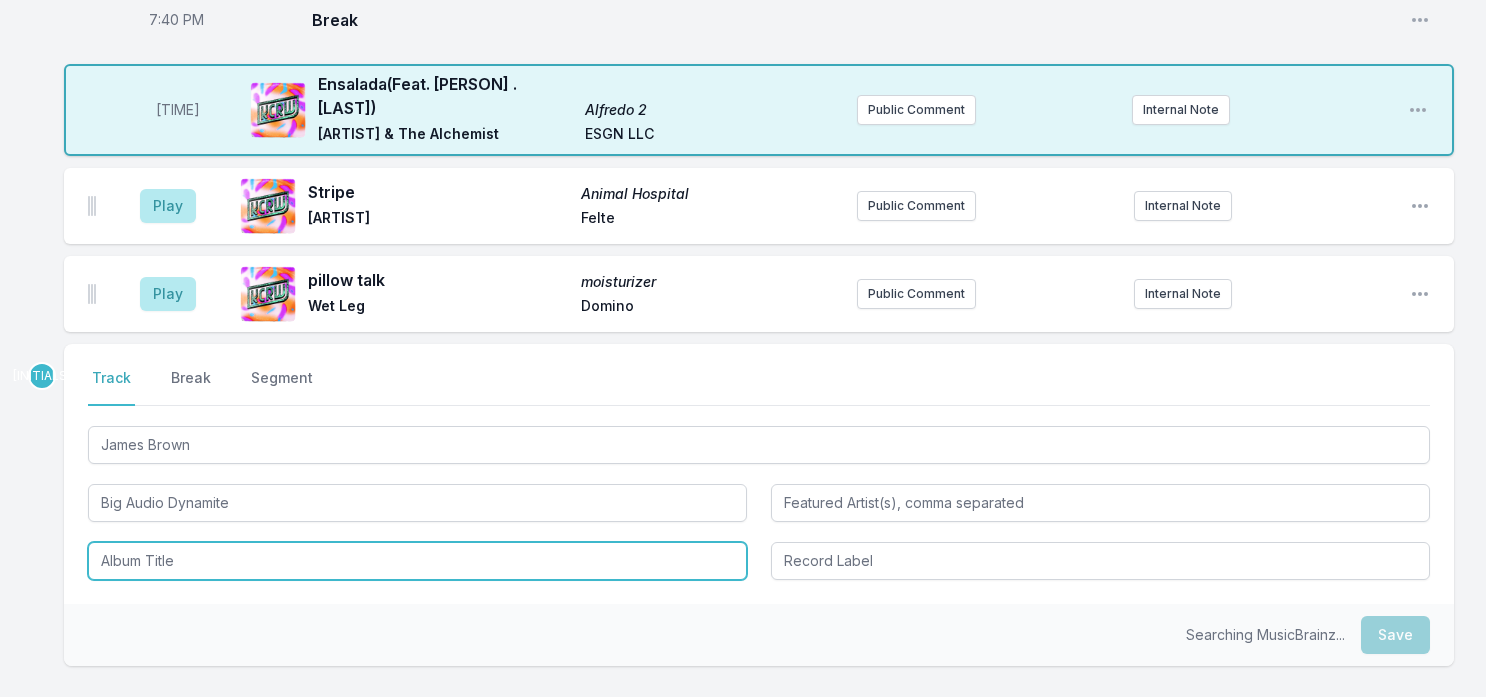 click at bounding box center (417, 561) 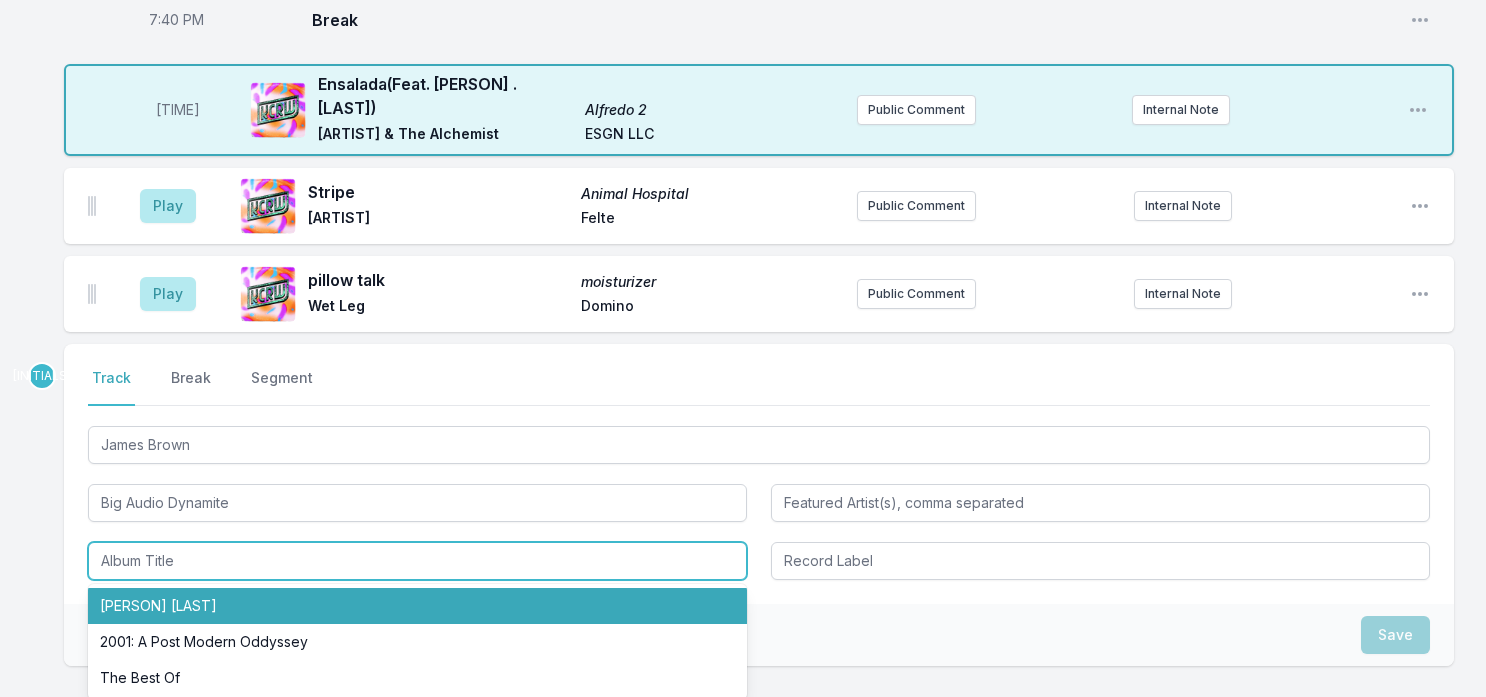 click on "[PERSON] [LAST]" at bounding box center (417, 606) 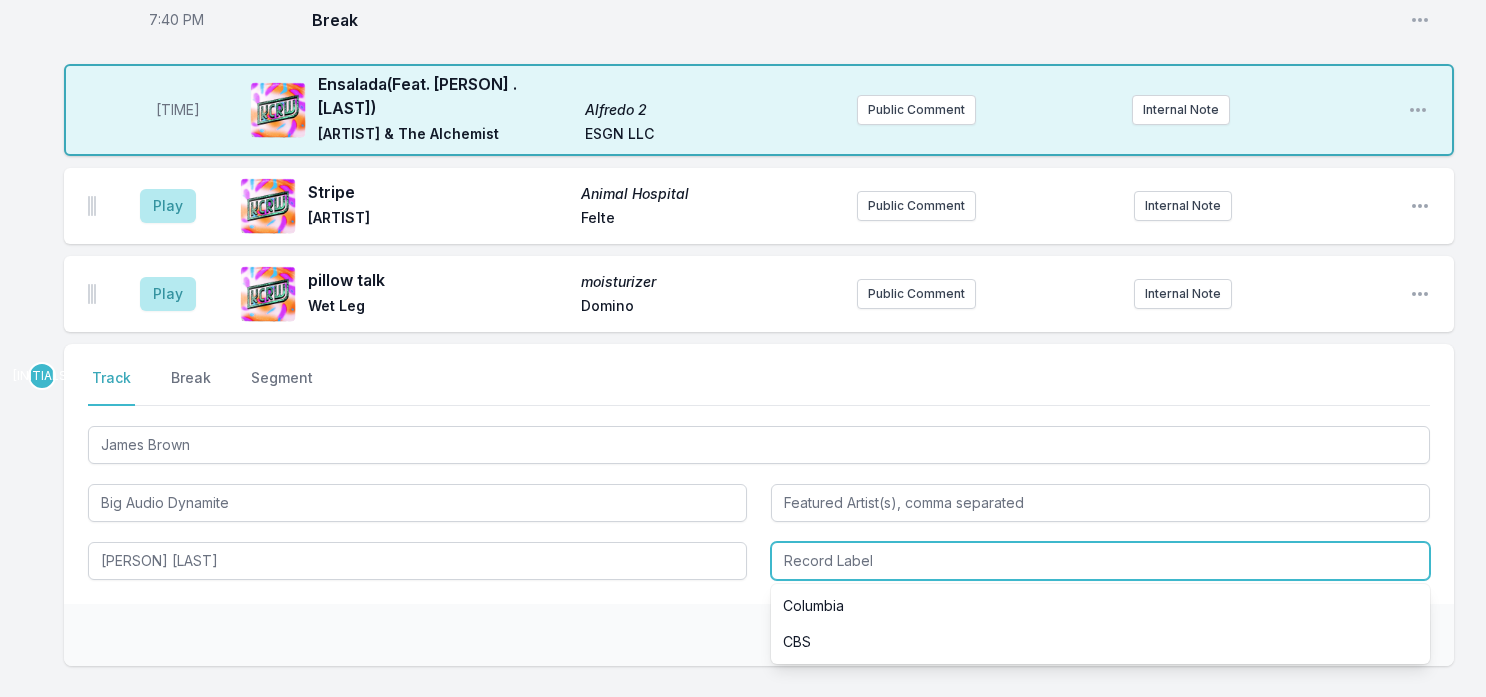 click at bounding box center (1100, 561) 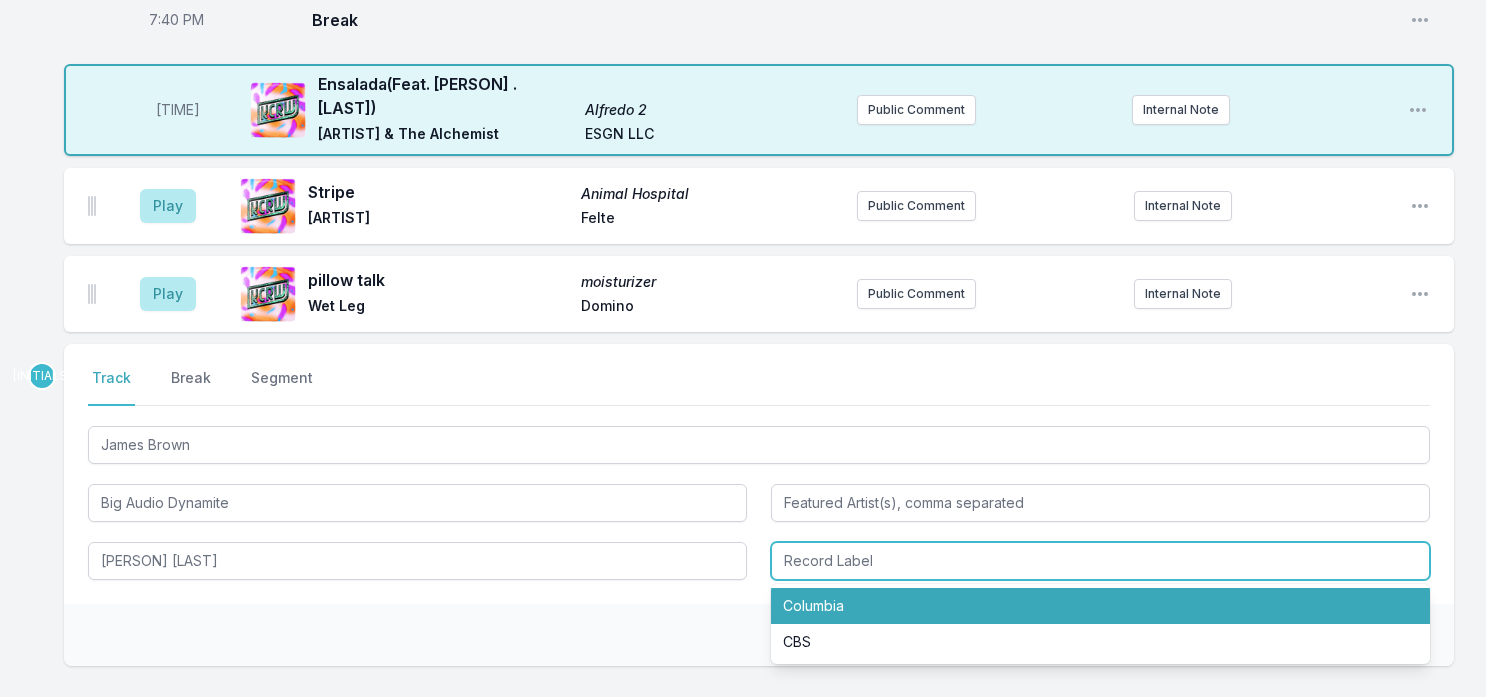 click on "Columbia" at bounding box center [1100, 606] 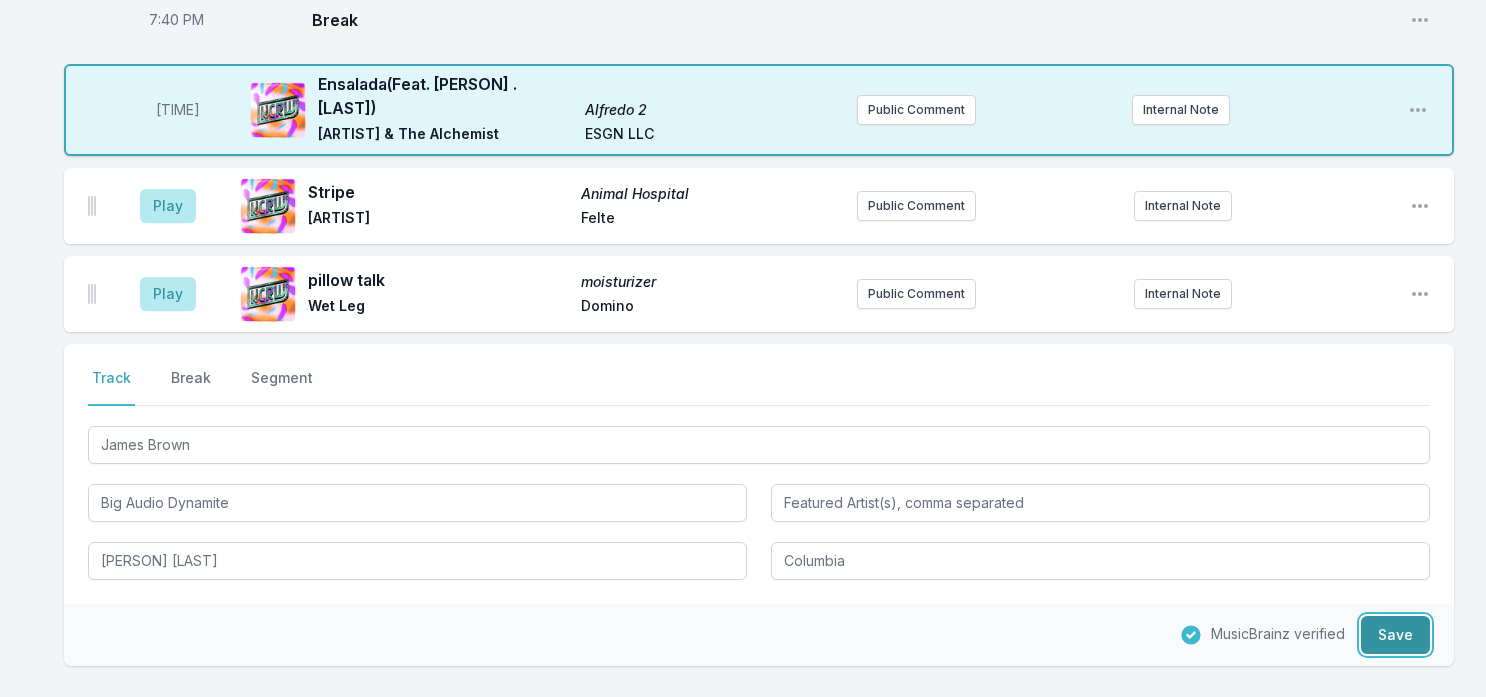 click on "Save" at bounding box center (1395, 635) 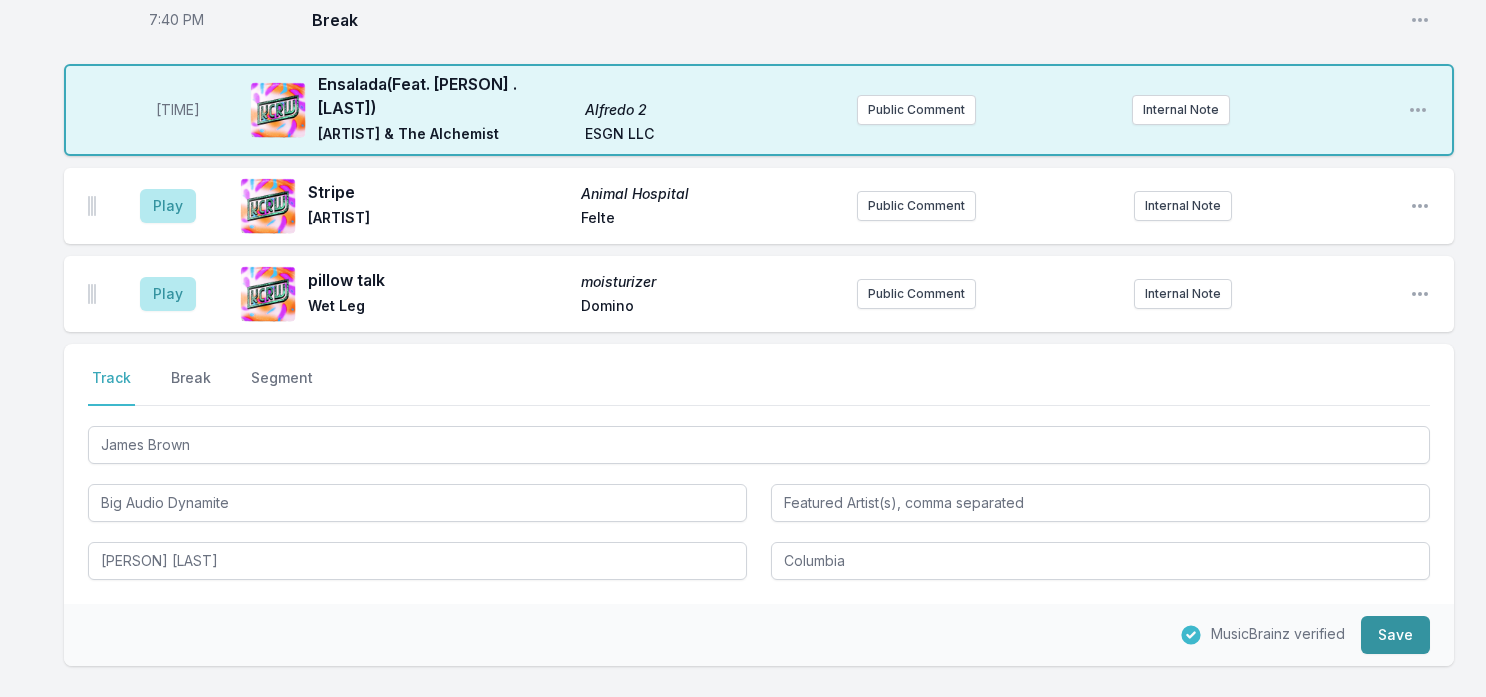 type 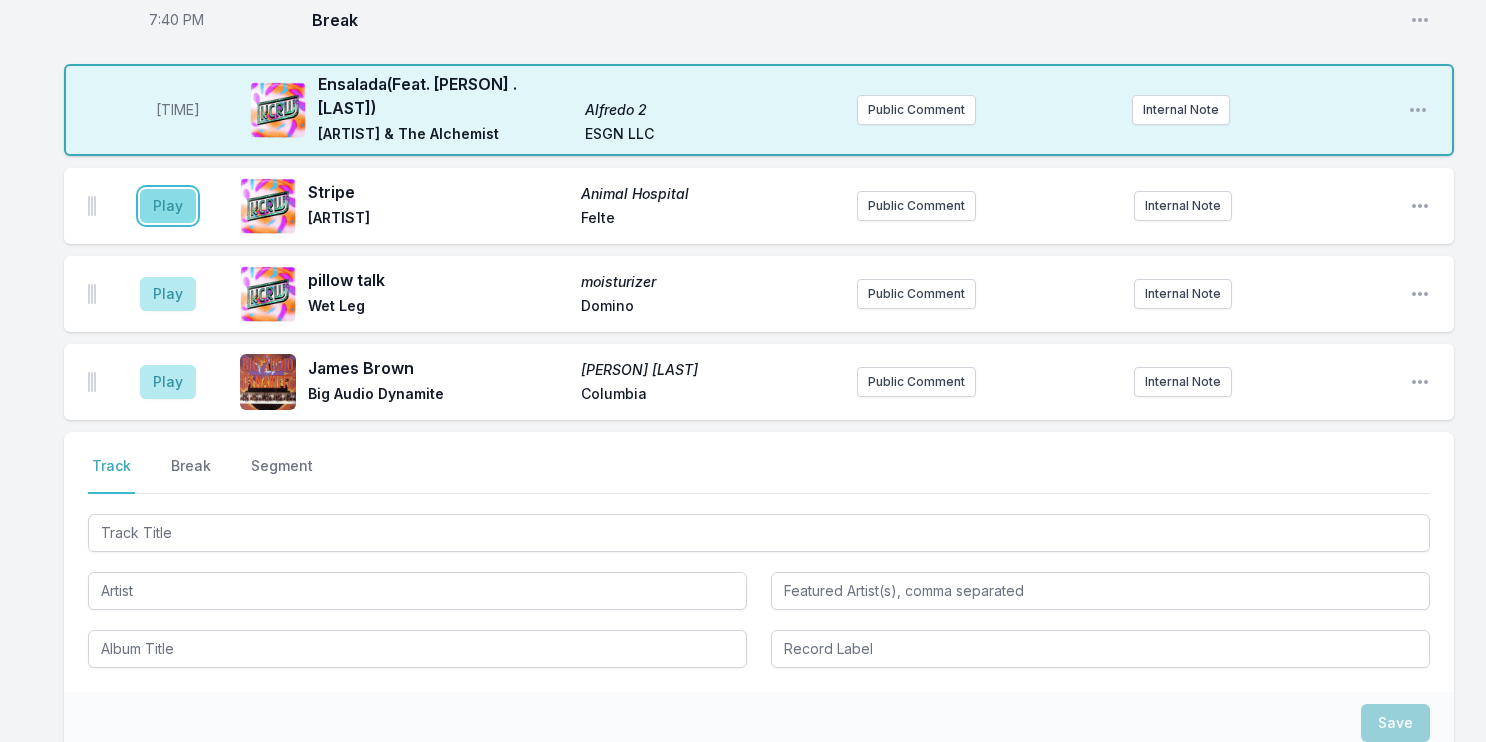 click on "Play" at bounding box center [168, 206] 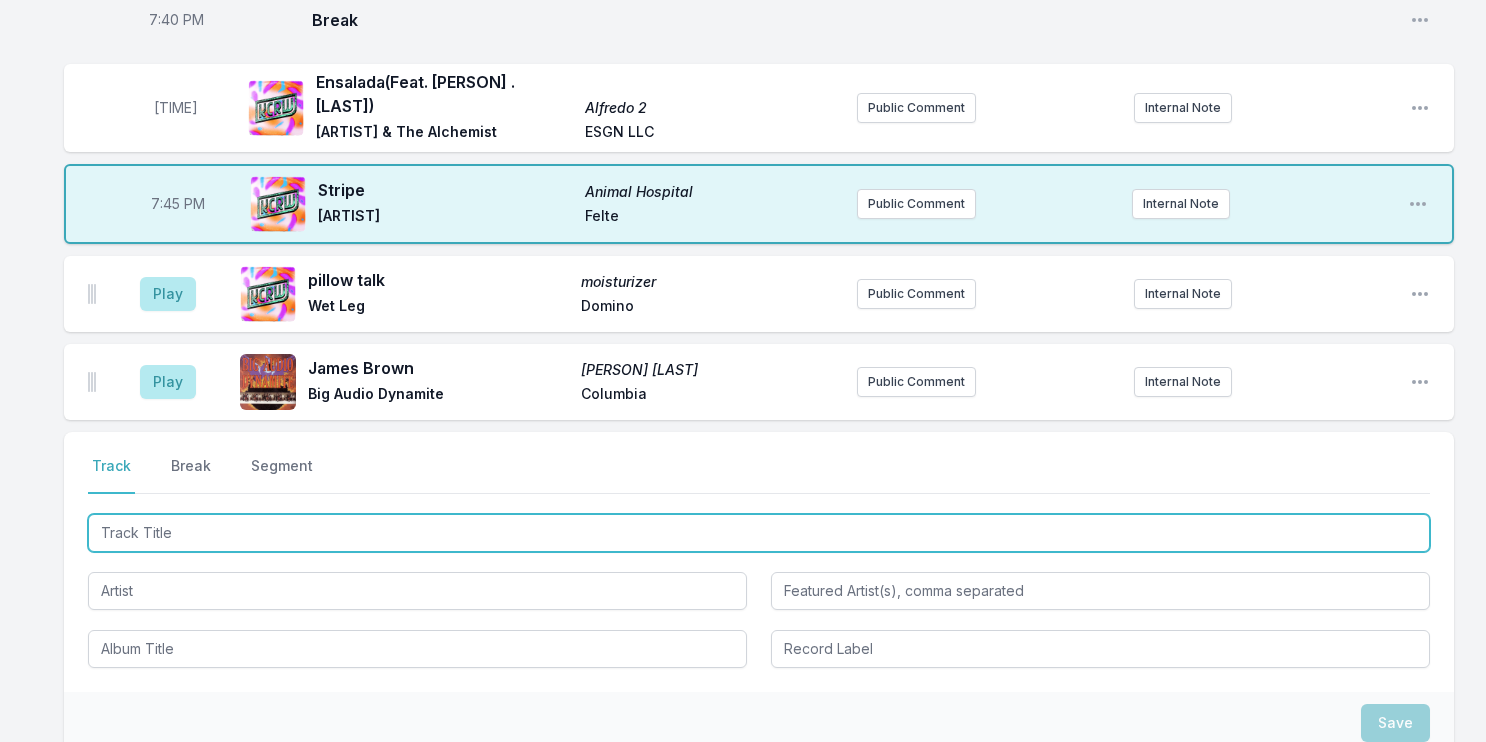 click at bounding box center (759, 533) 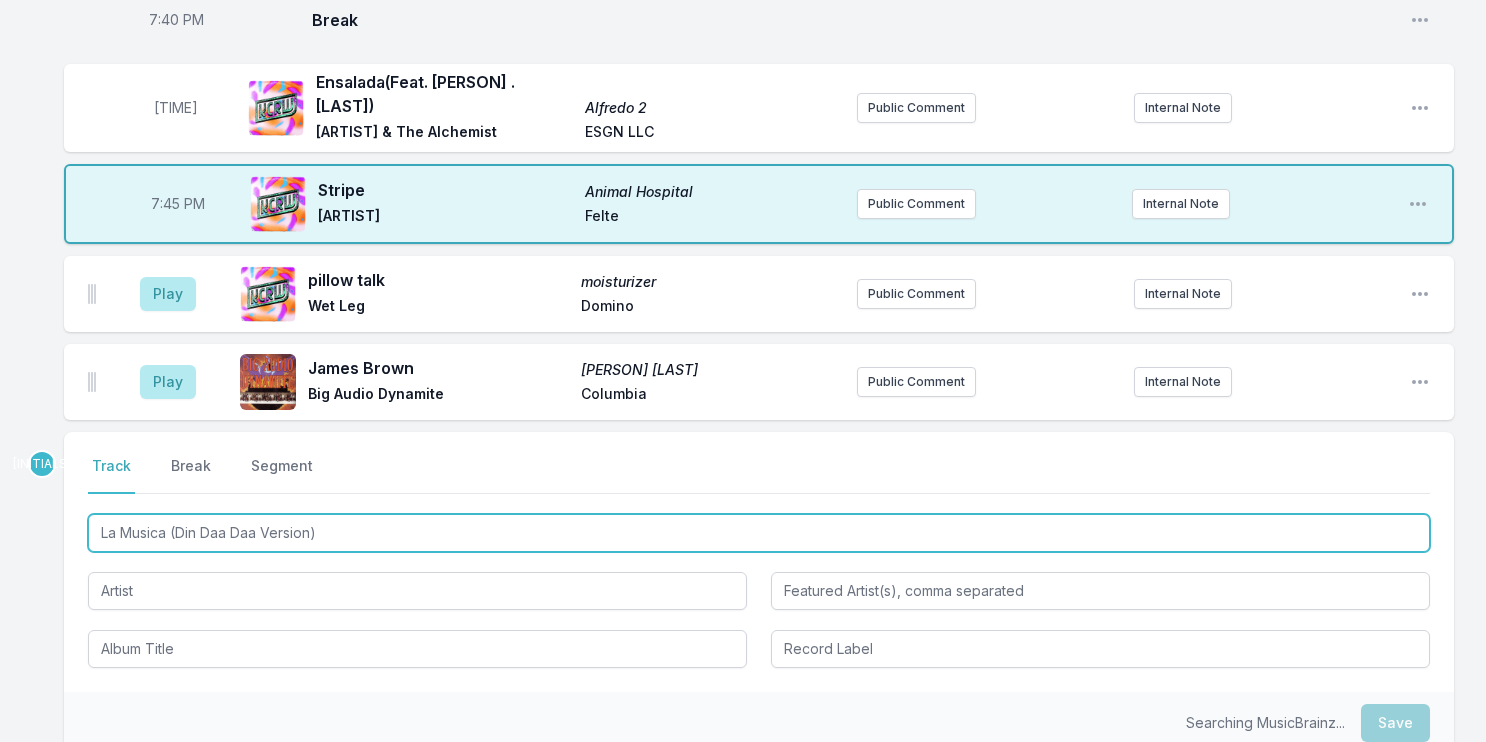 type on "La Musica (Din Daa Daa Version)" 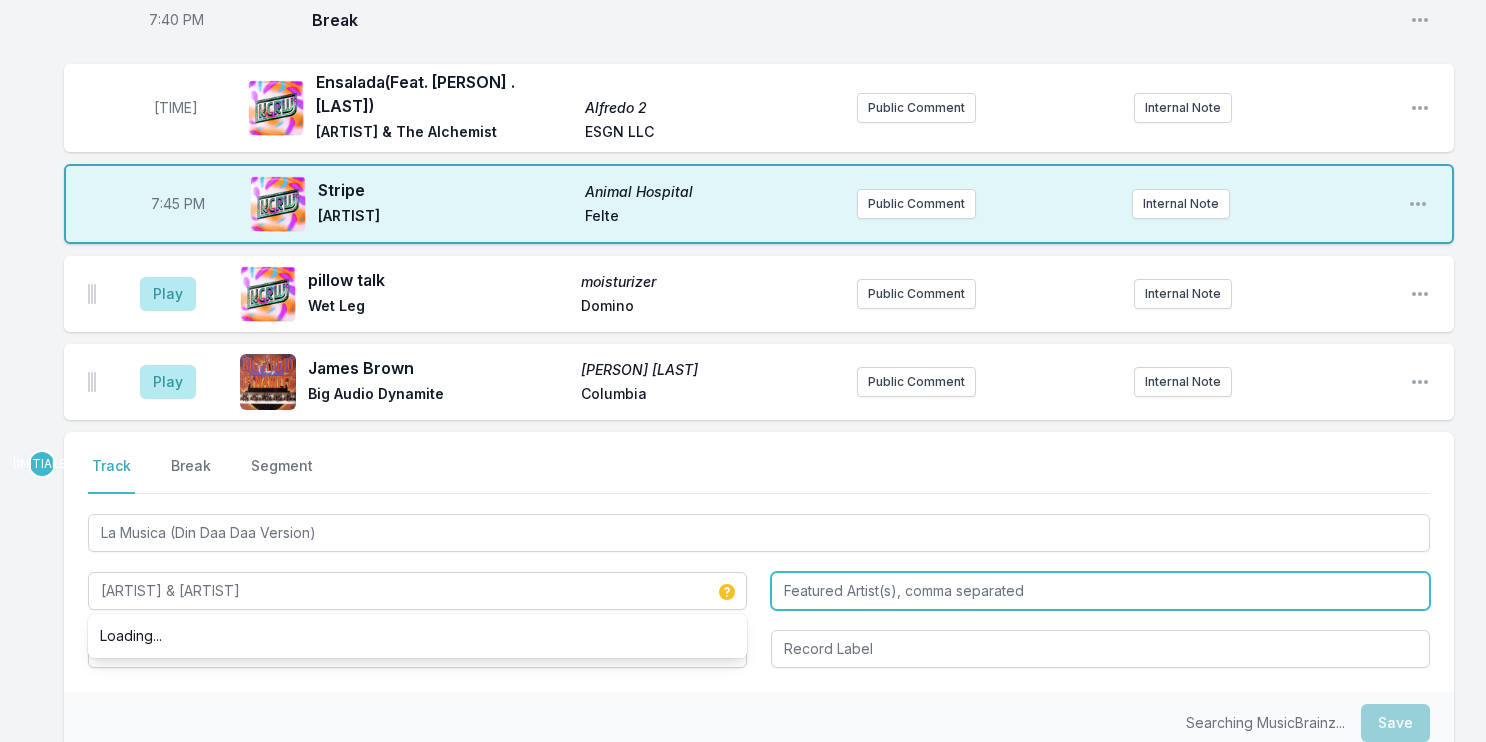 type on "[ARTIST] & [ARTIST]" 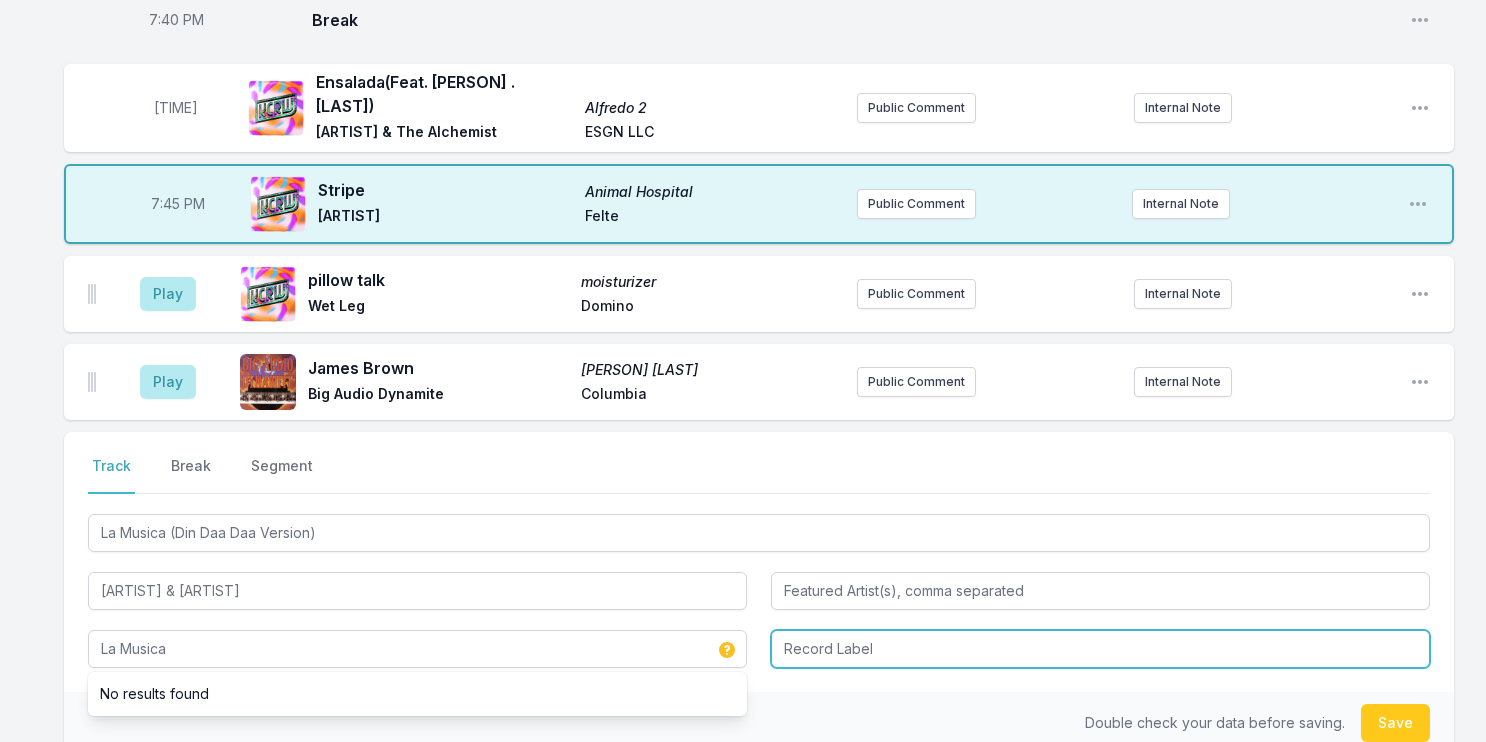 type on "La Musica" 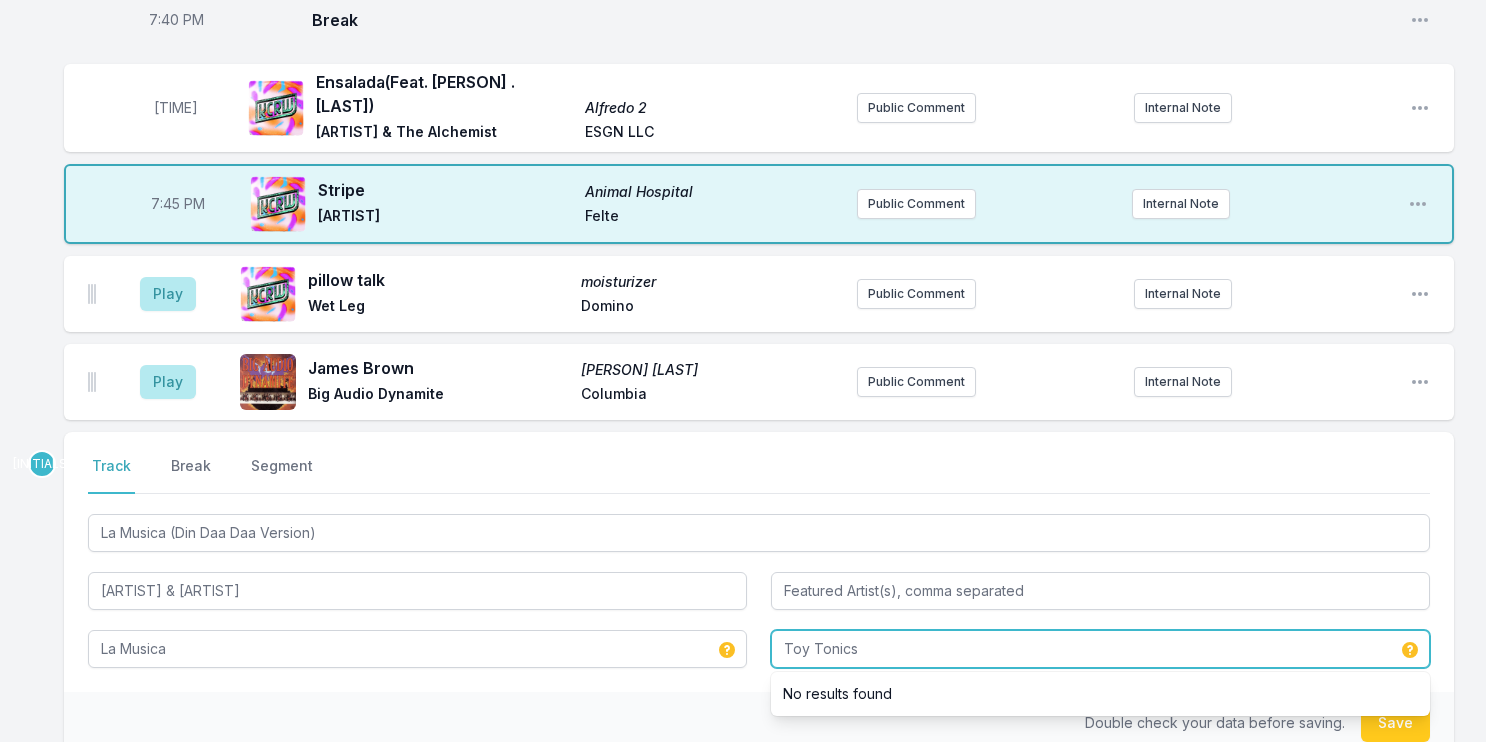 type on "Toy Tonics" 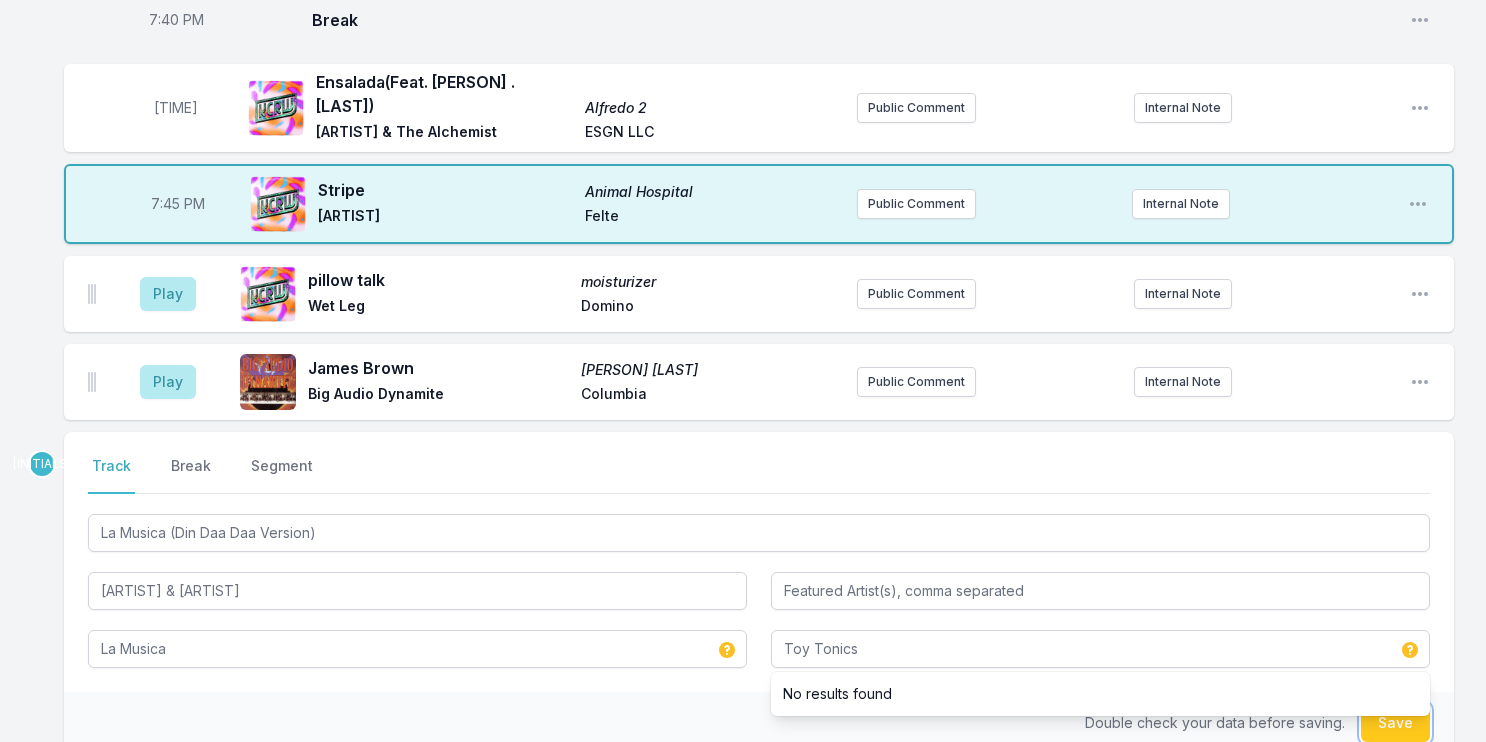 click on "Save" at bounding box center [1395, 723] 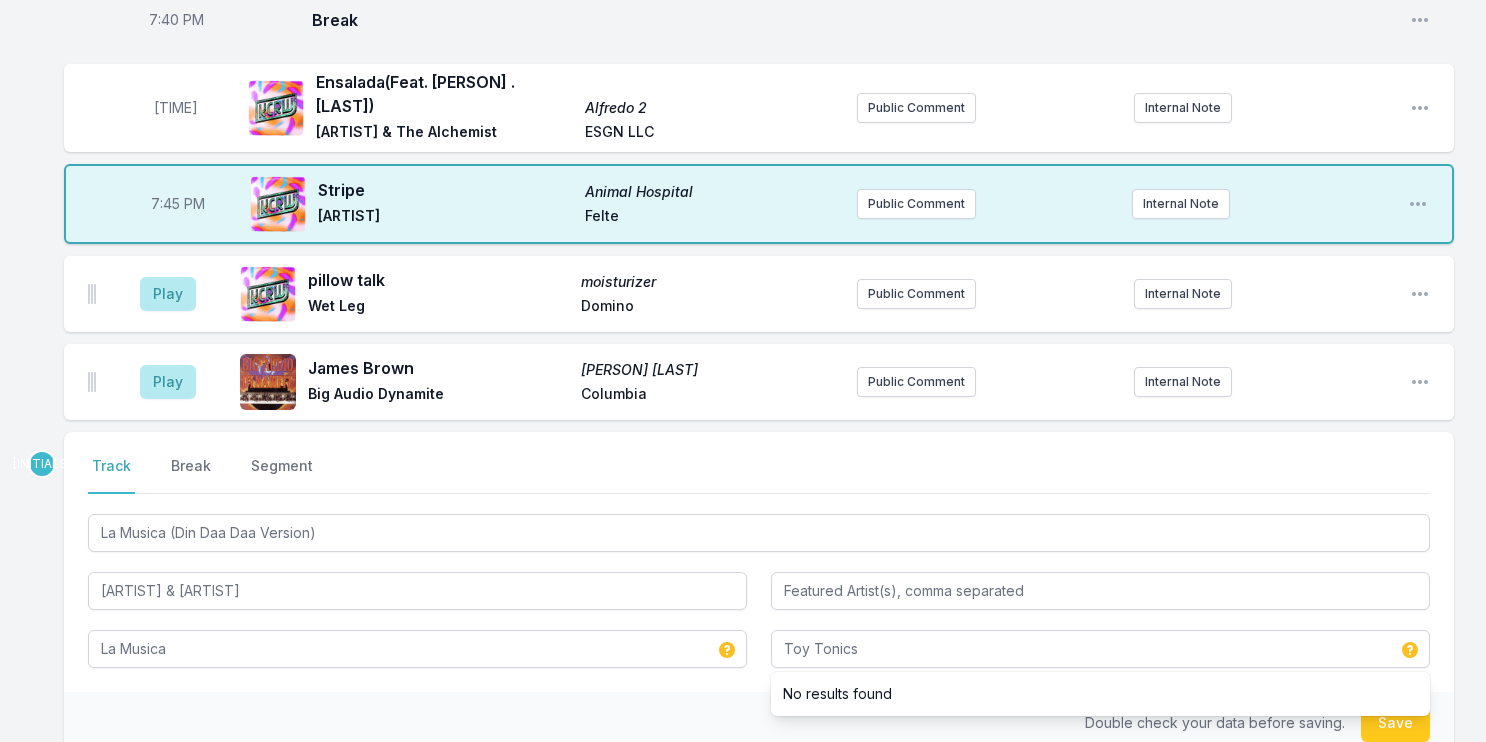 type 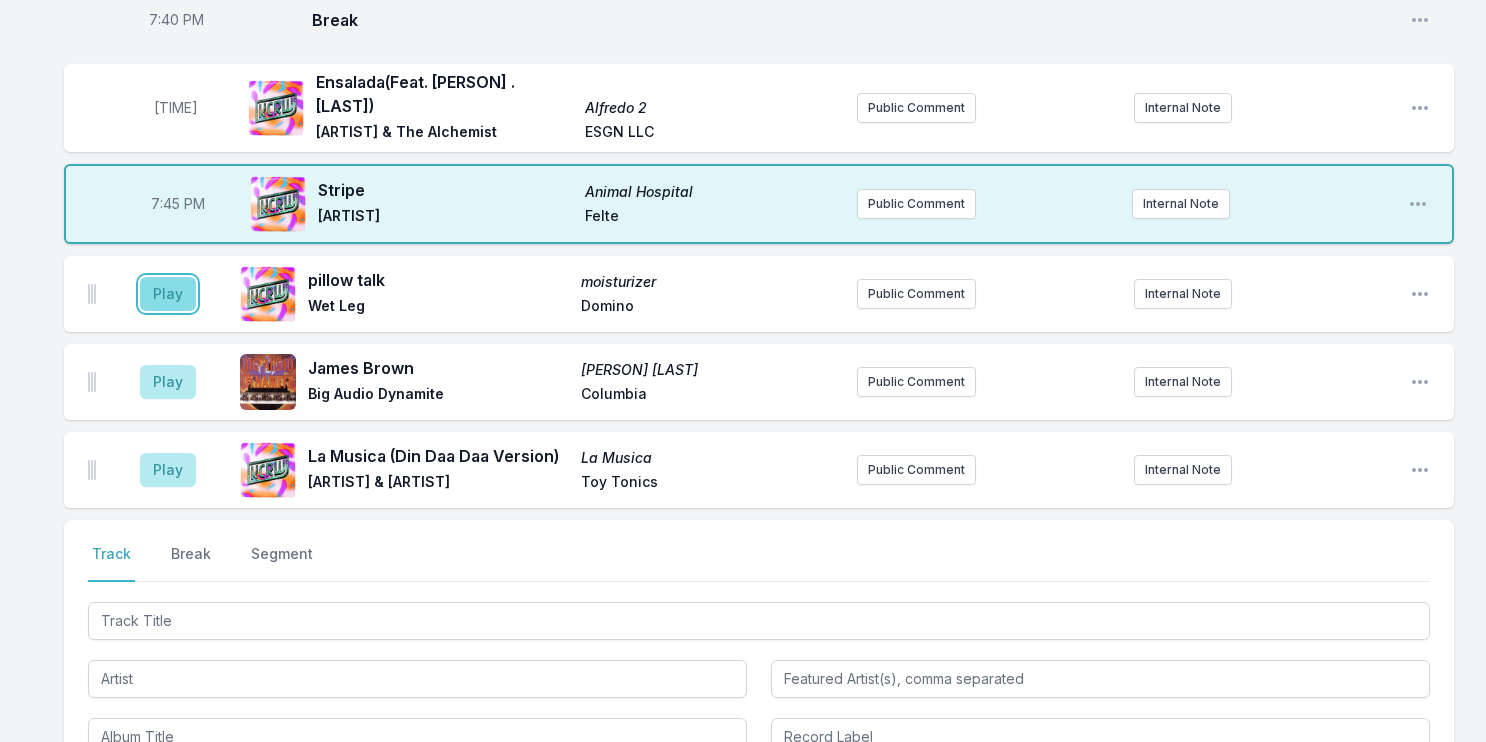click on "Play" at bounding box center (168, 294) 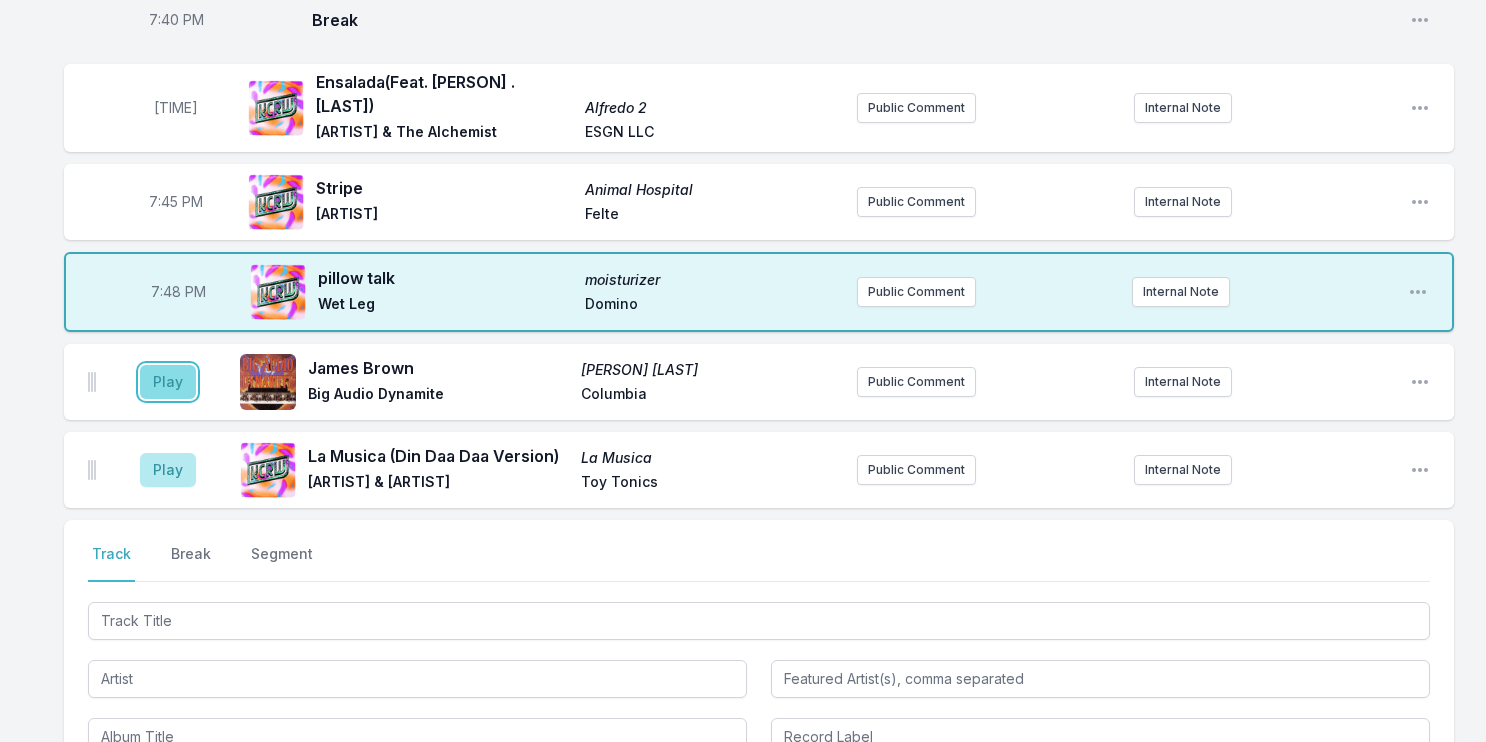 click on "Play" at bounding box center [168, 382] 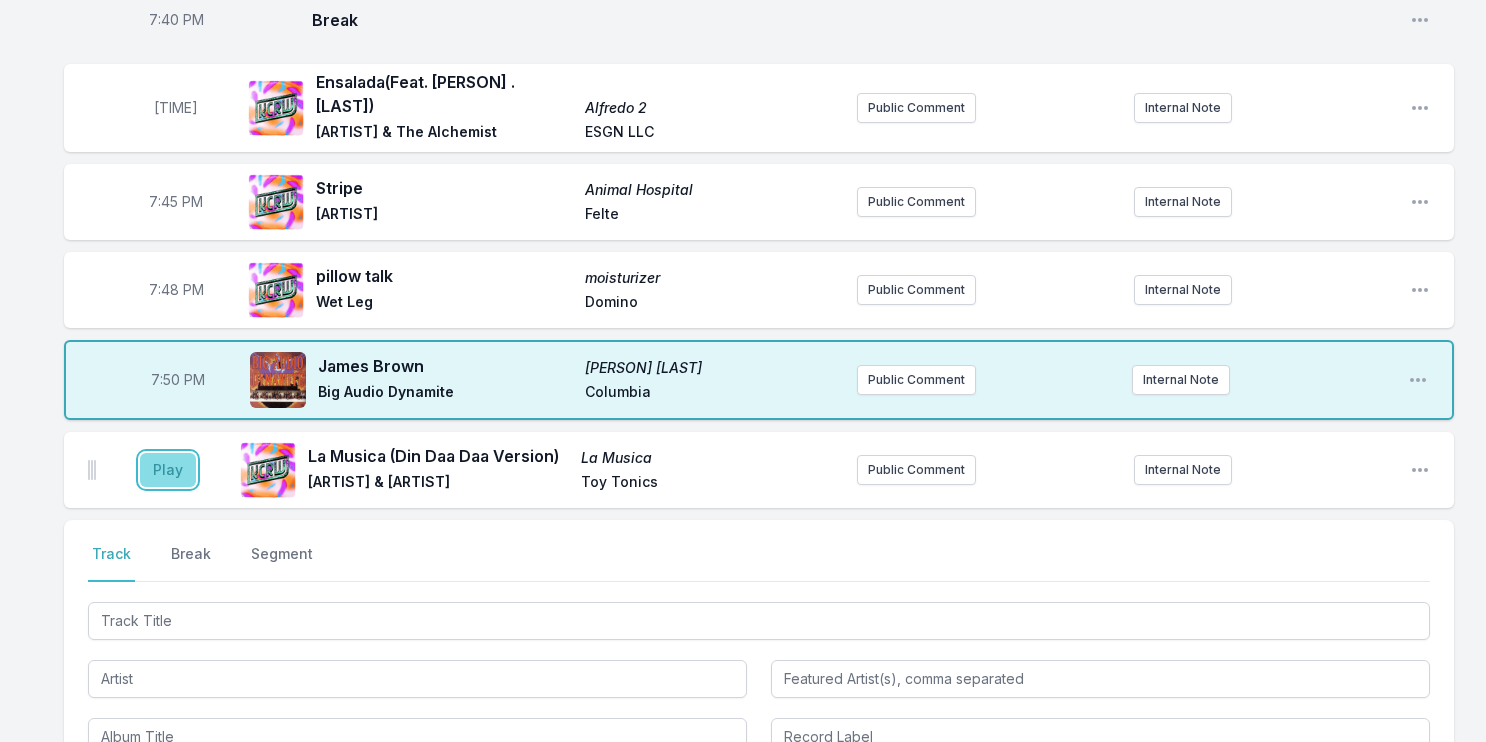 click on "Play" at bounding box center [168, 470] 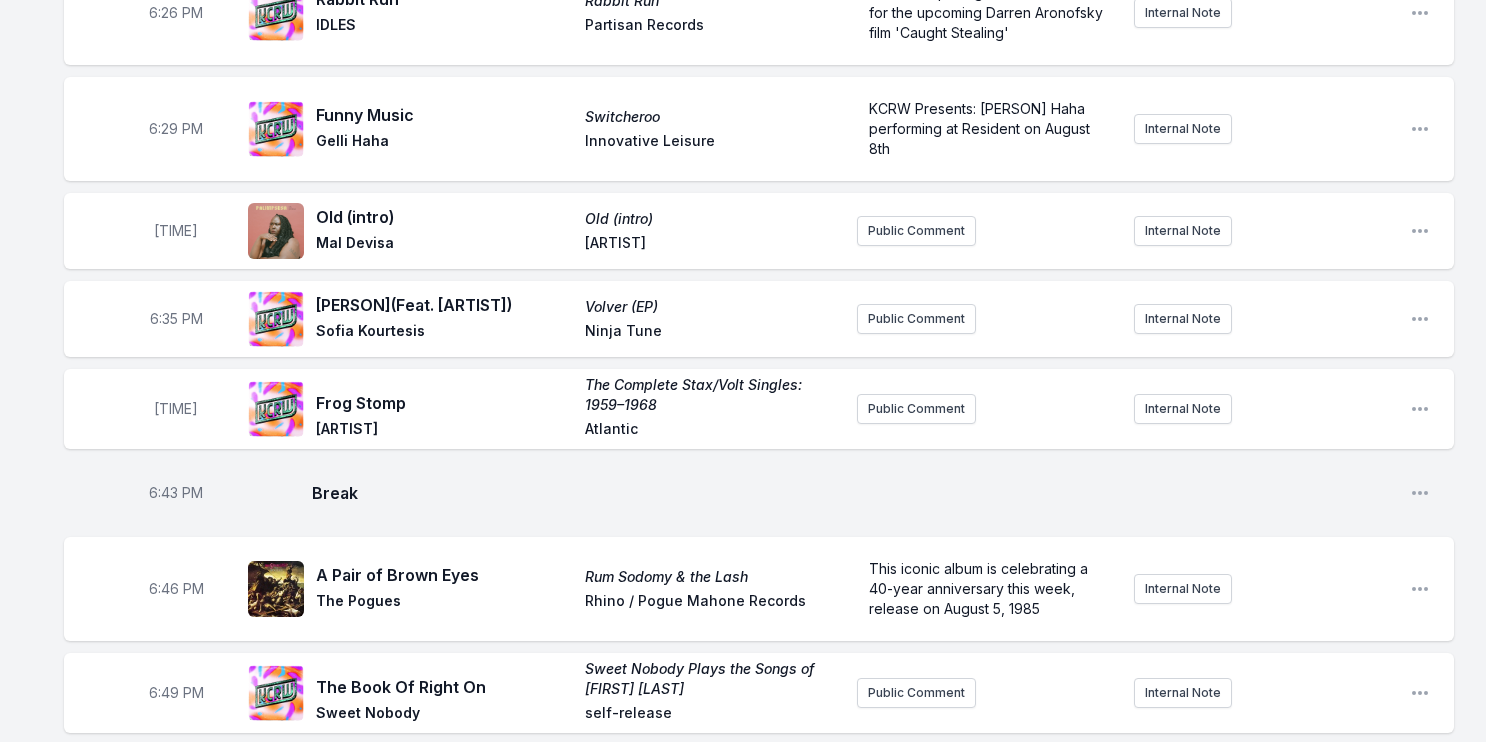 scroll, scrollTop: 0, scrollLeft: 0, axis: both 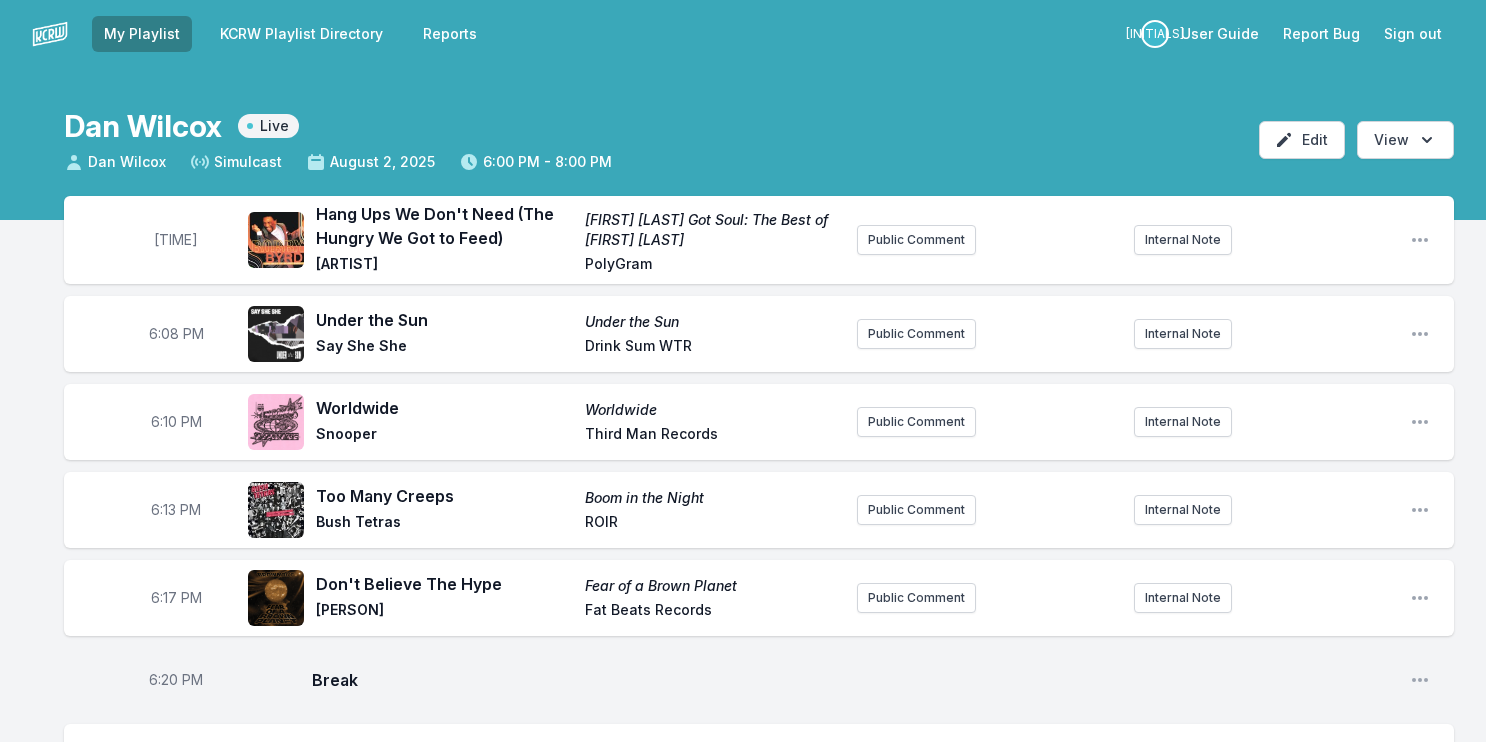 click on "KCRW Playlist Directory" at bounding box center (301, 34) 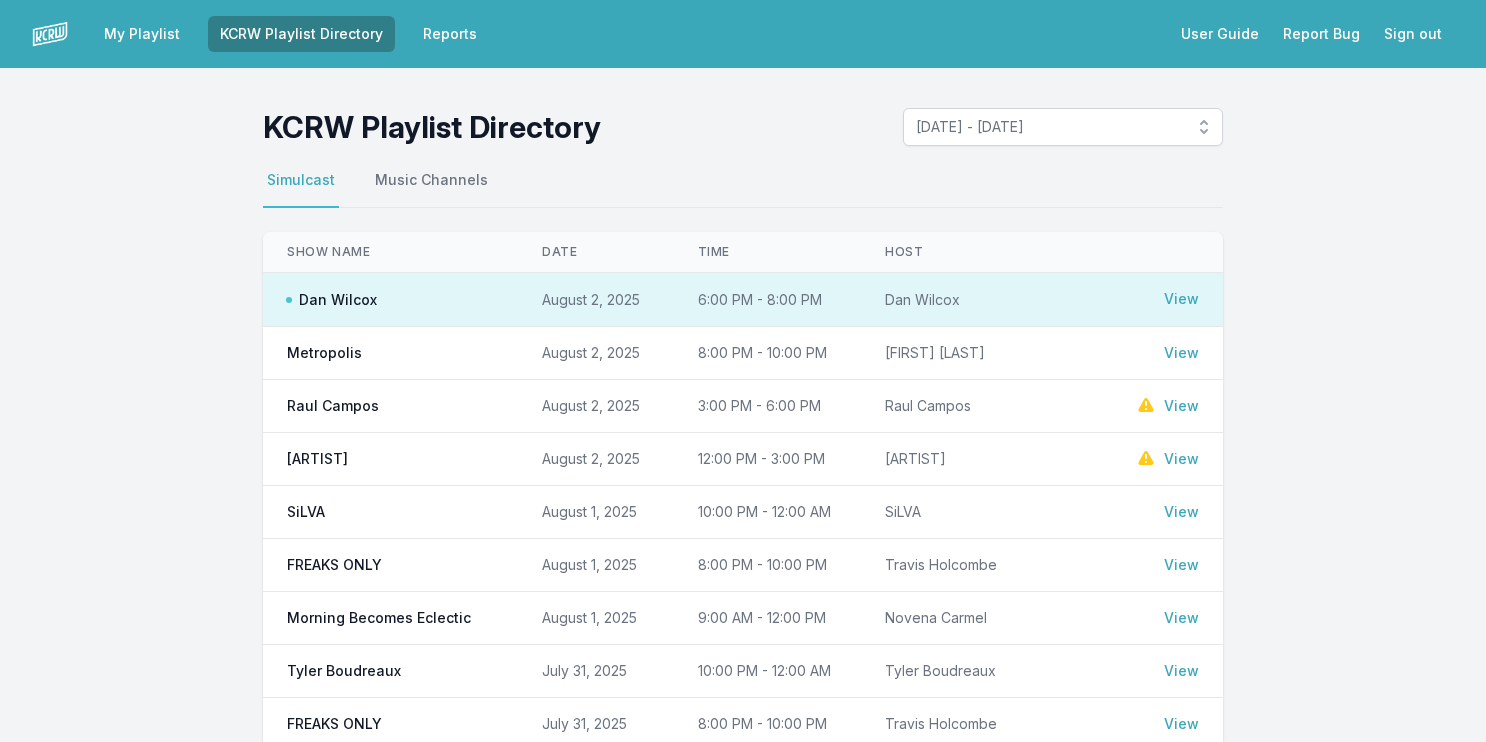 click on "View" at bounding box center (1181, 353) 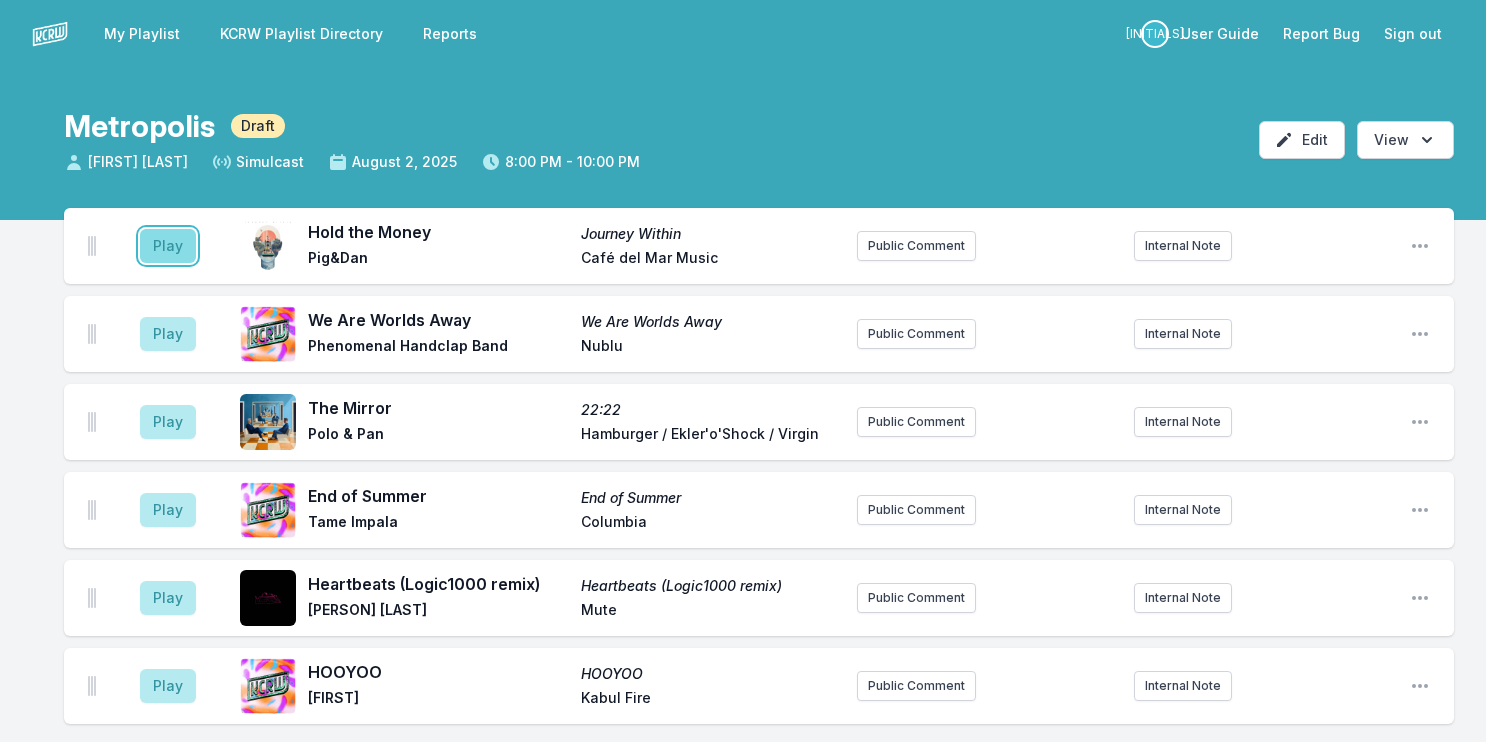 click on "Play" at bounding box center (168, 246) 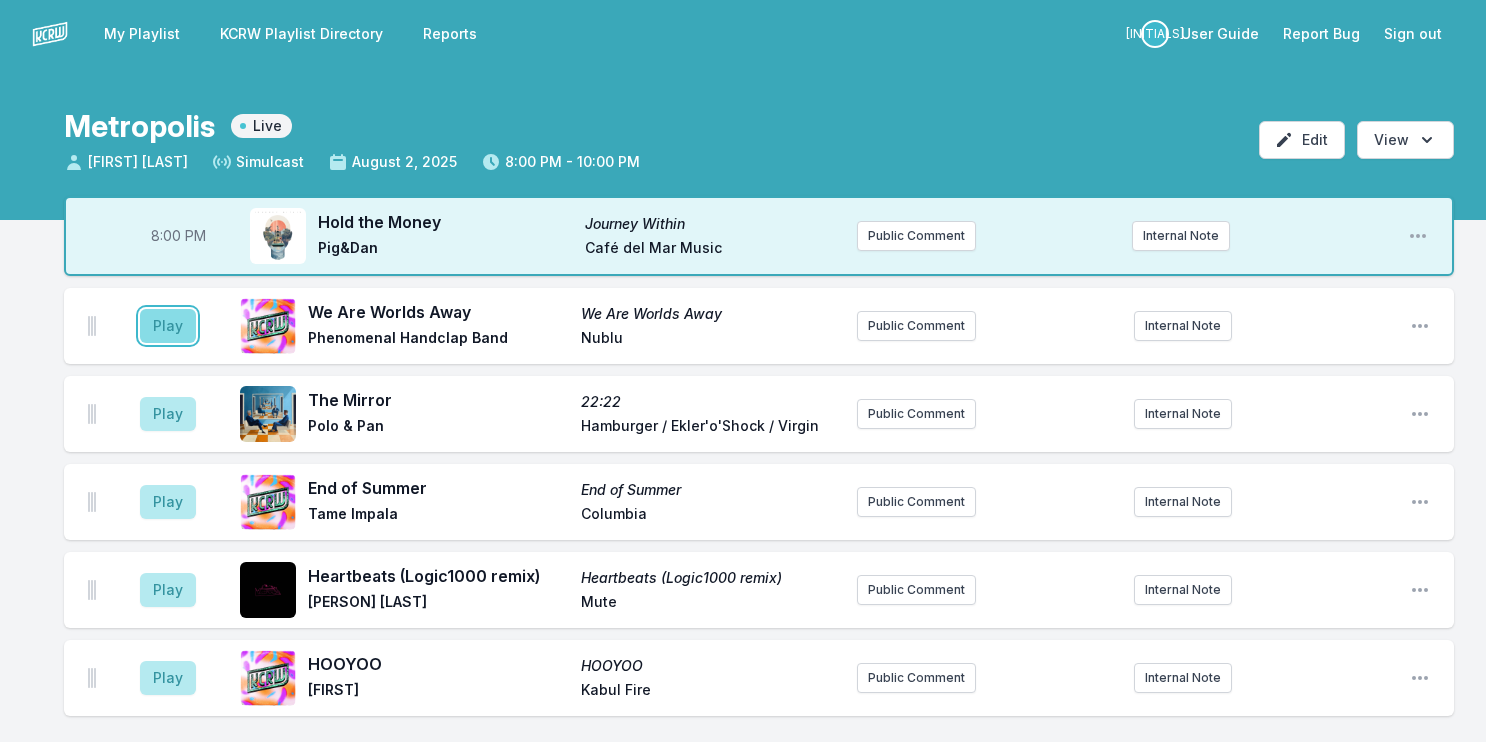 click on "Play" at bounding box center (168, 326) 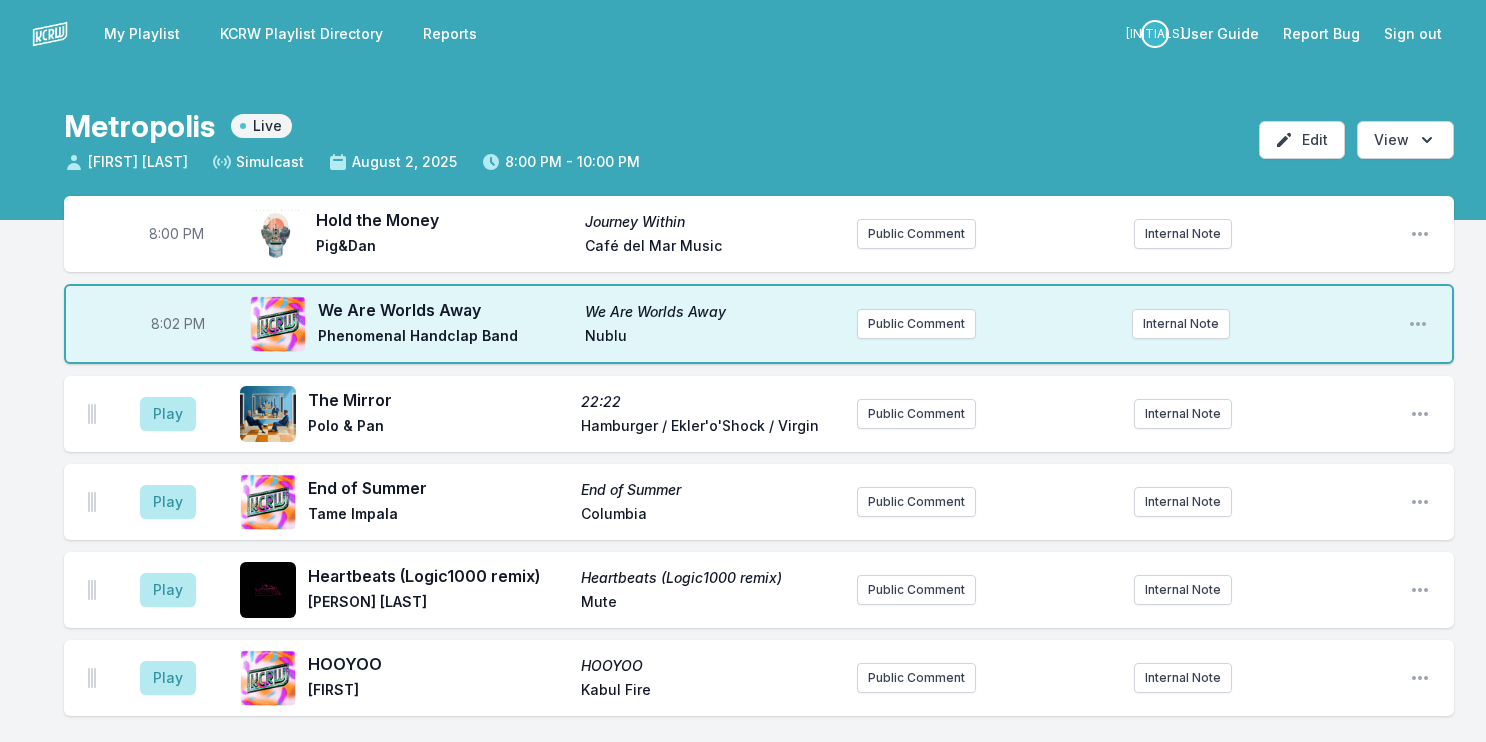 click on "8:02 PM" at bounding box center [178, 324] 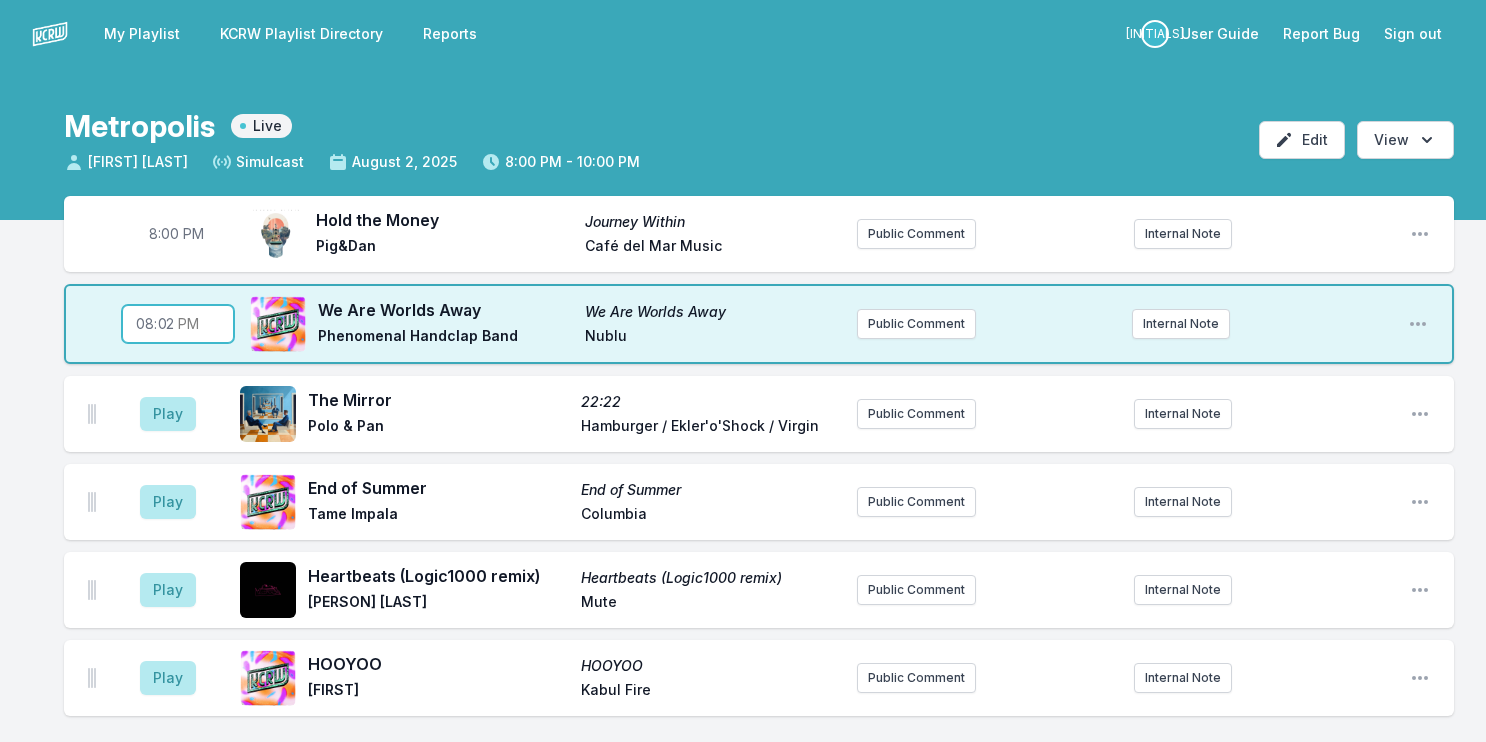 click on "20:02" at bounding box center (178, 324) 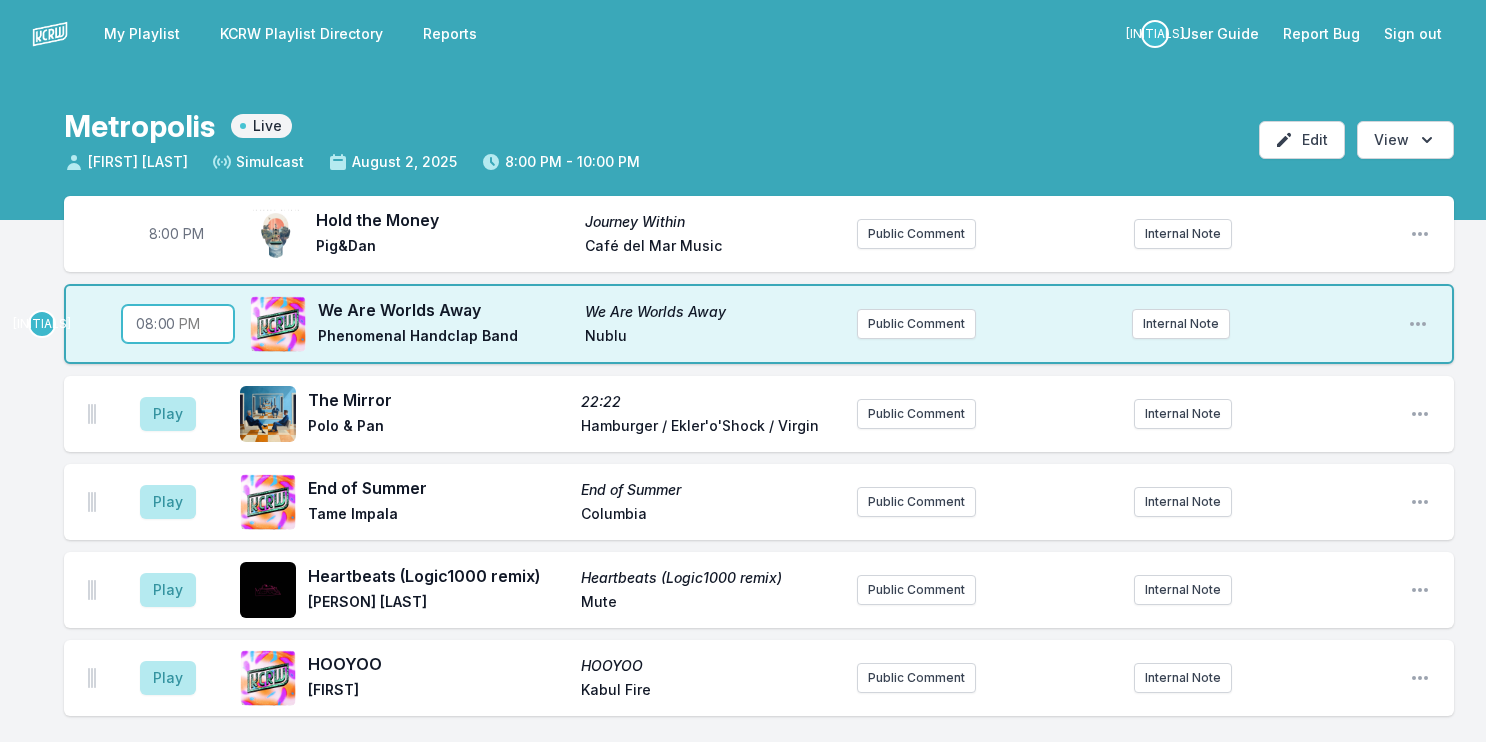 type on "20:05" 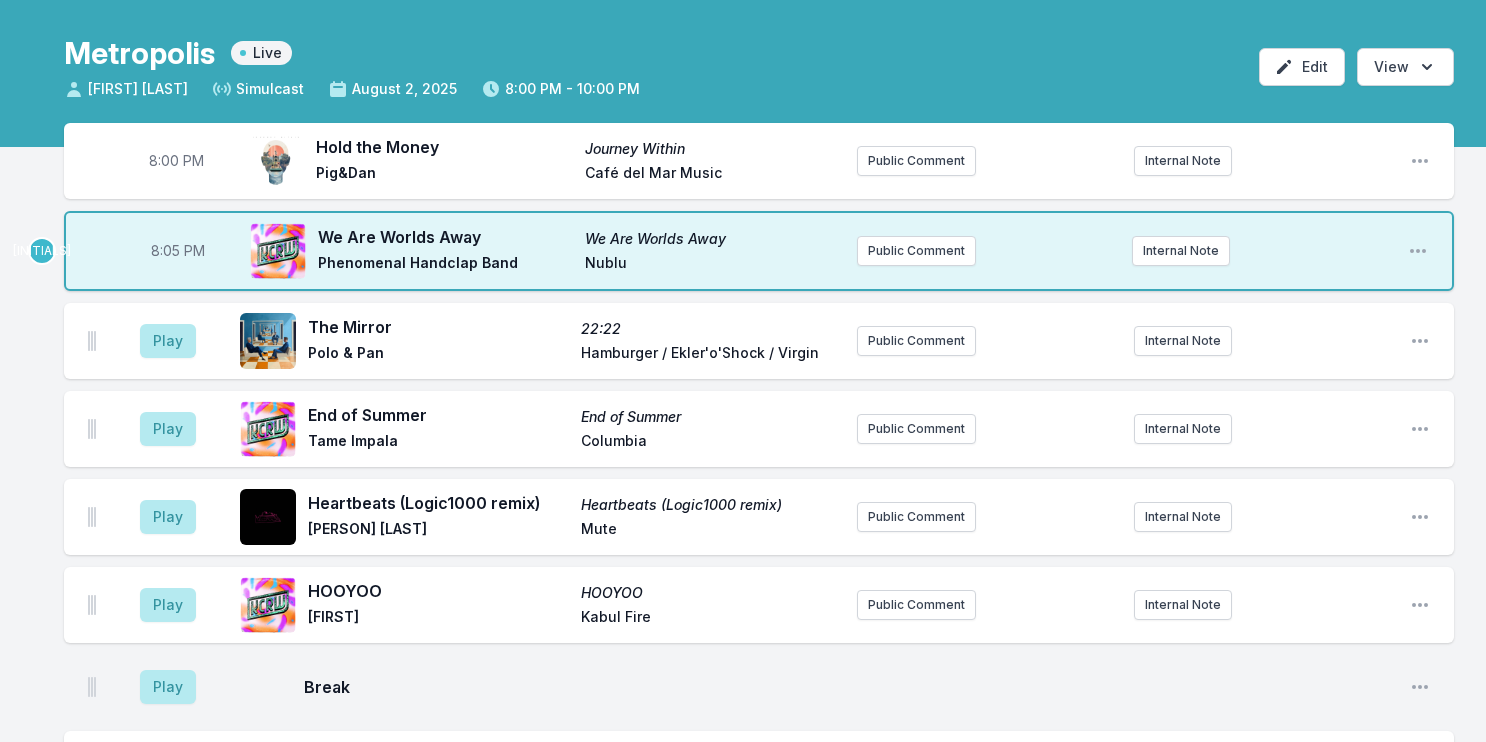 scroll, scrollTop: 300, scrollLeft: 0, axis: vertical 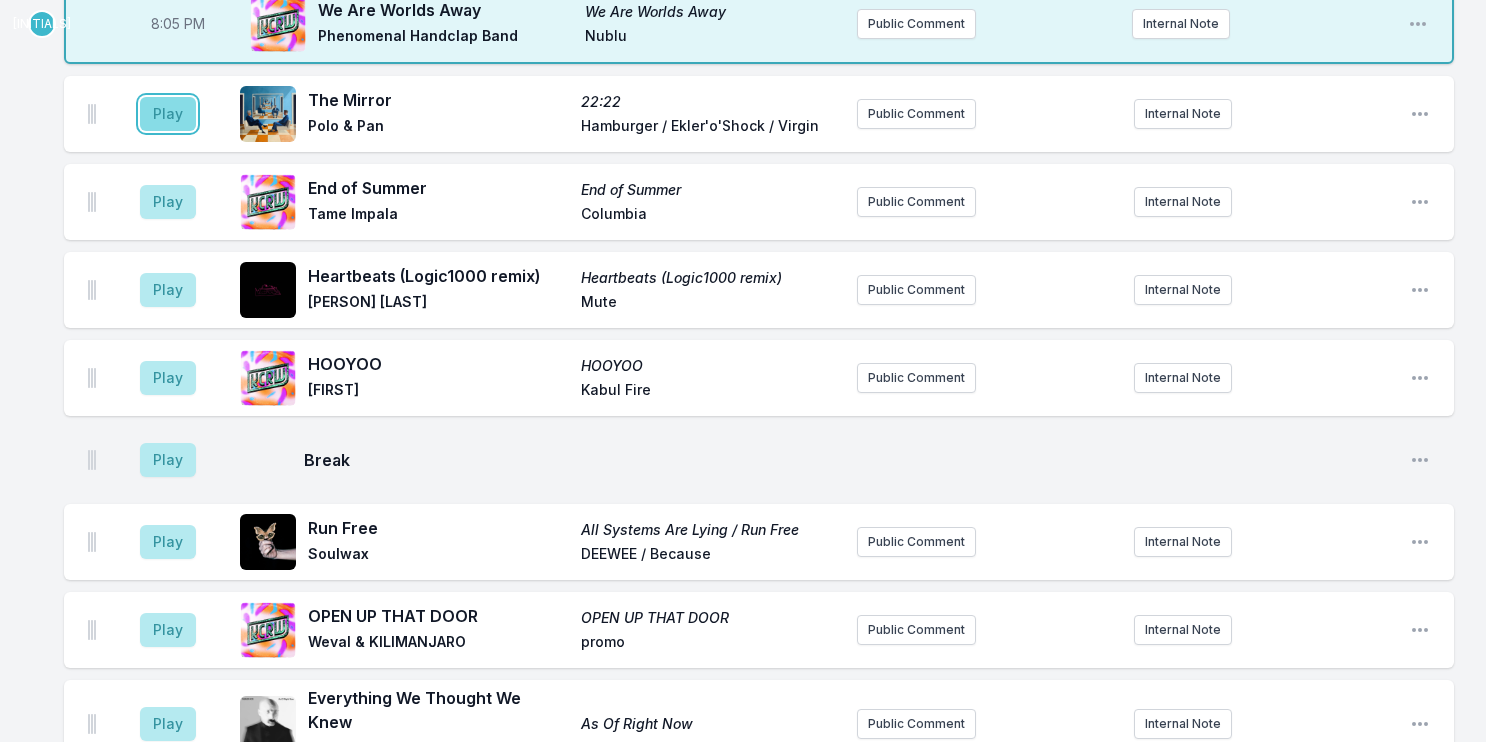 click on "Play" at bounding box center [168, 114] 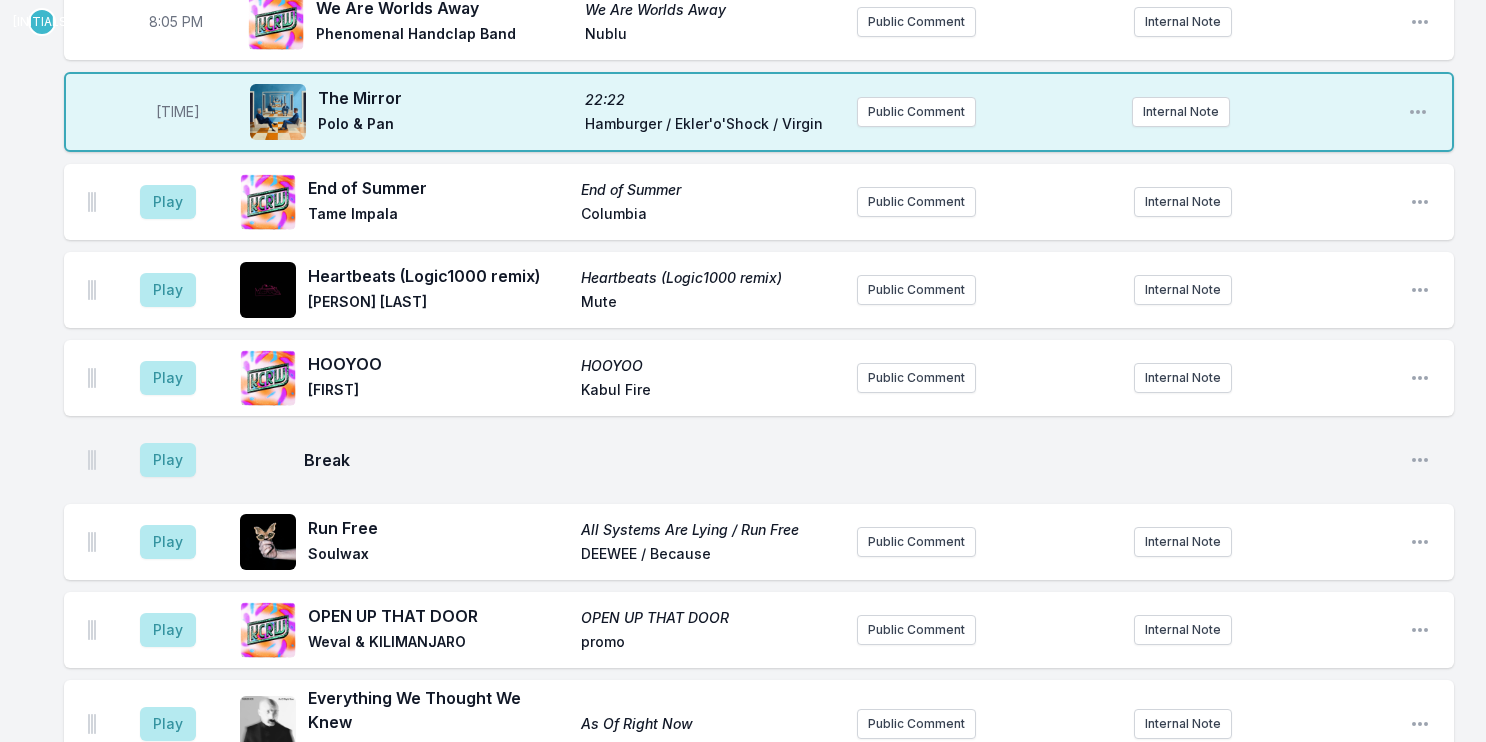 scroll, scrollTop: 298, scrollLeft: 0, axis: vertical 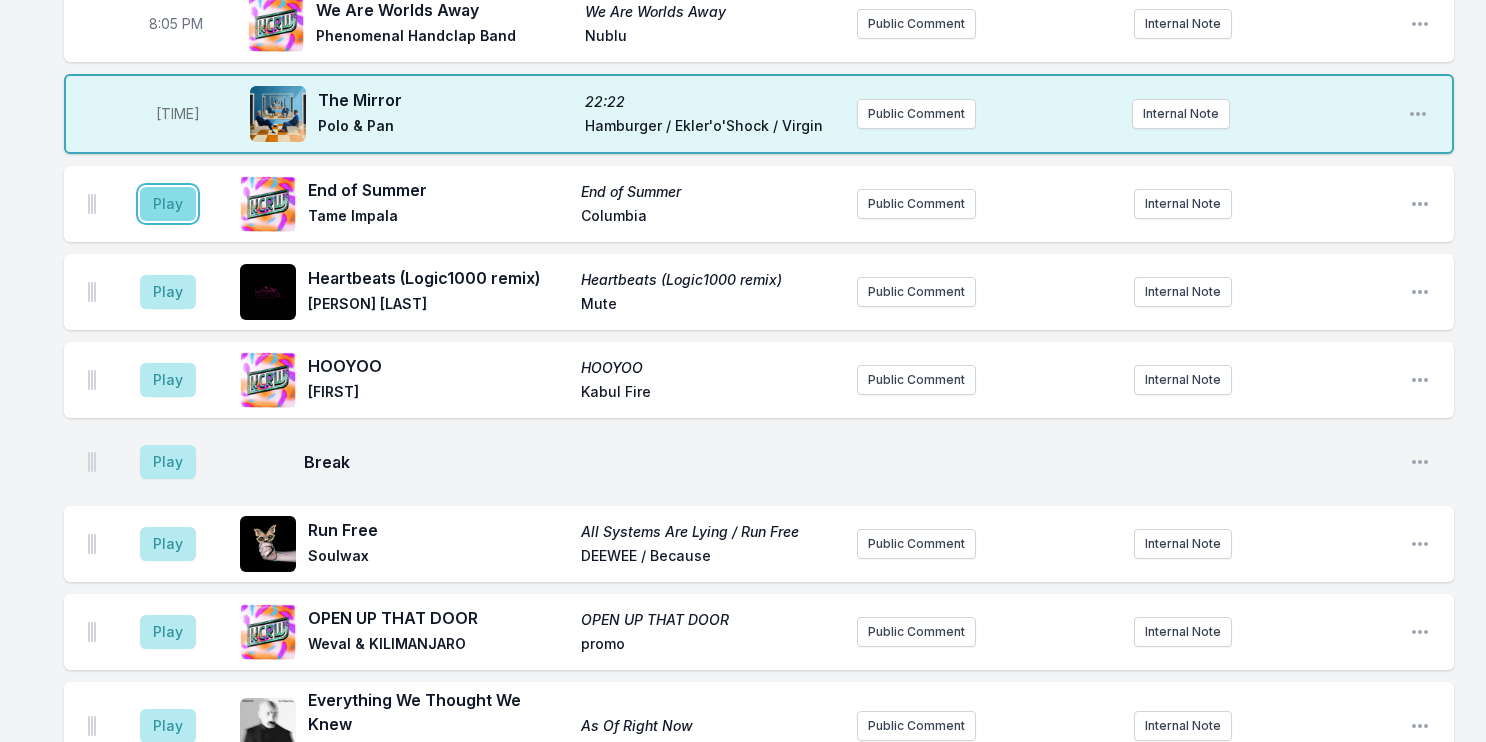 click on "Play" at bounding box center (168, 204) 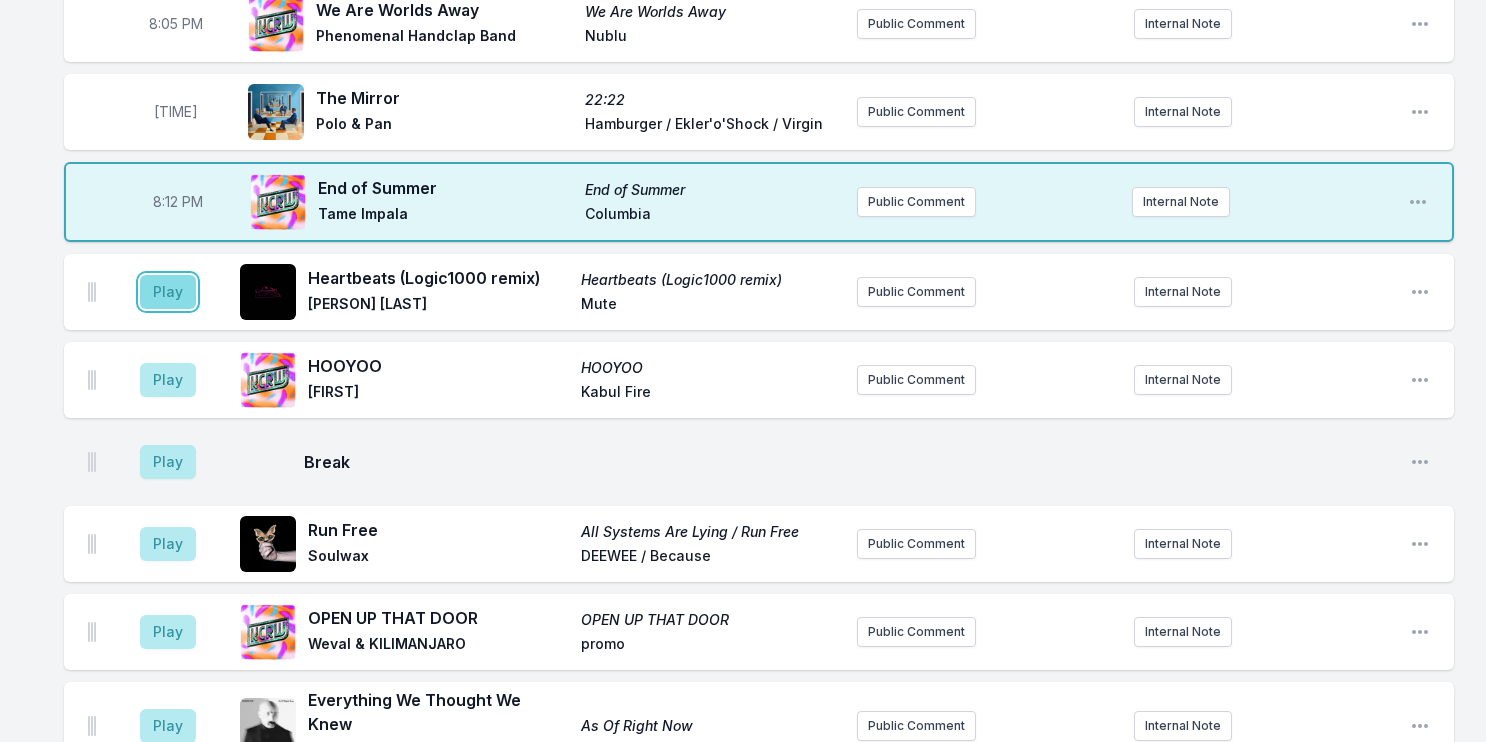 click on "Play" at bounding box center [168, 292] 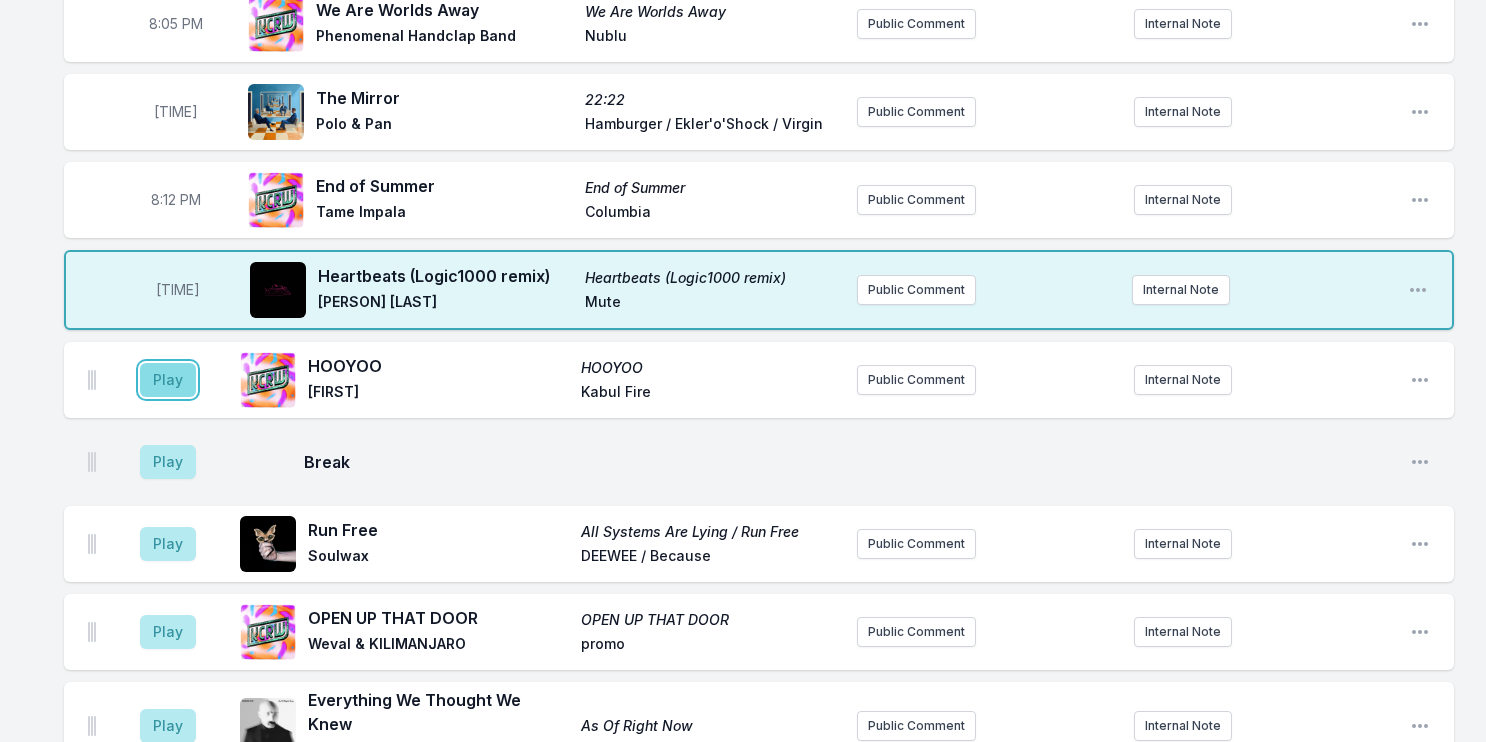 click on "Play" at bounding box center [168, 380] 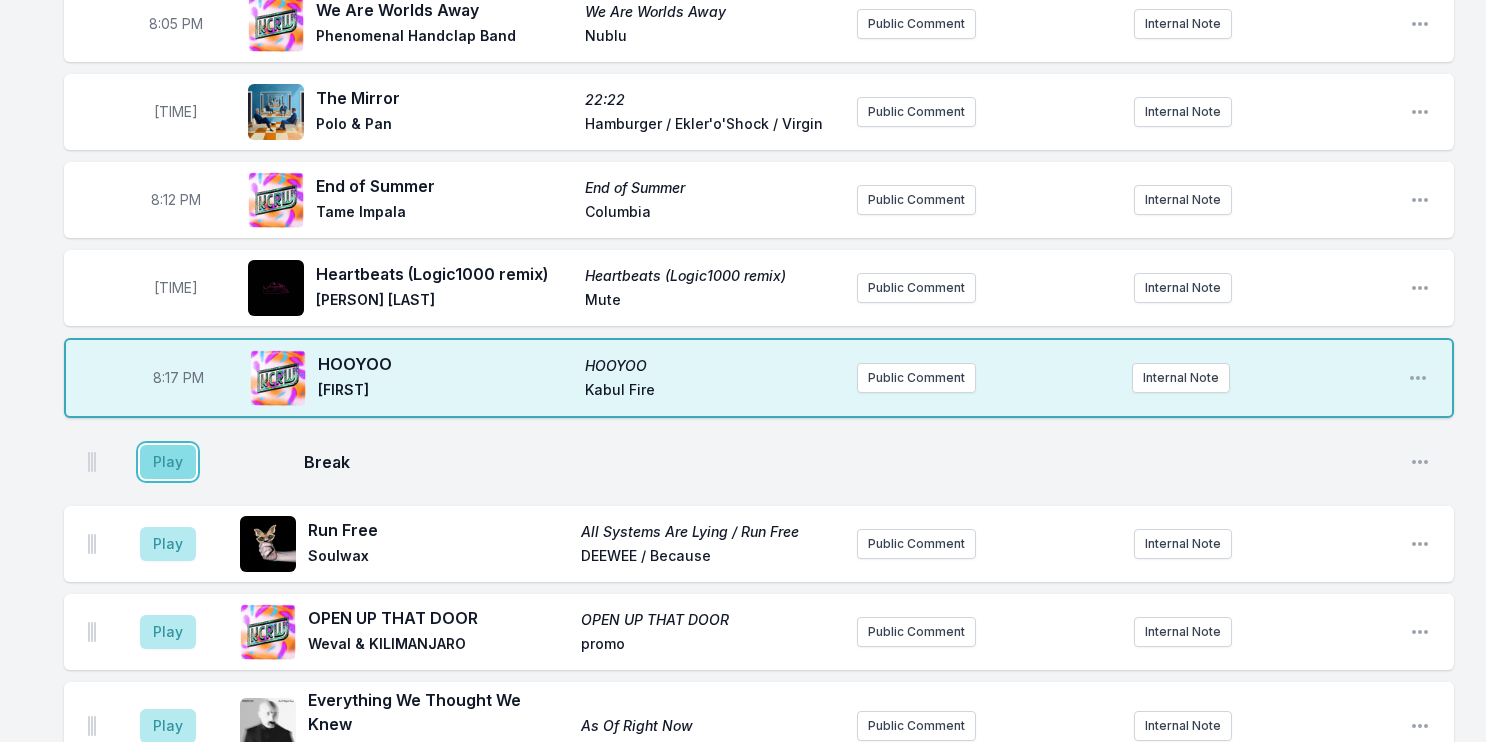 click on "Play" at bounding box center [168, 462] 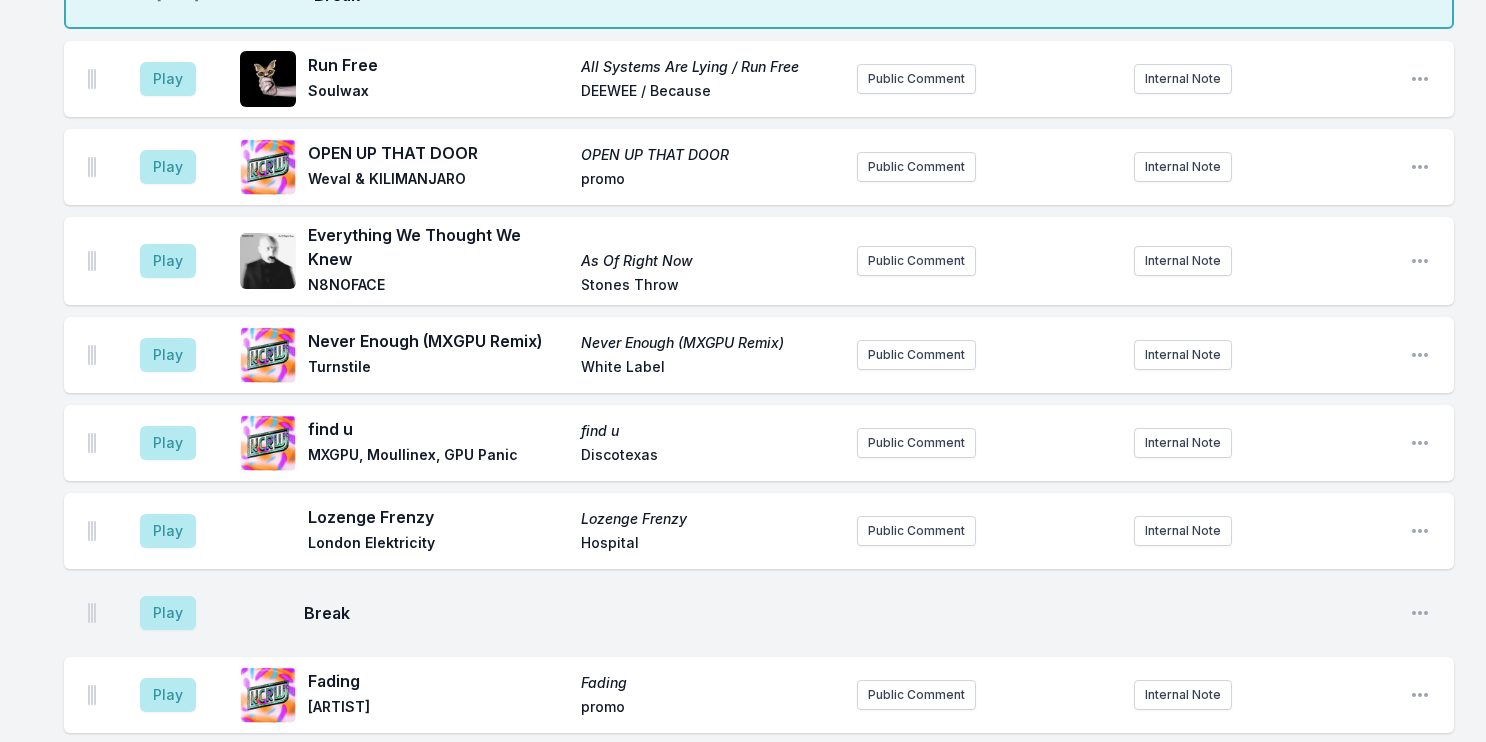 scroll, scrollTop: 798, scrollLeft: 0, axis: vertical 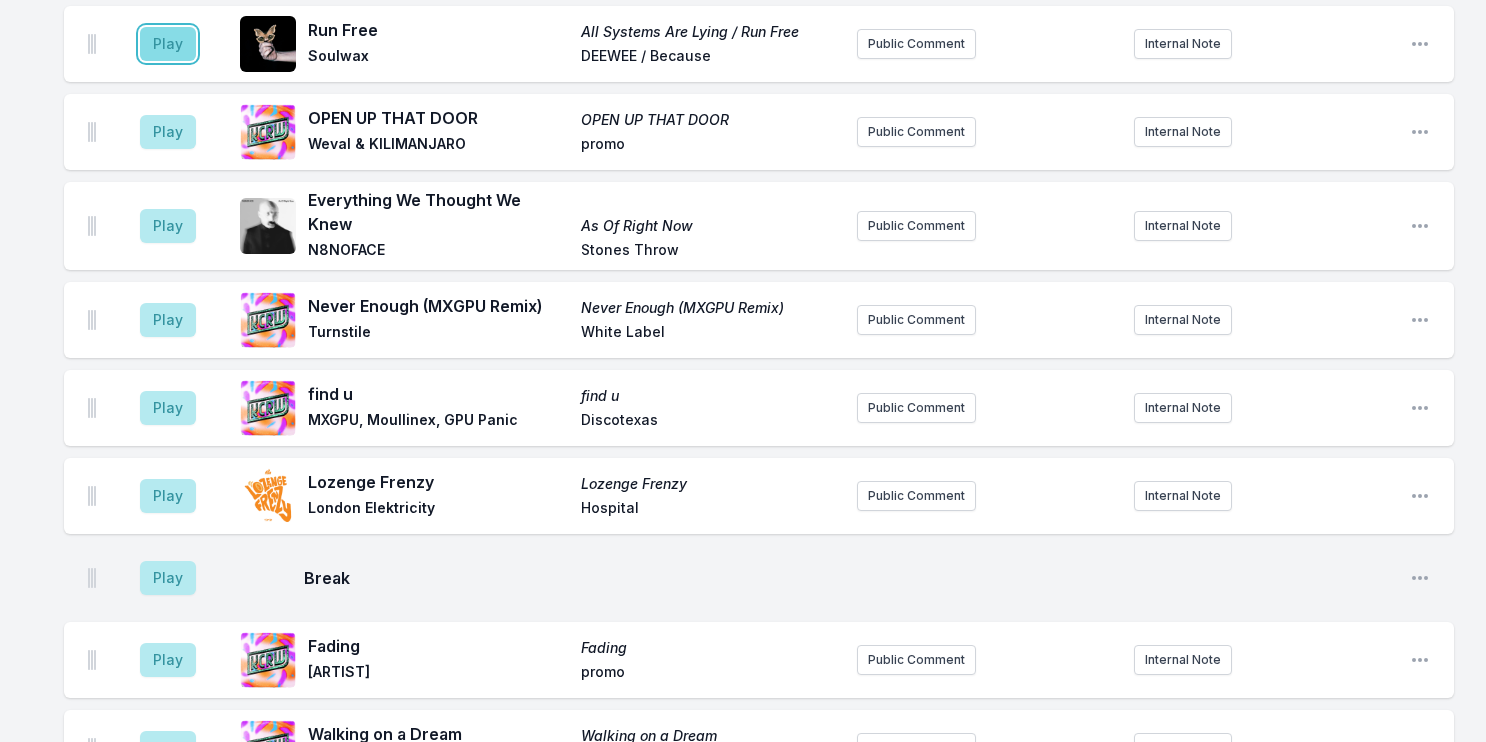 click on "Play" at bounding box center (168, 44) 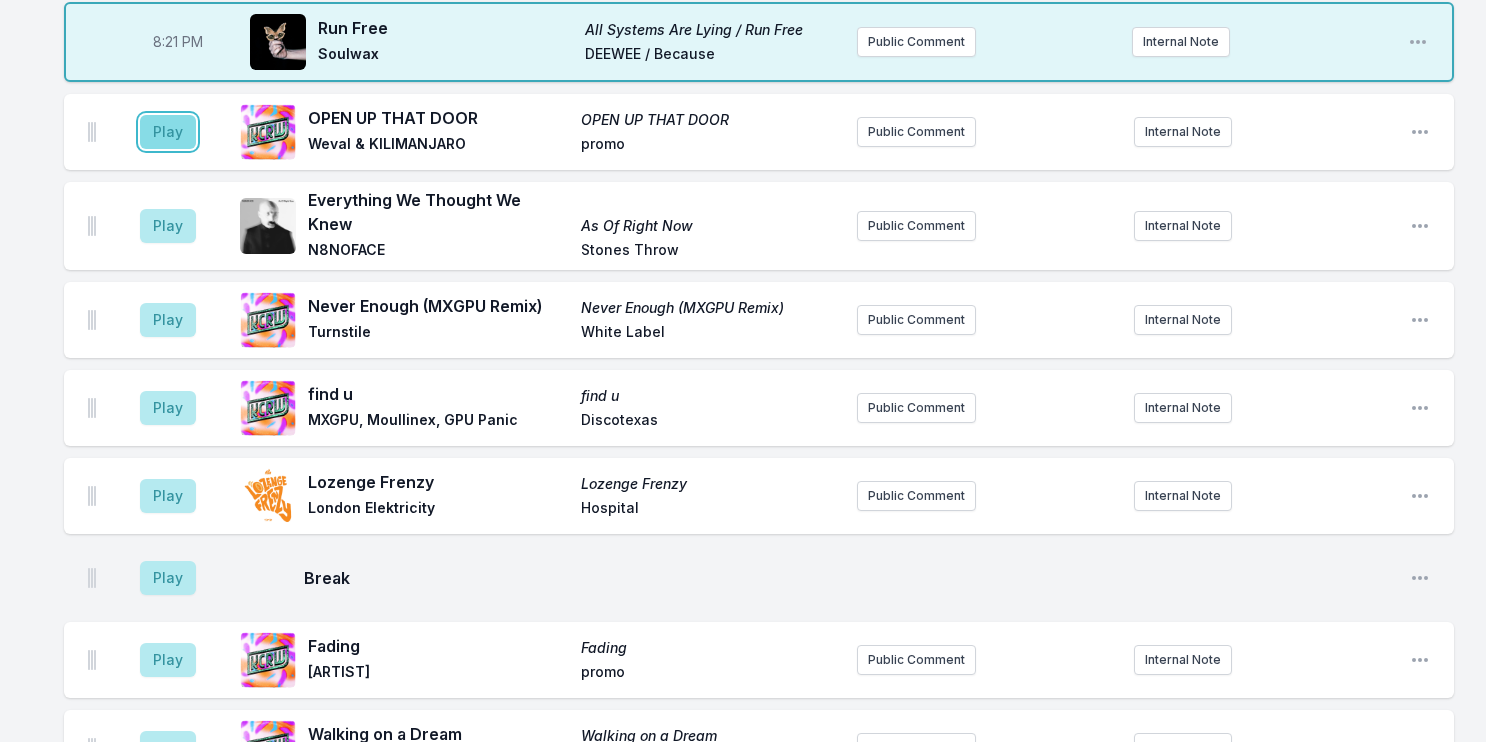 click on "Play" at bounding box center (168, 132) 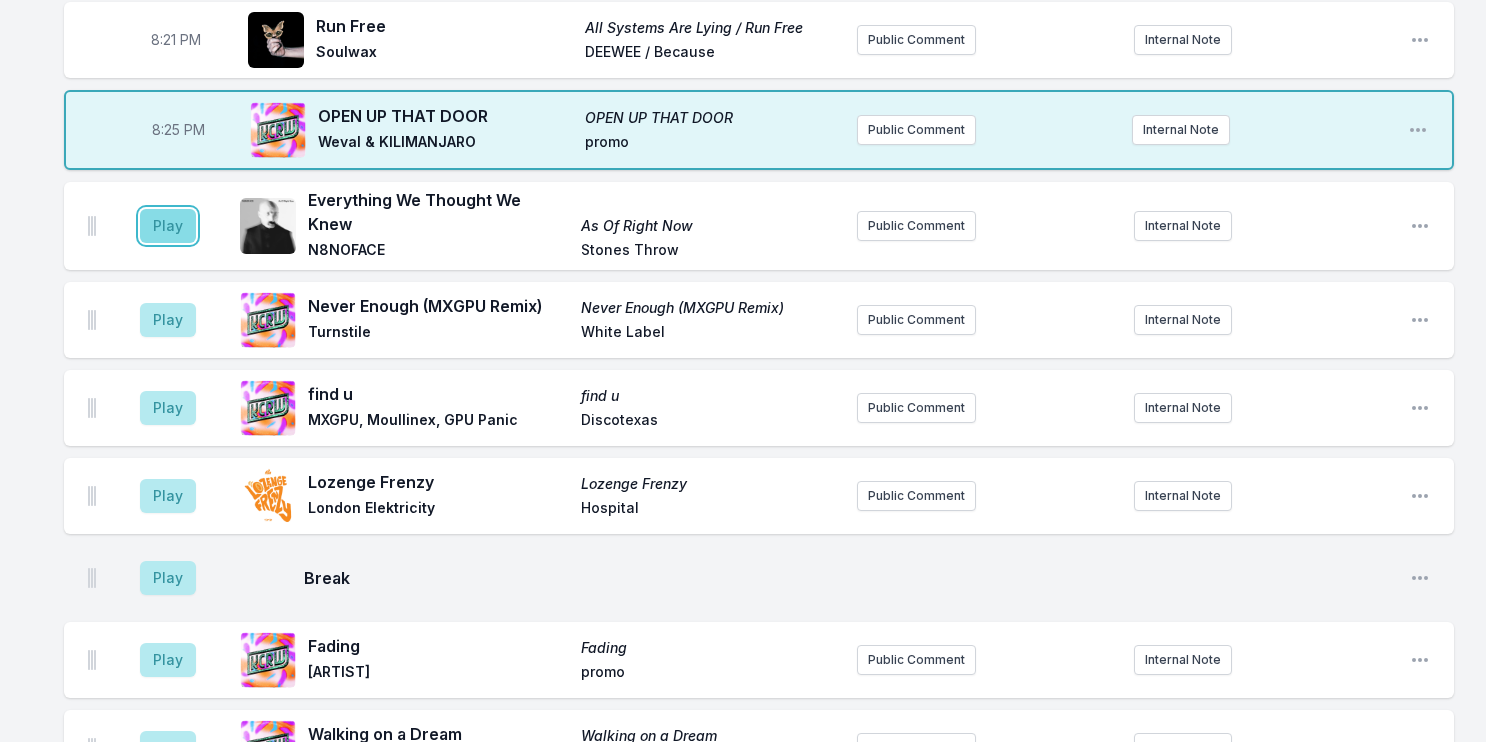 click on "Play" at bounding box center [168, 226] 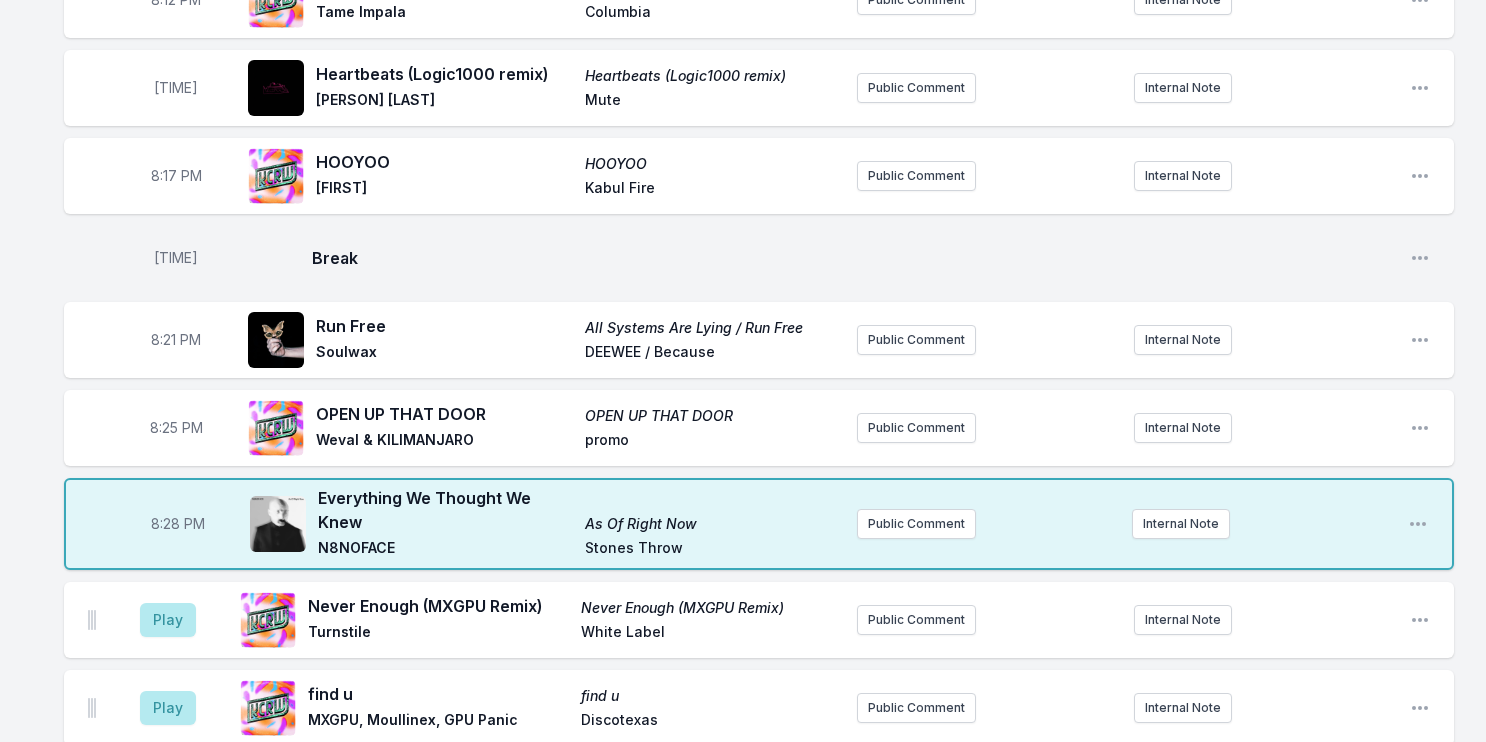 scroll, scrollTop: 598, scrollLeft: 0, axis: vertical 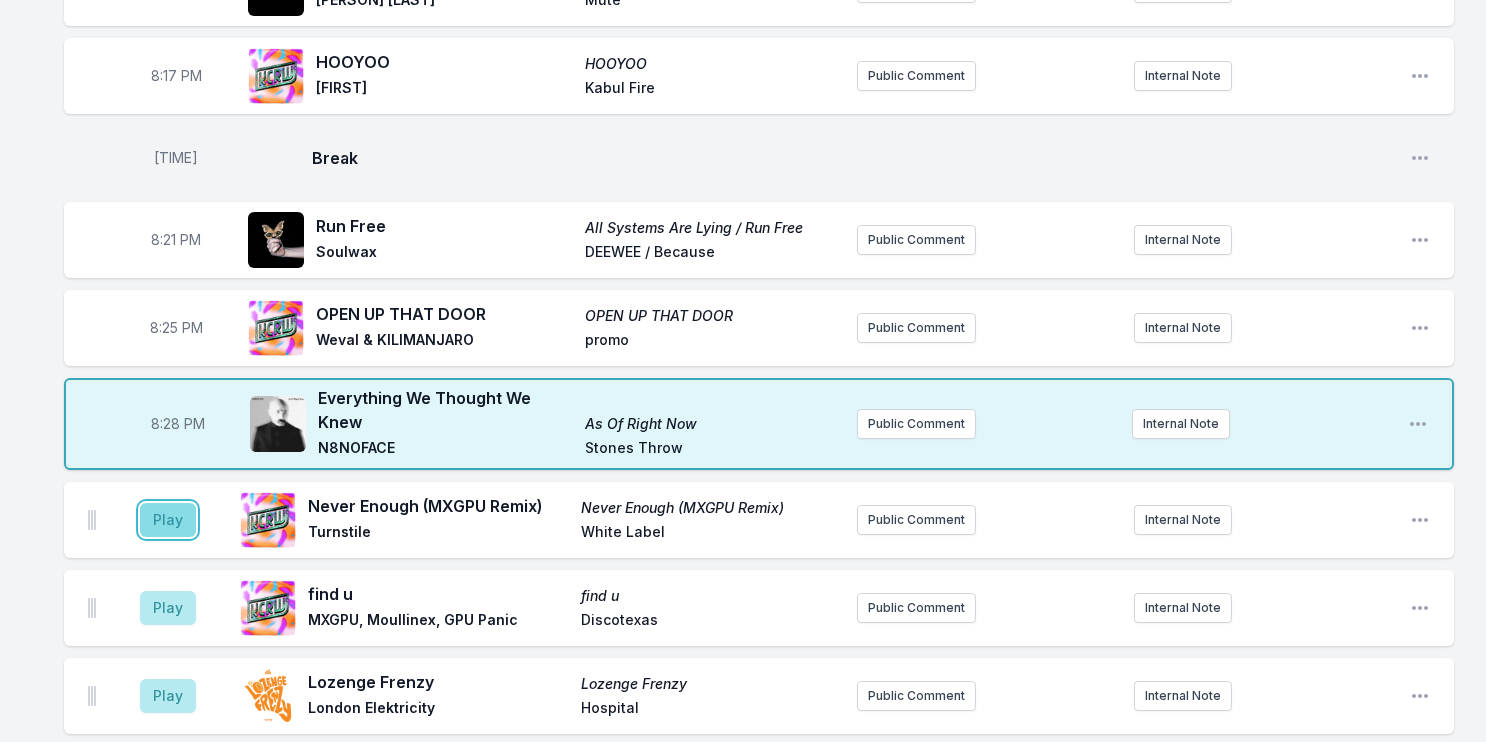 click on "Play" at bounding box center (168, 520) 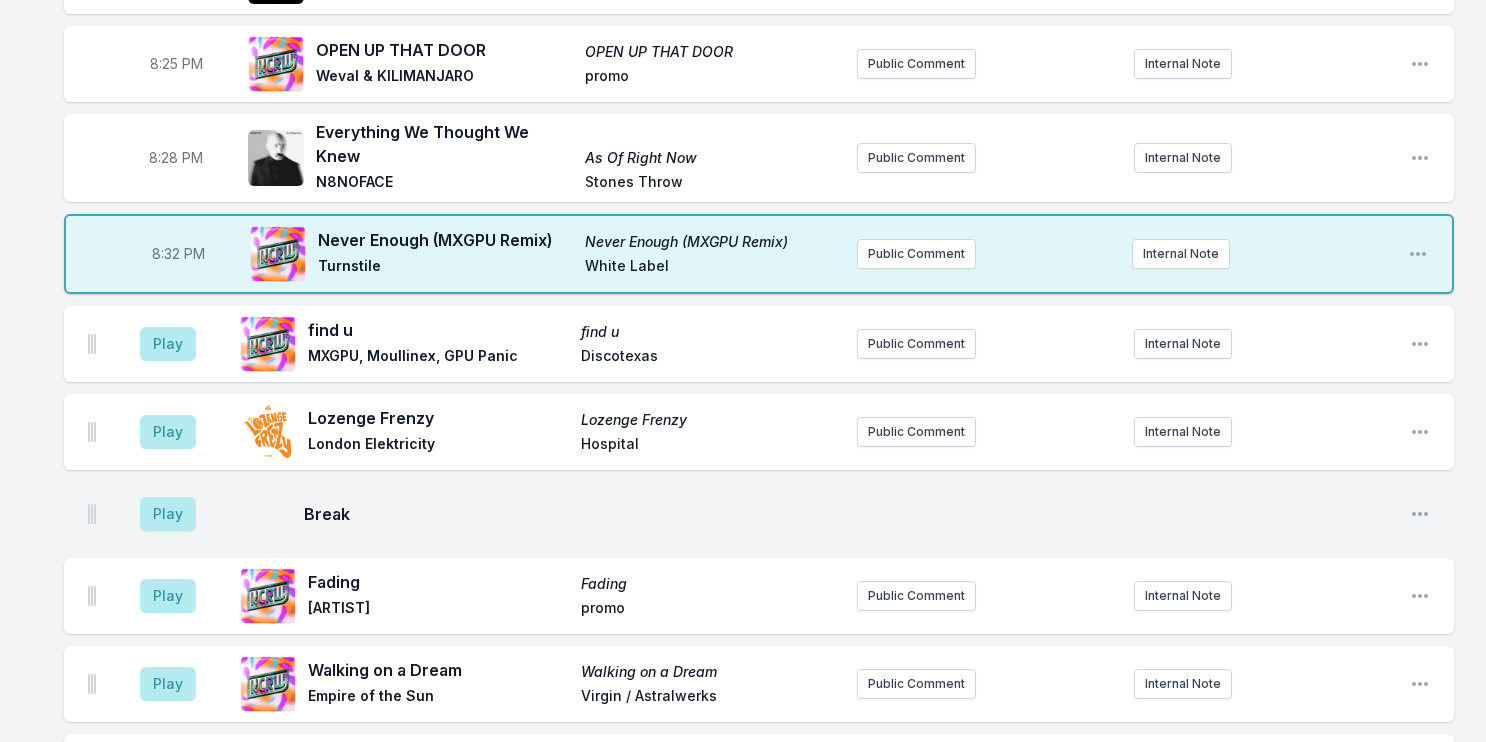 scroll, scrollTop: 898, scrollLeft: 0, axis: vertical 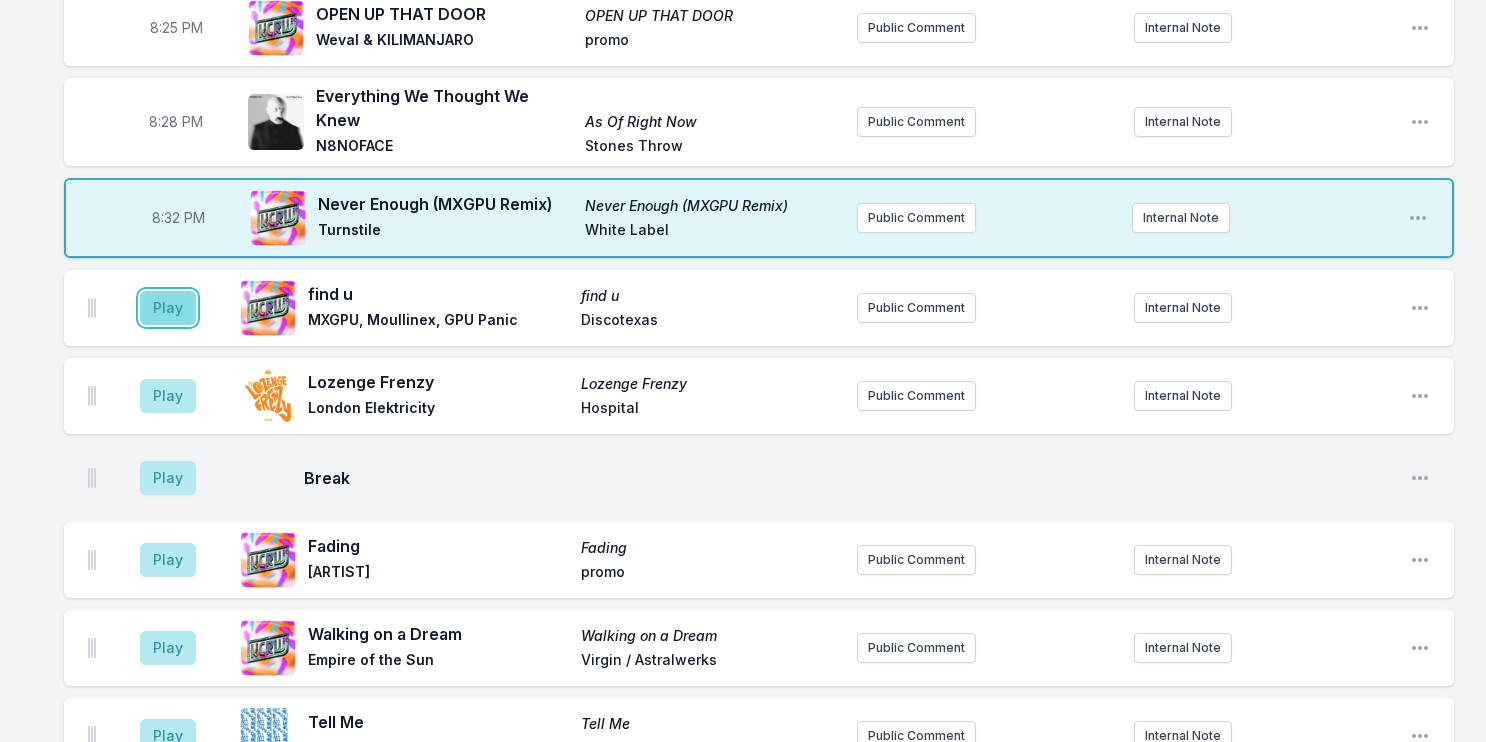 click on "Play" at bounding box center (168, 308) 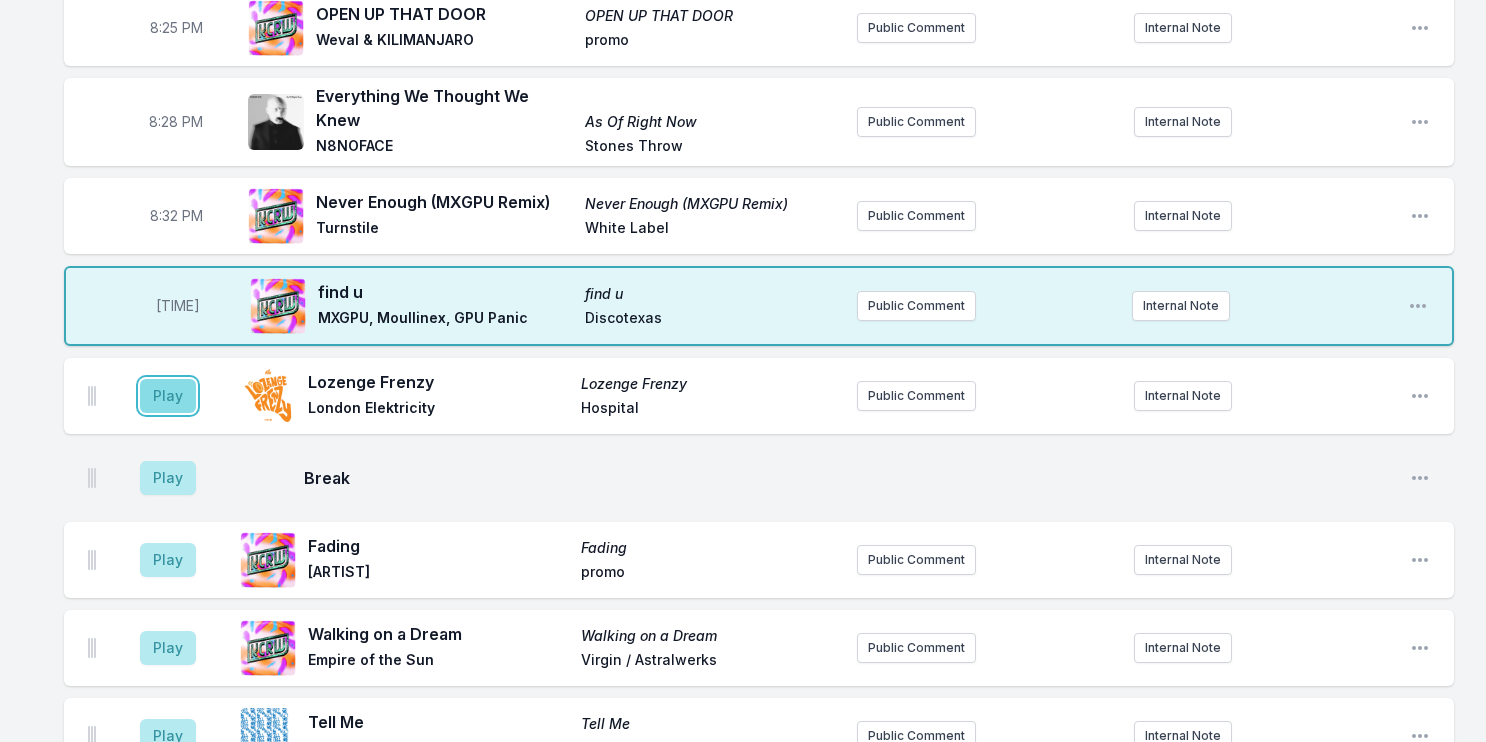 click on "Play" at bounding box center [168, 396] 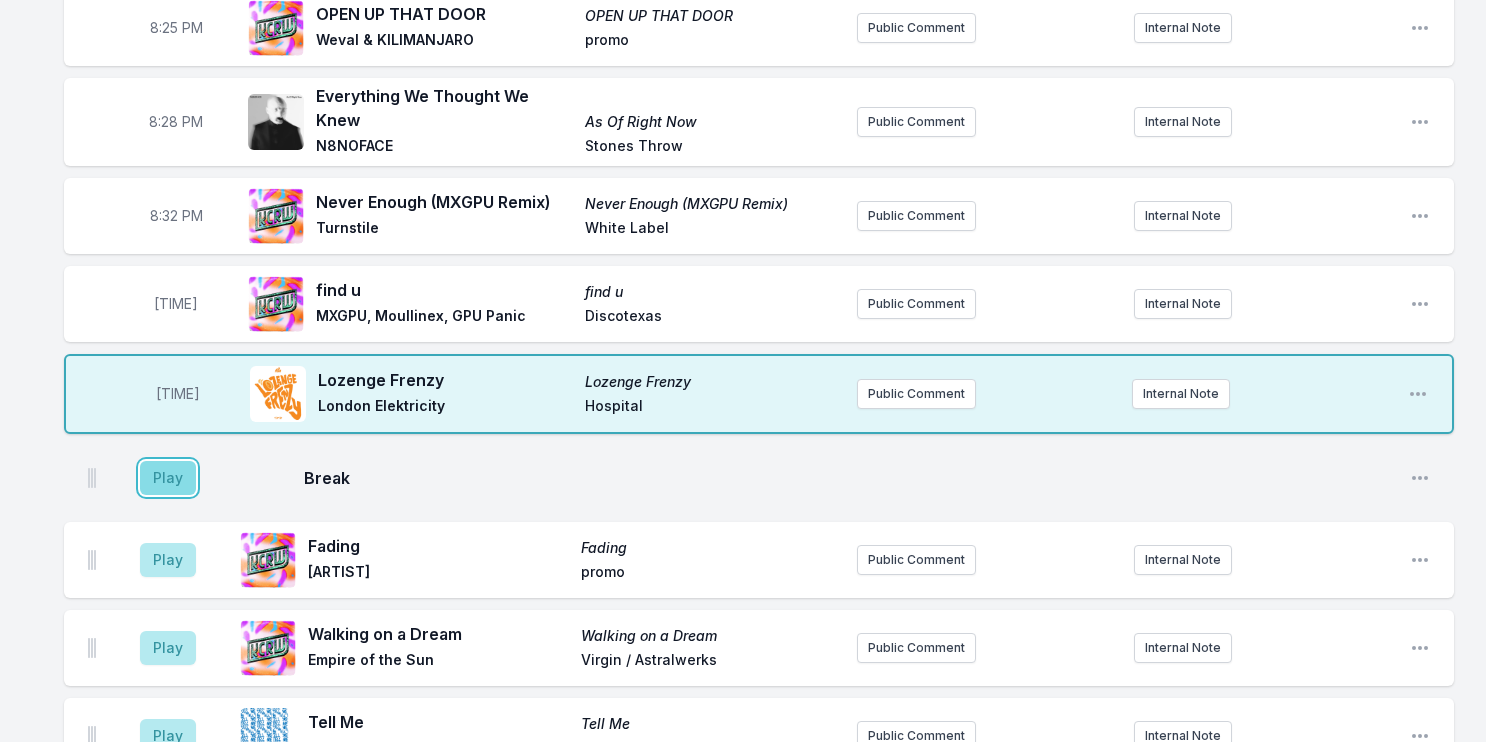 click on "Play" at bounding box center (168, 478) 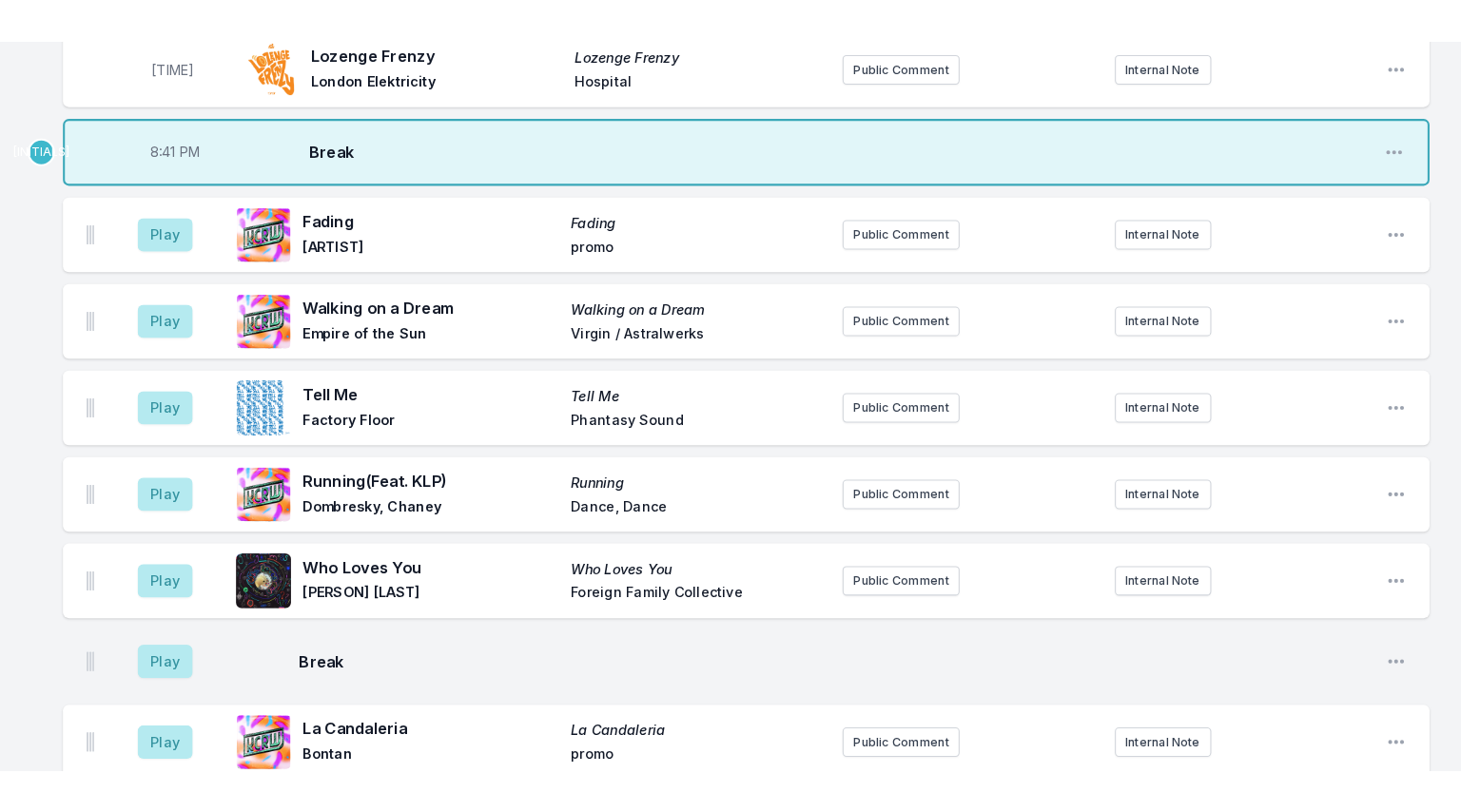 scroll, scrollTop: 1234, scrollLeft: 0, axis: vertical 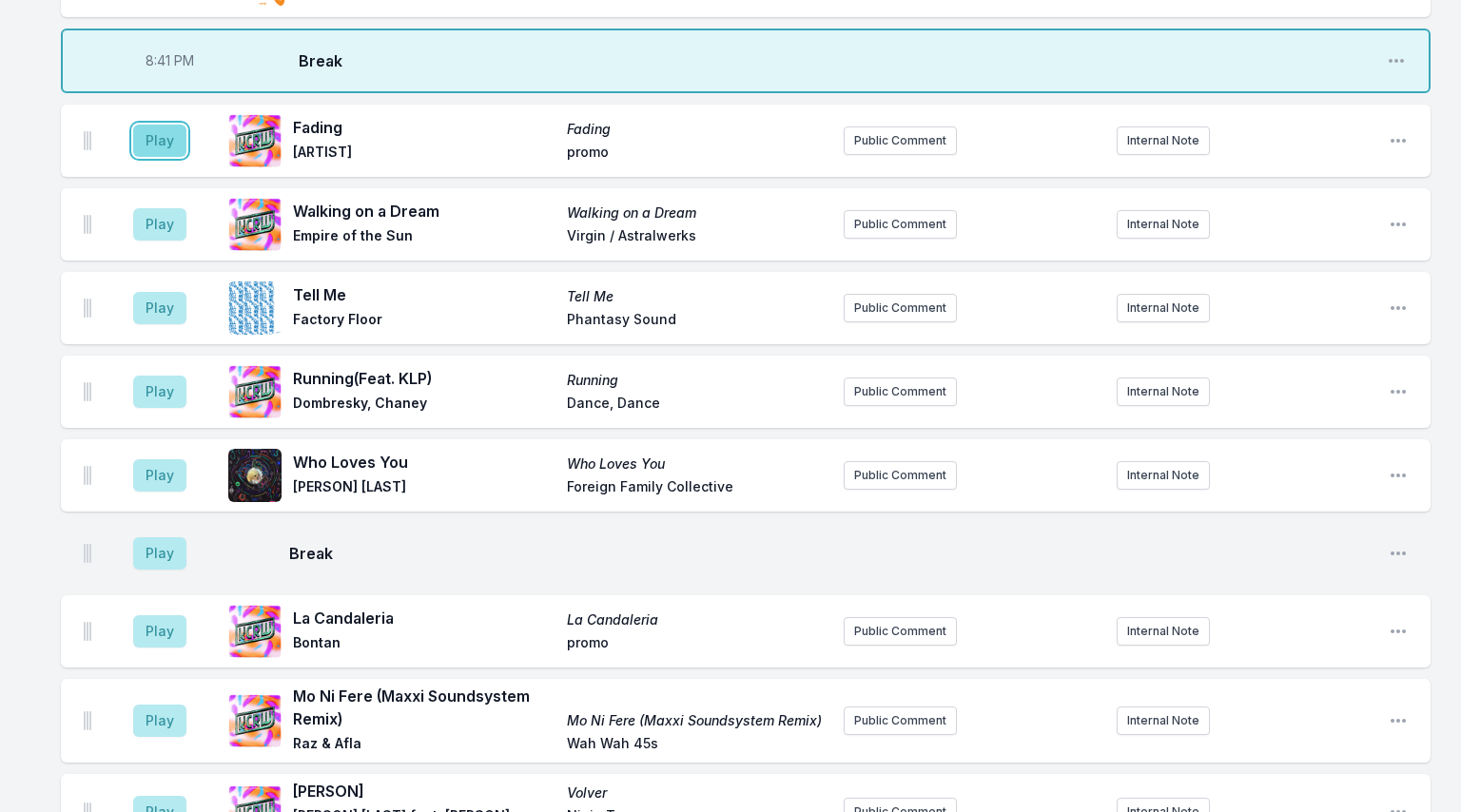 click on "Play" at bounding box center (160, 141) 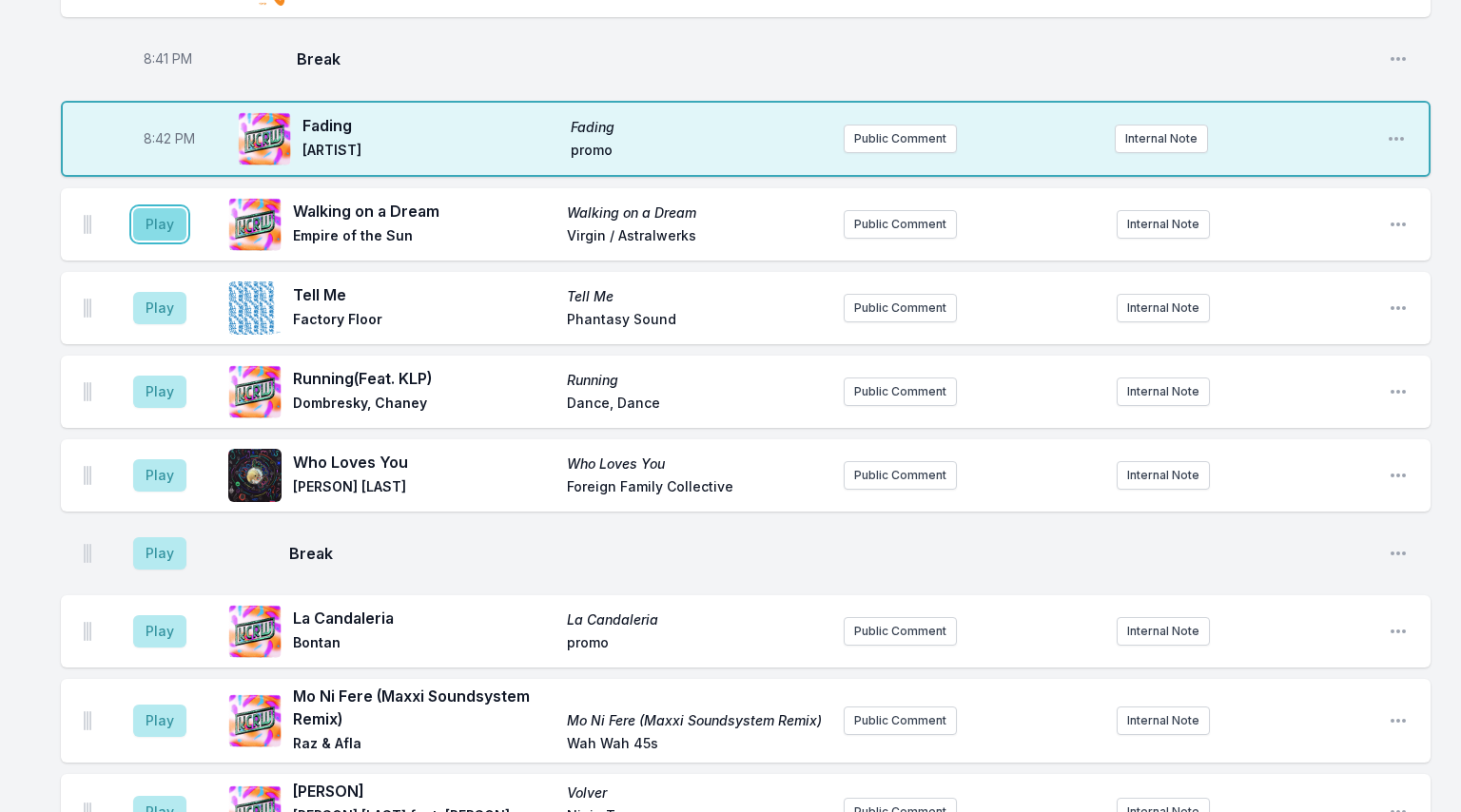 click on "Play" at bounding box center [160, 224] 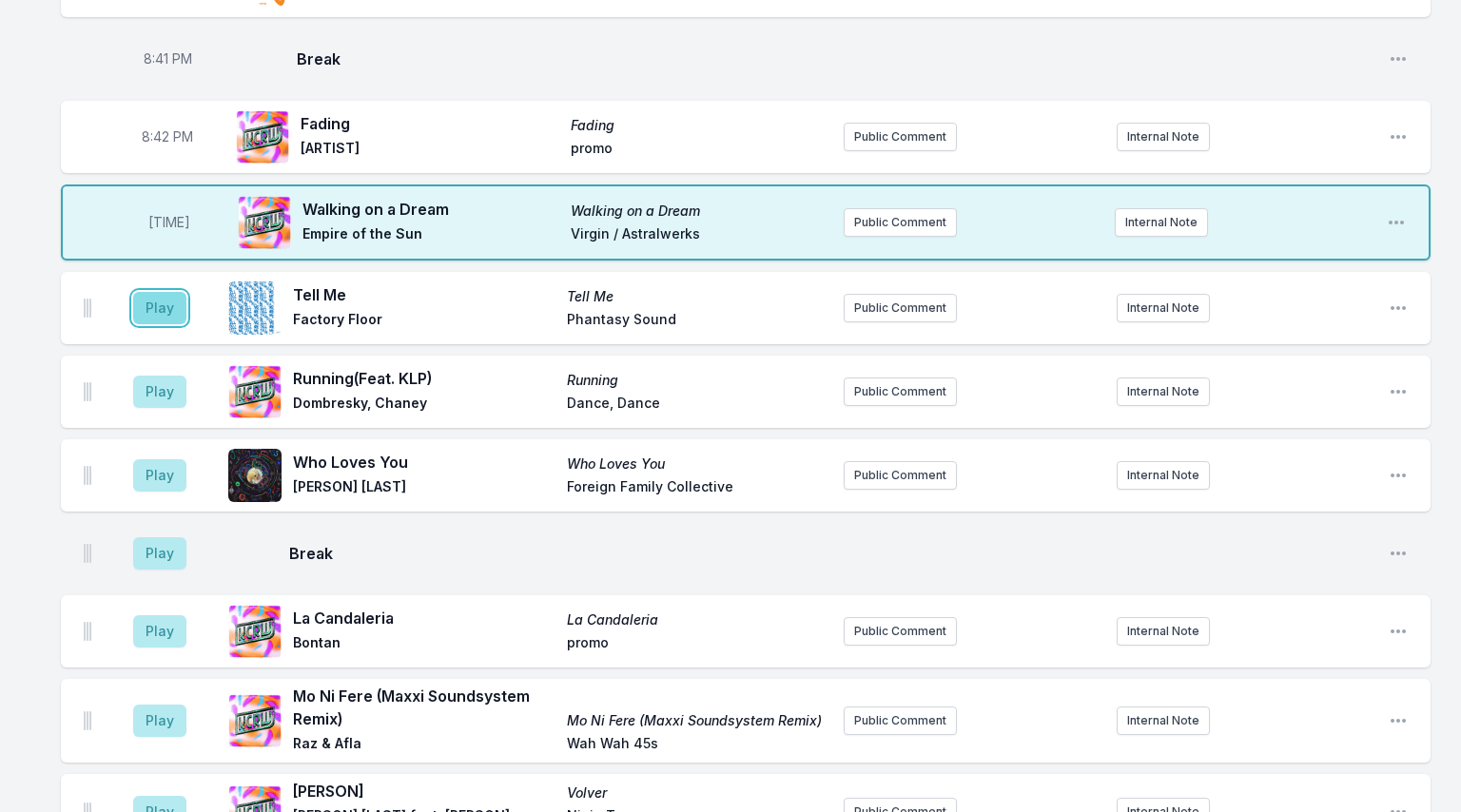 click on "Play" at bounding box center (160, 308) 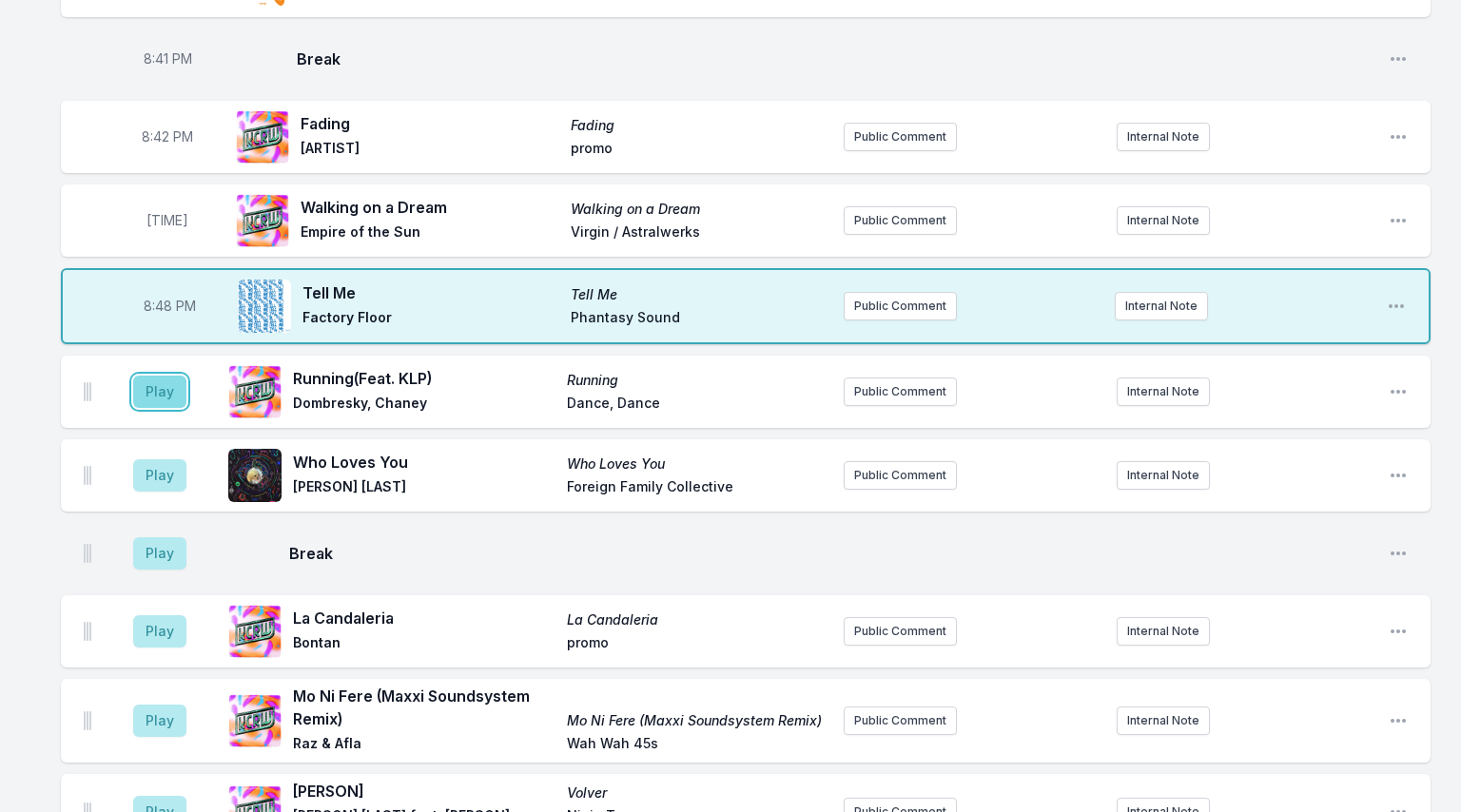 click on "Play" at bounding box center [160, 392] 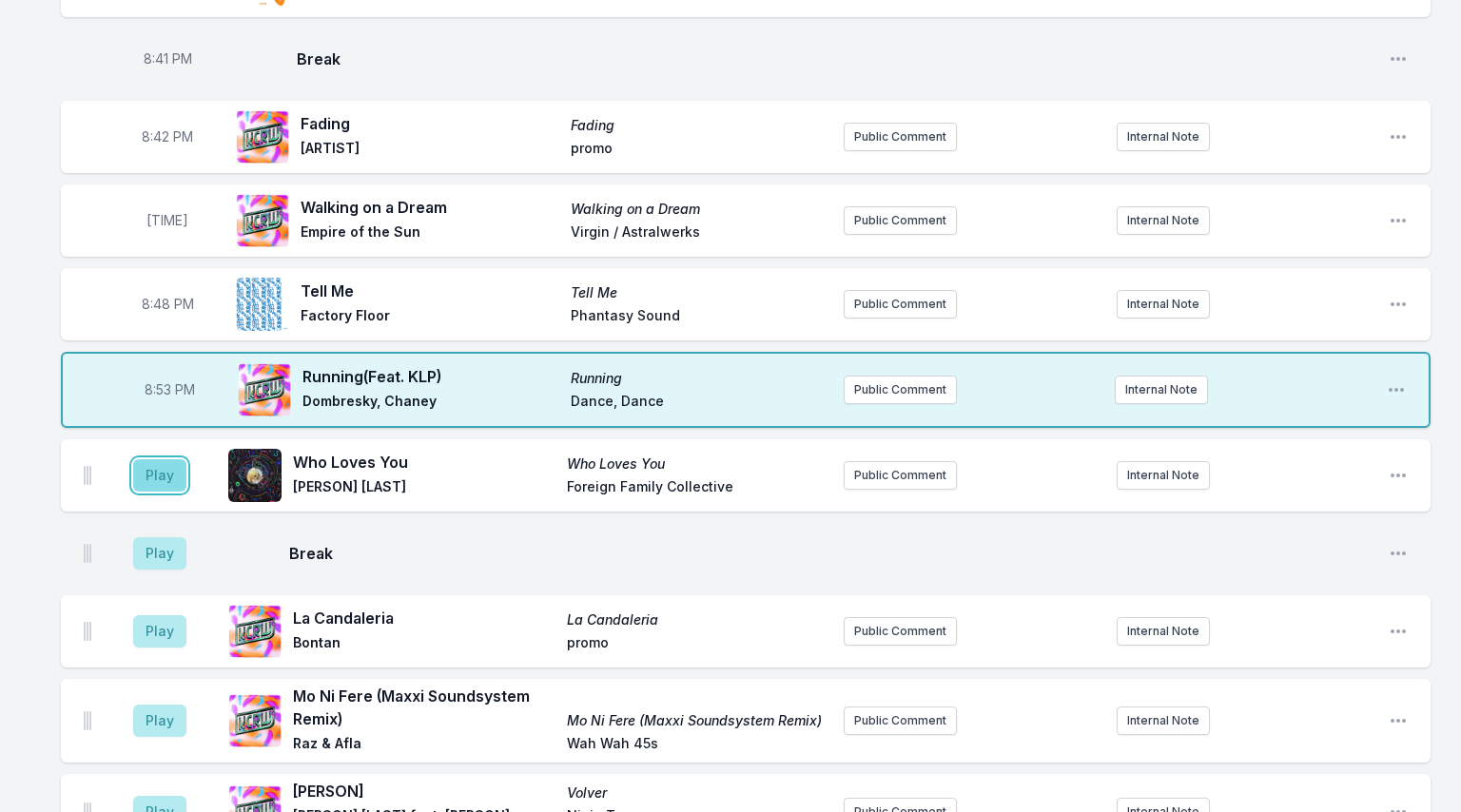 click on "Play" at bounding box center (160, 475) 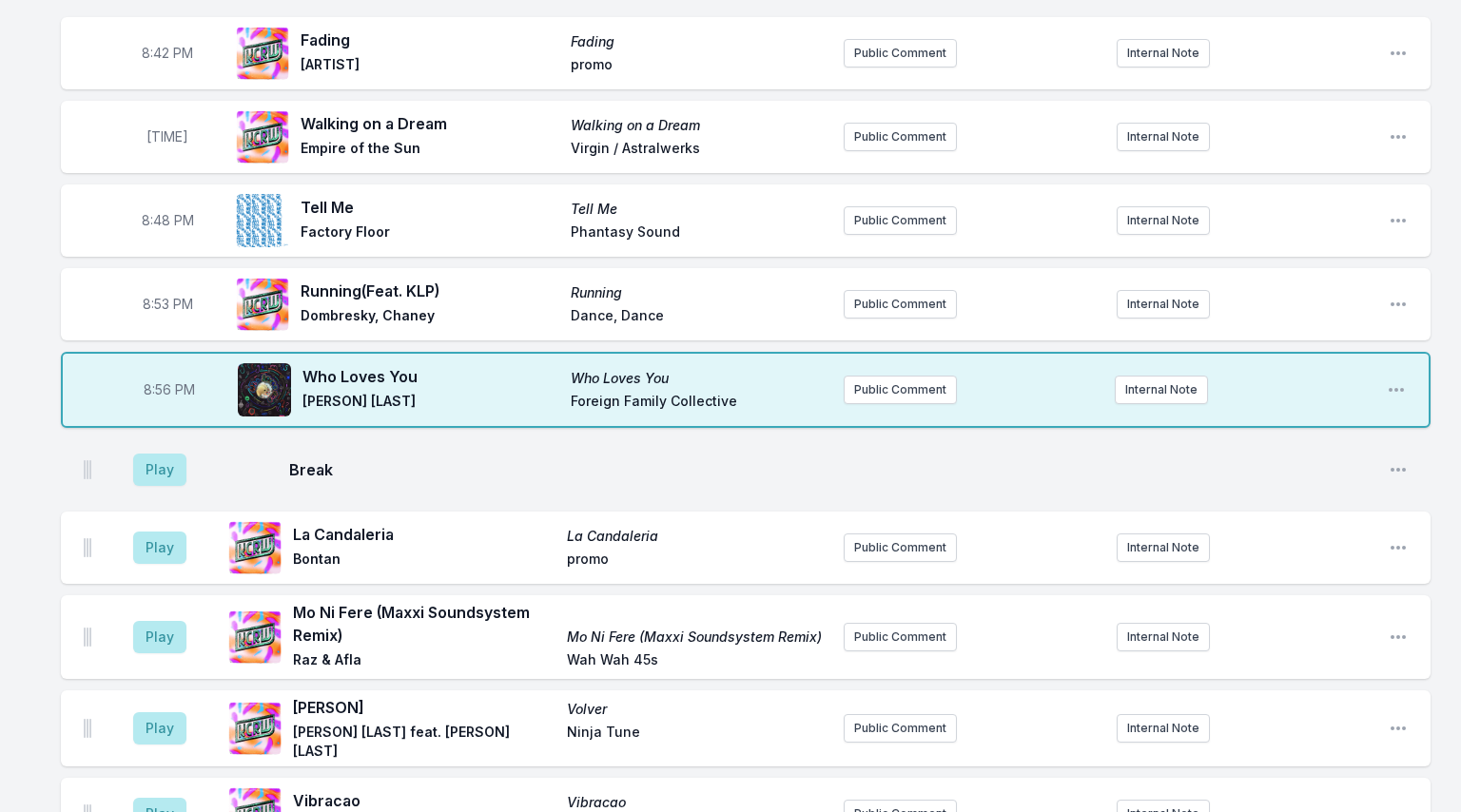 scroll, scrollTop: 1424, scrollLeft: 0, axis: vertical 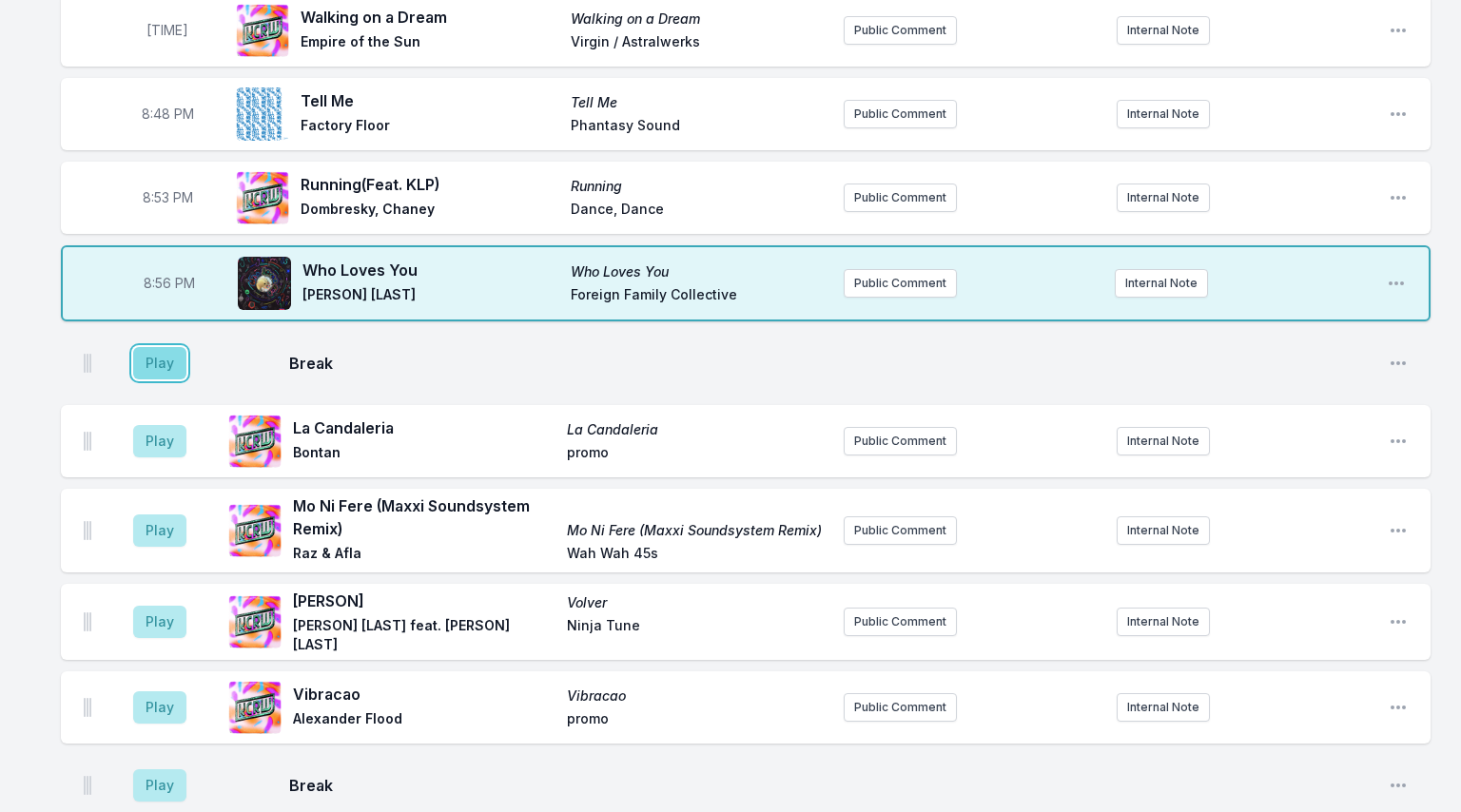 click on "Play" at bounding box center (160, 363) 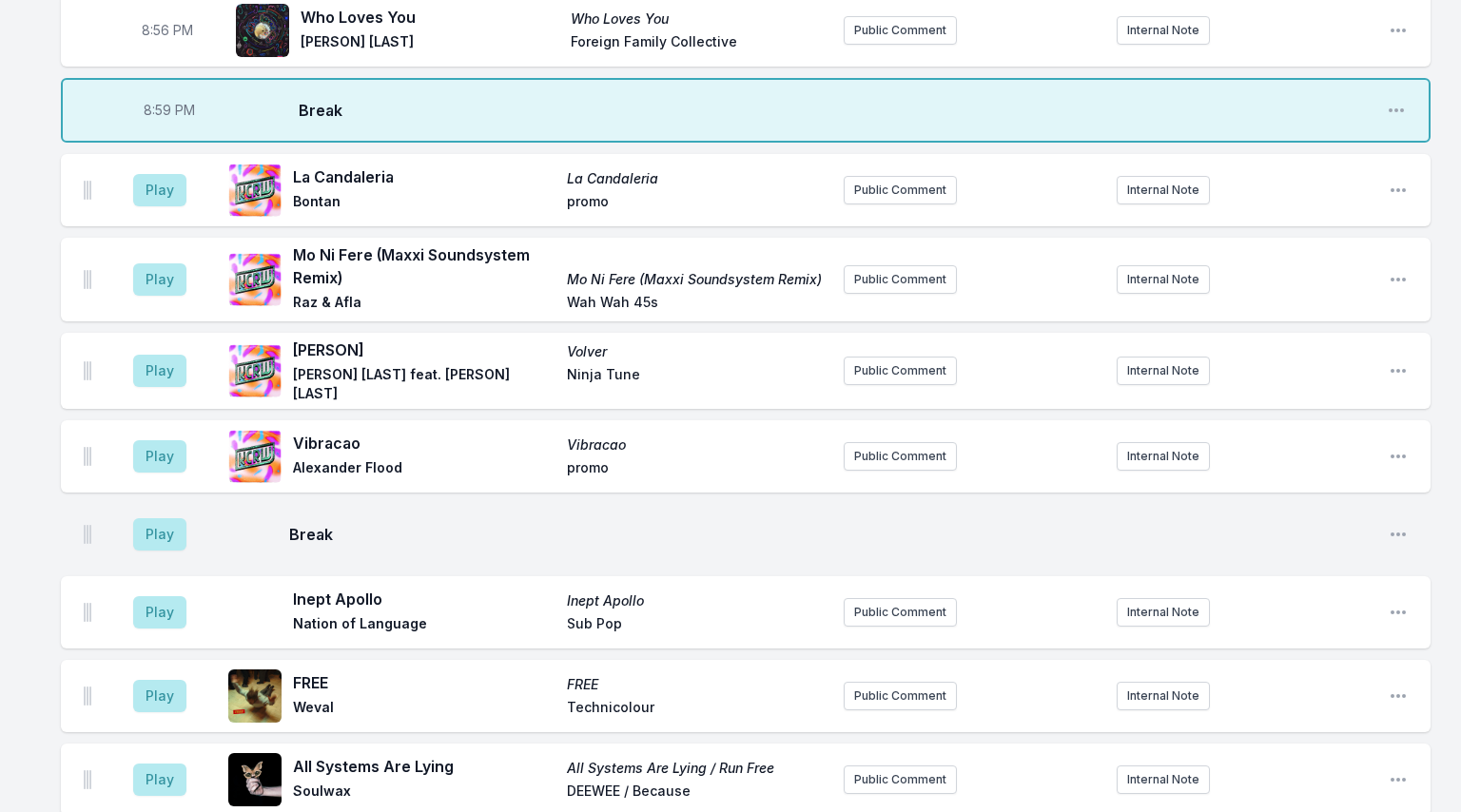 scroll, scrollTop: 1710, scrollLeft: 0, axis: vertical 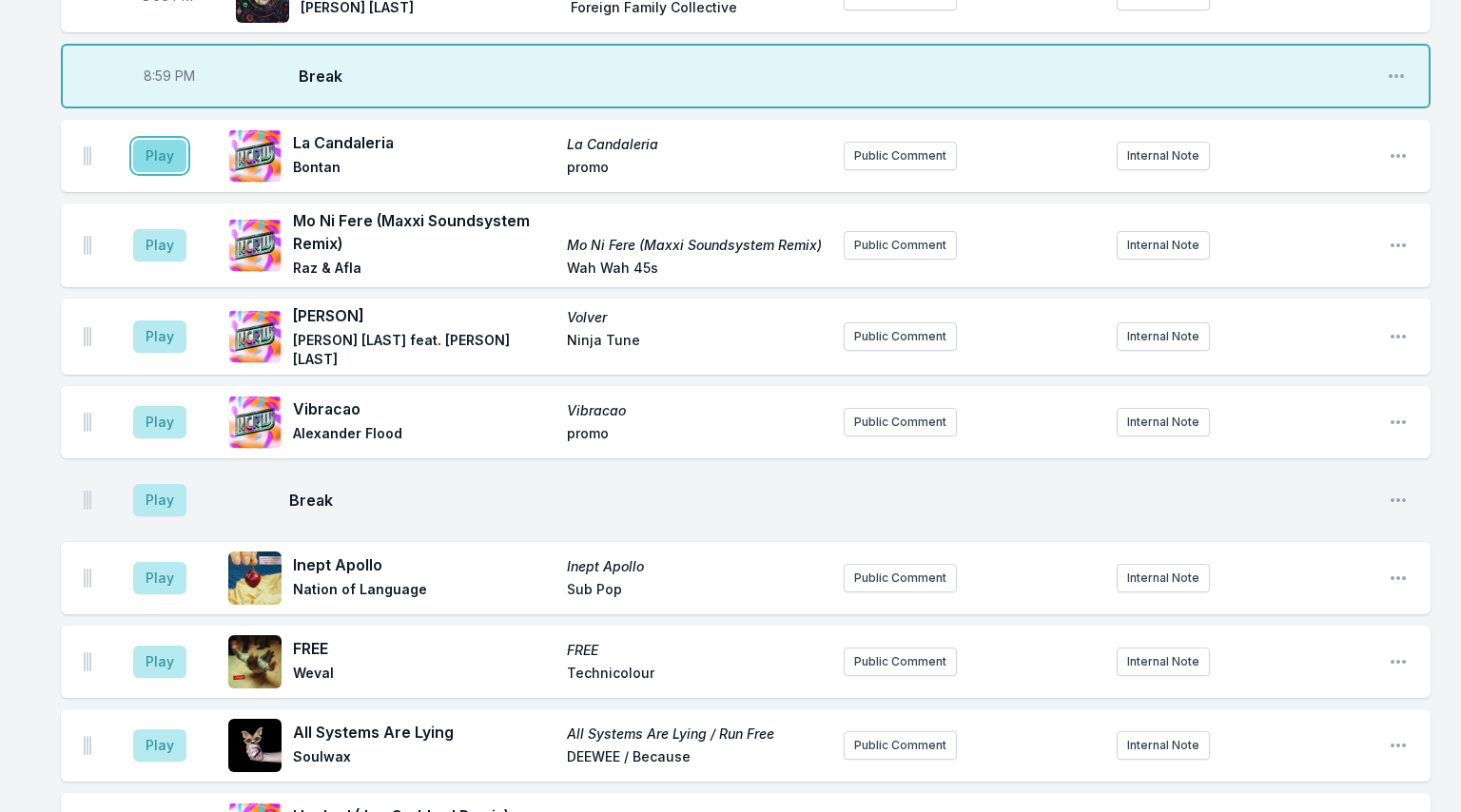 click on "Play" at bounding box center (160, 156) 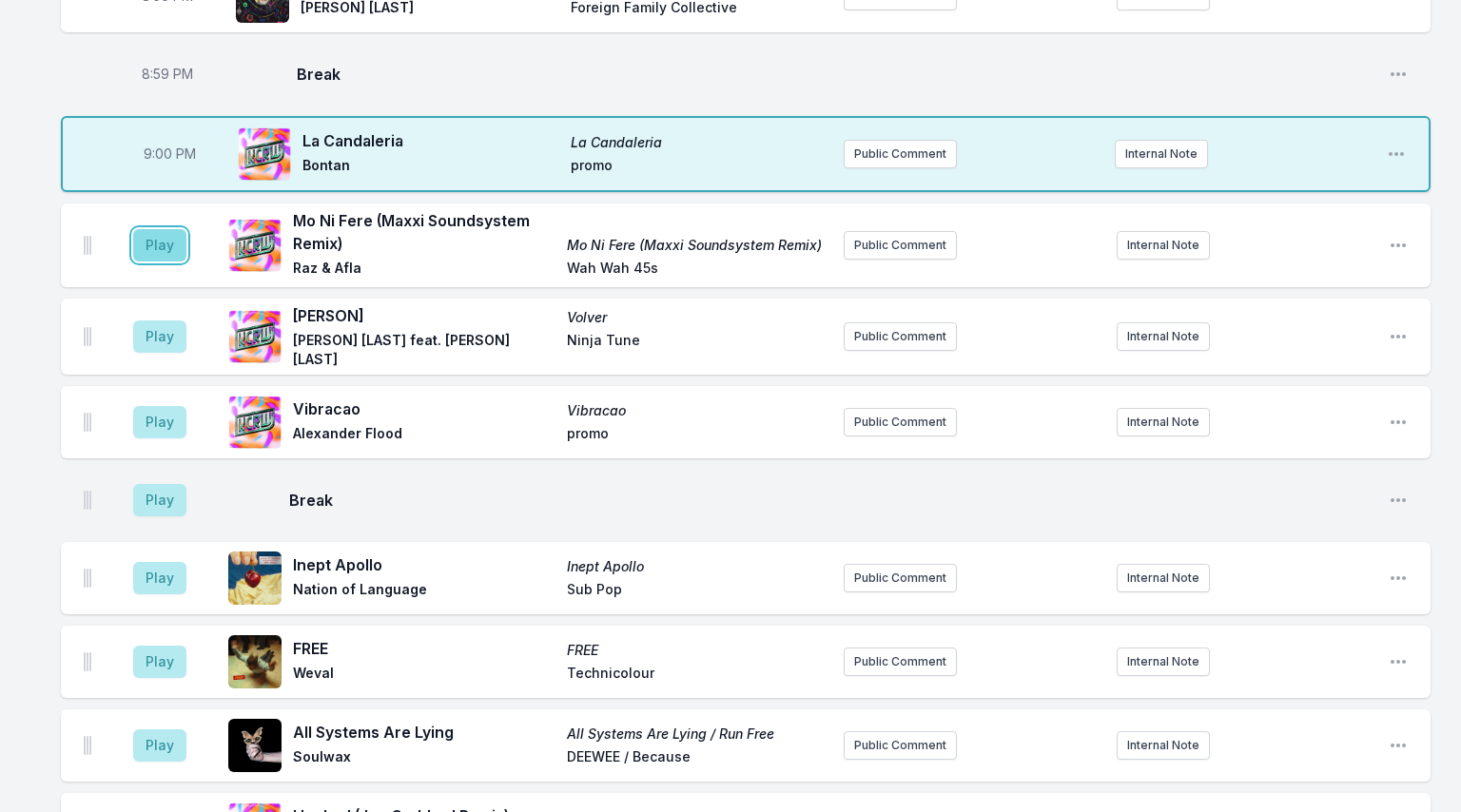click on "Play" at bounding box center (160, 245) 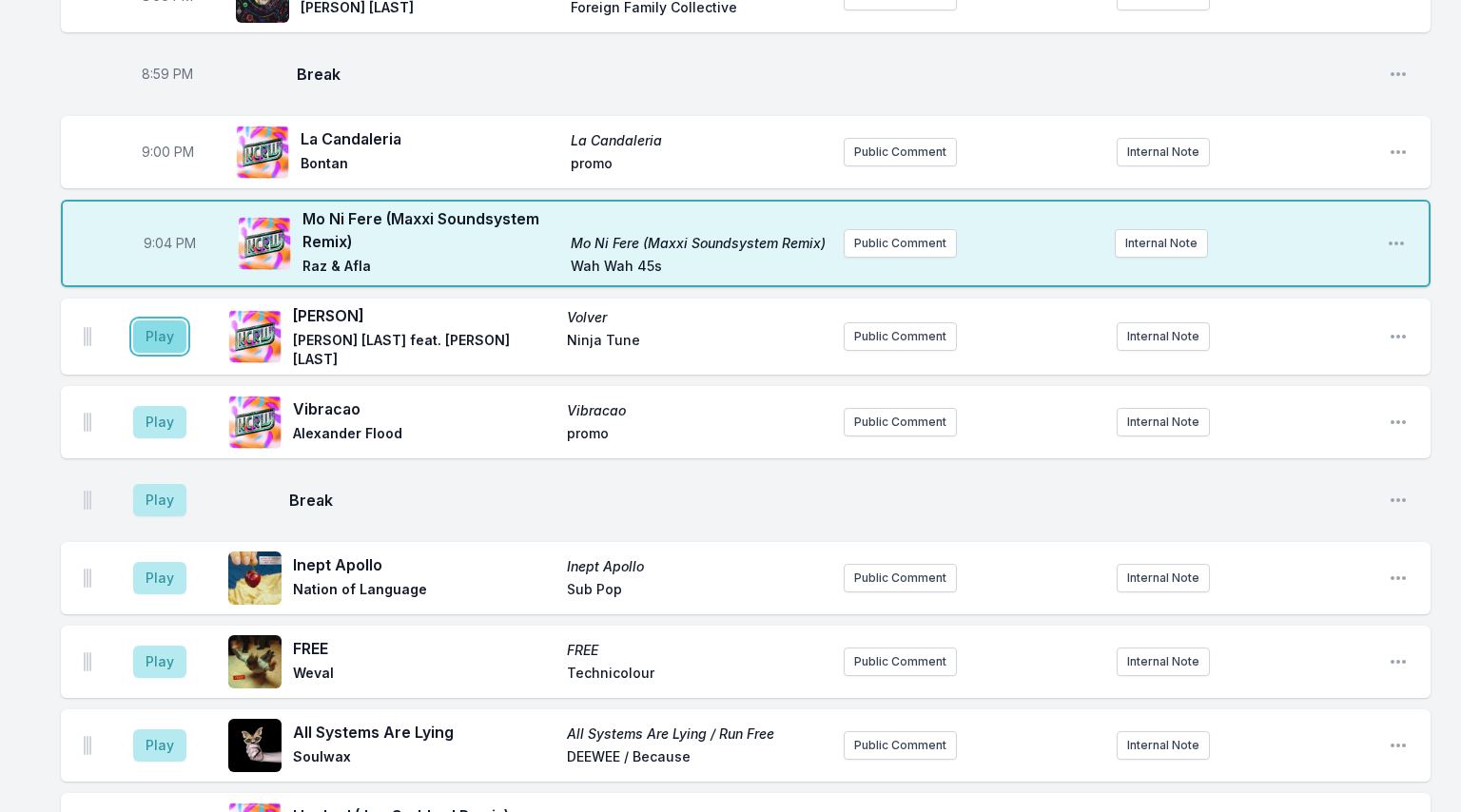 click on "Play" at bounding box center [160, 337] 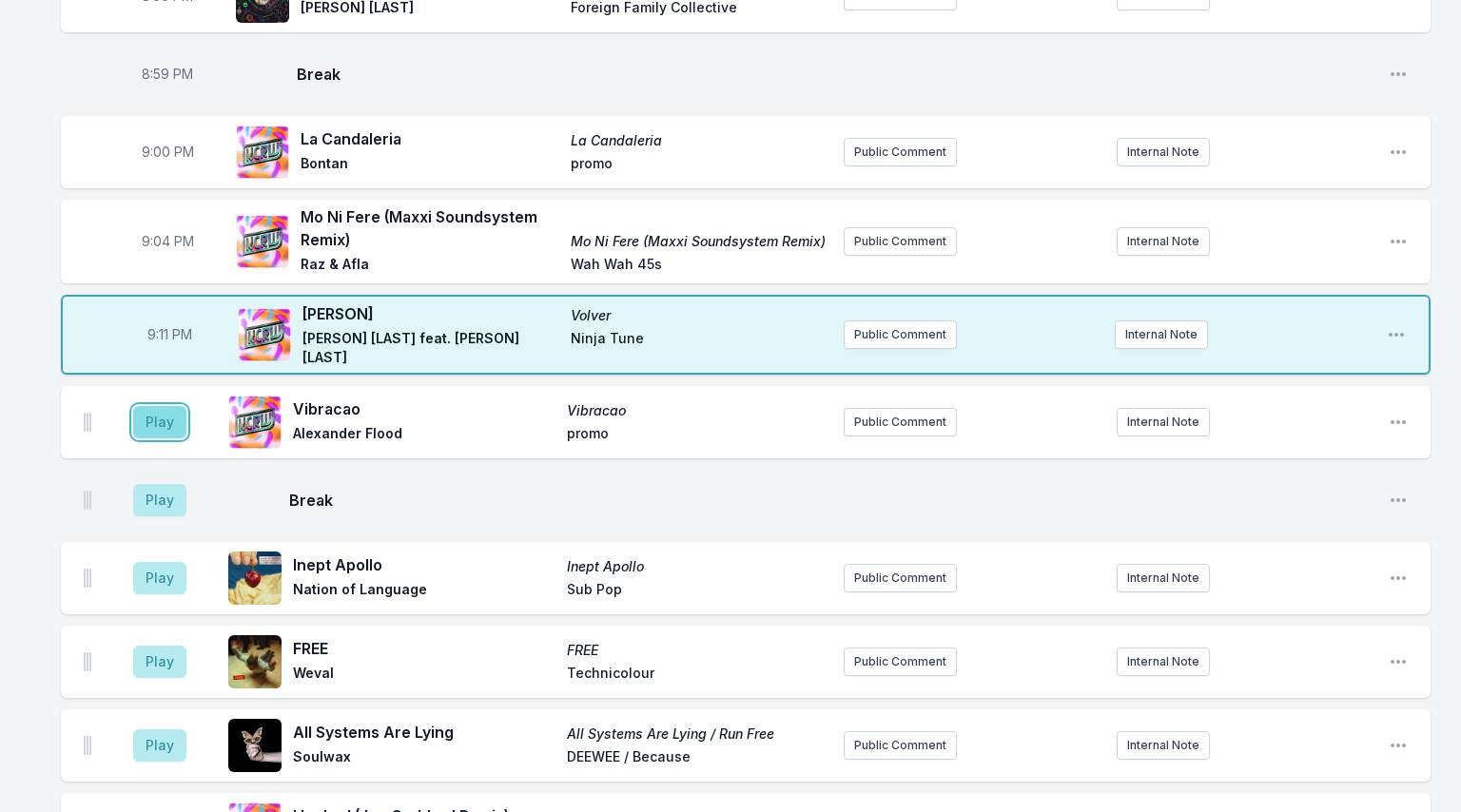 click on "Play" at bounding box center [160, 422] 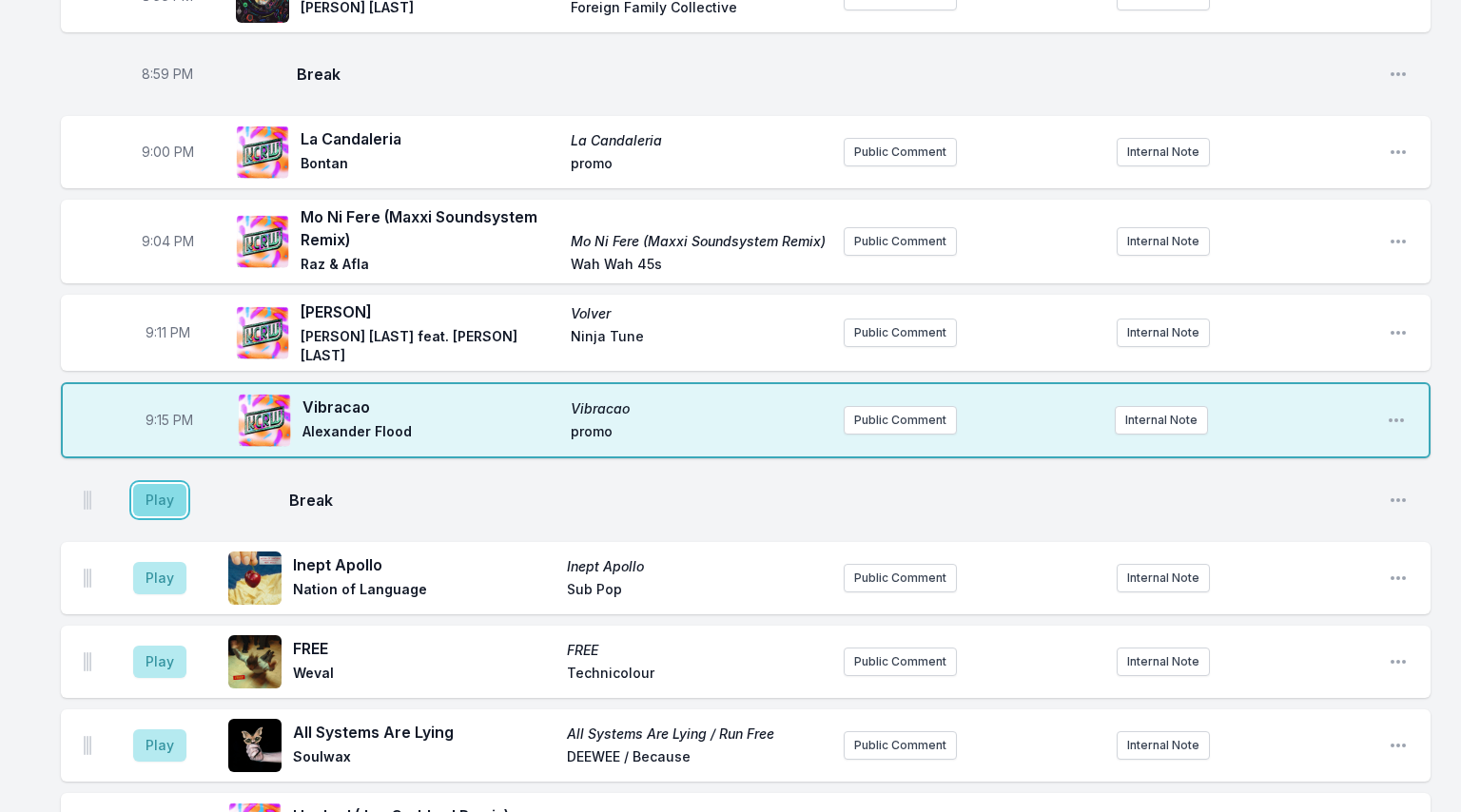 click on "Play" at bounding box center [160, 500] 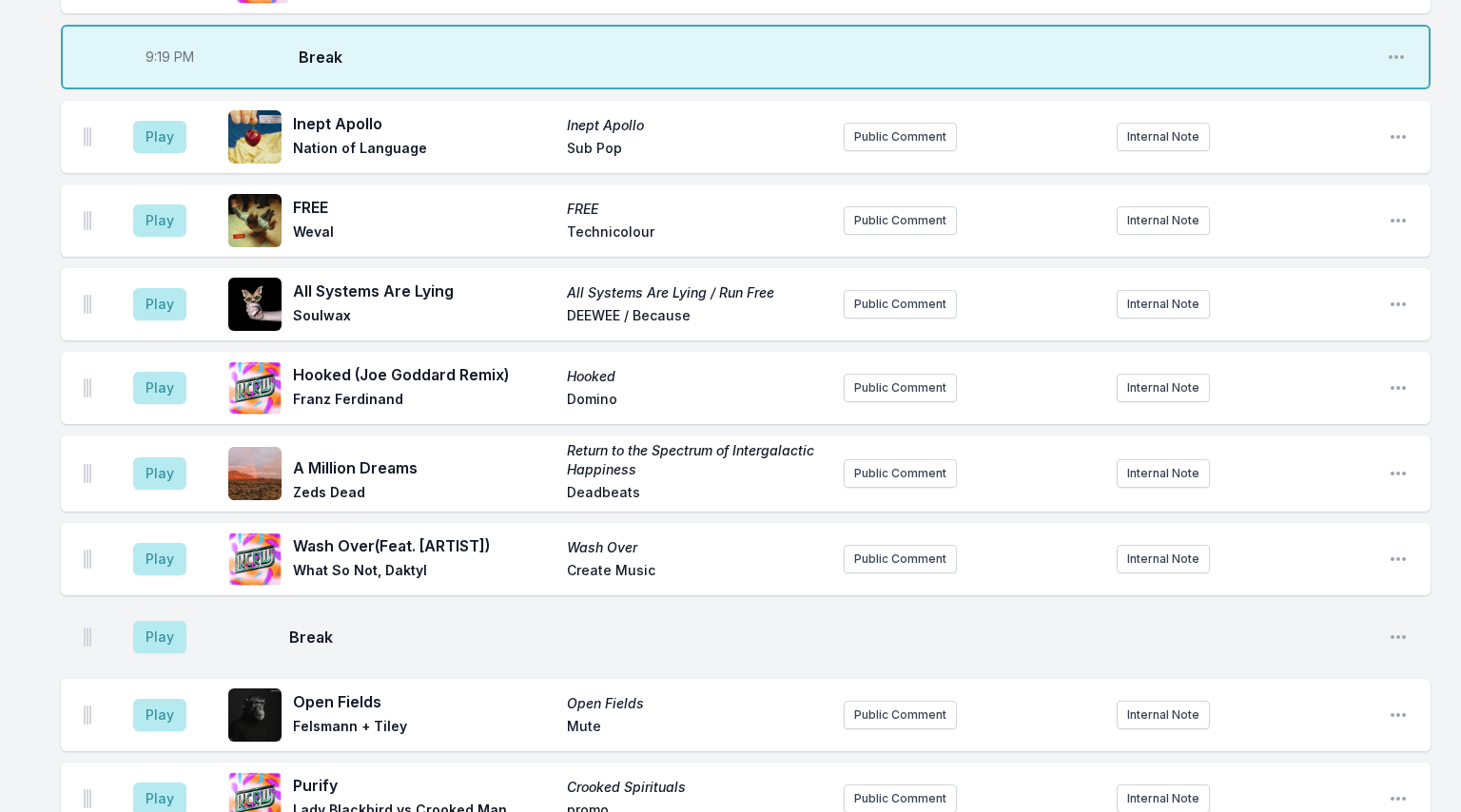 scroll, scrollTop: 2185, scrollLeft: 0, axis: vertical 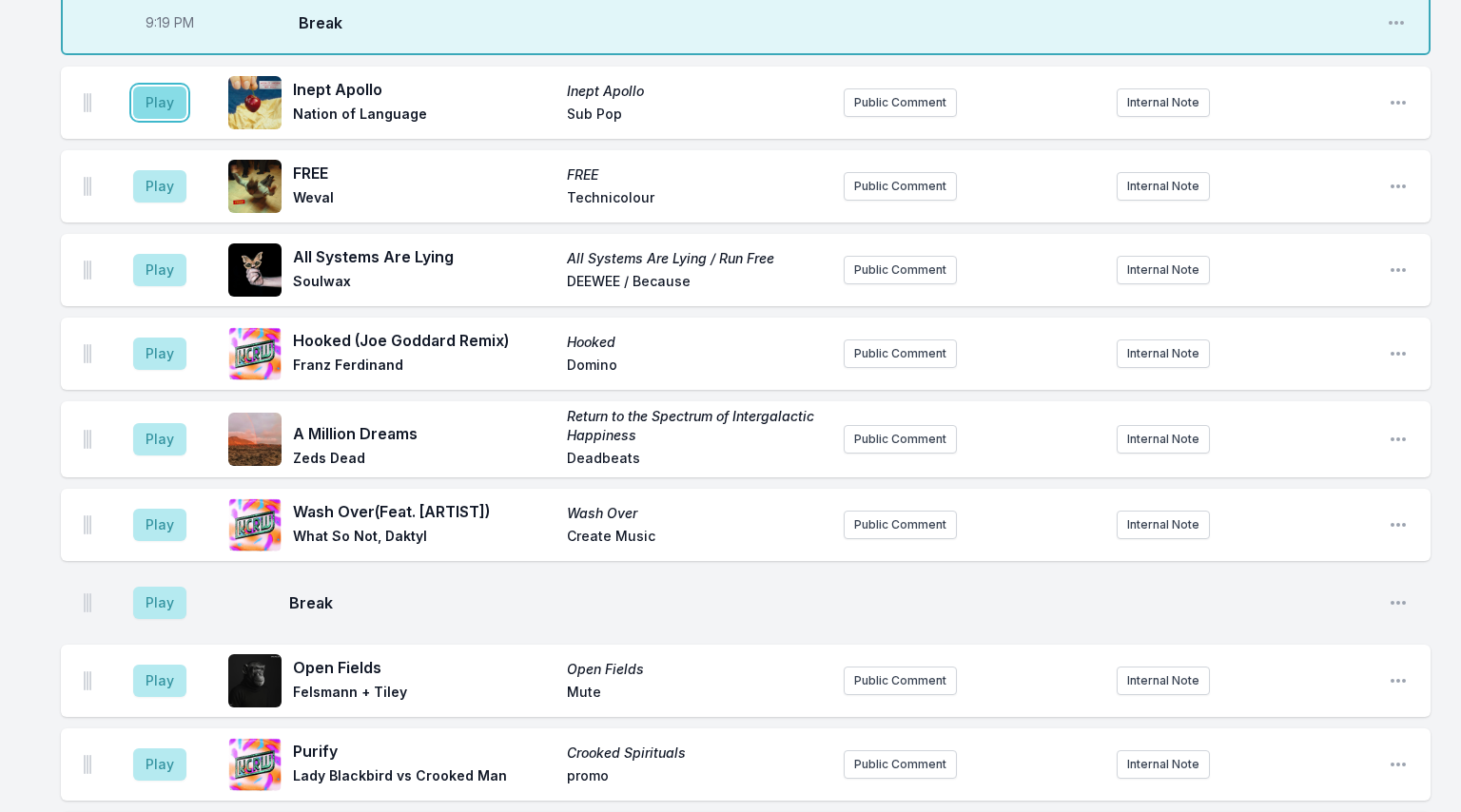 click on "Play" at bounding box center (160, 103) 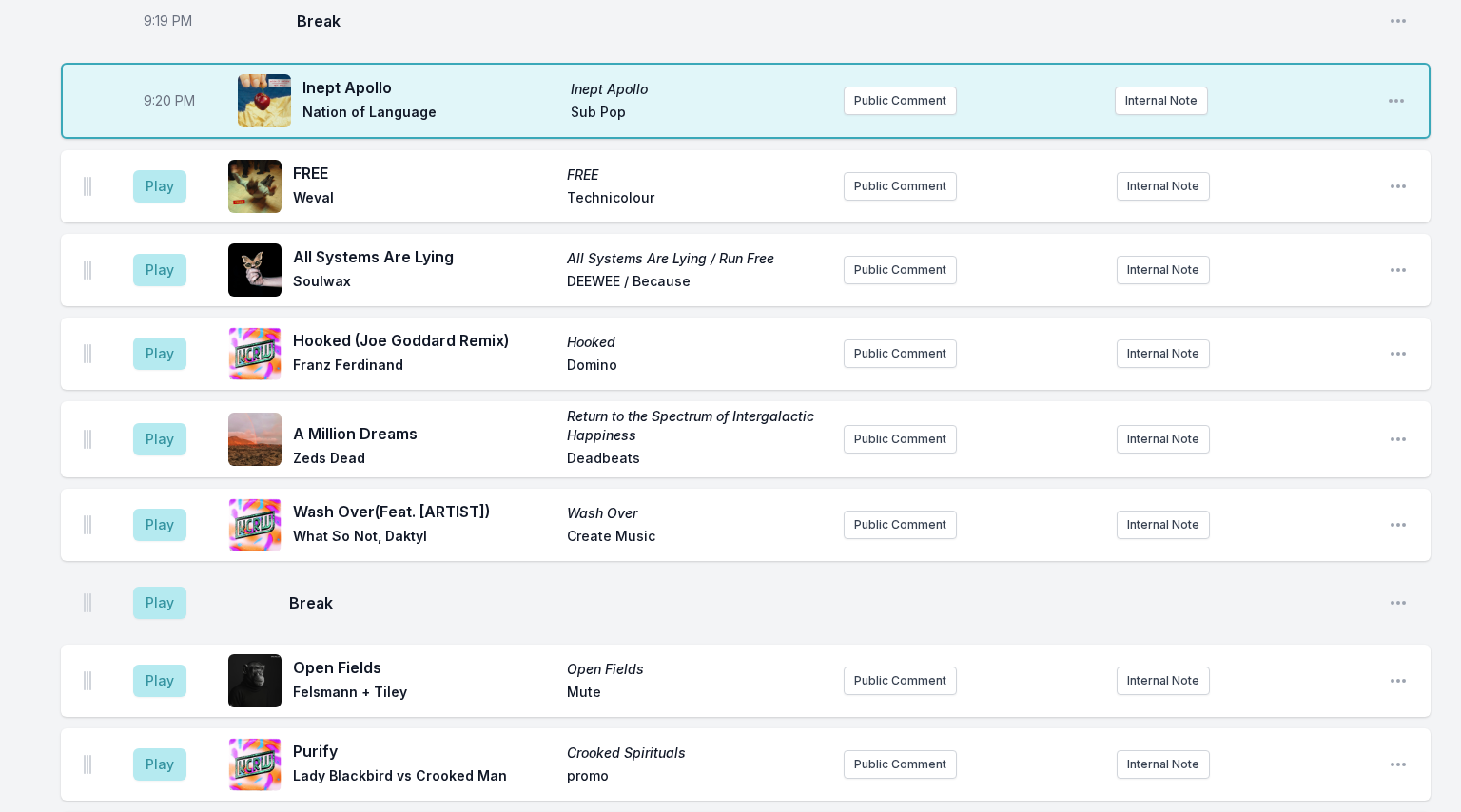 scroll, scrollTop: 2183, scrollLeft: 0, axis: vertical 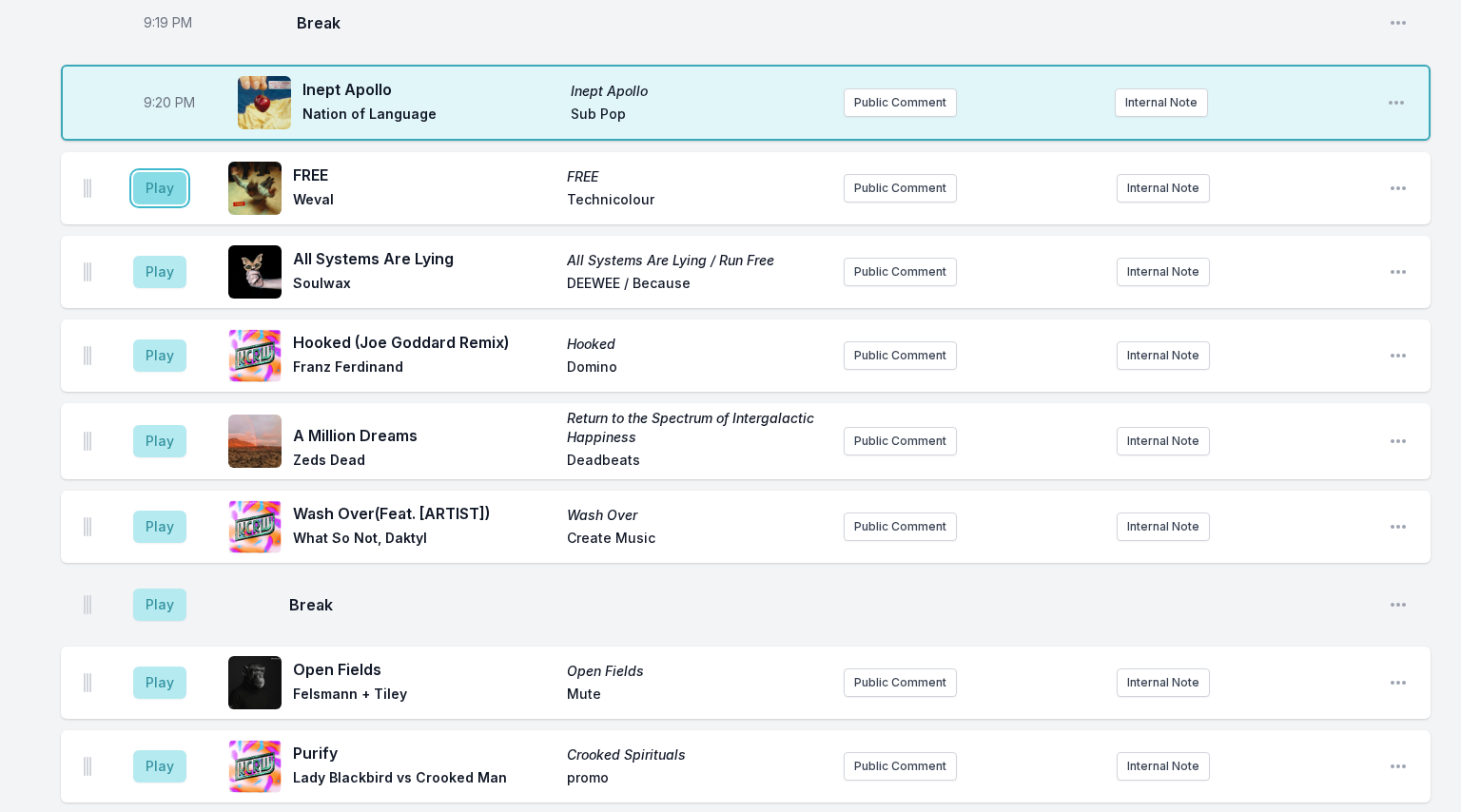click on "Play" at bounding box center (160, 188) 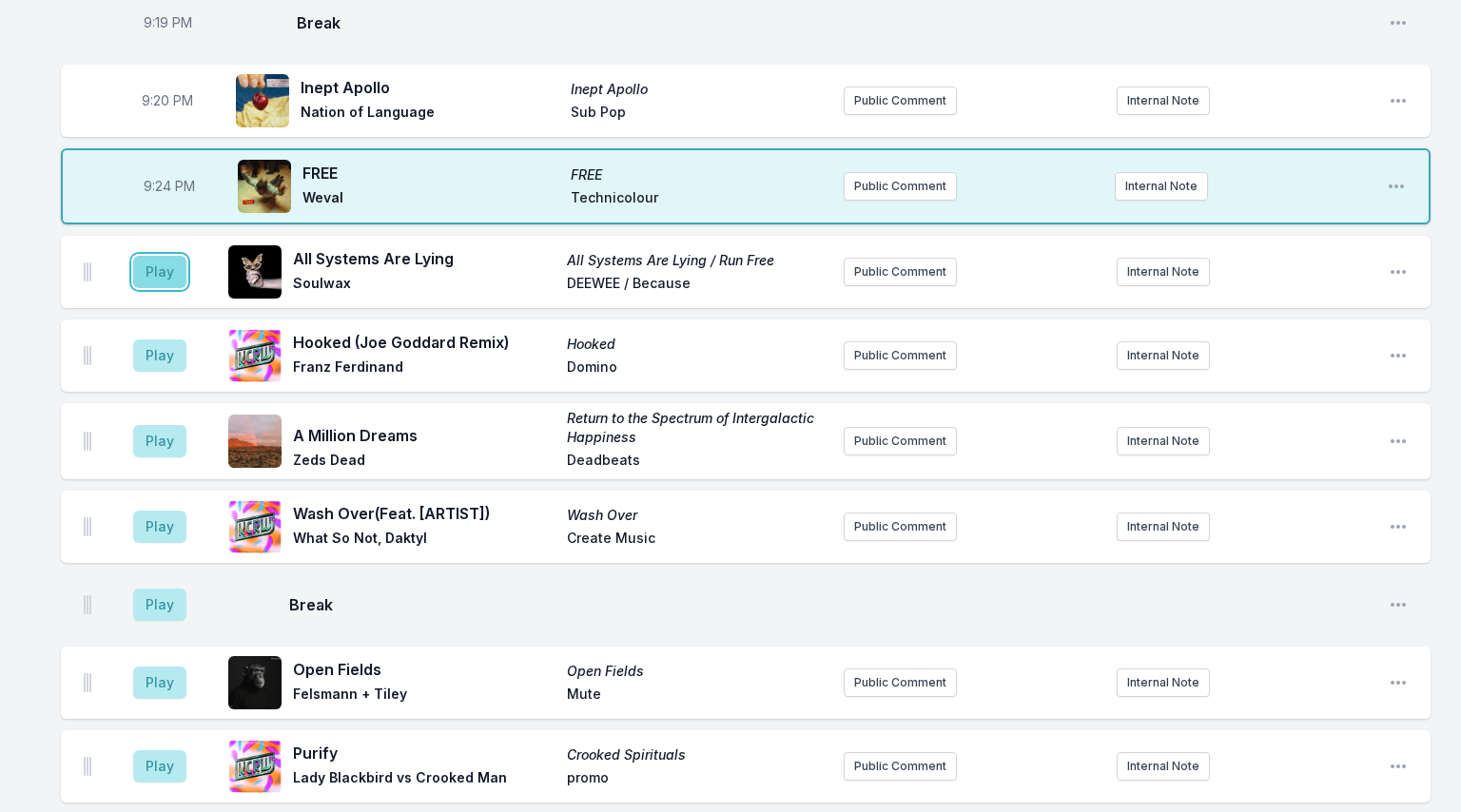 click on "Play" at bounding box center (160, 272) 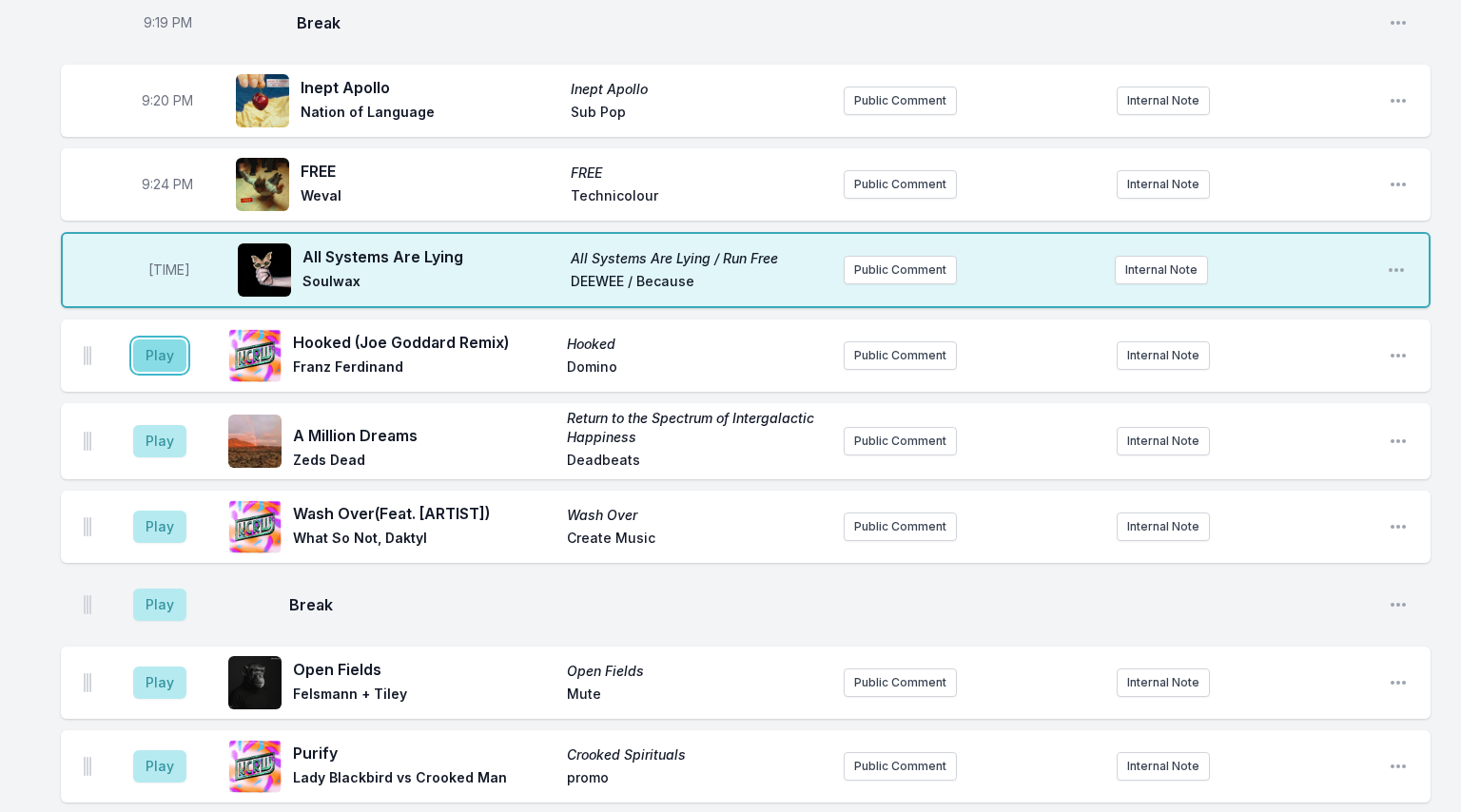 click on "Play" at bounding box center [160, 356] 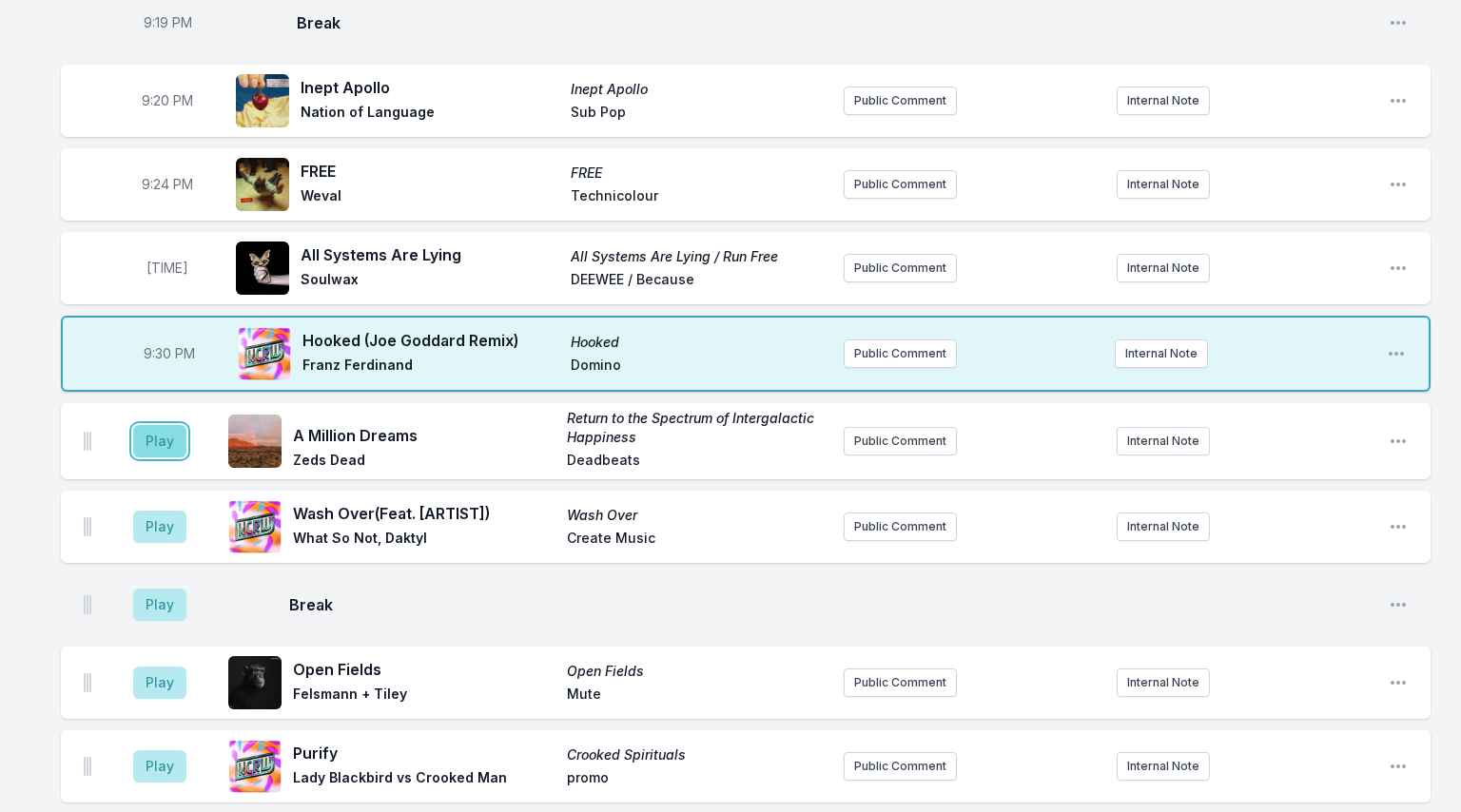 click on "Play" at bounding box center (160, 441) 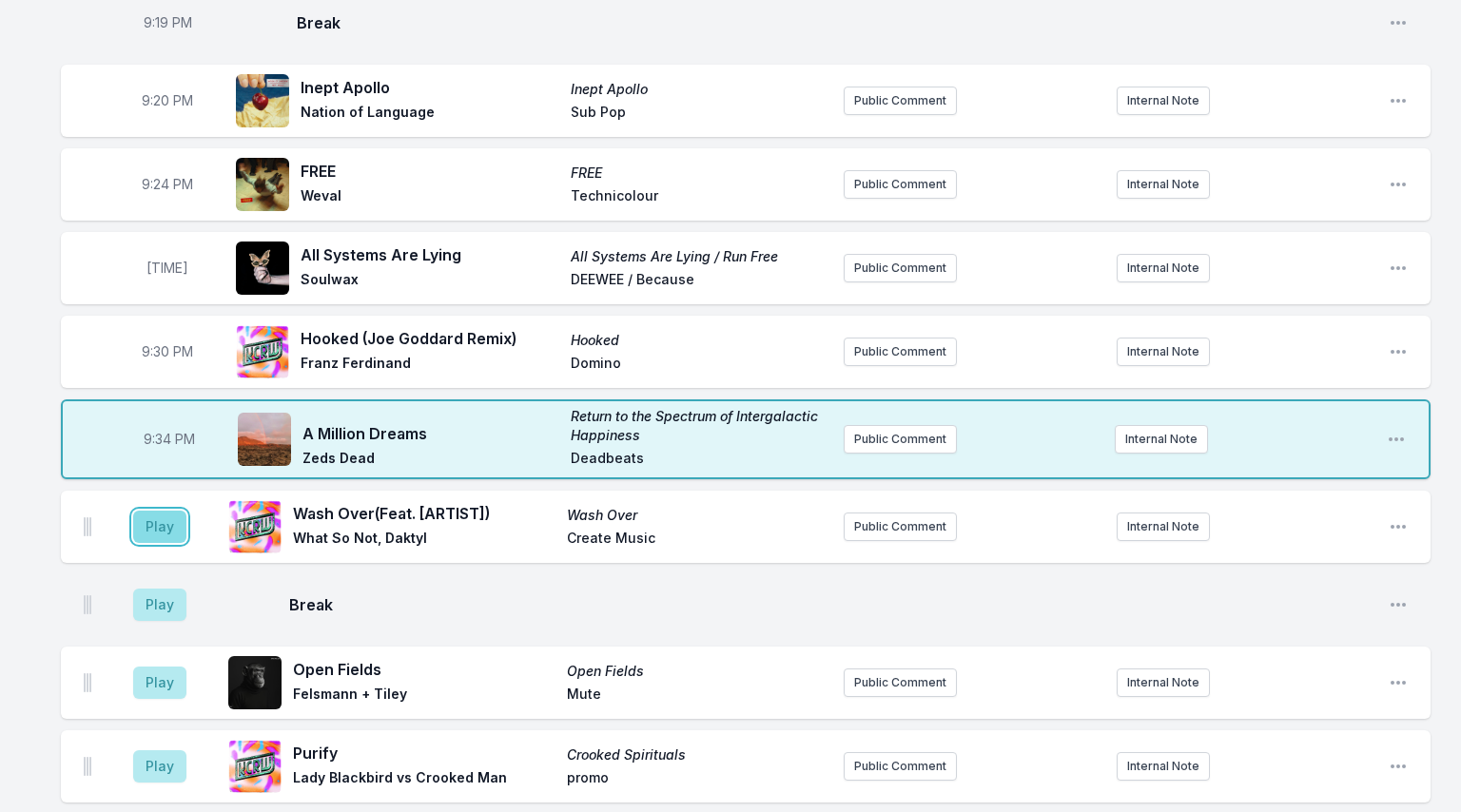 click on "Play" at bounding box center (160, 527) 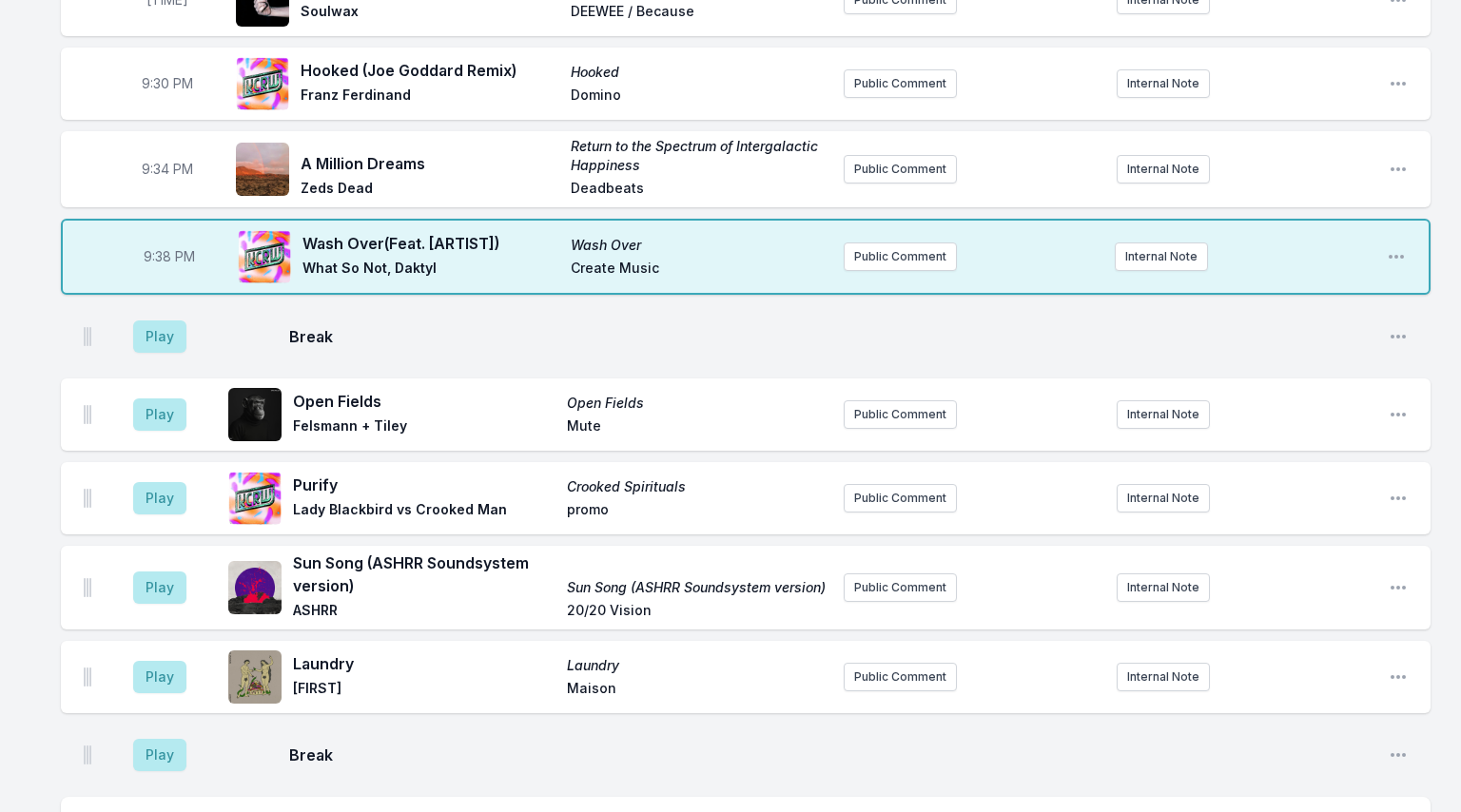 scroll, scrollTop: 2468, scrollLeft: 0, axis: vertical 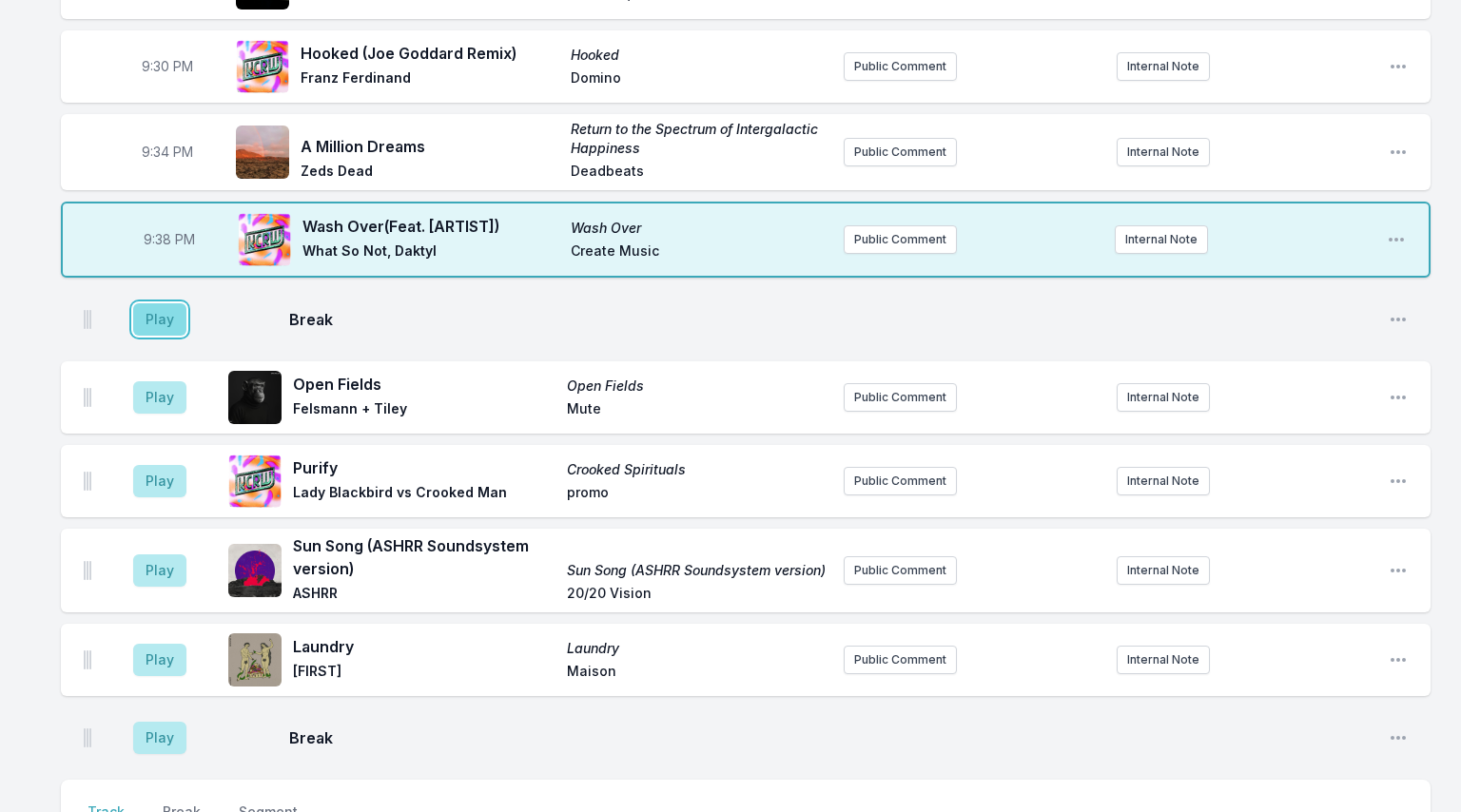 click on "Play" at bounding box center (160, 319) 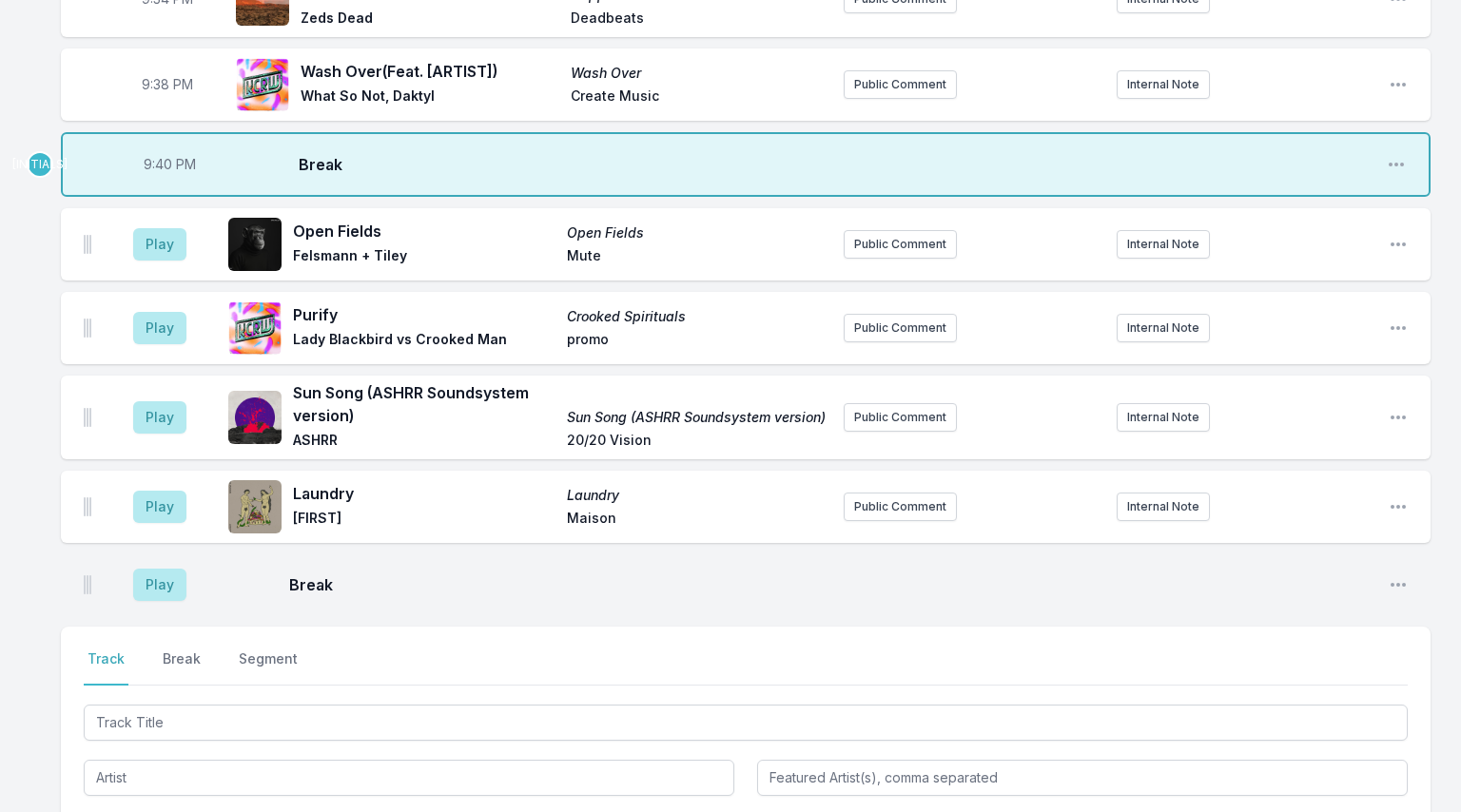 scroll, scrollTop: 2658, scrollLeft: 0, axis: vertical 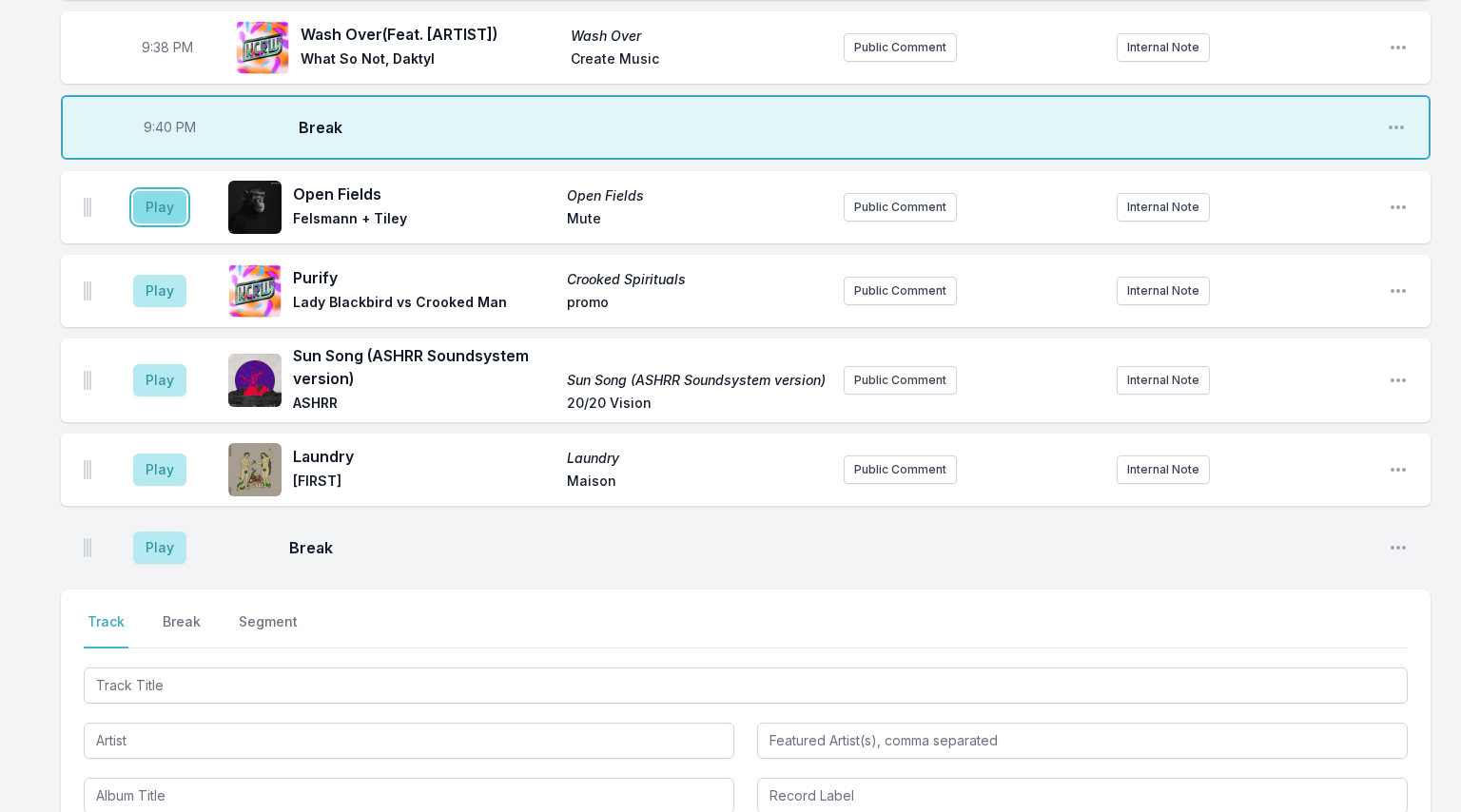 click on "Play" at bounding box center [160, 207] 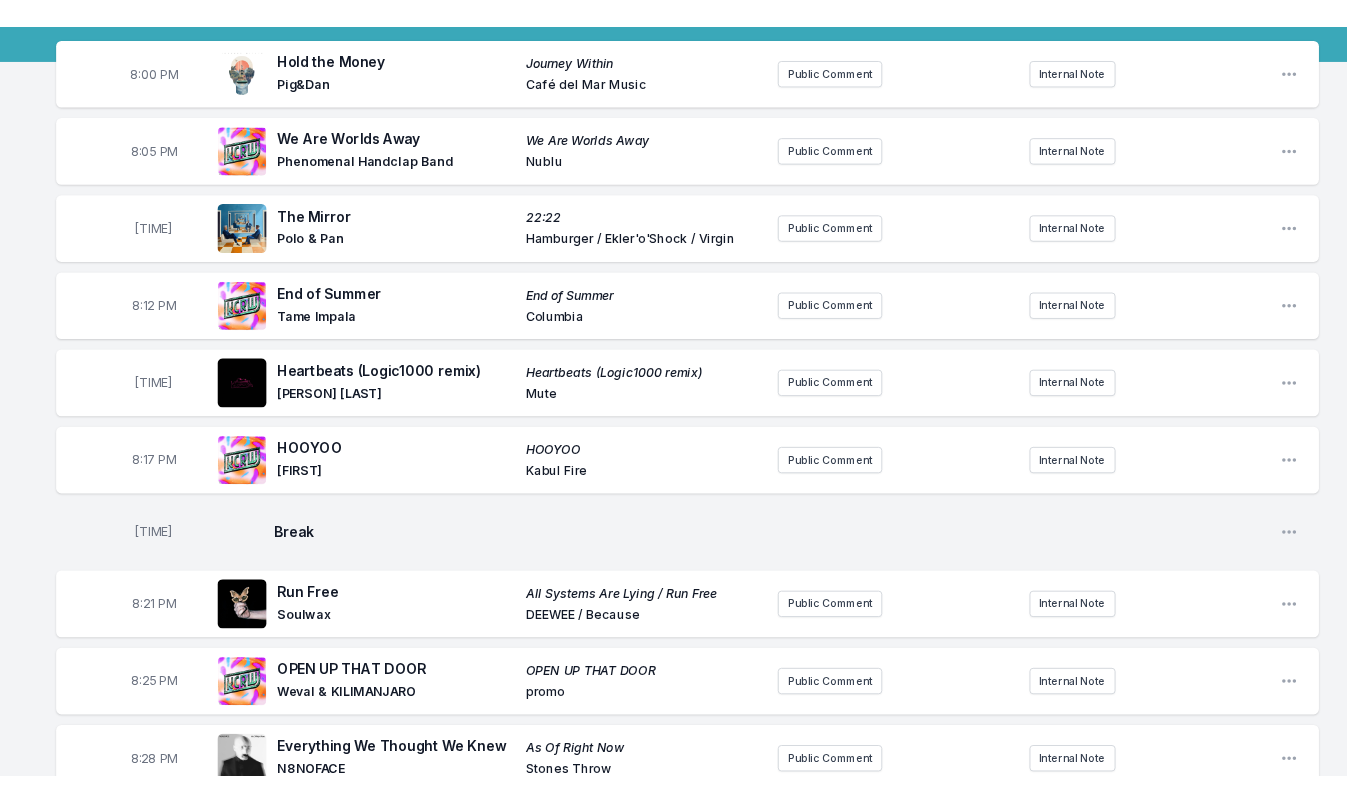 scroll, scrollTop: 0, scrollLeft: 0, axis: both 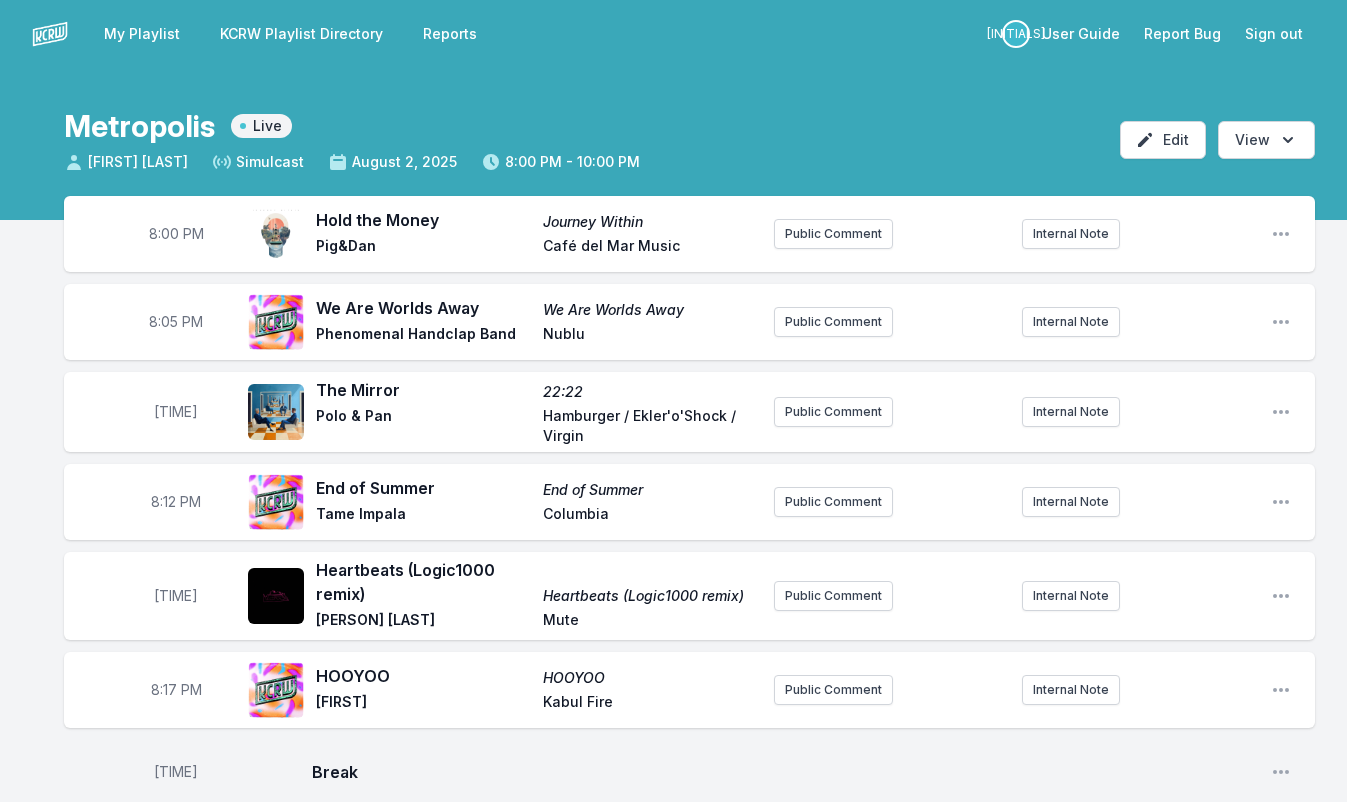 click on "Sign out" at bounding box center (1274, 34) 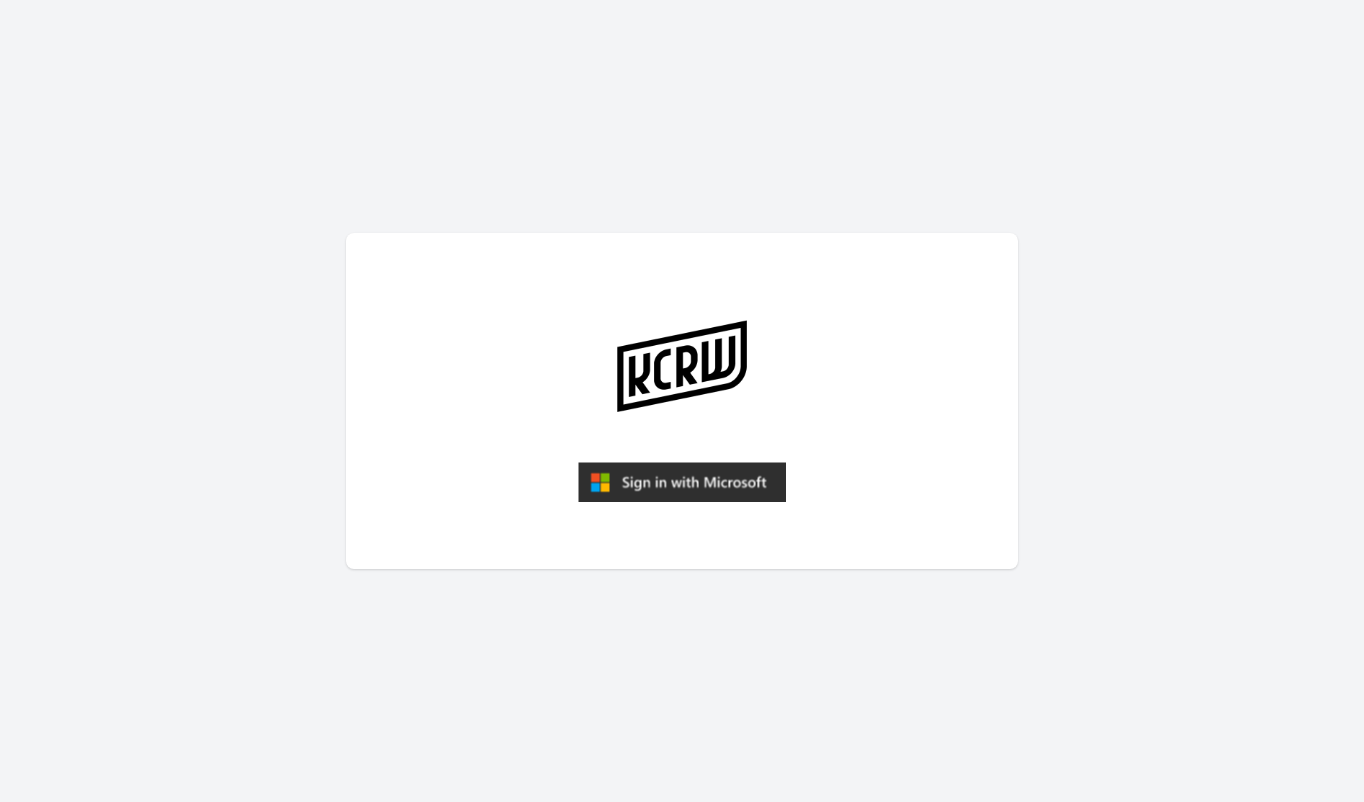 scroll, scrollTop: 0, scrollLeft: 0, axis: both 